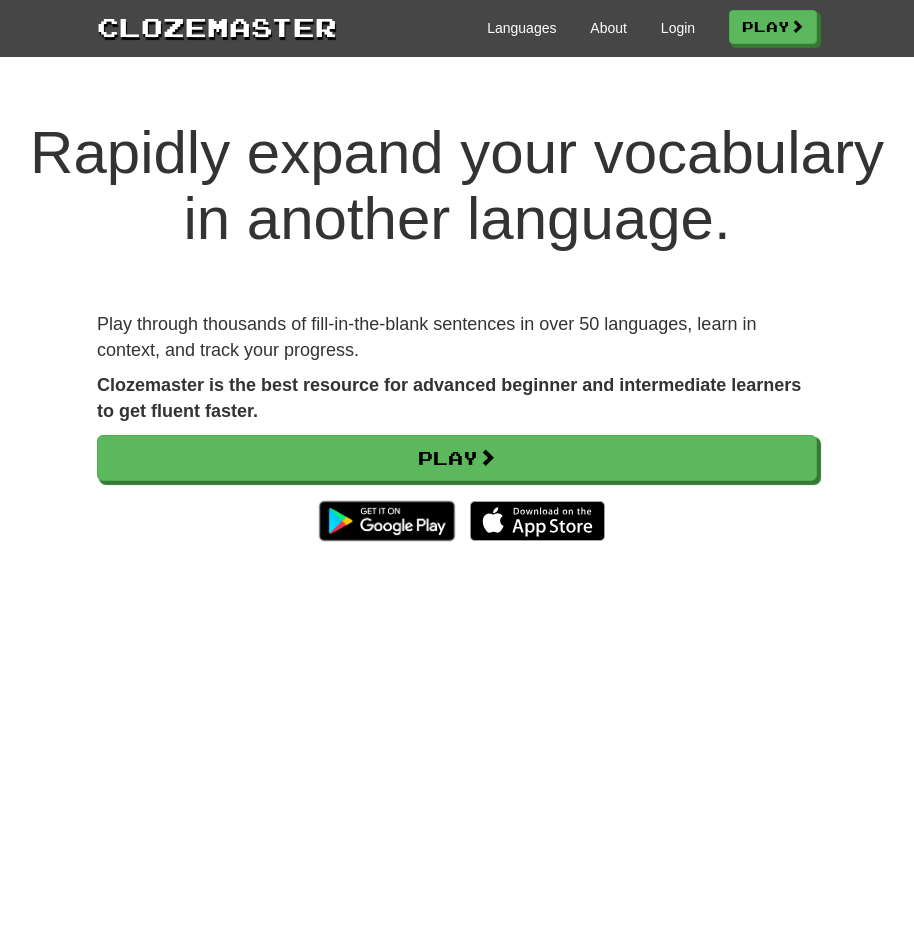 scroll, scrollTop: 0, scrollLeft: 0, axis: both 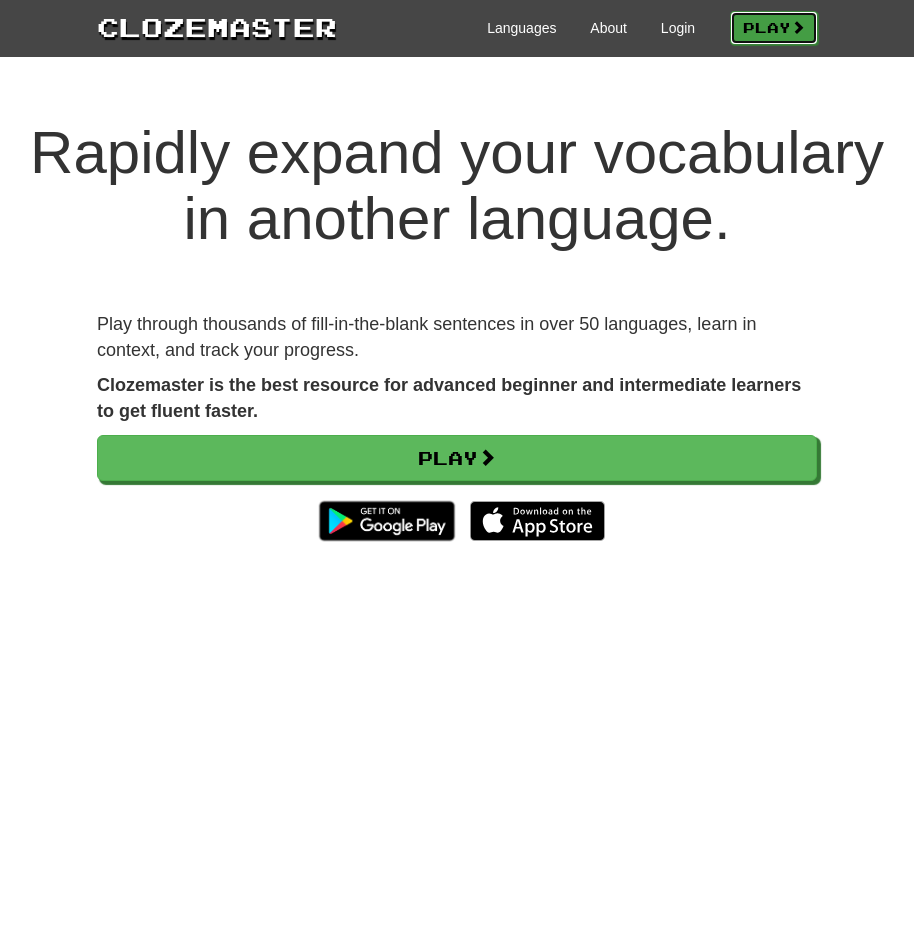 click on "Play" at bounding box center (774, 28) 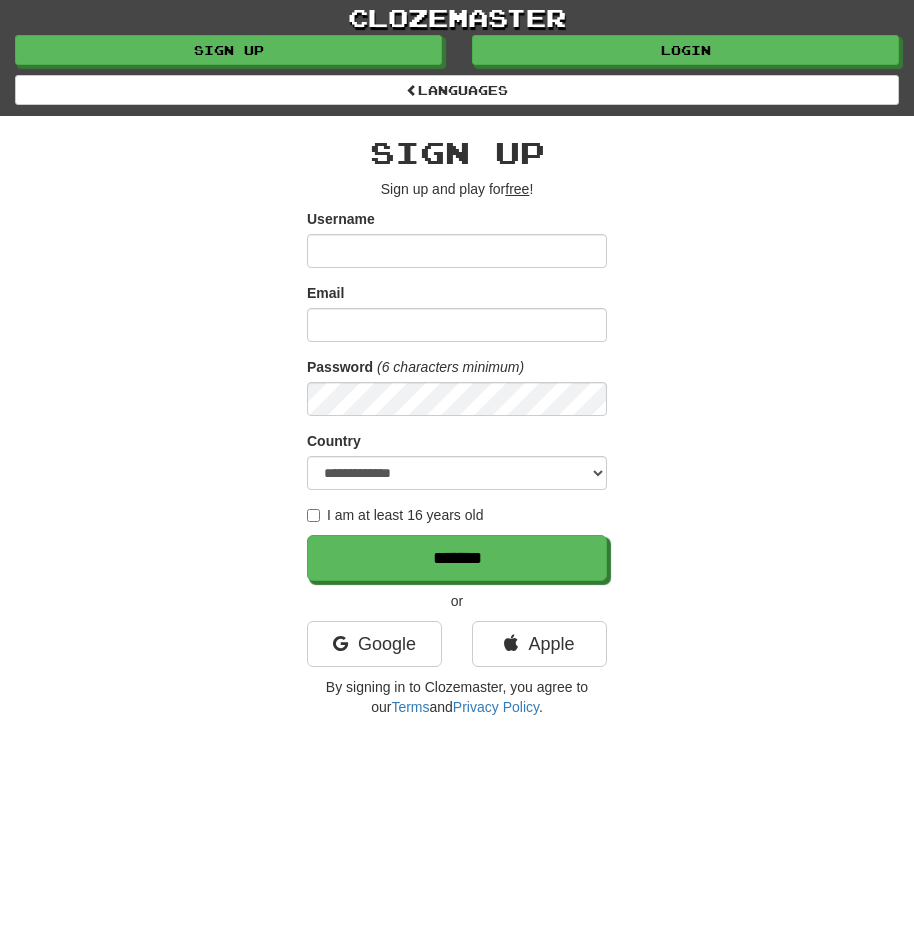 scroll, scrollTop: 0, scrollLeft: 0, axis: both 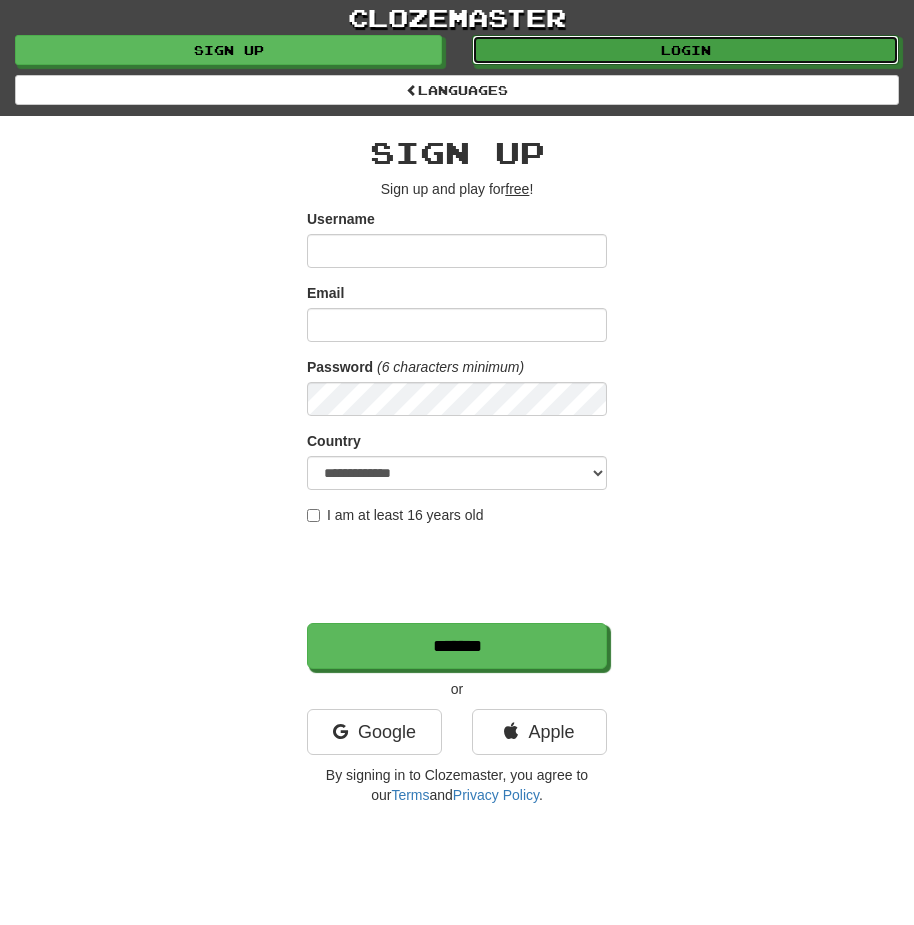 click on "Login" at bounding box center [685, 50] 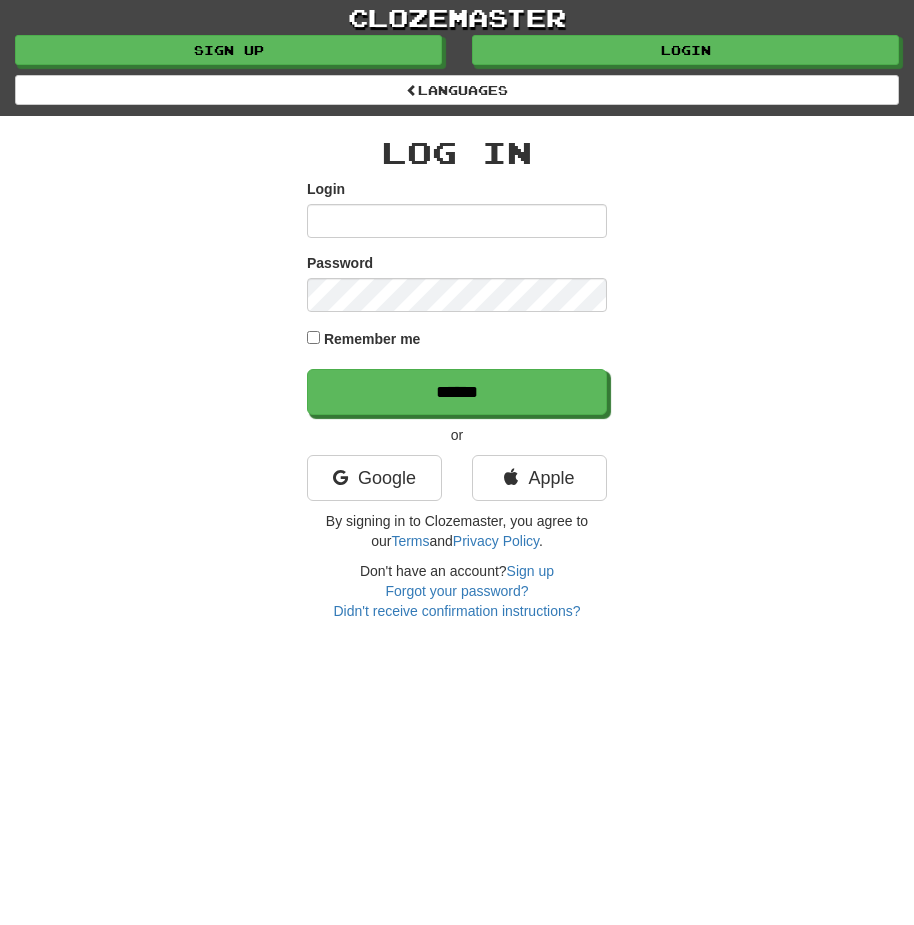 scroll, scrollTop: 0, scrollLeft: 0, axis: both 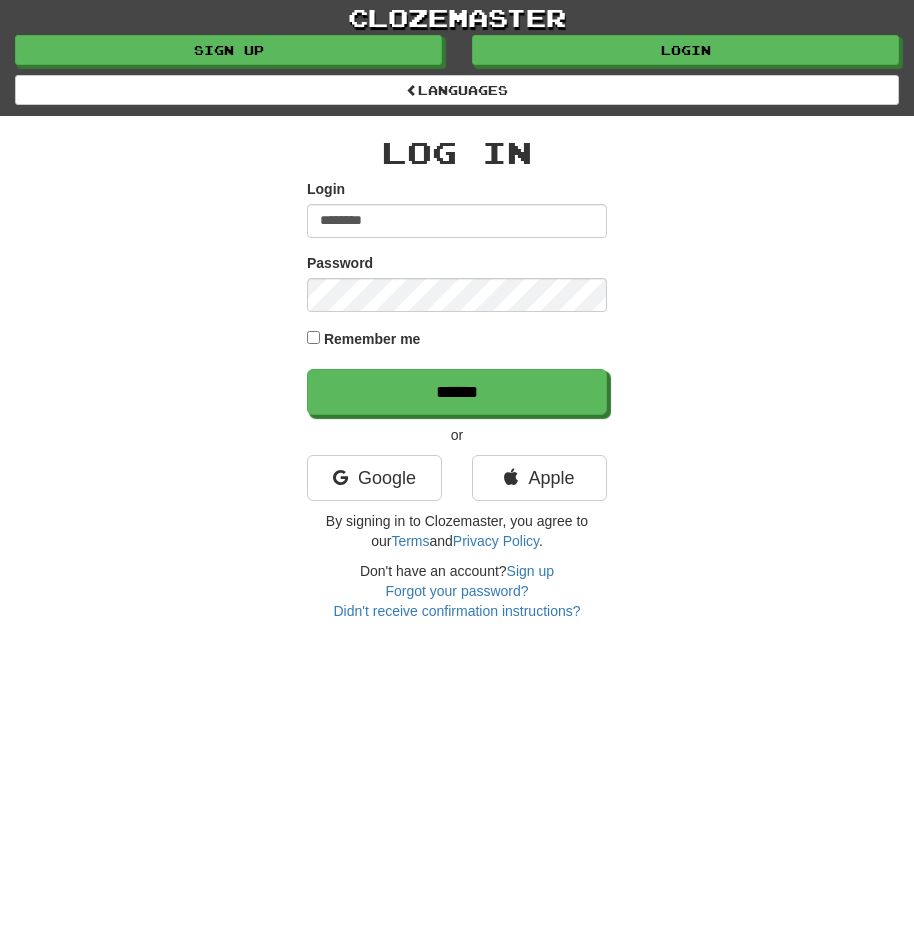 type on "********" 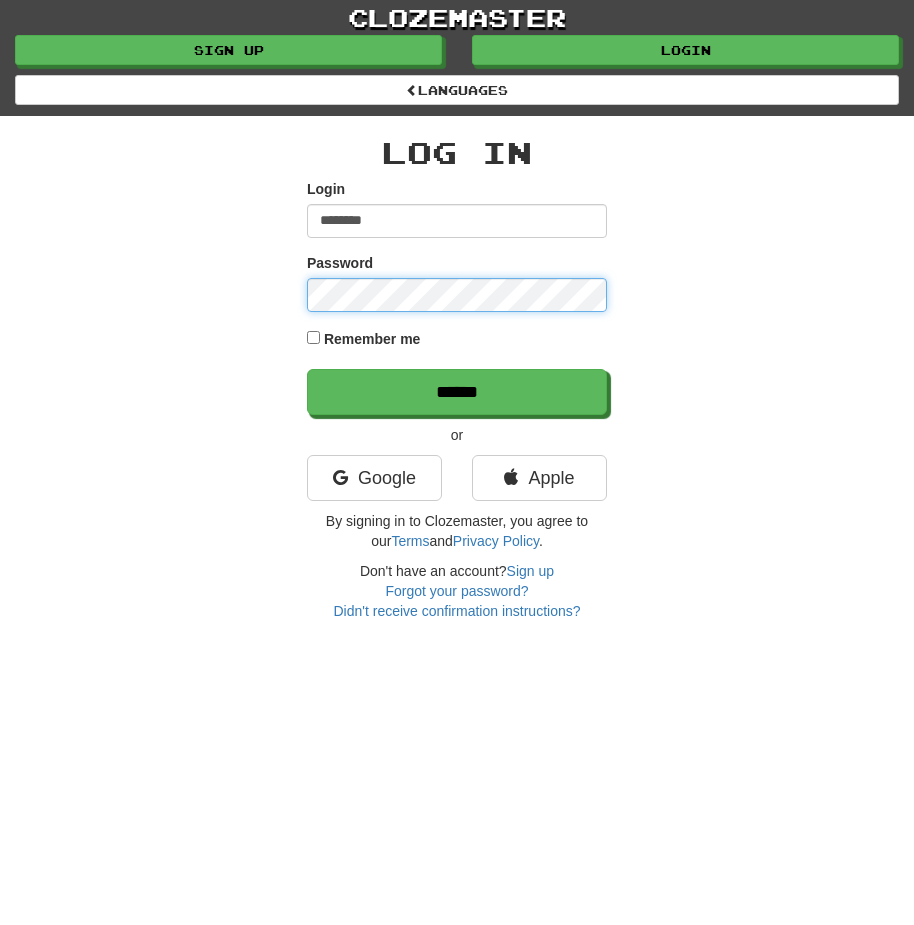 click on "******" at bounding box center [457, 392] 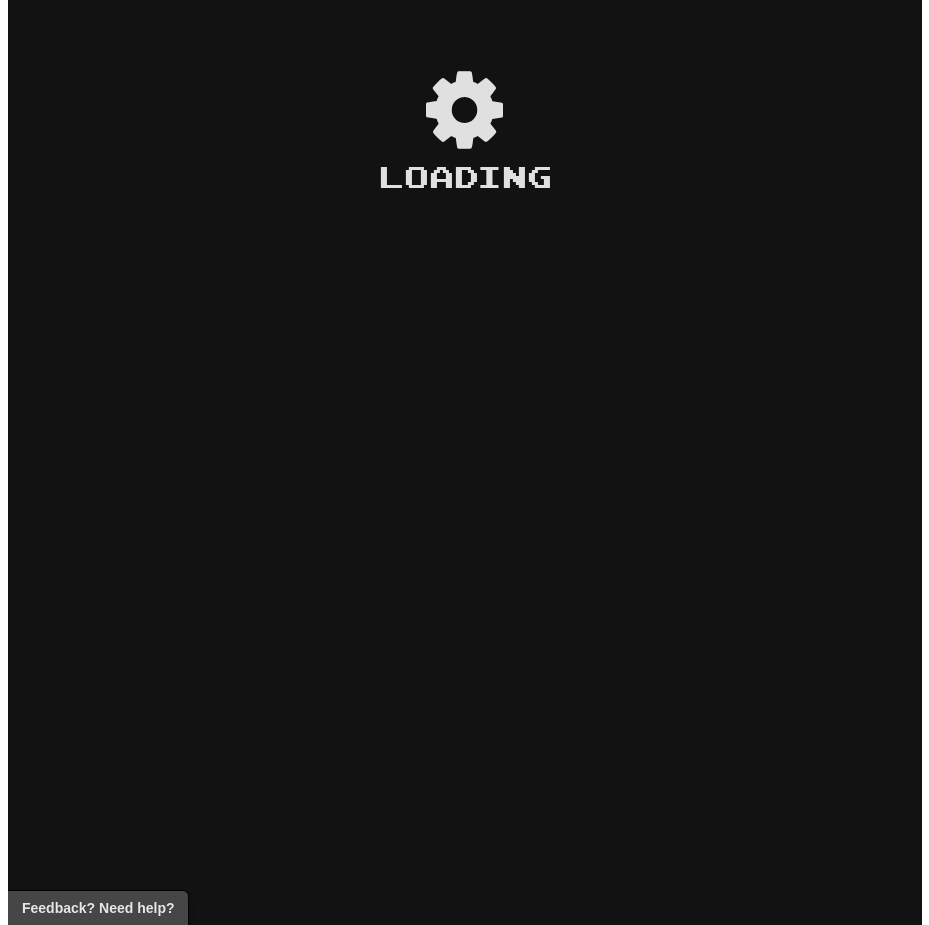 scroll, scrollTop: 0, scrollLeft: 0, axis: both 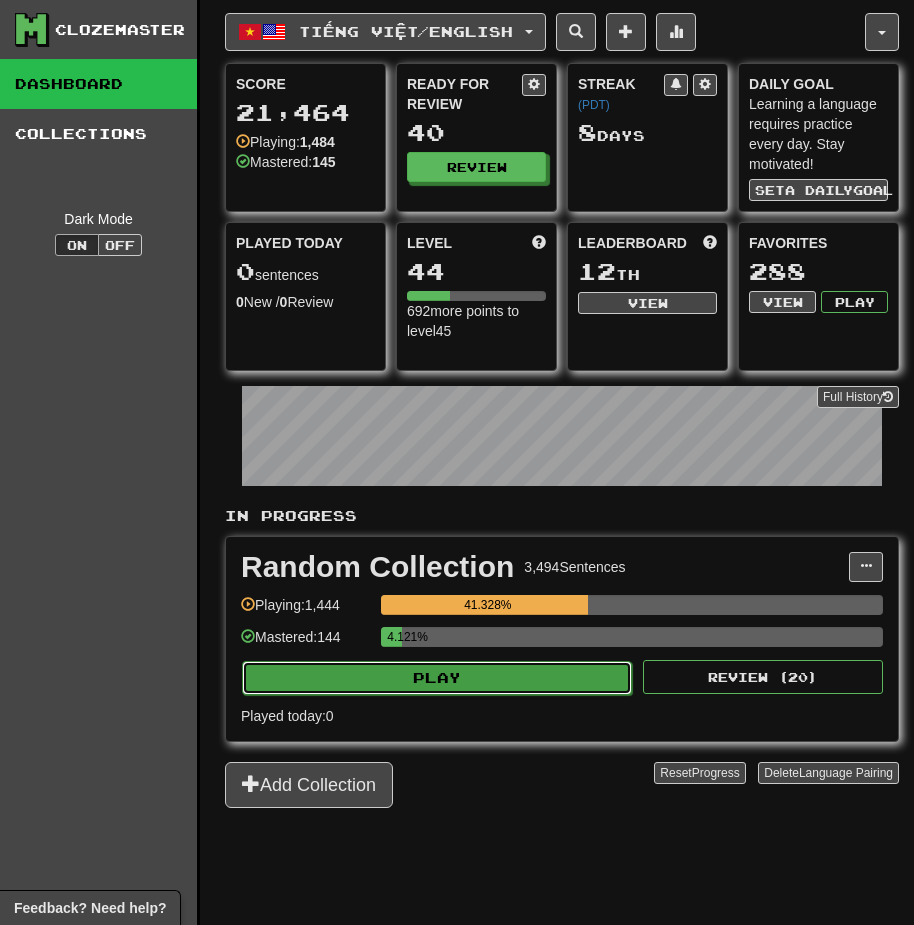 click on "Play" at bounding box center (437, 678) 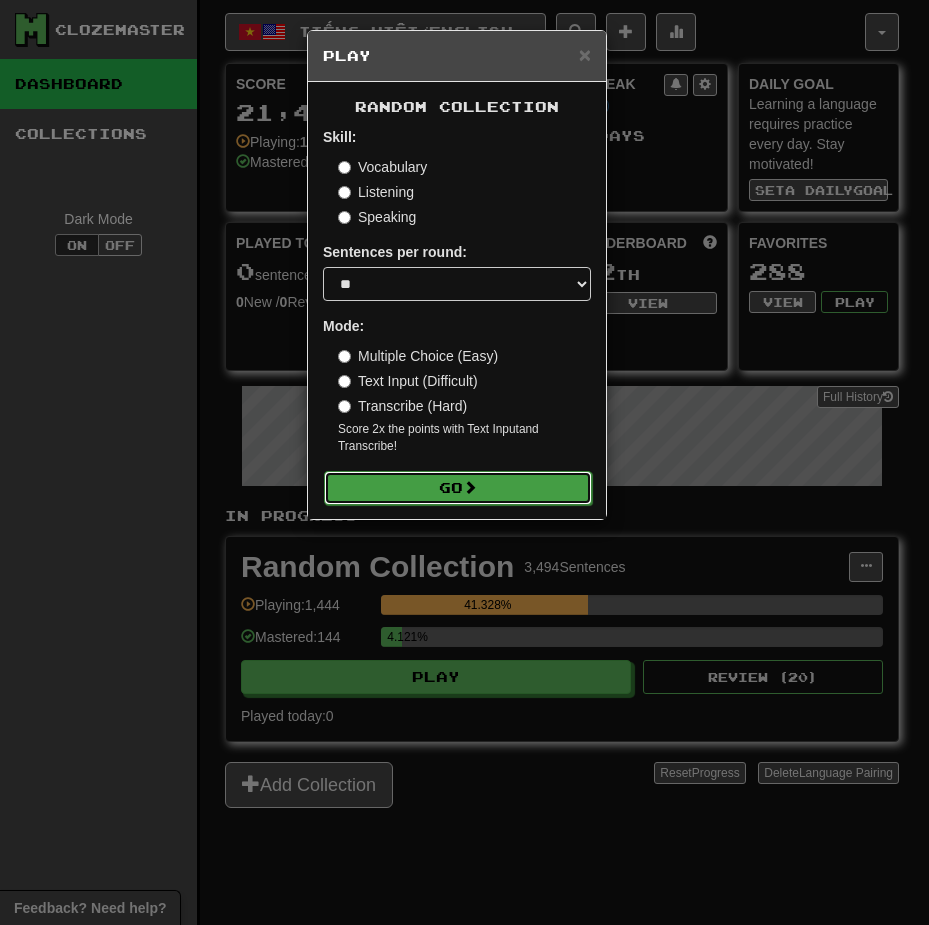 click on "Go" at bounding box center [458, 488] 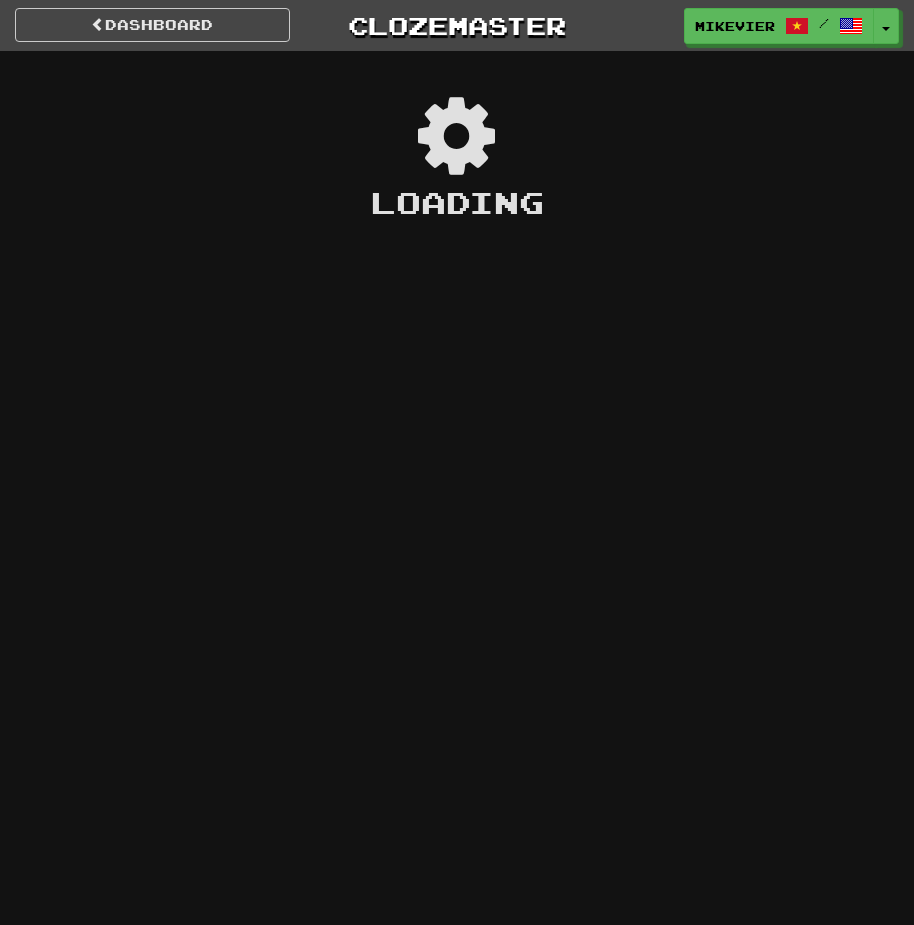 scroll, scrollTop: 0, scrollLeft: 0, axis: both 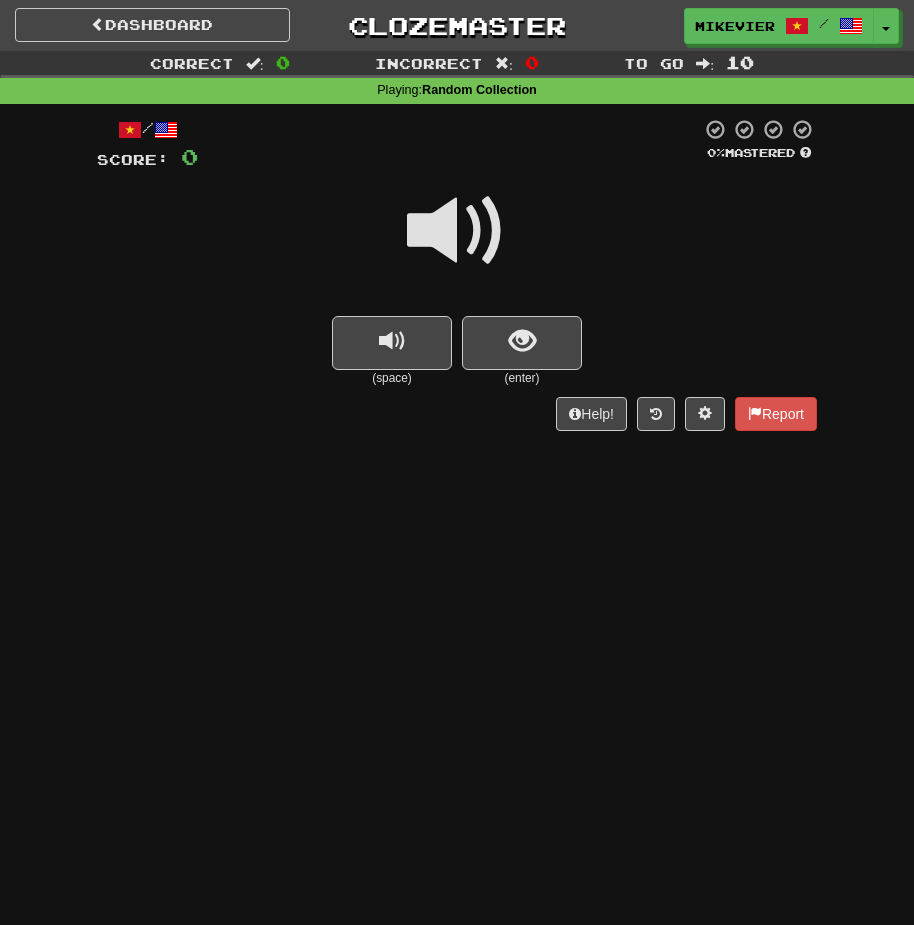 click at bounding box center (457, 231) 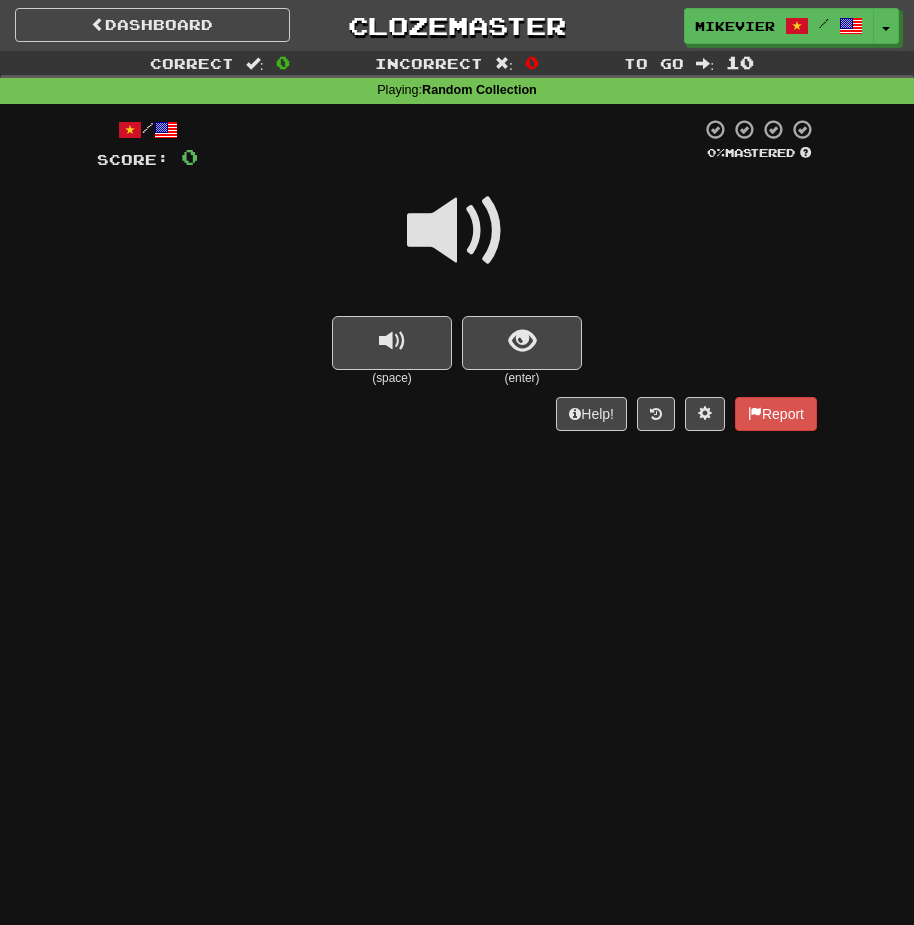 click at bounding box center [457, 231] 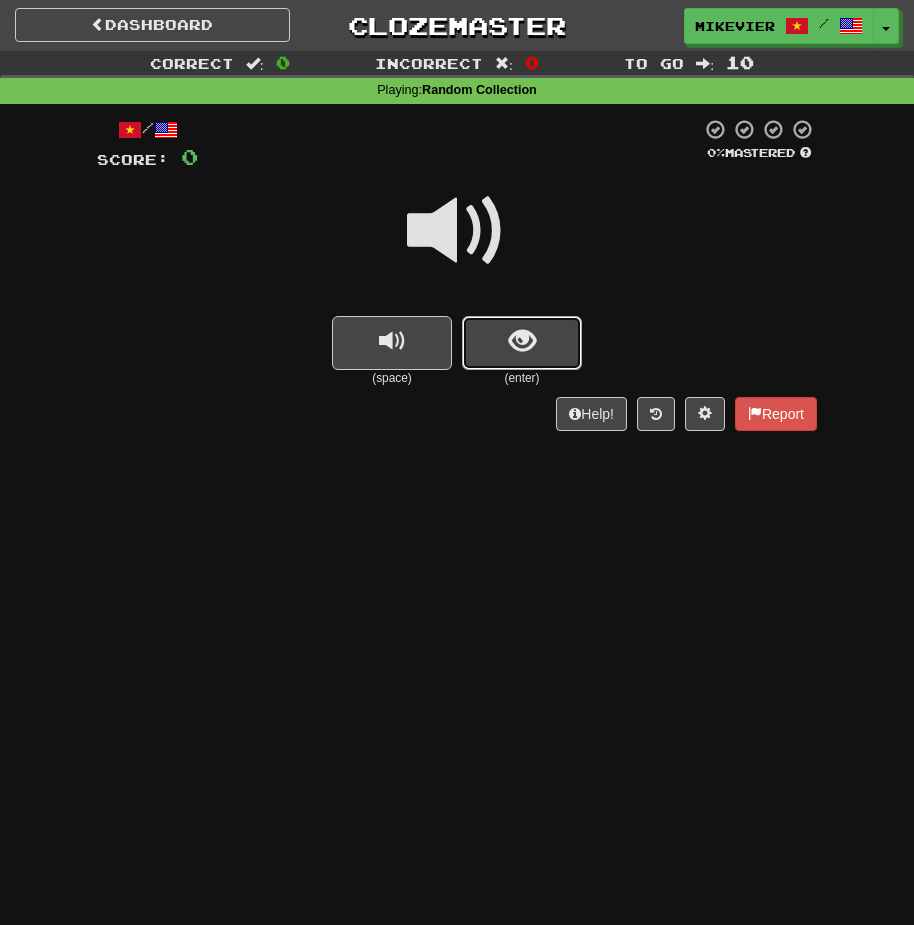 click at bounding box center [522, 343] 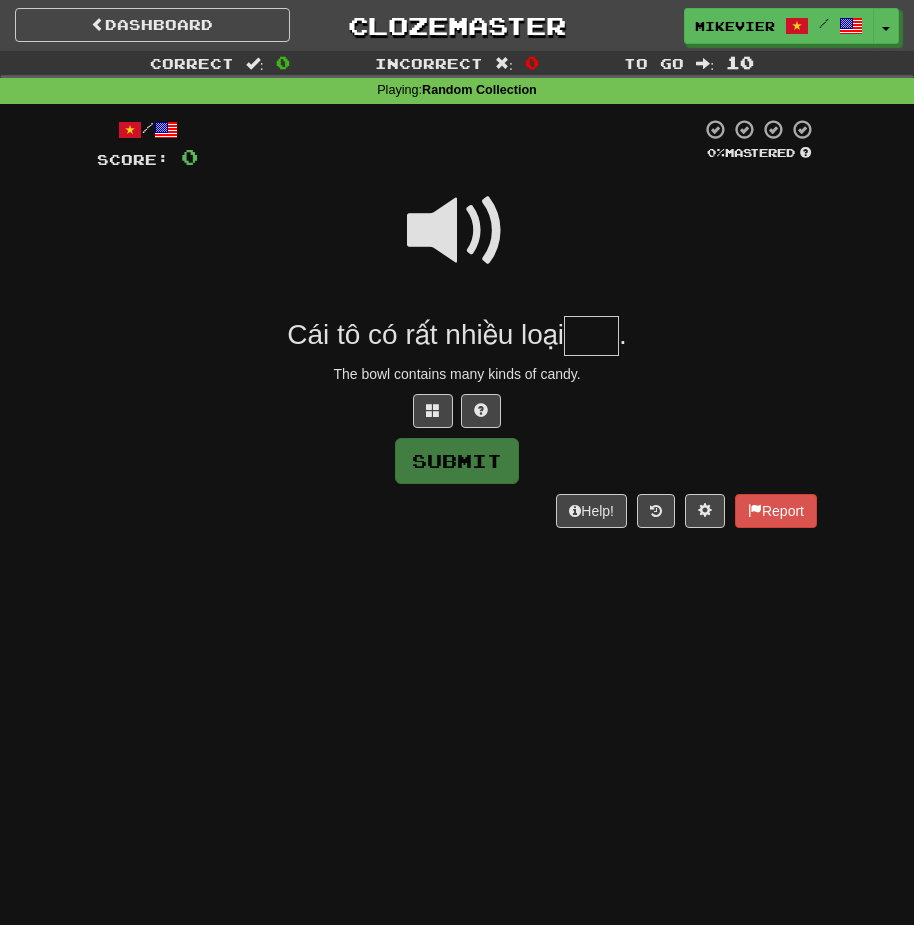 click at bounding box center [457, 231] 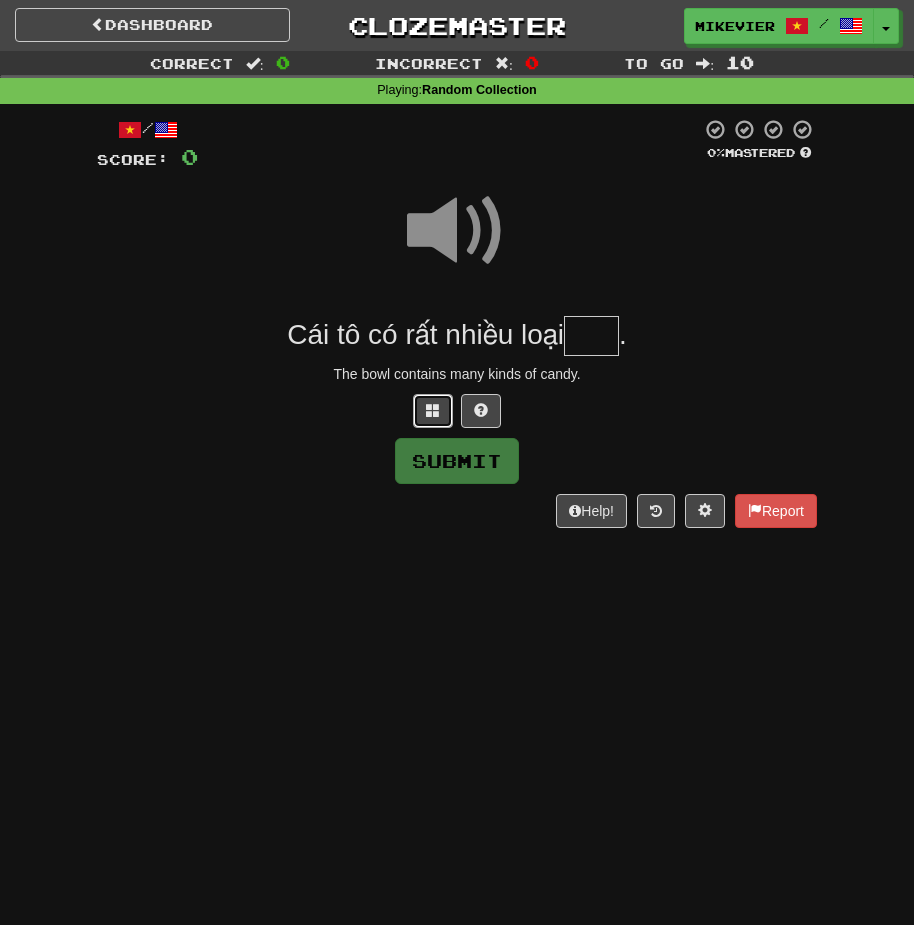 click at bounding box center (433, 410) 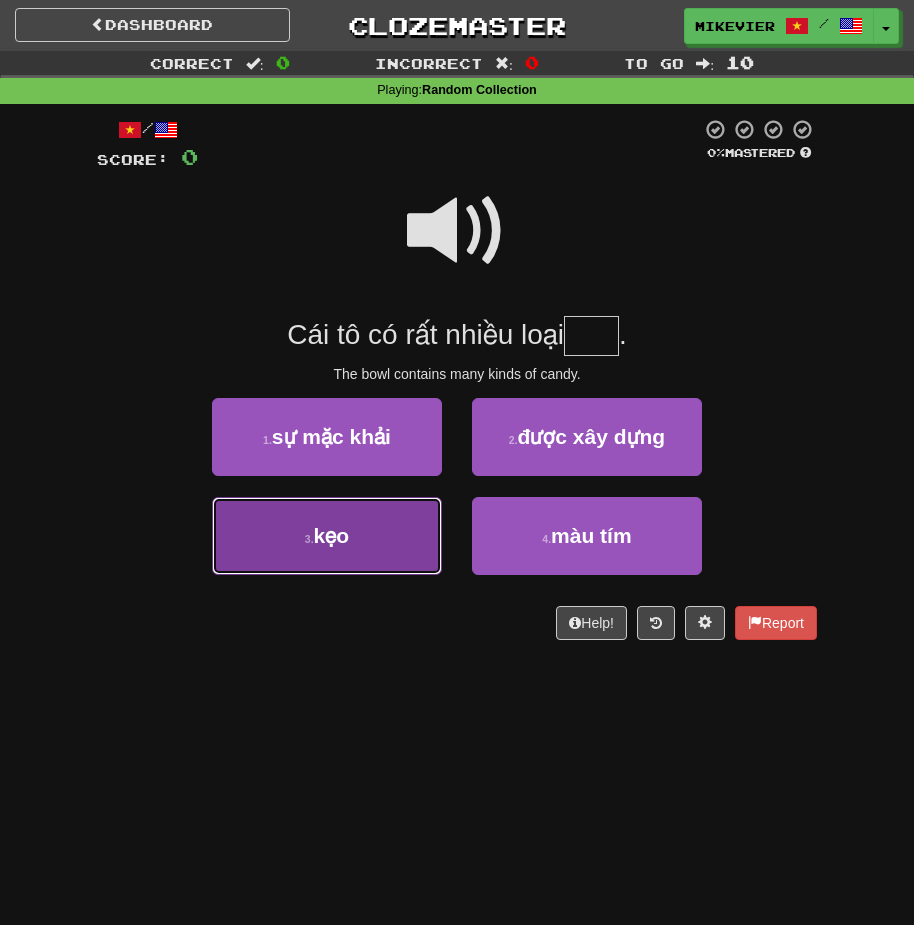 click on "3 .  kẹo" at bounding box center [327, 536] 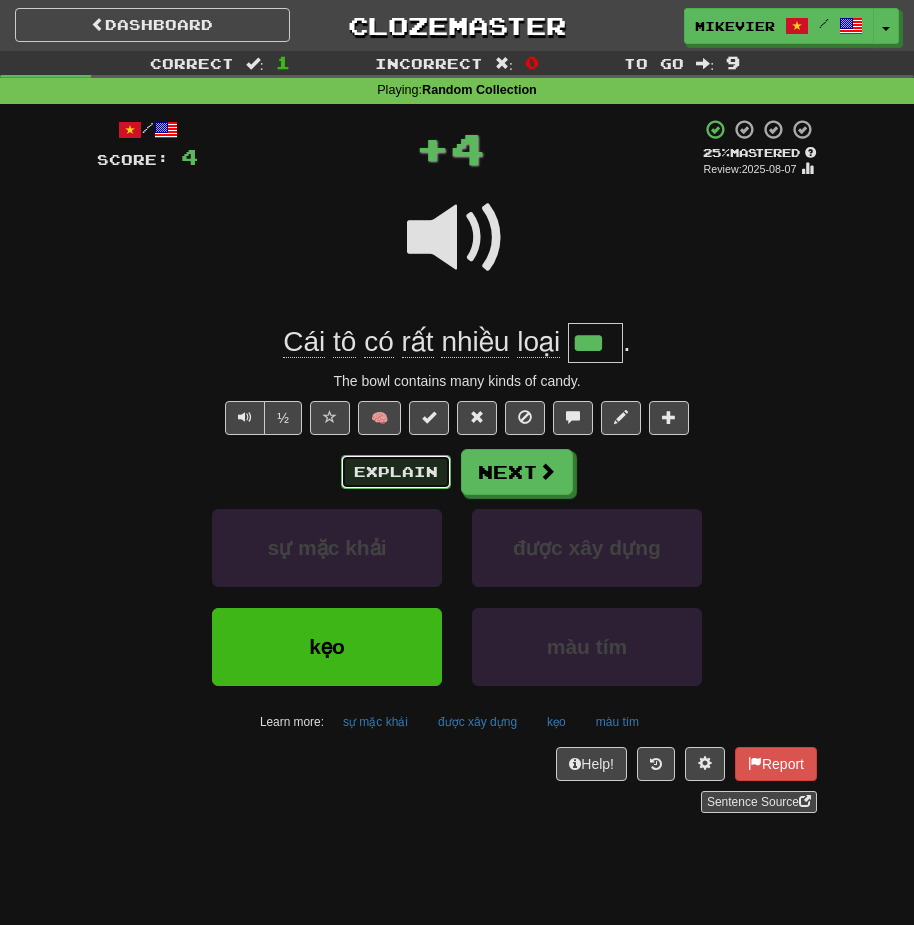 click on "Explain" at bounding box center (396, 472) 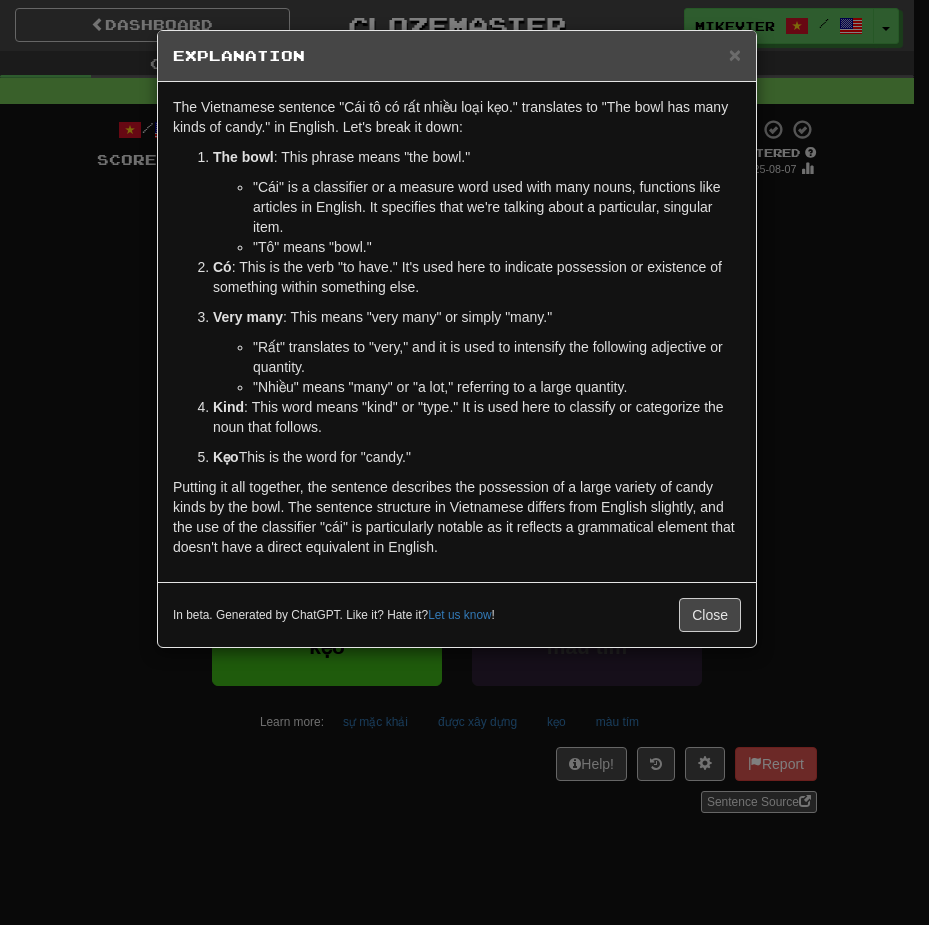 click on "× Explanation The Vietnamese sentence "Cái tô có rất nhiều loại kẹo." translates to "The bowl has many kinds of candy." in English. Let's break it down:
Cái tô : This phrase means "the bowl."
"Cái" is a classifier or a measure word used with many nouns, functions like articles in English. It specifies that we're talking about a particular, singular item.
"Tô" means "bowl."
Có : This is the verb "to have." It's used here to indicate possession or existence of something within something else.
Rất nhiều : This means "very many" or simply "many."
"Rất" translates to "very," and it is used to intensify the following adjective or quantity.
"Nhiều" means "many" or "a lot," referring to a large quantity.
Loại : This word means "kind" or "type." It is used here to classify or categorize the noun that follows.
Kẹo : This is the word for "candy."
In beta. Generated by ChatGPT. Like it? Hate it?  Let us know ! Close" at bounding box center (464, 462) 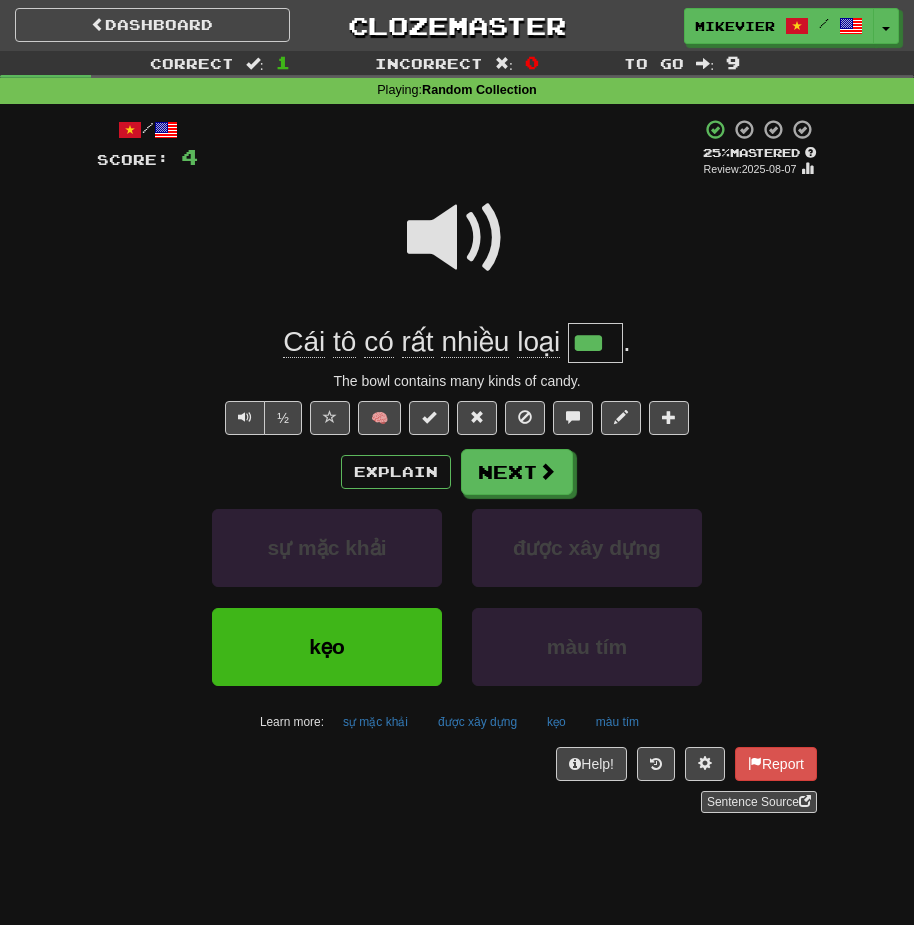 click at bounding box center [457, 238] 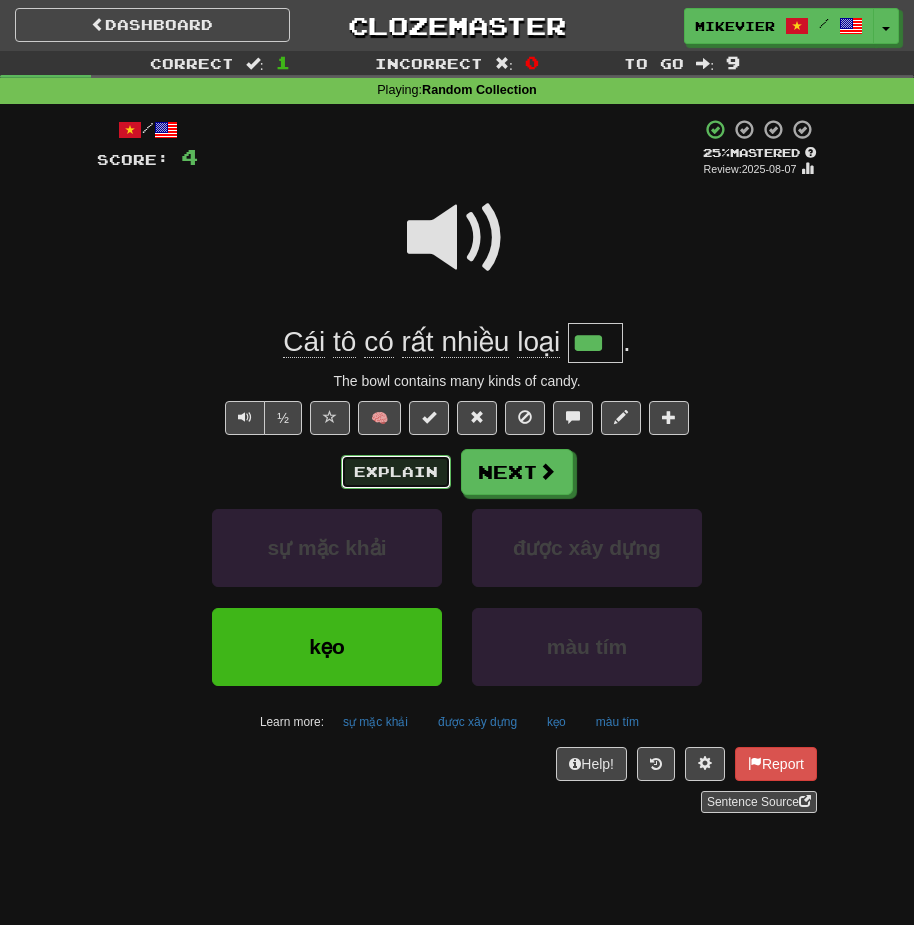 click on "Explain" at bounding box center (396, 472) 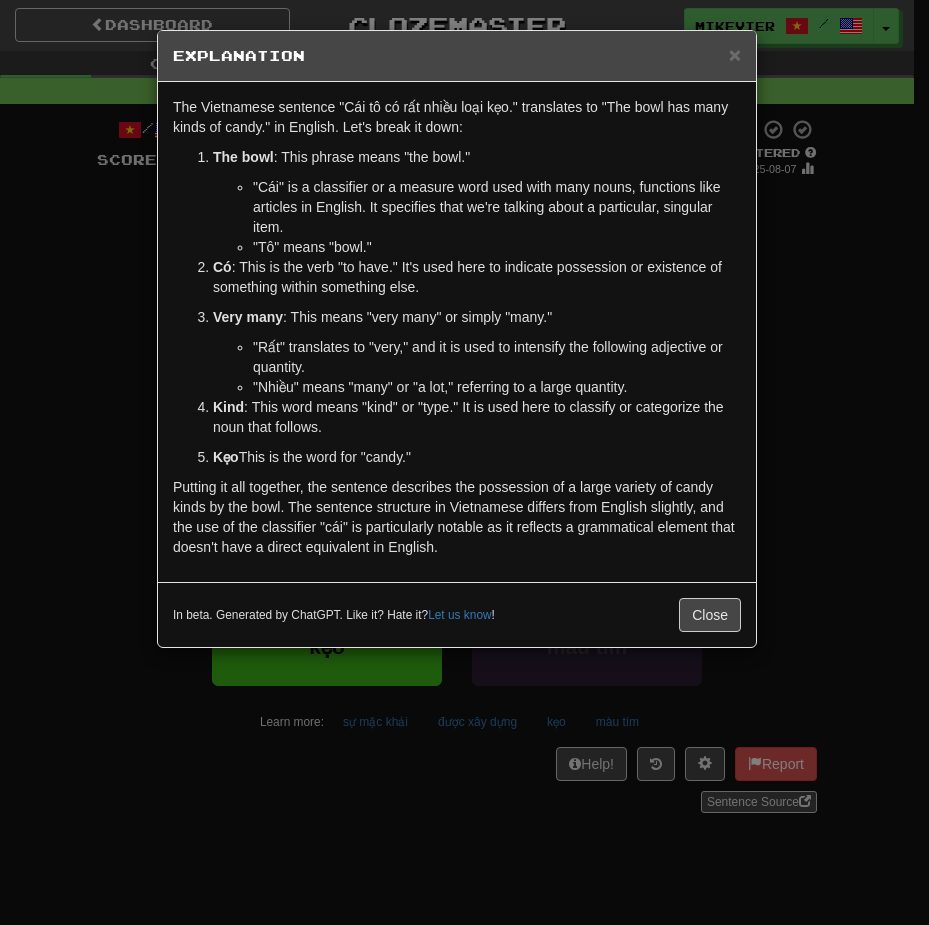 click on "× Explanation The Vietnamese sentence "Cái tô có rất nhiều loại kẹo." translates to "The bowl has many kinds of candy." in English. Let's break it down:
Cái tô : This phrase means "the bowl."
"Cái" is a classifier or a measure word used with many nouns, functions like articles in English. It specifies that we're talking about a particular, singular item.
"Tô" means "bowl."
Có : This is the verb "to have." It's used here to indicate possession or existence of something within something else.
Rất nhiều : This means "very many" or simply "many."
"Rất" translates to "very," and it is used to intensify the following adjective or quantity.
"Nhiều" means "many" or "a lot," referring to a large quantity.
Loại : This word means "kind" or "type." It is used here to classify or categorize the noun that follows.
Kẹo : This is the word for "candy."
In beta. Generated by ChatGPT. Like it? Hate it?  Let us know ! Close" at bounding box center (464, 462) 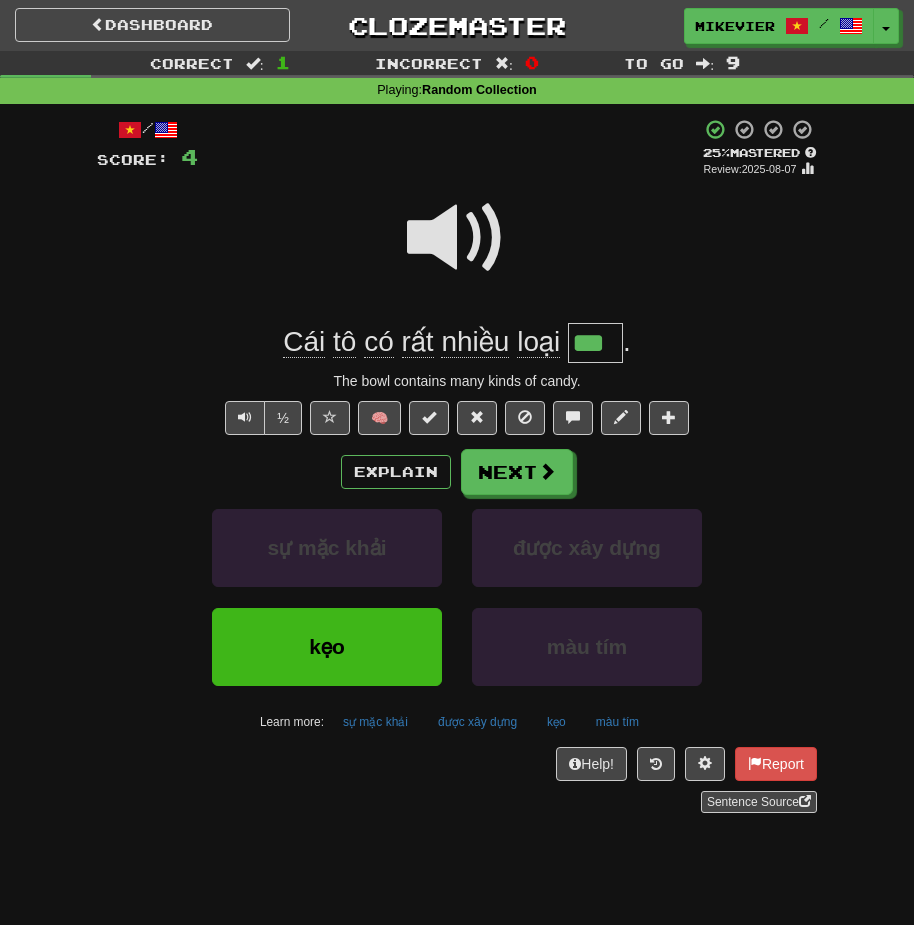 click at bounding box center (457, 238) 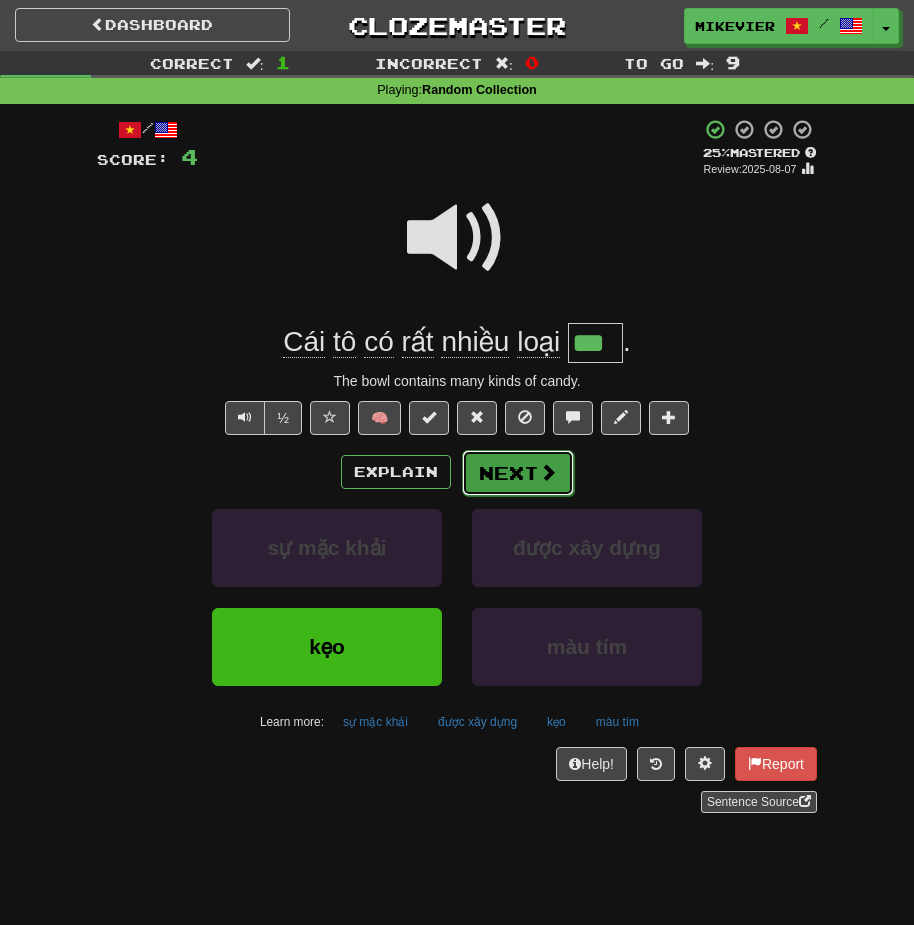 click on "Next" at bounding box center (518, 473) 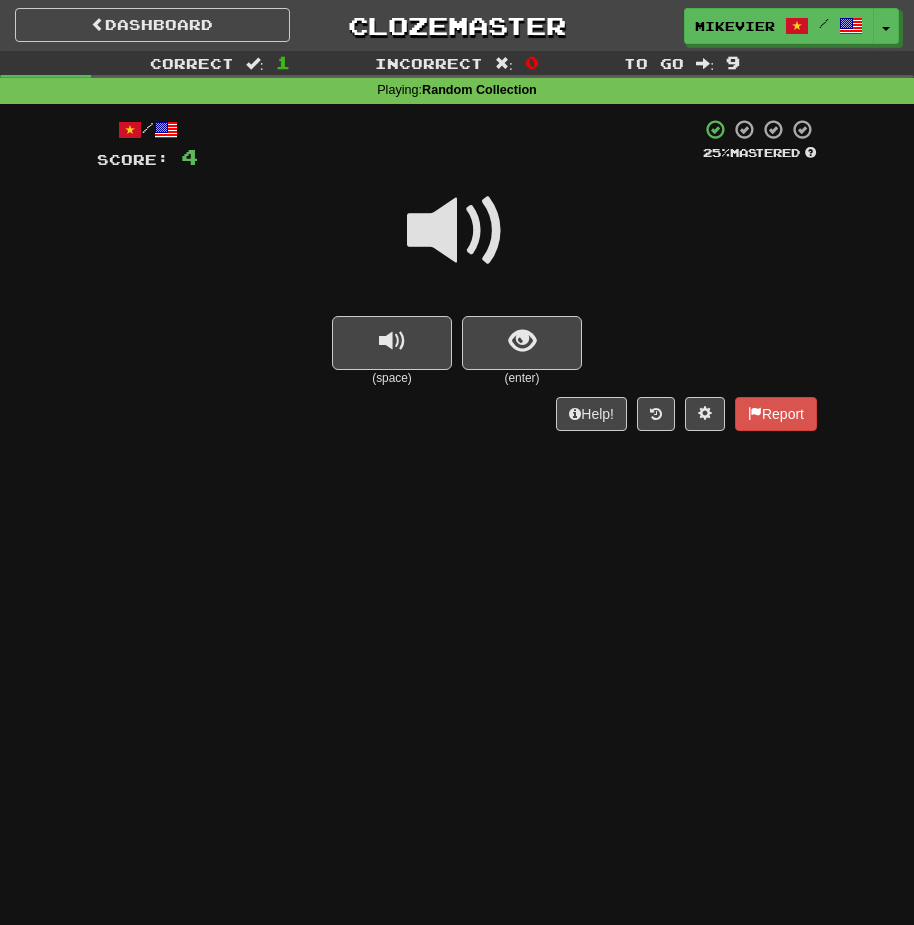 click at bounding box center (457, 231) 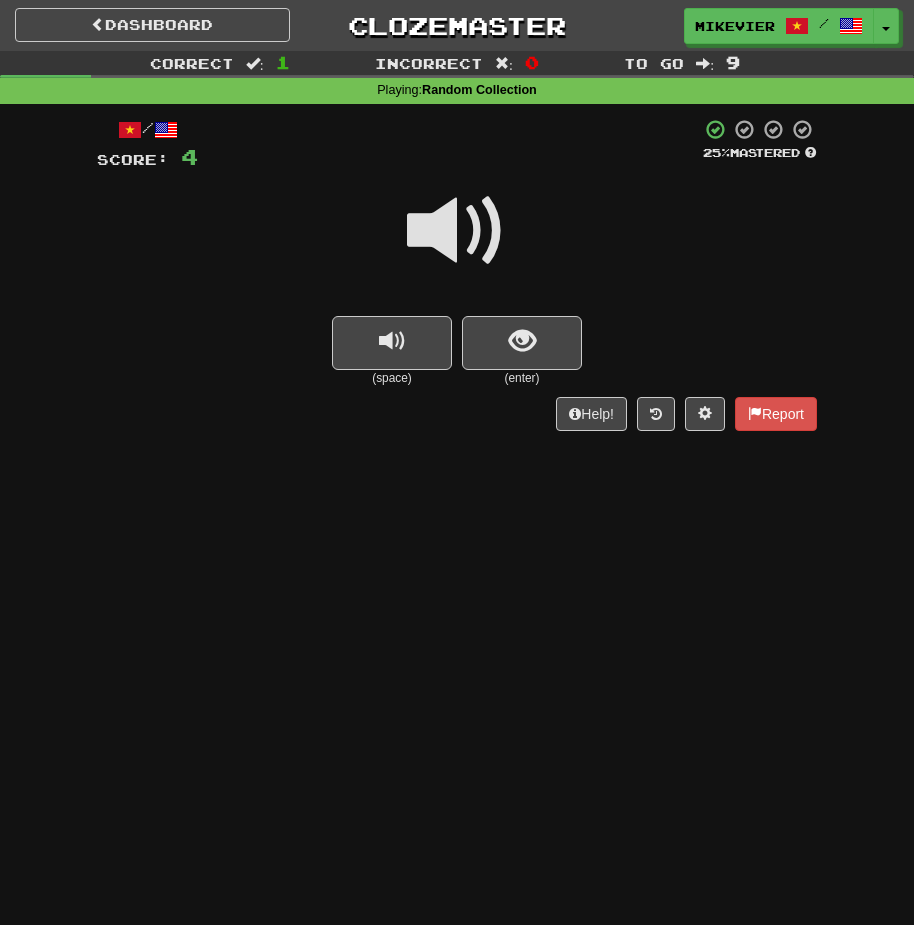 click at bounding box center [457, 231] 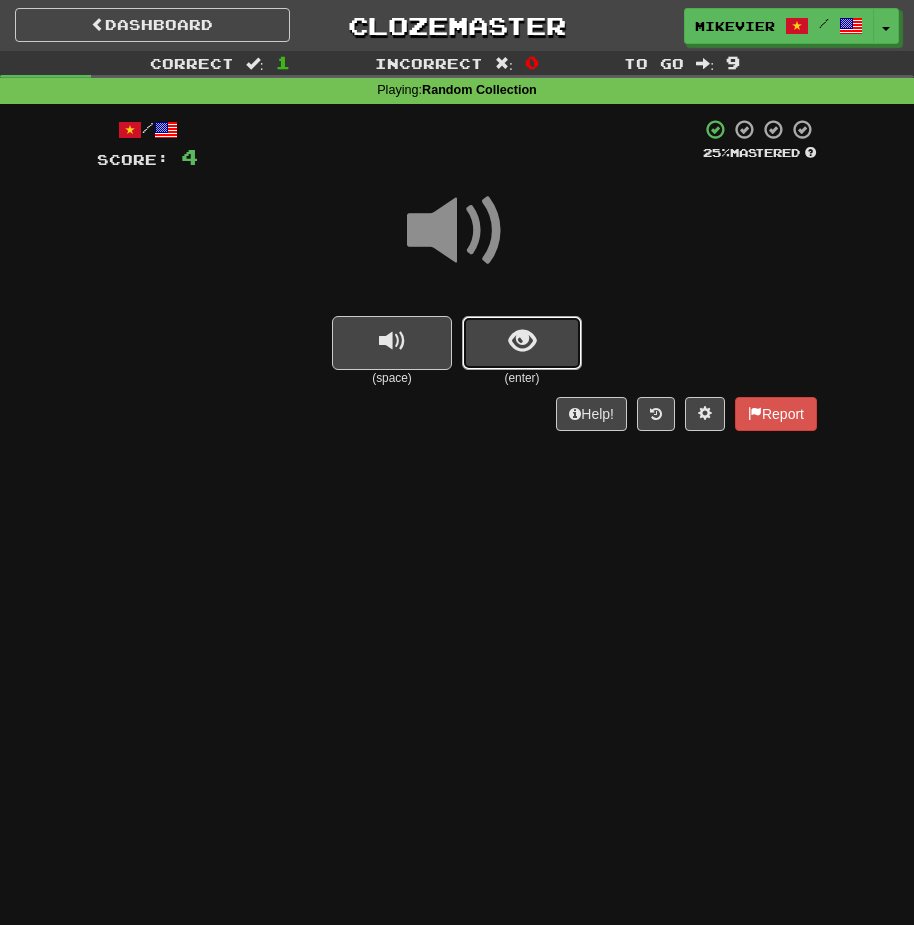 click at bounding box center [522, 343] 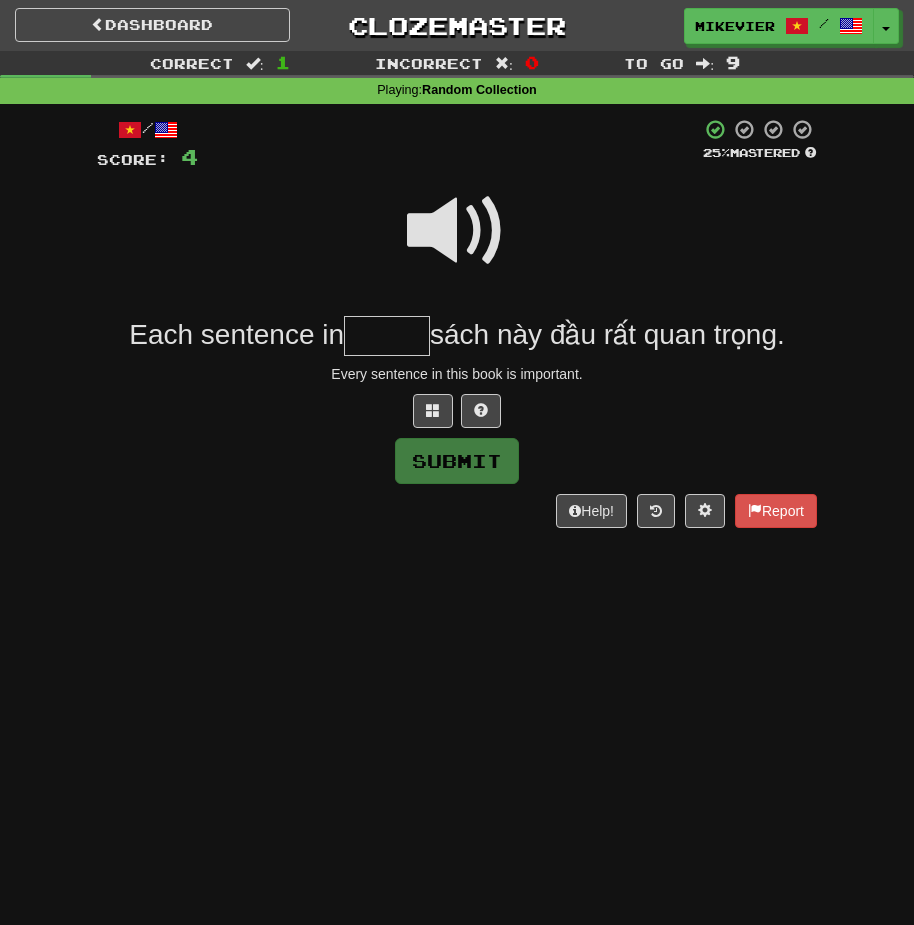 click at bounding box center (457, 231) 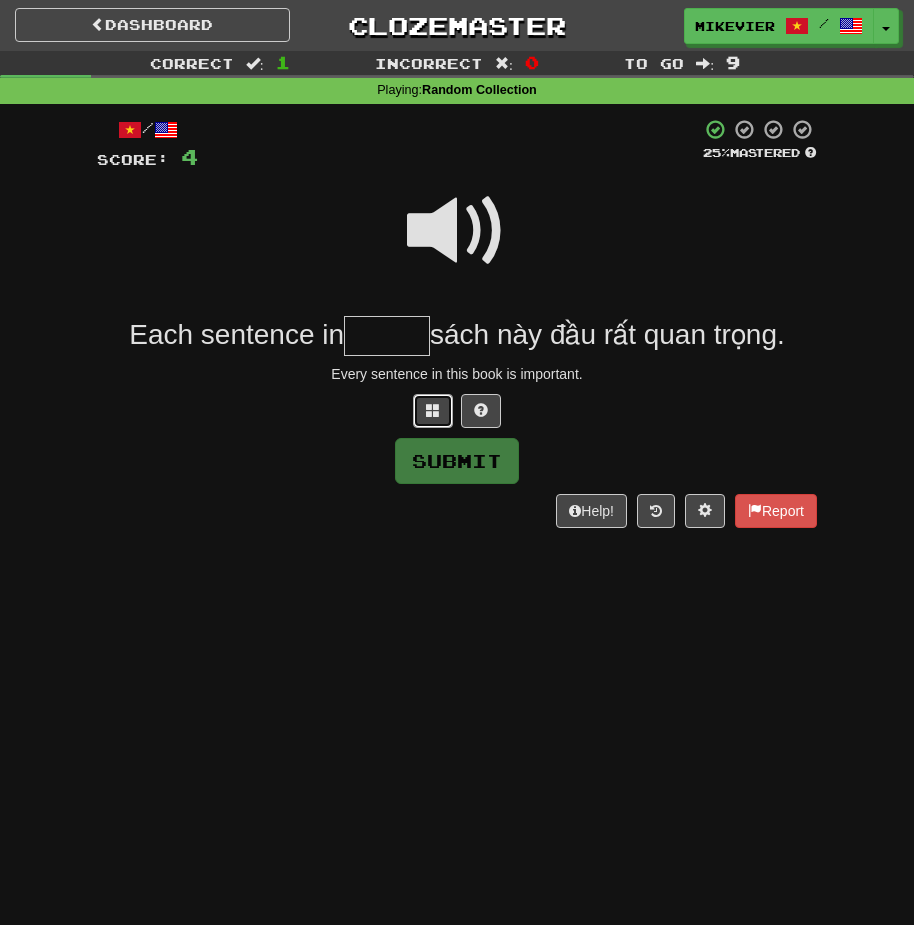 click at bounding box center [433, 411] 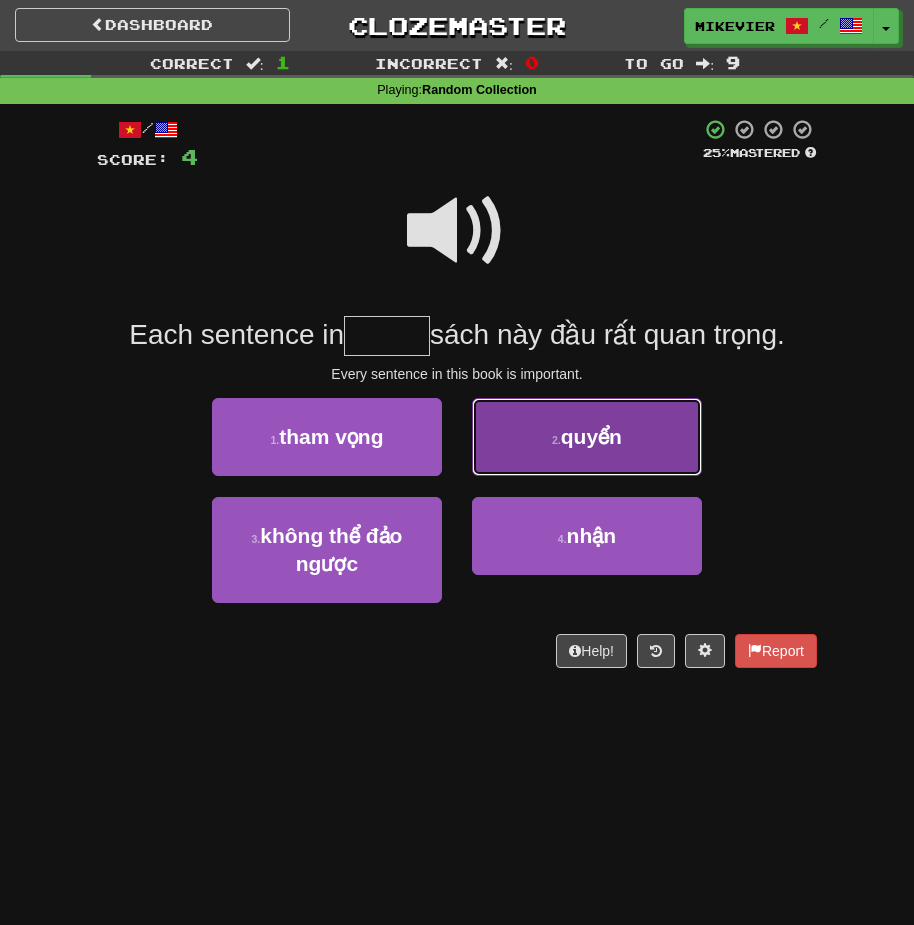 click on "2 .  quyển" at bounding box center [587, 437] 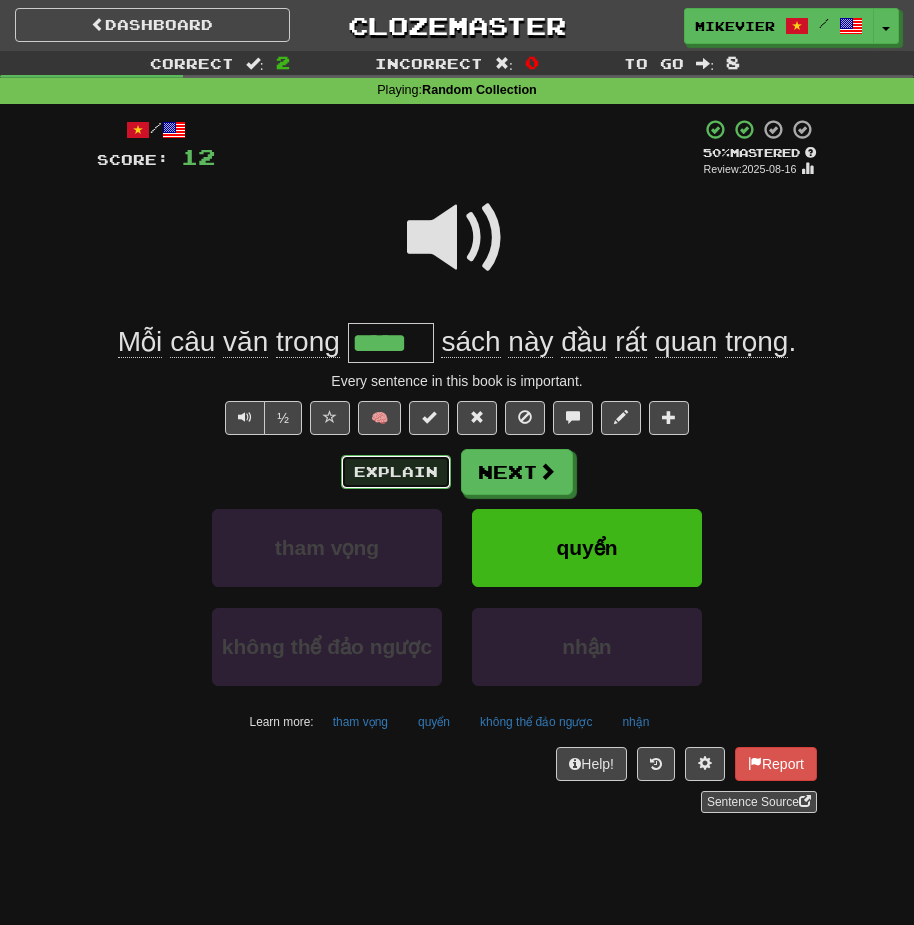 click on "Explain" at bounding box center [396, 472] 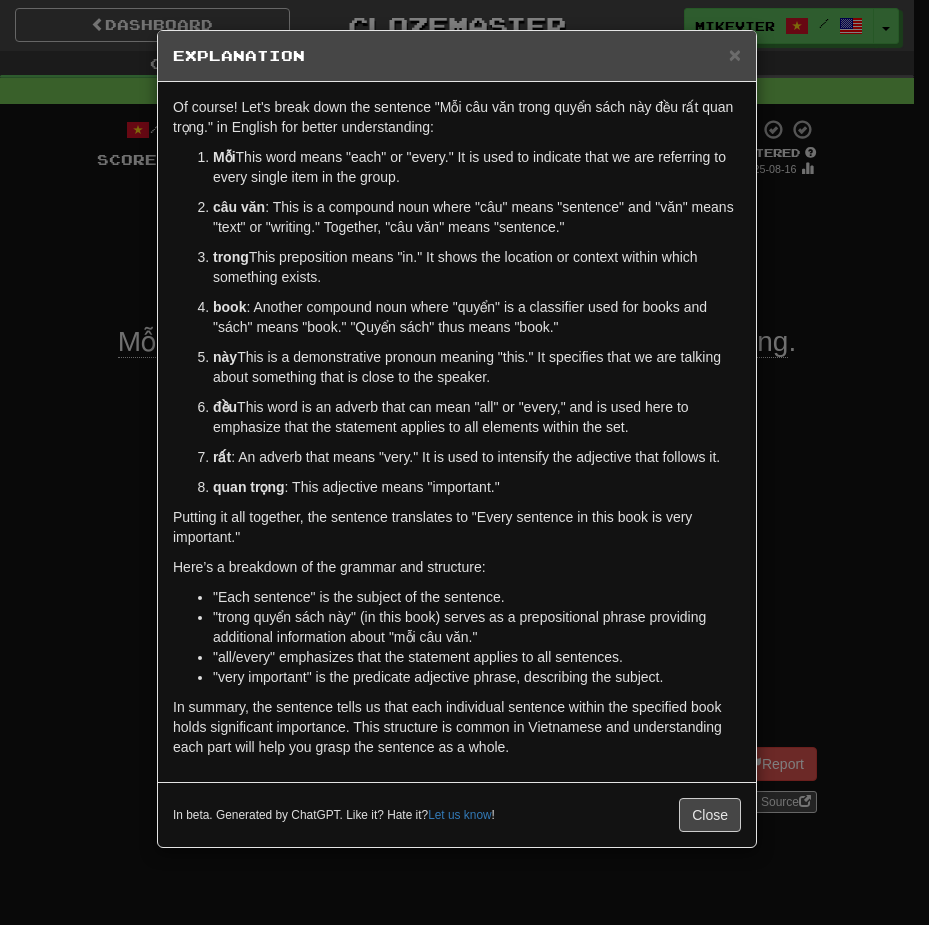 click on "× Explanation Of course! Let's break down the sentence "Mỗi câu văn trong quyển sách này đều rất quan trọng." in English for better understanding:
Mỗi : This word means "each" or "every." It is used to indicate that we are referring to every single item in the group.
câu văn : This is a compound noun where "câu" means "sentence" and "văn" means "text" or "writing." Together, "câu văn" means "sentence."
trong : This preposition means "in." It shows the location or context within which something exists.
quyển sách : Another compound noun where "quyển" is a classifier used for books and "sách" means "book." "Quyển sách" thus means "book."
này : This is a demonstrative pronoun meaning "this." It specifies that we are talking about something that is close to the speaker.
đều : This word is an adverb that can mean "all" or "every," and is used here to emphasize that the statement applies to all elements within the set.
rất" at bounding box center [464, 462] 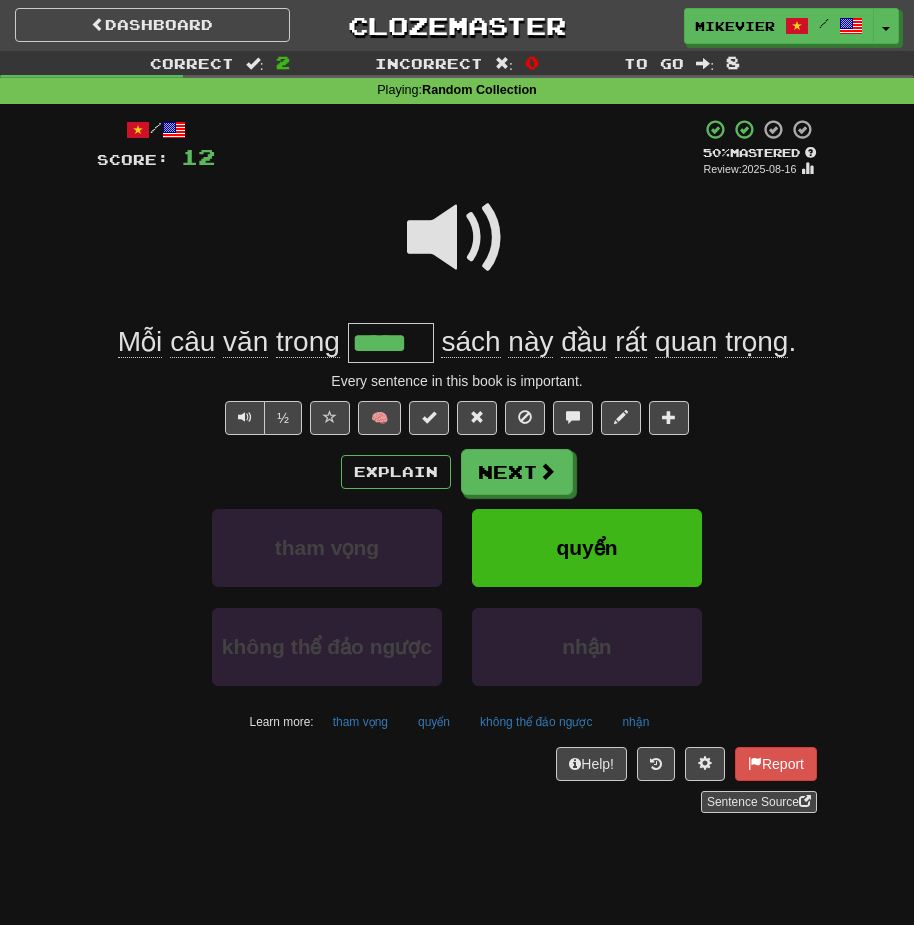 click at bounding box center [457, 238] 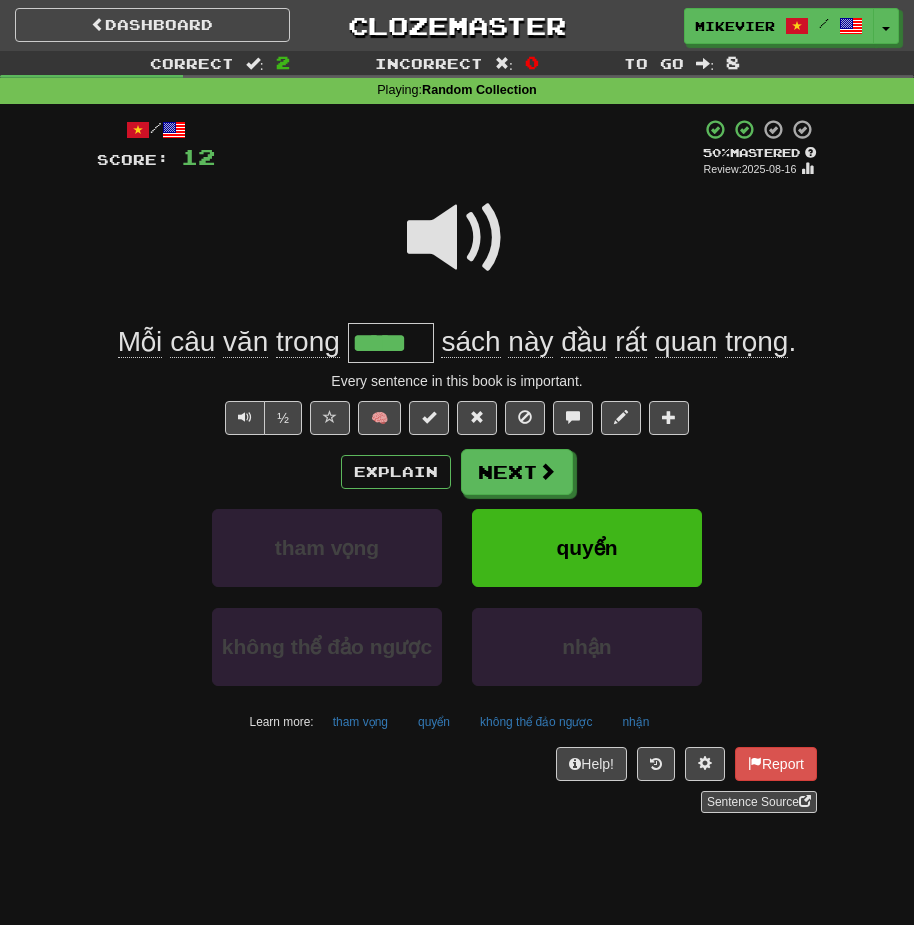 click at bounding box center [457, 238] 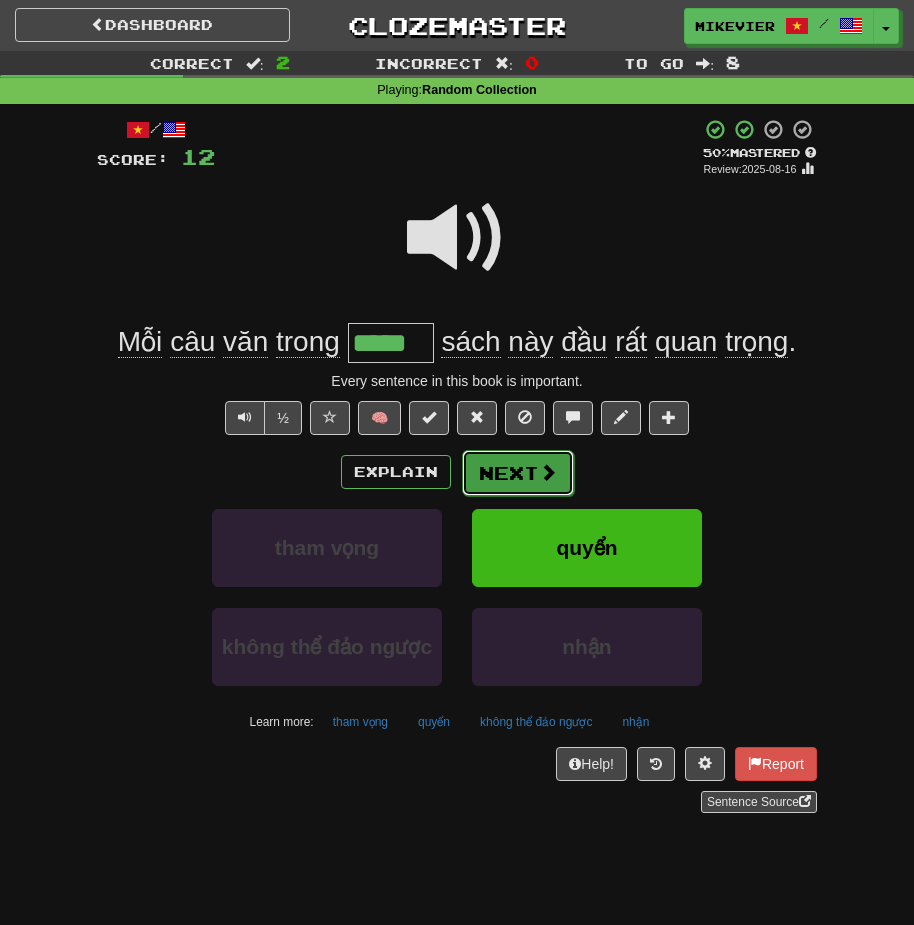 click on "Next" at bounding box center (518, 473) 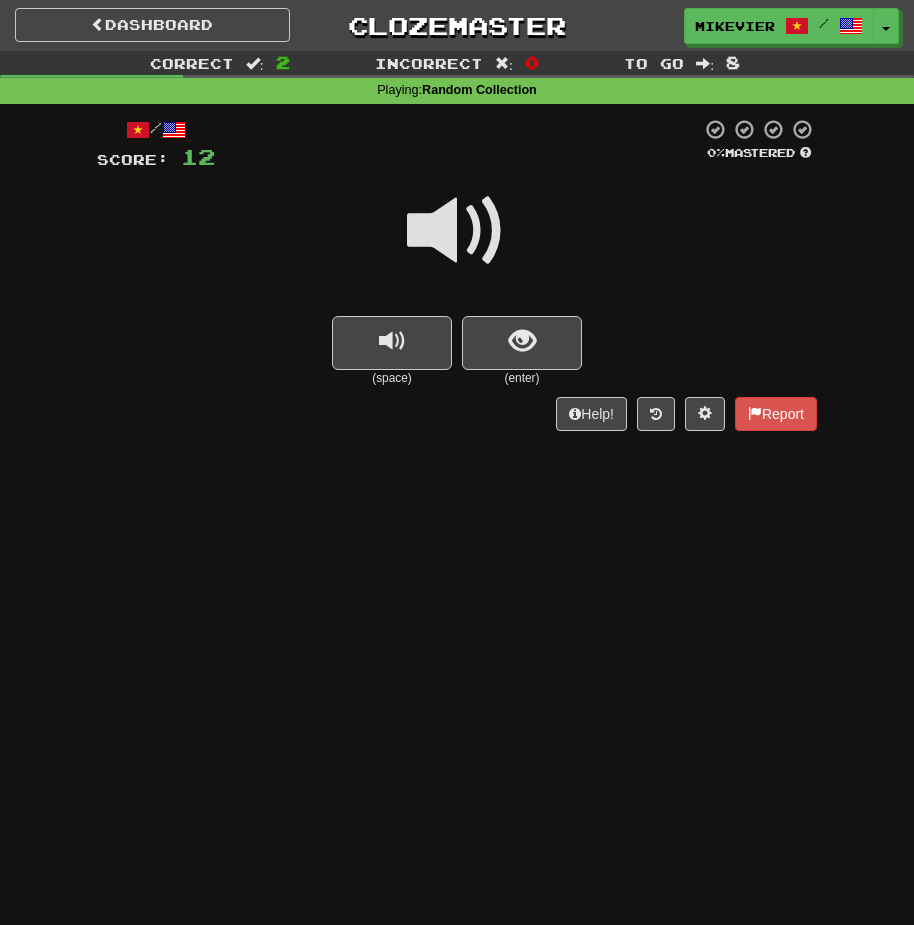 click at bounding box center (457, 231) 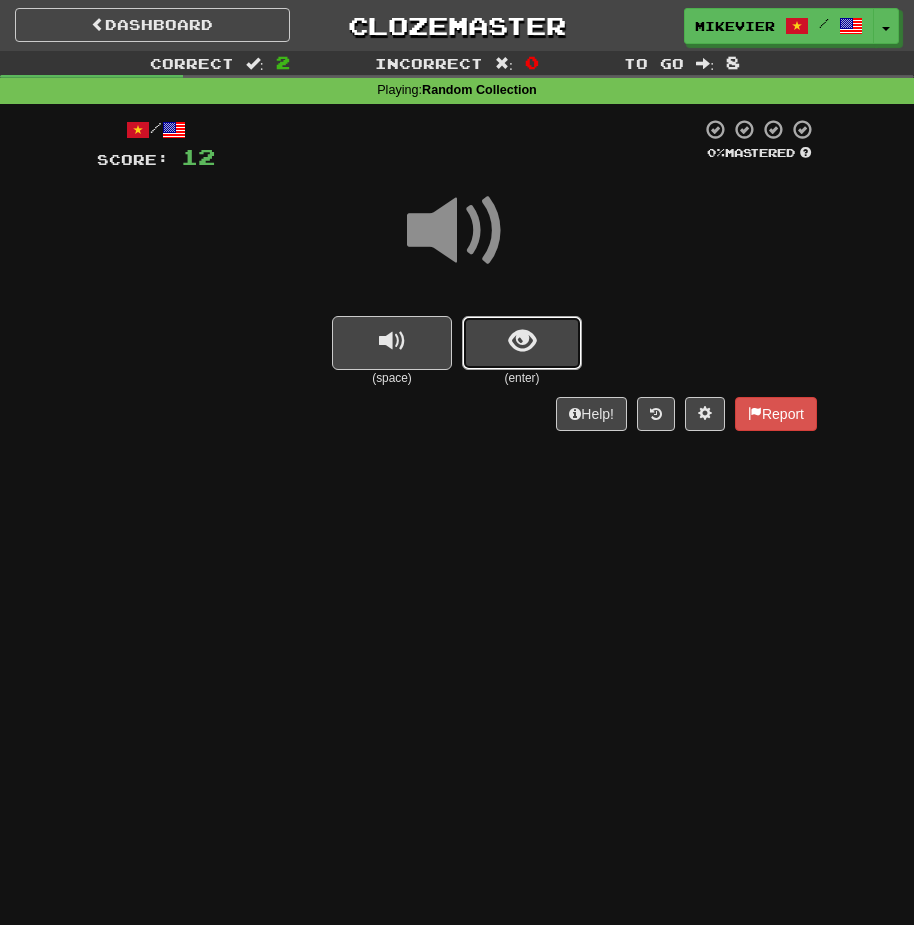 click at bounding box center [522, 343] 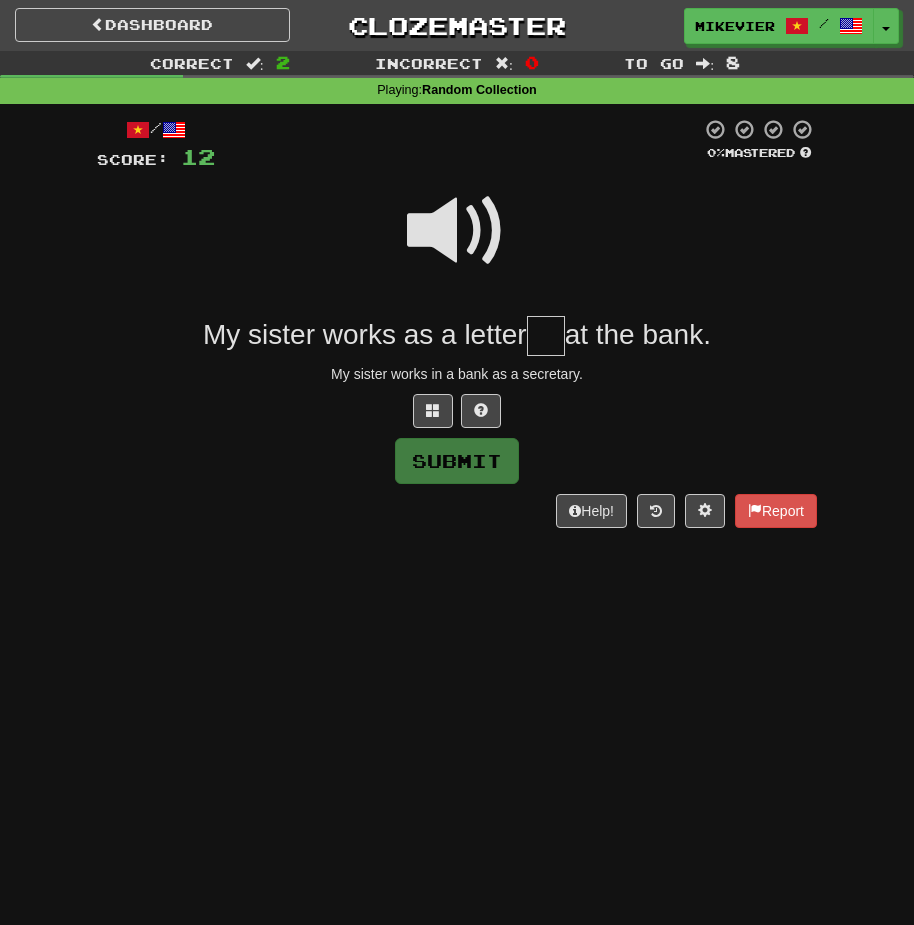 click at bounding box center (457, 231) 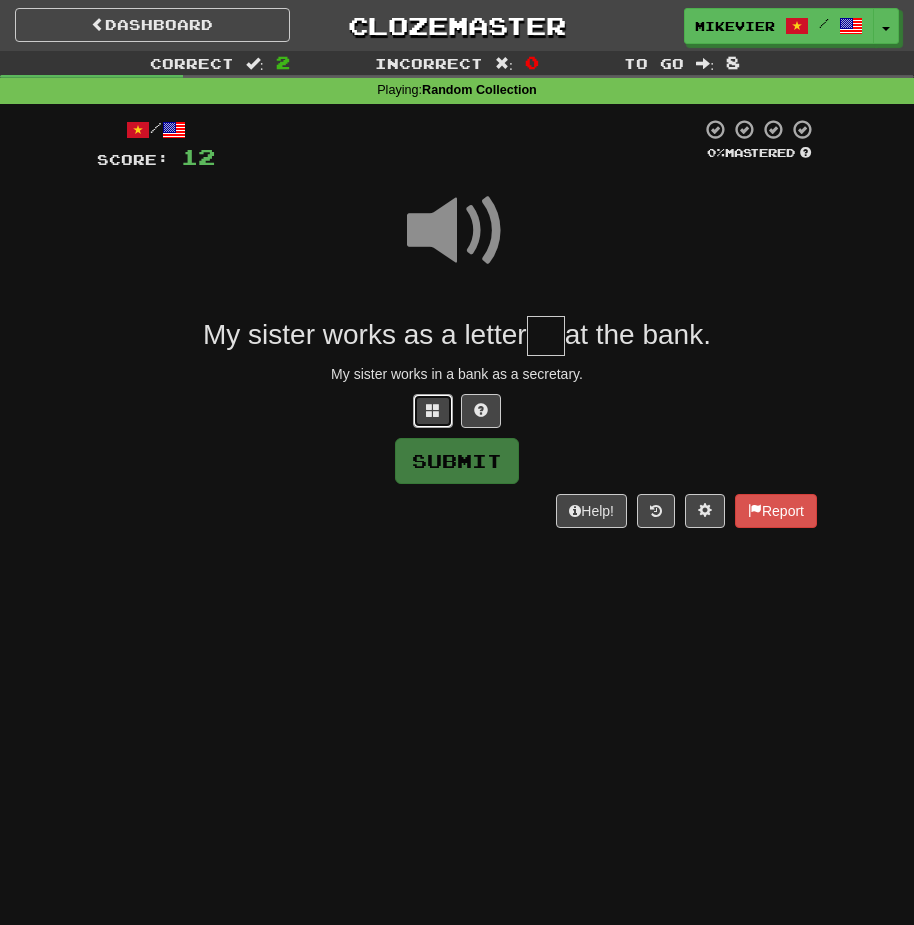 click at bounding box center (433, 411) 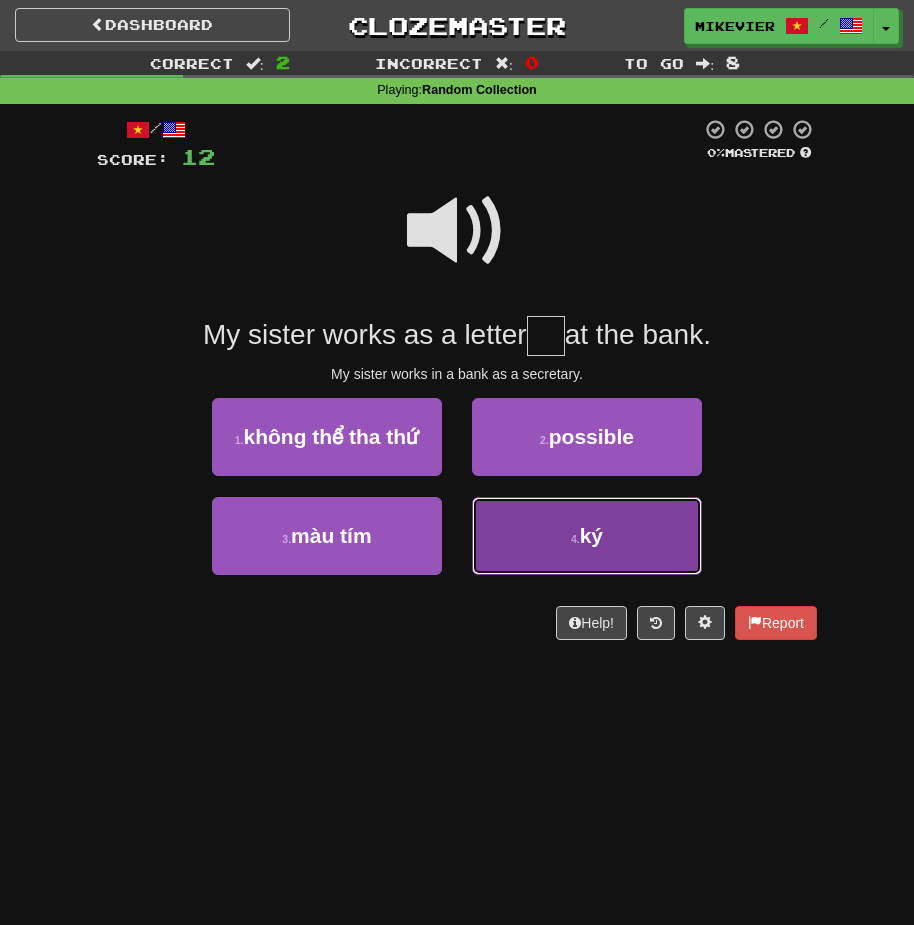 click on "4 .  ký" at bounding box center [587, 536] 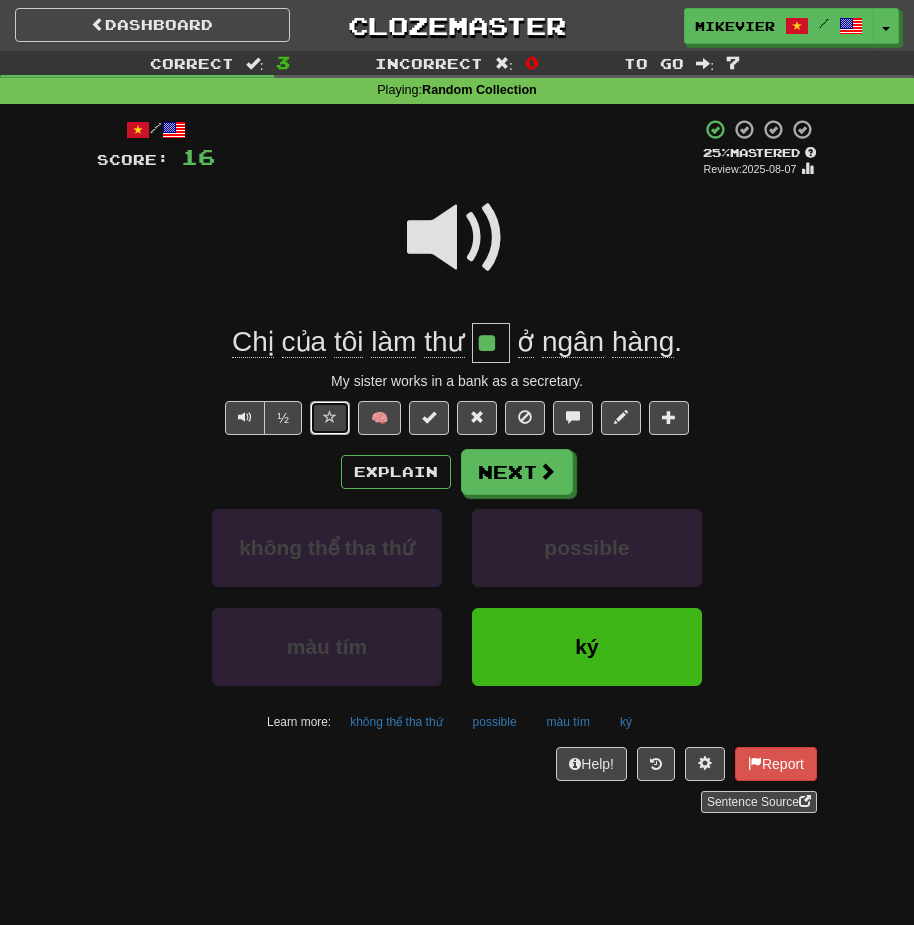 click at bounding box center [330, 417] 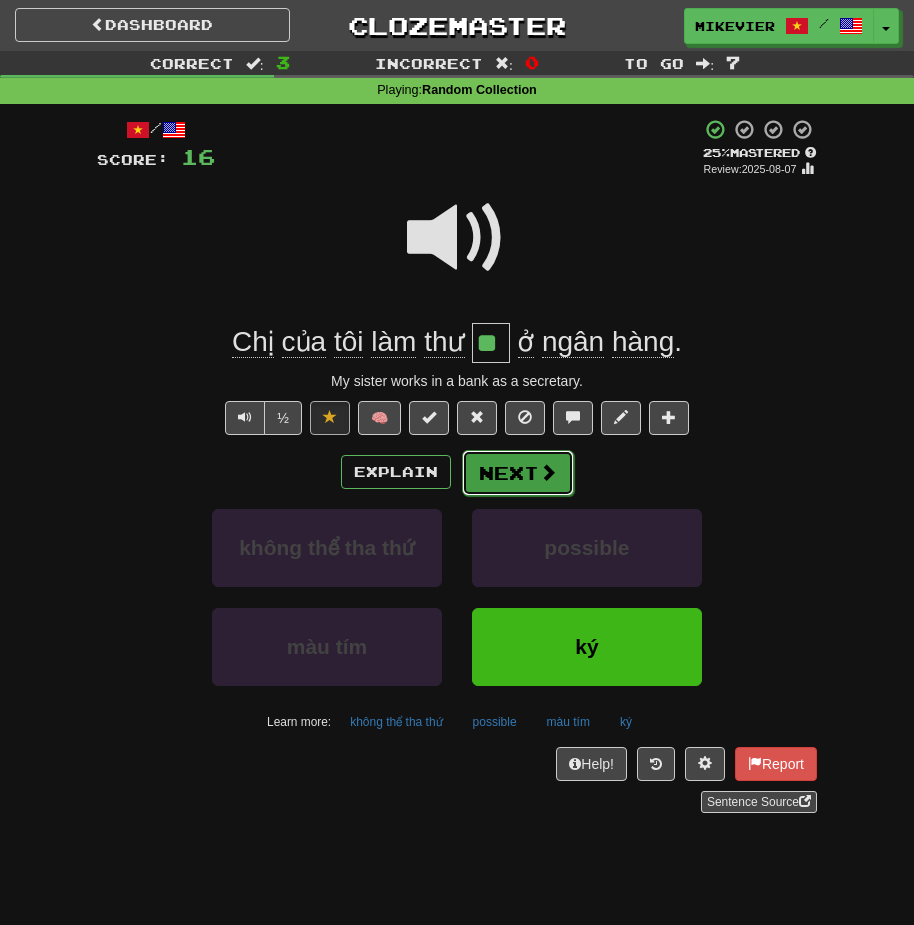 click on "Next" at bounding box center [518, 473] 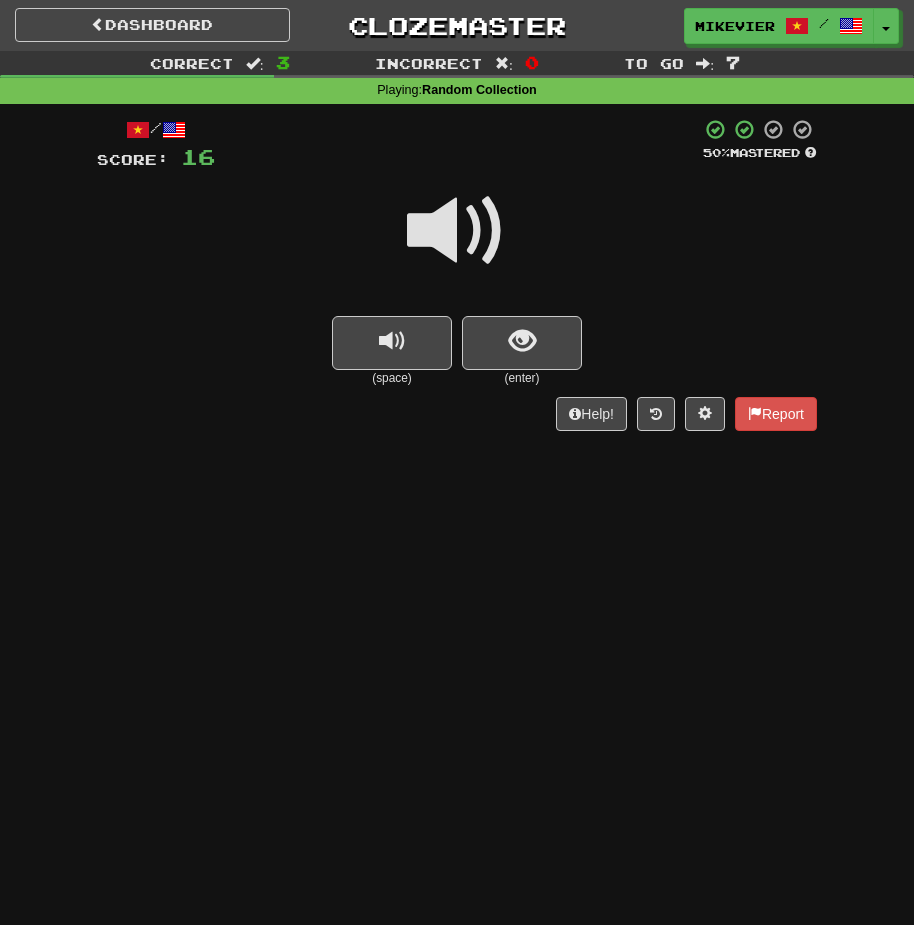 click at bounding box center [457, 231] 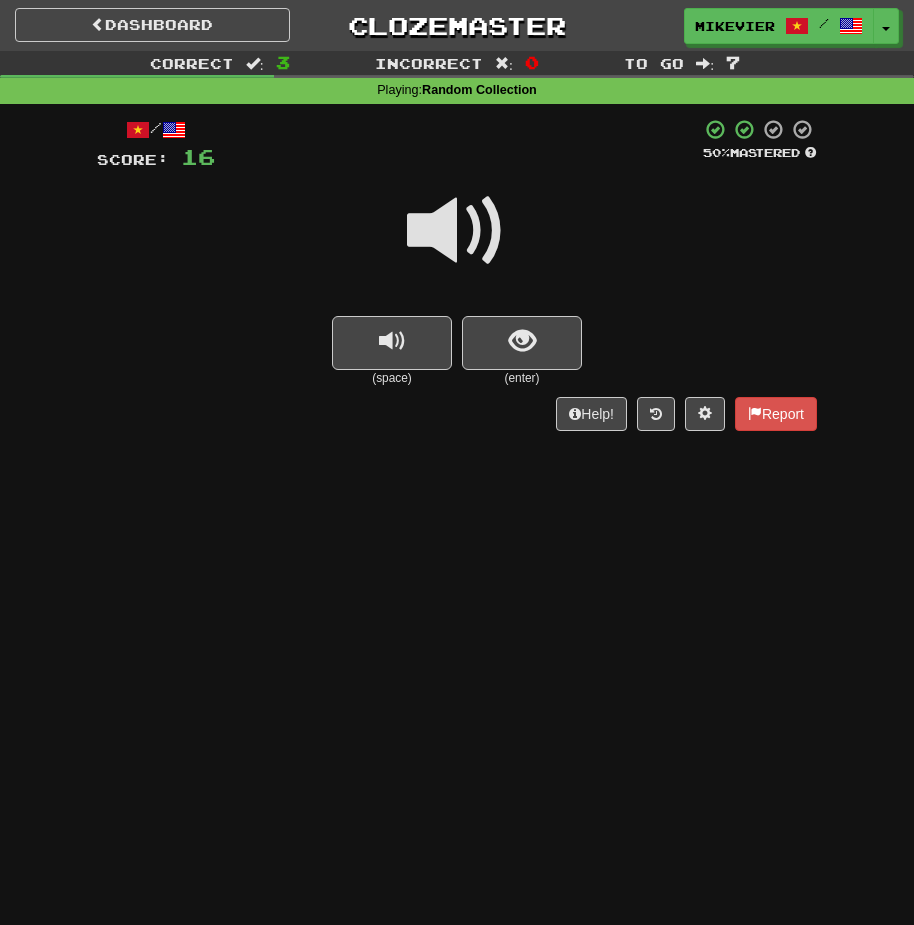 click at bounding box center [457, 231] 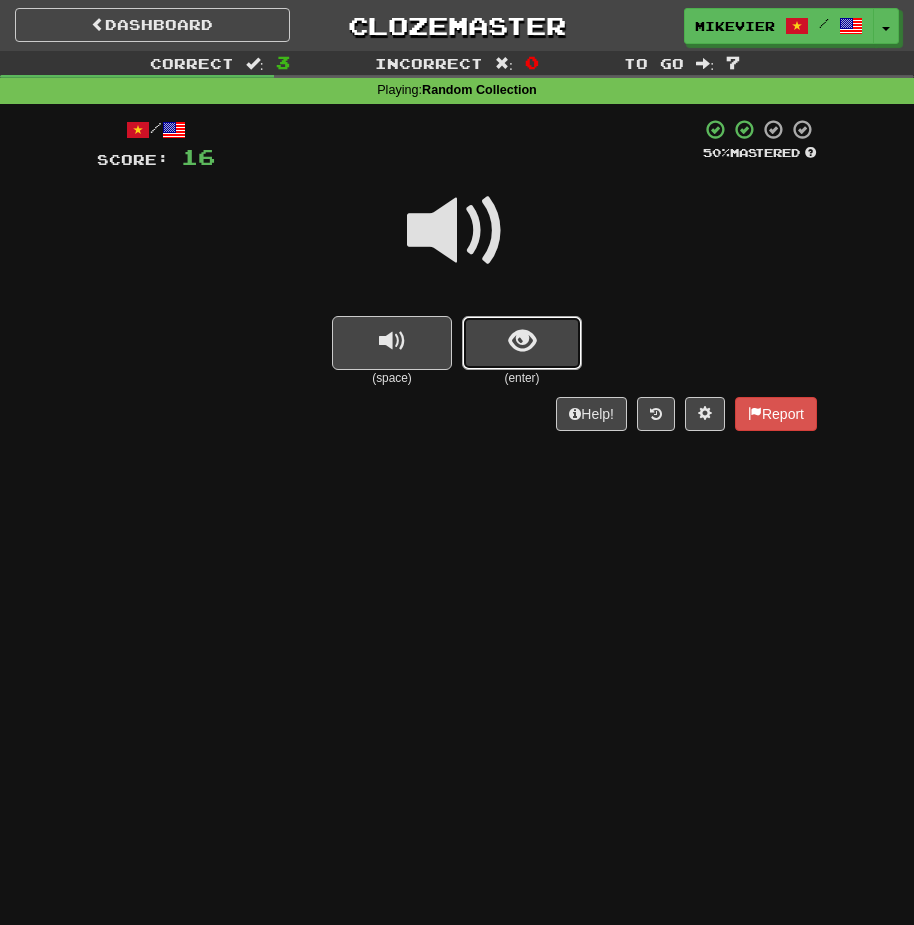 click at bounding box center (522, 343) 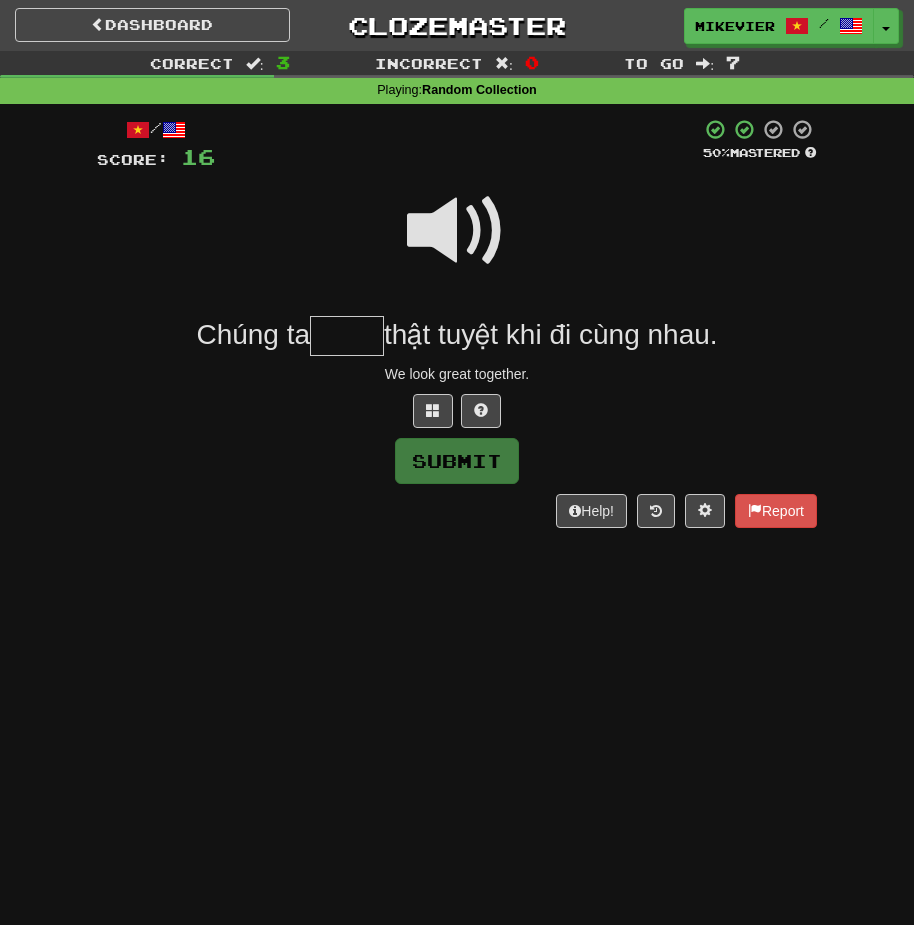 click at bounding box center [457, 231] 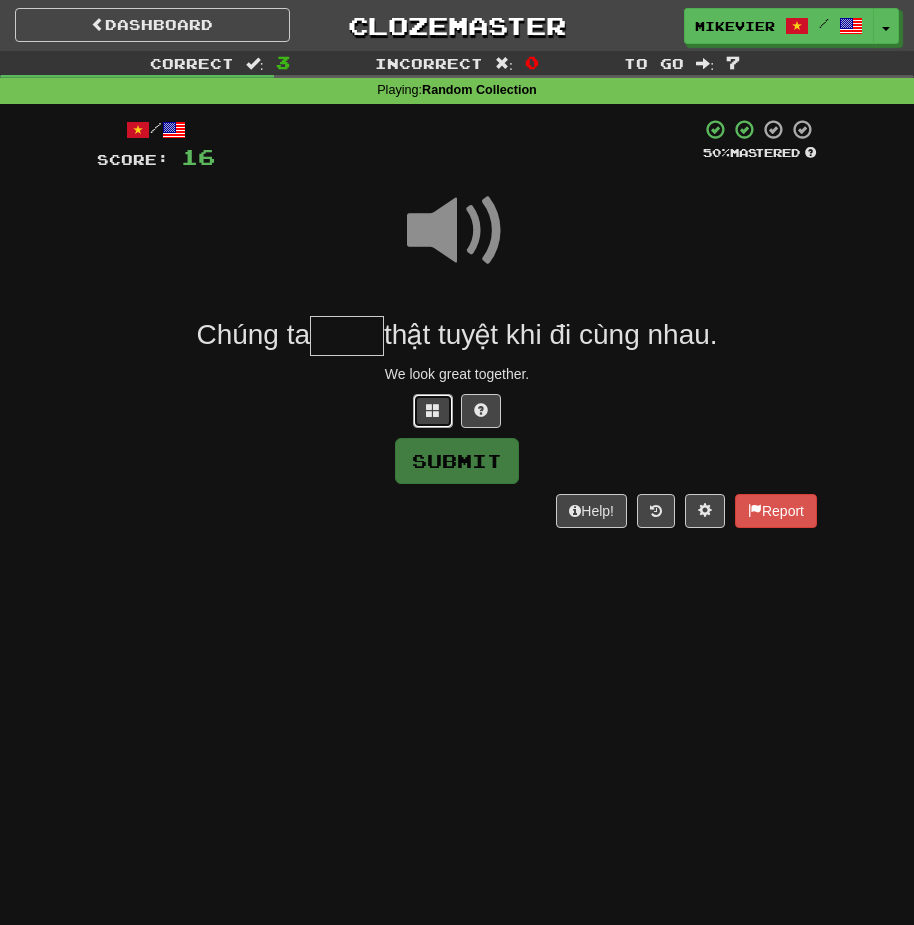 click at bounding box center (433, 410) 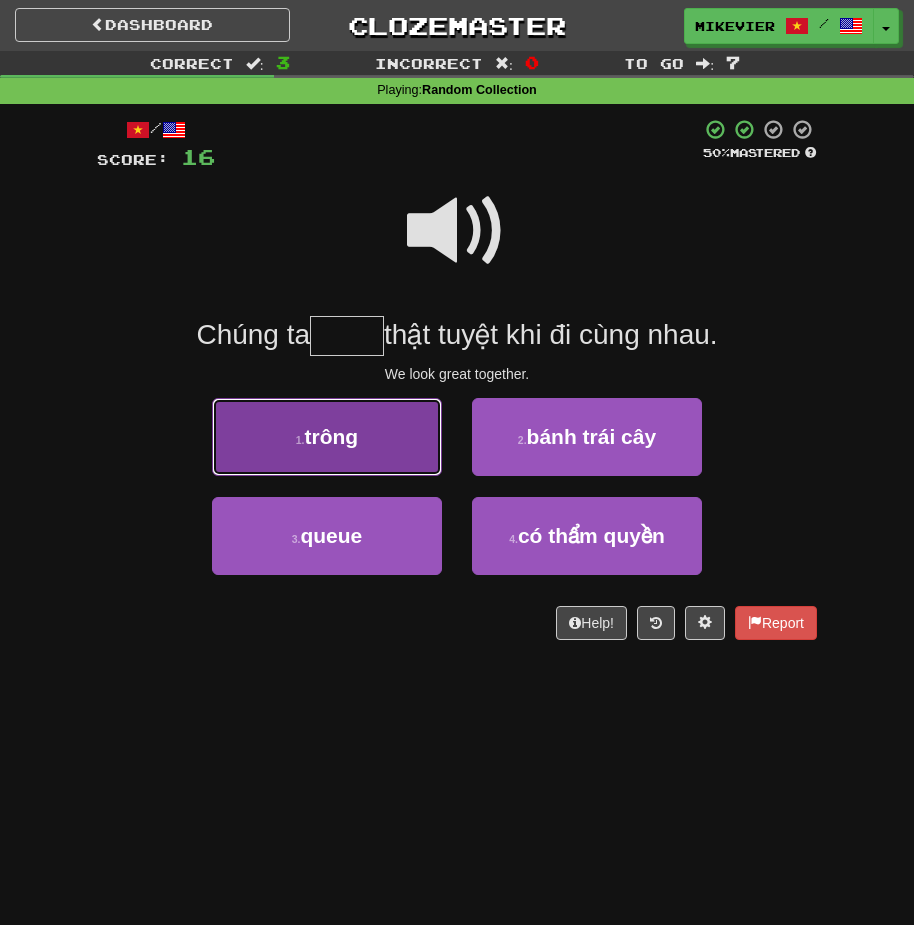 click on "1 .  trông" at bounding box center [327, 437] 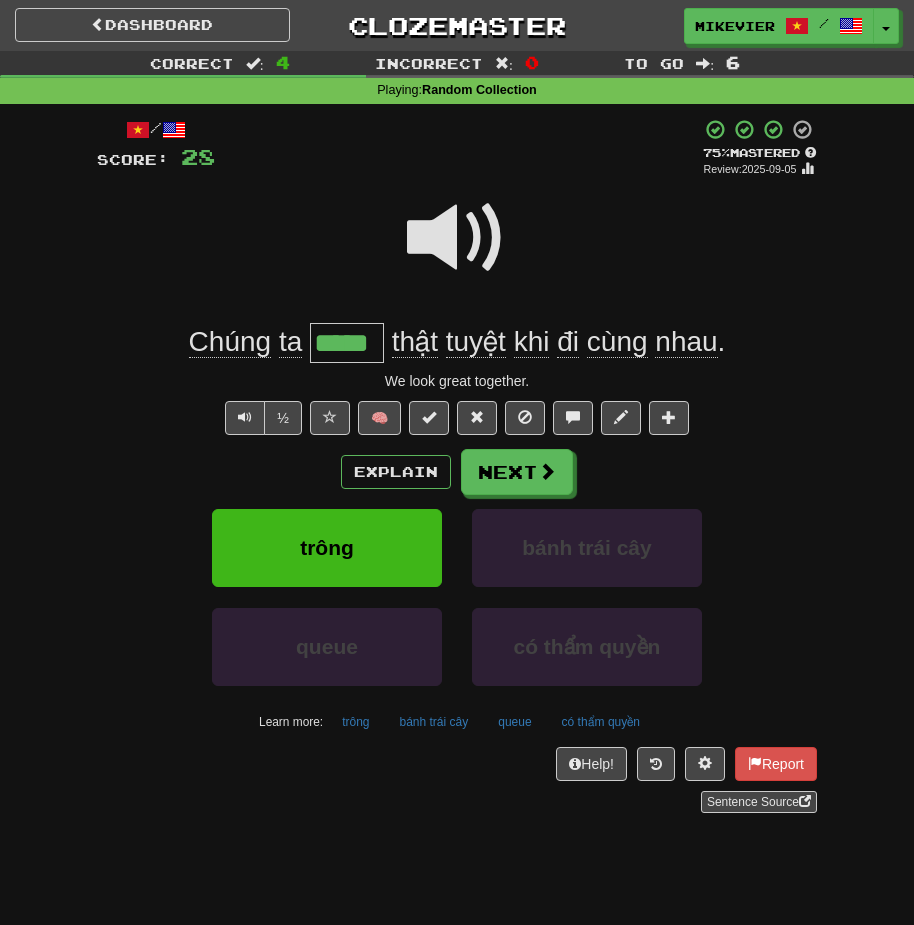click at bounding box center [457, 238] 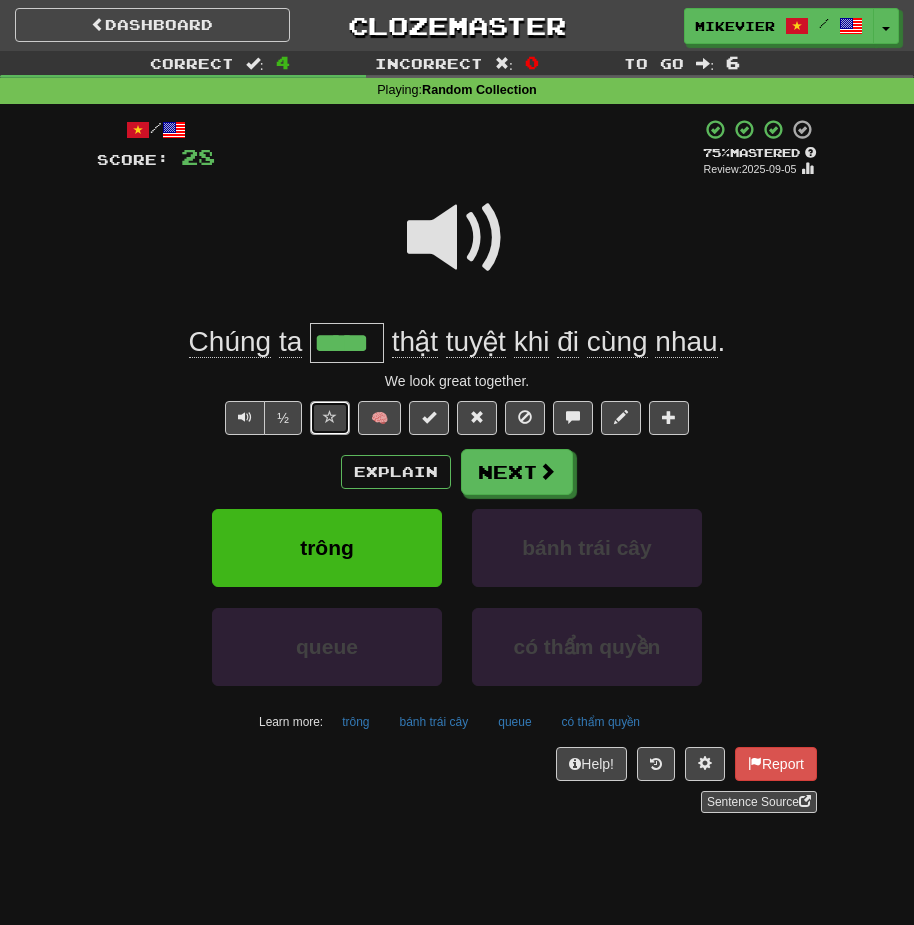 click at bounding box center [330, 418] 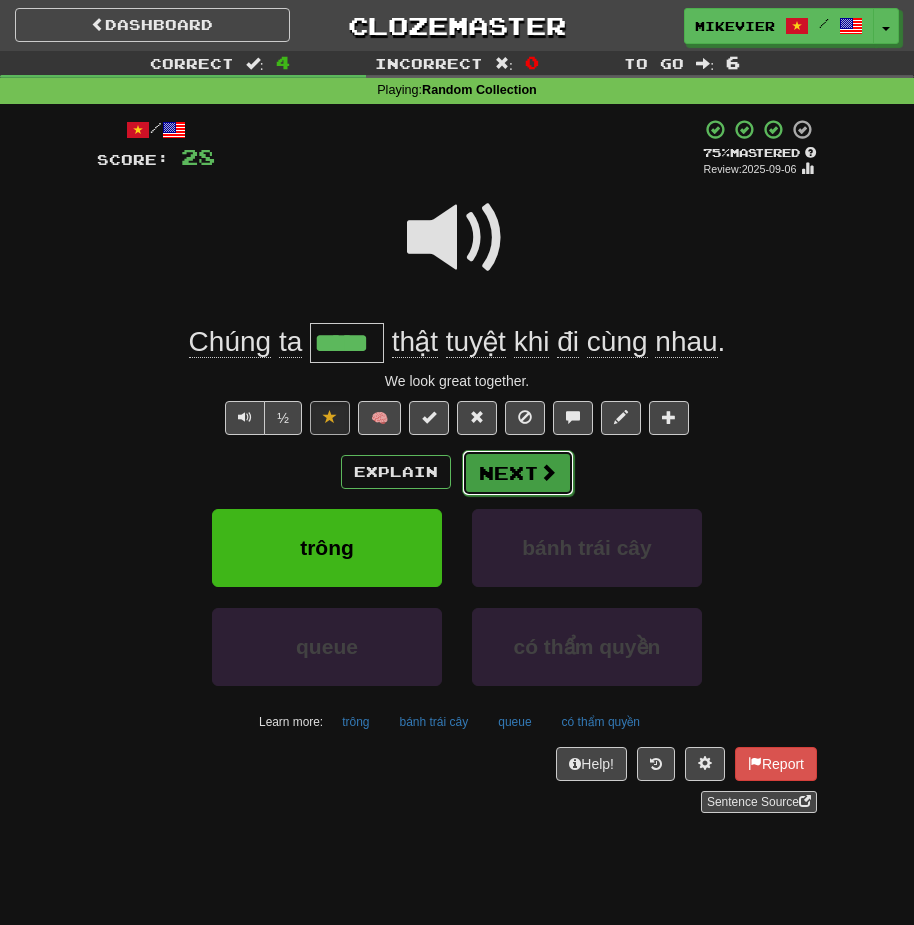 click at bounding box center [548, 472] 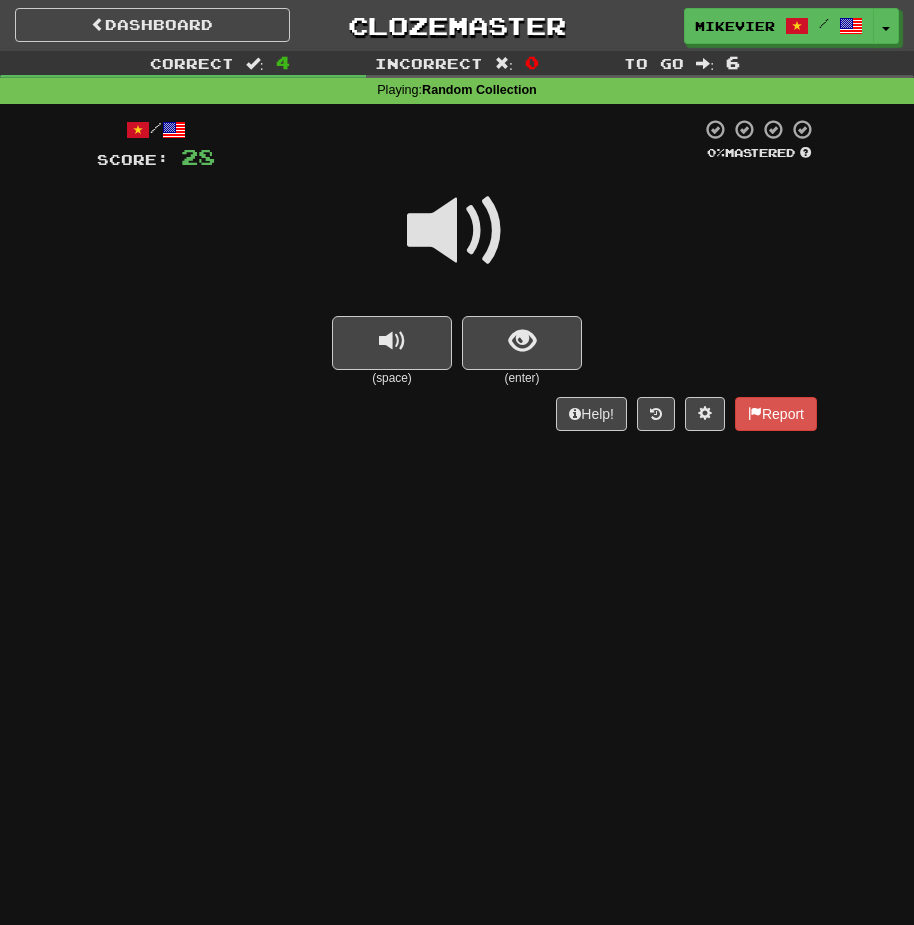 click at bounding box center [457, 231] 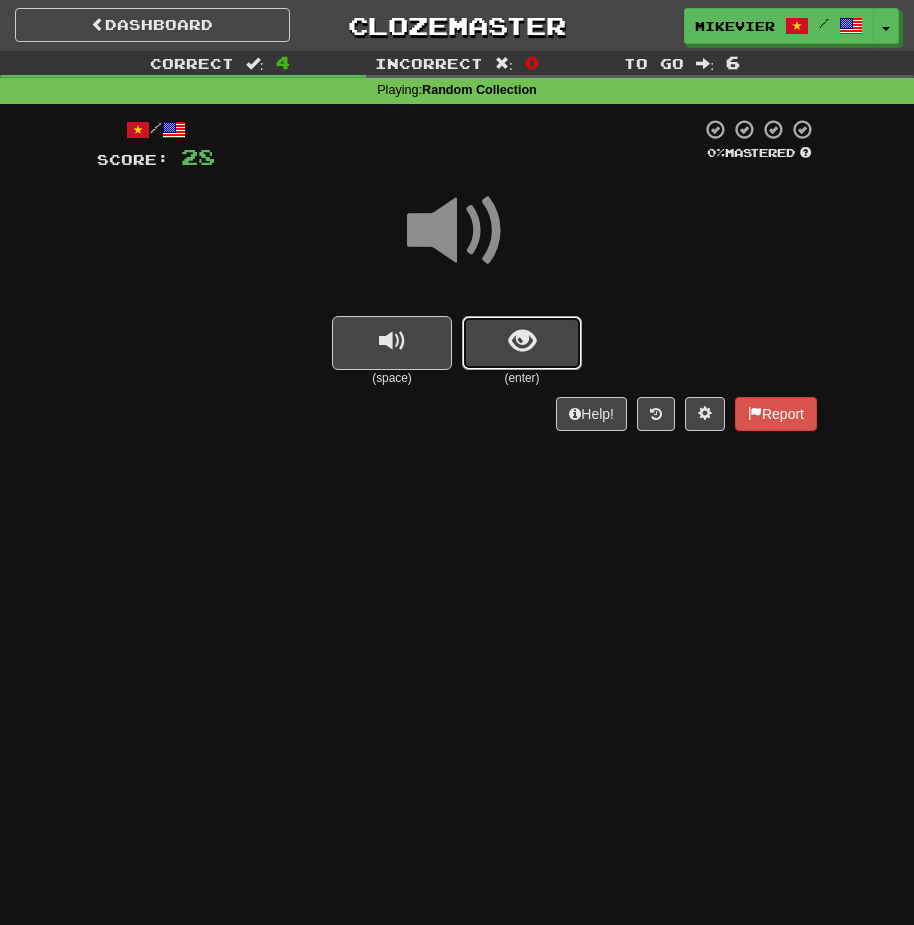 click at bounding box center [522, 343] 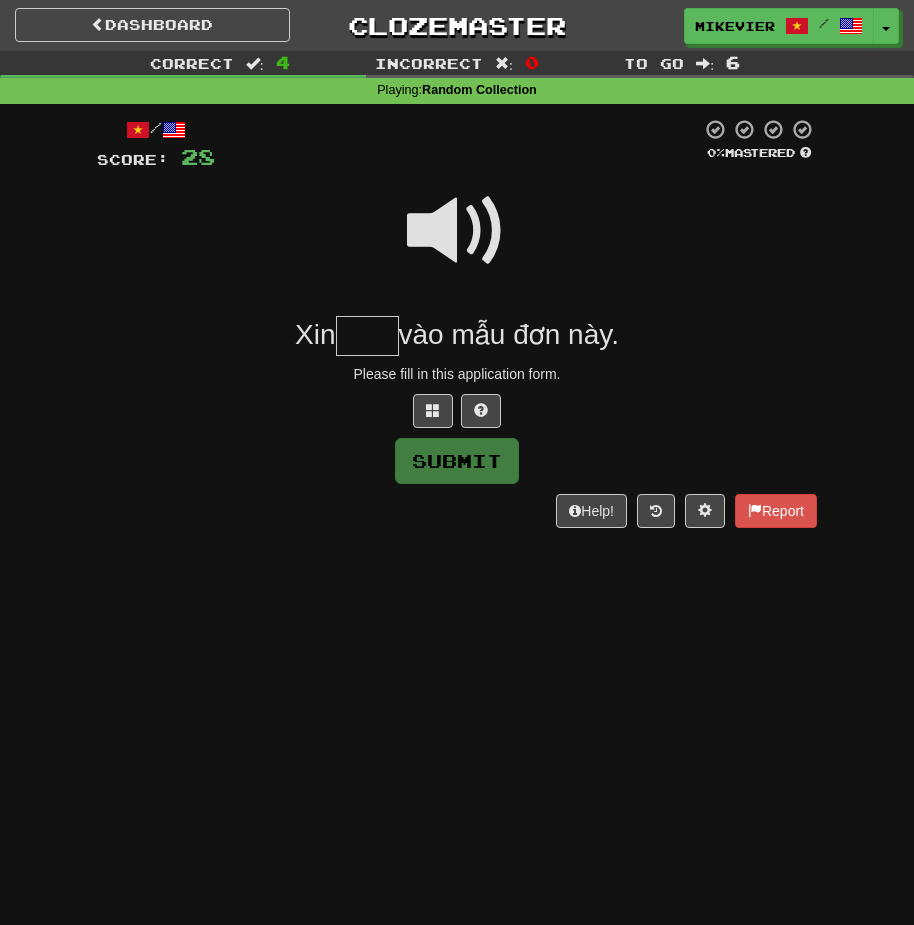 click at bounding box center [457, 231] 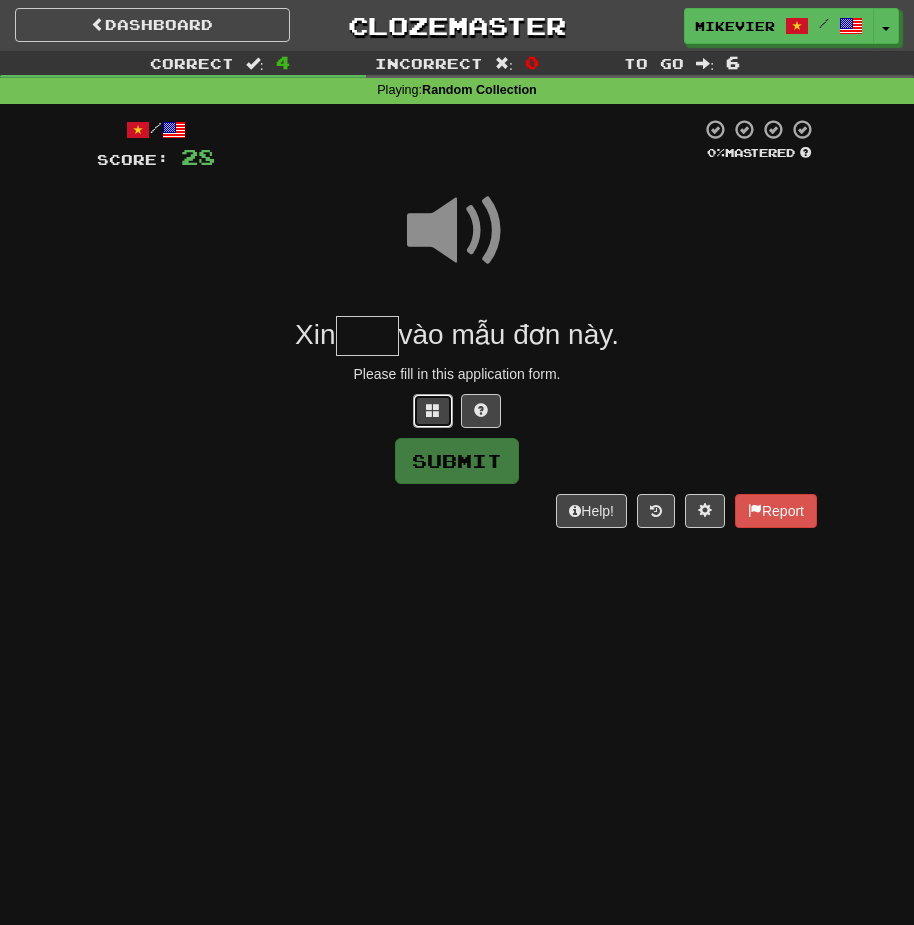 click at bounding box center [433, 410] 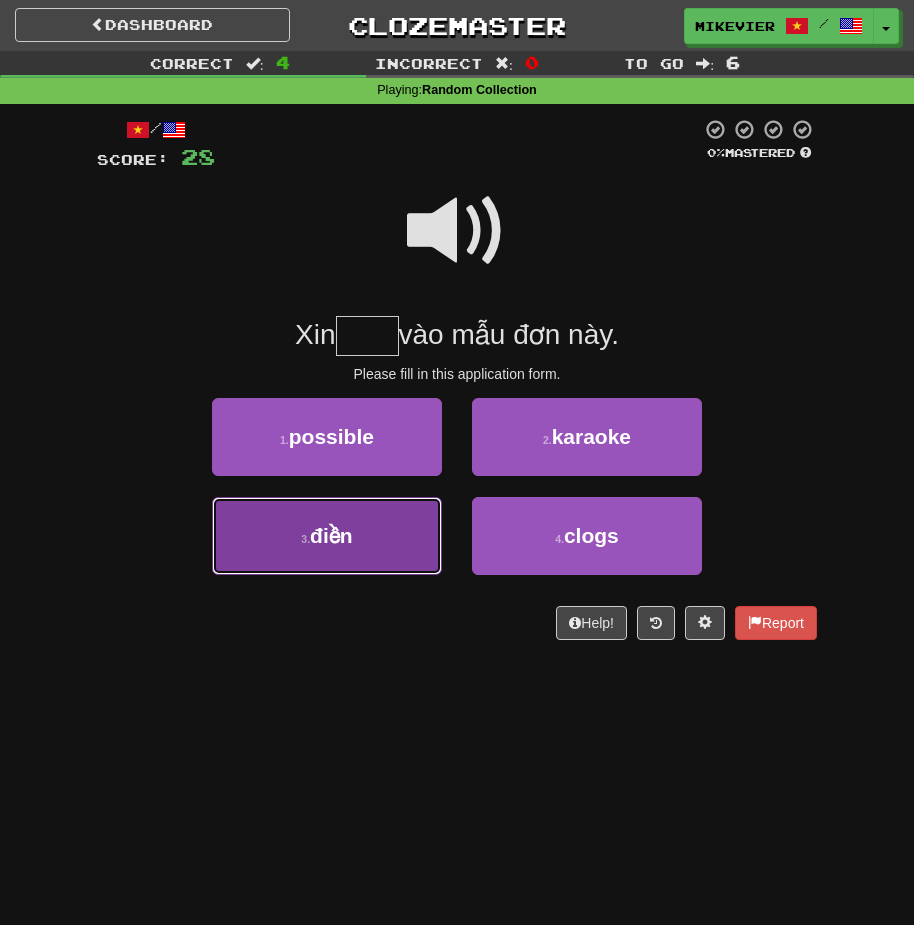 click on "3 .  điền" at bounding box center (327, 536) 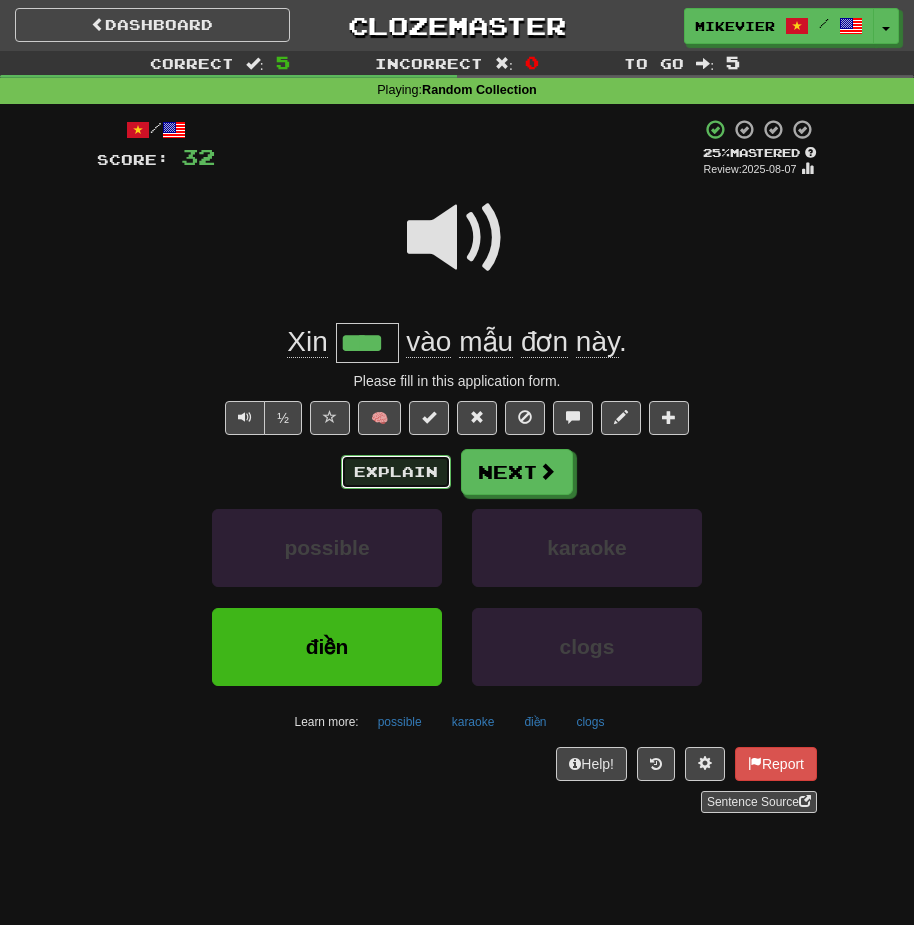 click on "Explain" at bounding box center [396, 472] 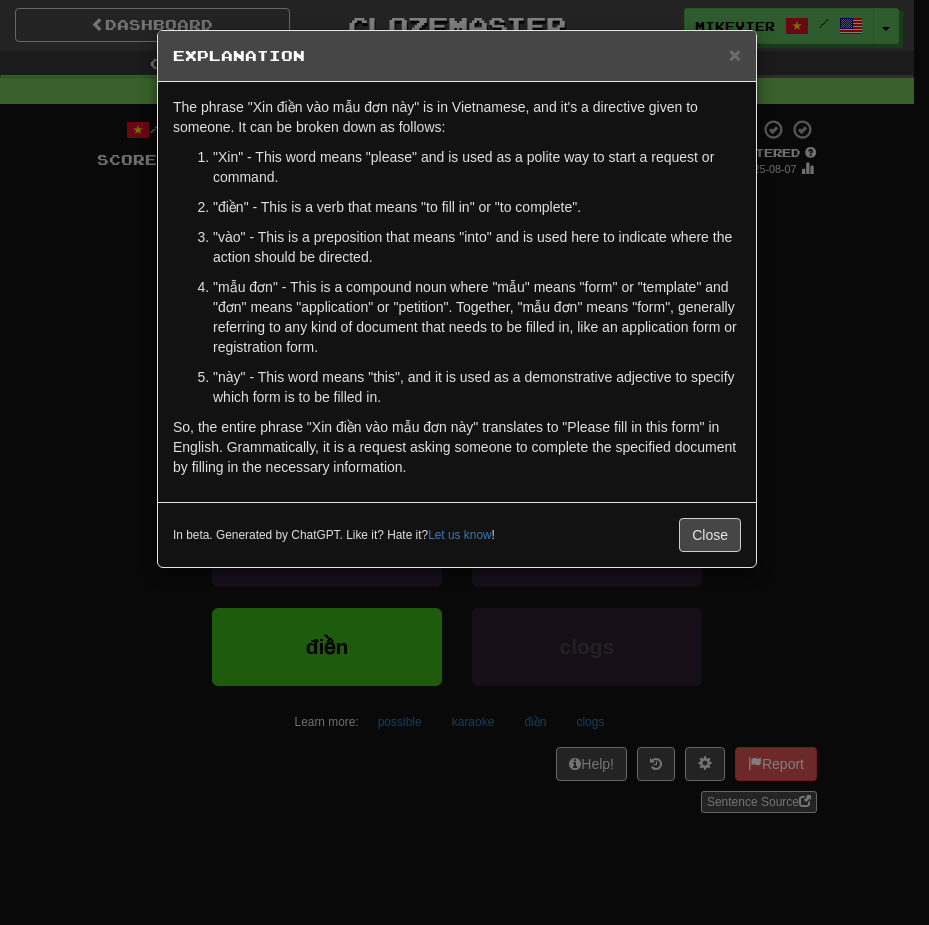 click on "× Explanation The phrase "Xin điền vào mẫu đơn này" is in Vietnamese, and it's a directive given to someone. It can be broken down as follows:
"Xin" - This word means "please" and is used as a polite way to start a request or command.
"điền" - This is a verb that means "to fill in" or "to complete".
"vào" - This is a preposition that means "into" and is used here to indicate where the action should be directed.
"mẫu đơn" - This is a compound noun where "mẫu" means "form" or "template" and "đơn" means "application" or "petition". Together, "mẫu đơn" means "form", generally referring to any kind of document that needs to be filled in, like an application form or registration form.
"này" - This word means "this", and it is used as a demonstrative adjective to specify which form is to be filled in.
In beta. Generated by ChatGPT. Like it? Hate it?  Let us know ! Close" at bounding box center (464, 462) 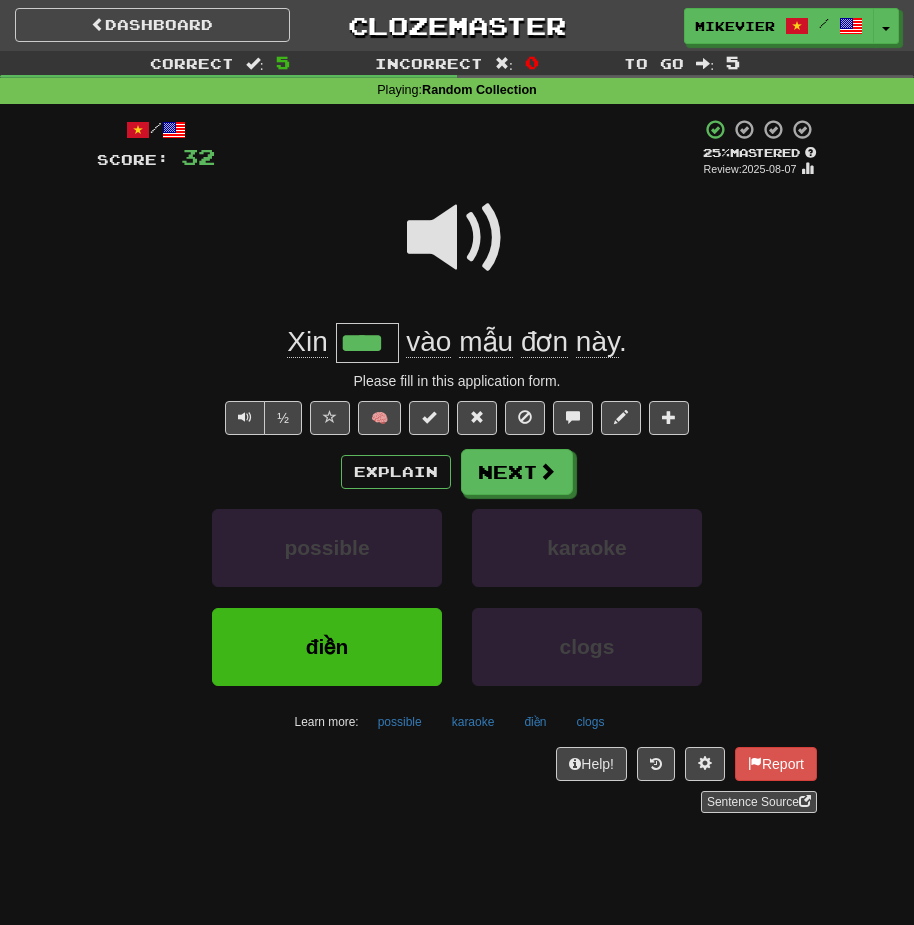 click at bounding box center [457, 238] 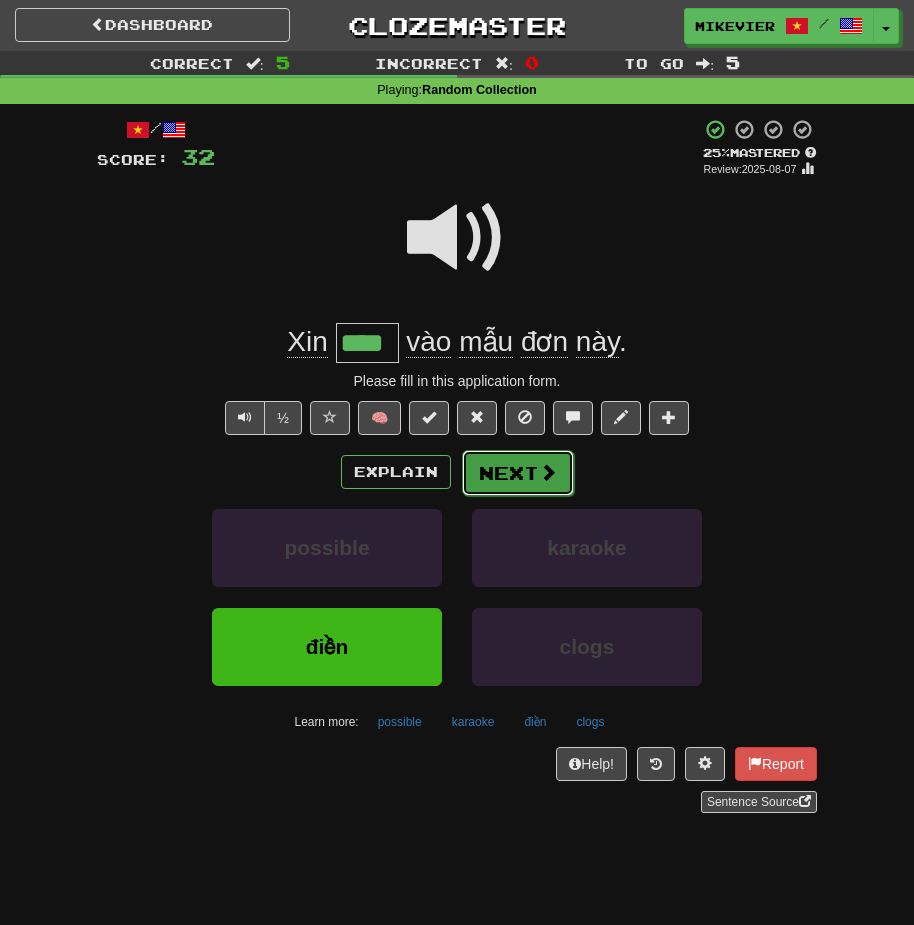 click at bounding box center [548, 472] 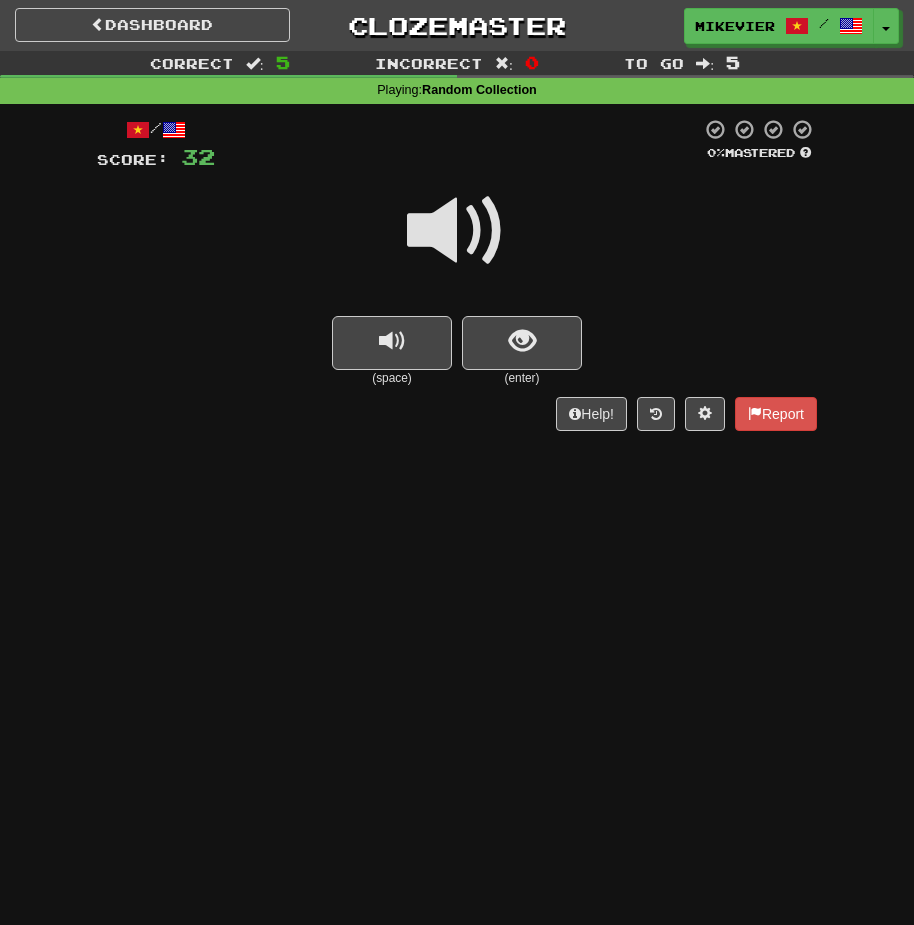 click at bounding box center (457, 231) 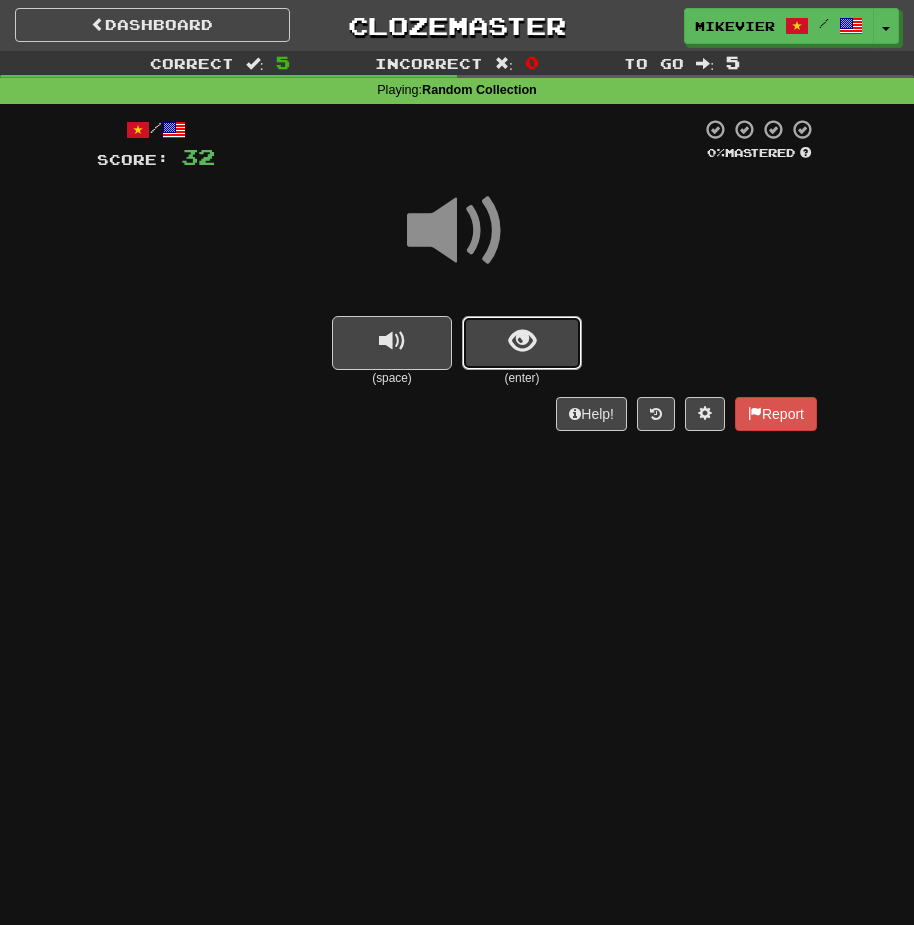click at bounding box center (522, 341) 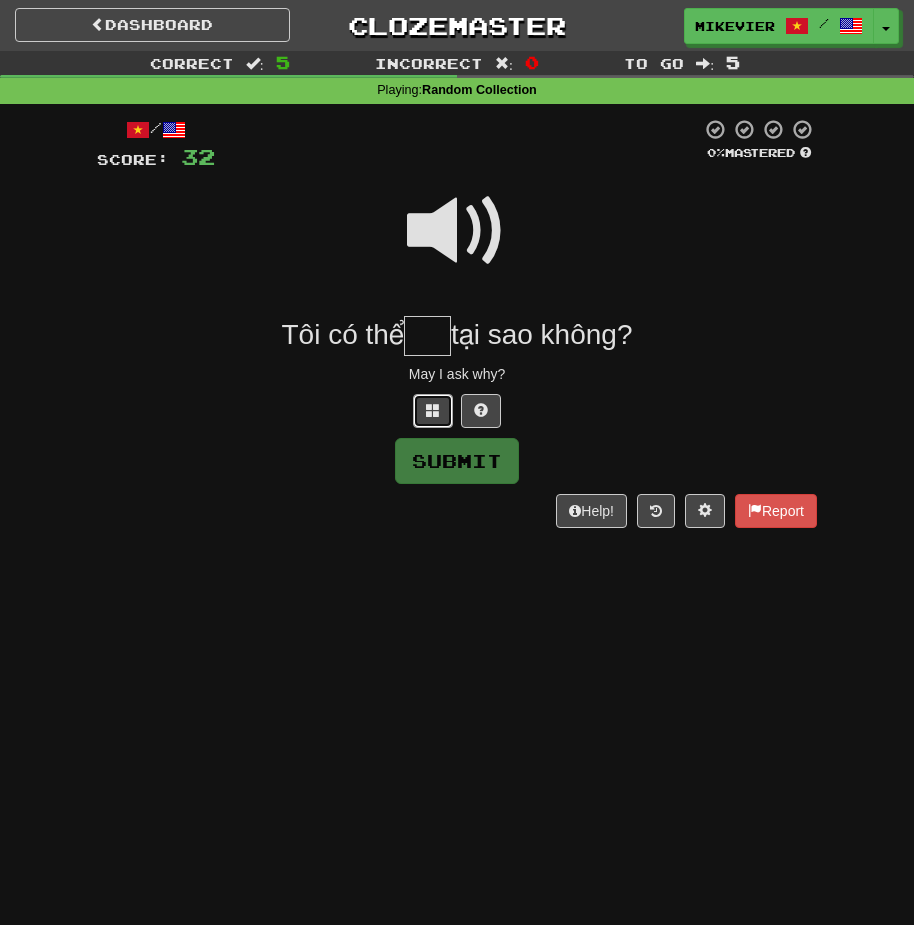 click at bounding box center (433, 410) 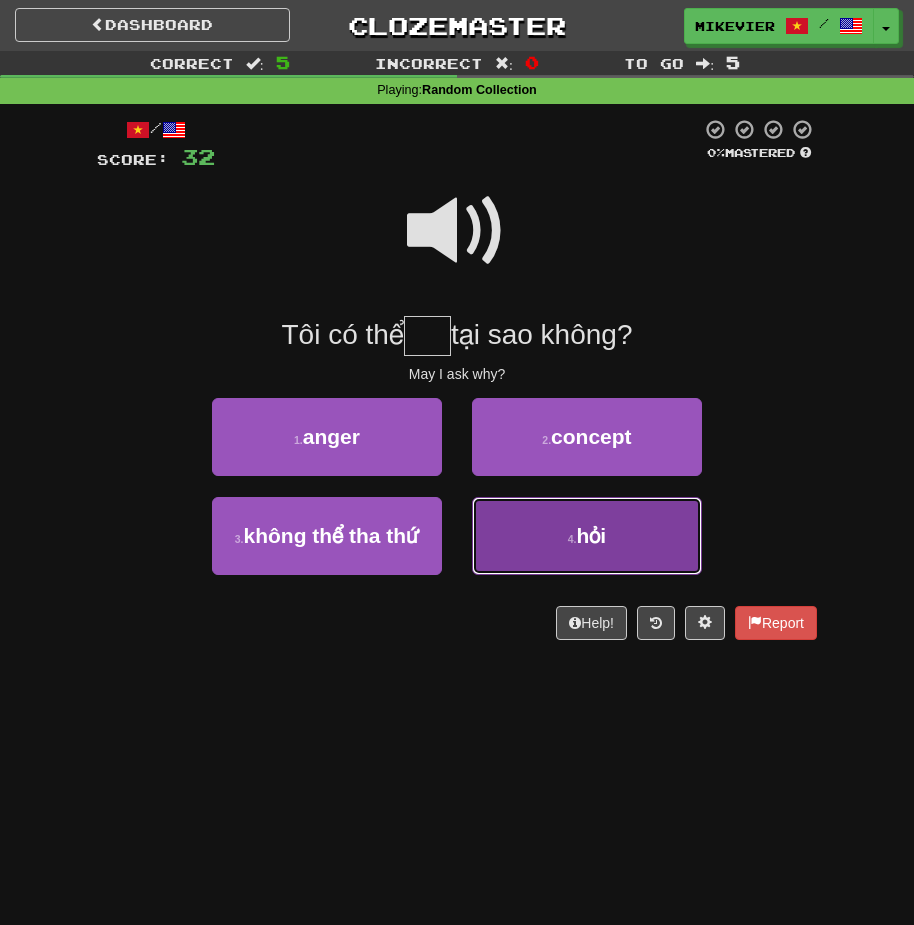 click on "4 .  hỏi" at bounding box center (587, 536) 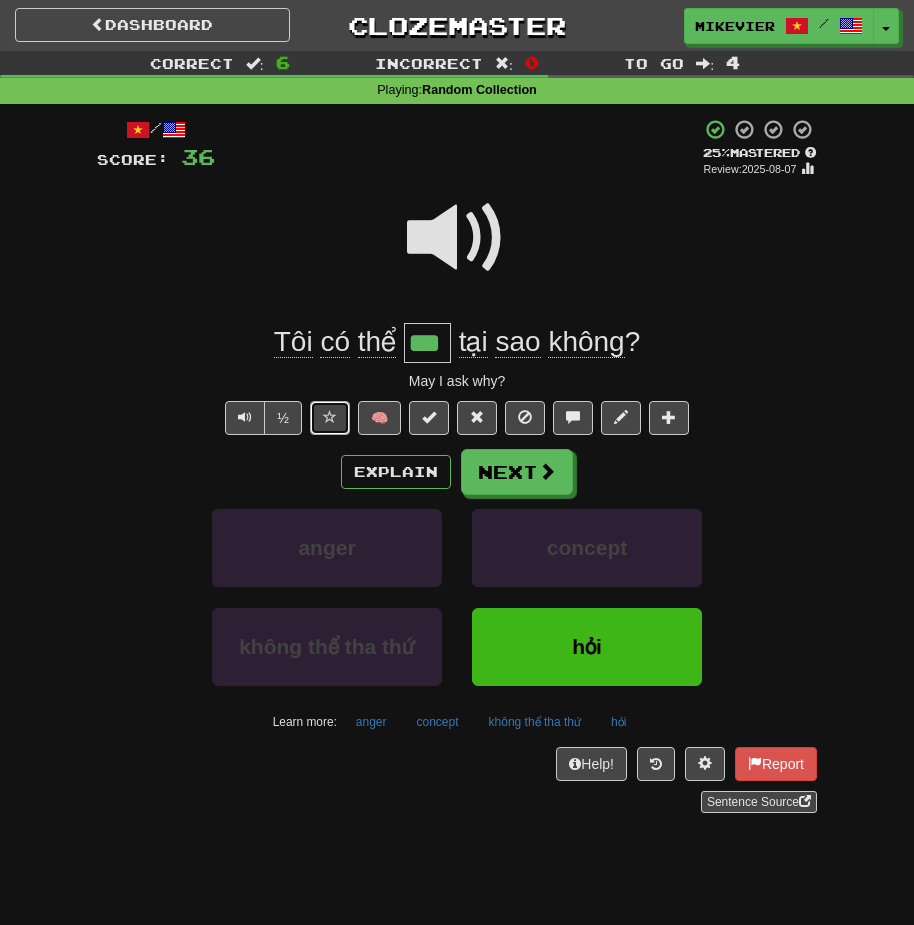click at bounding box center [330, 417] 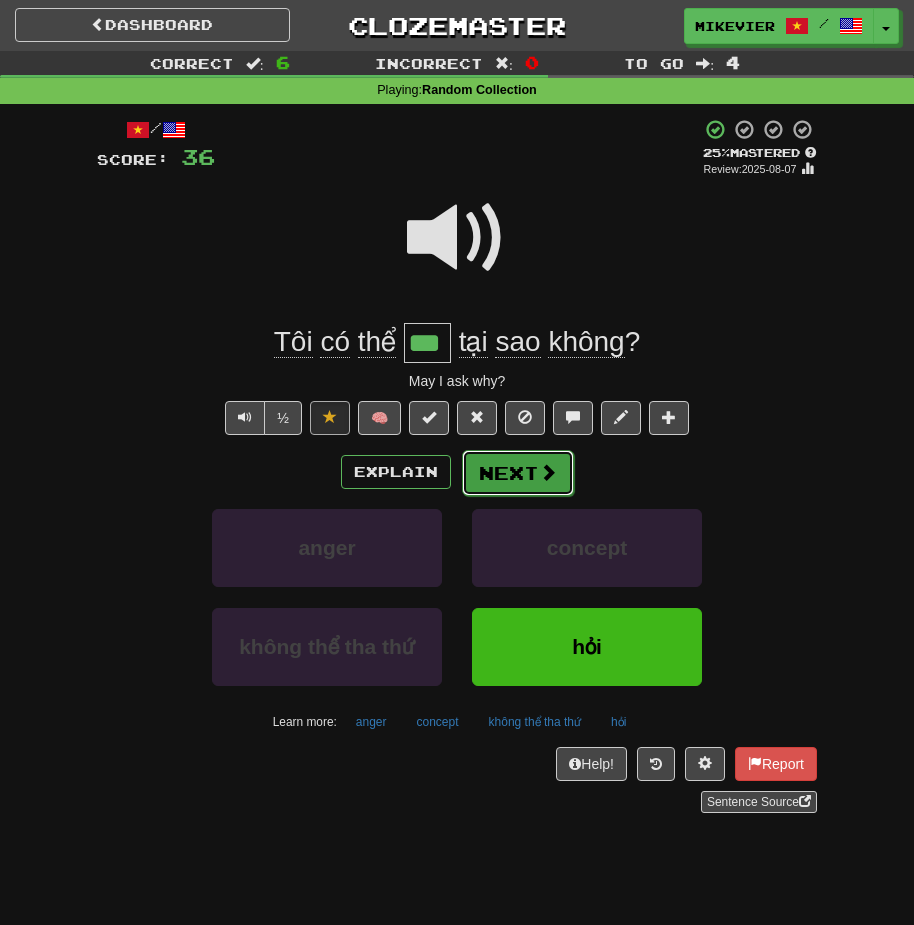 click on "Next" at bounding box center [518, 473] 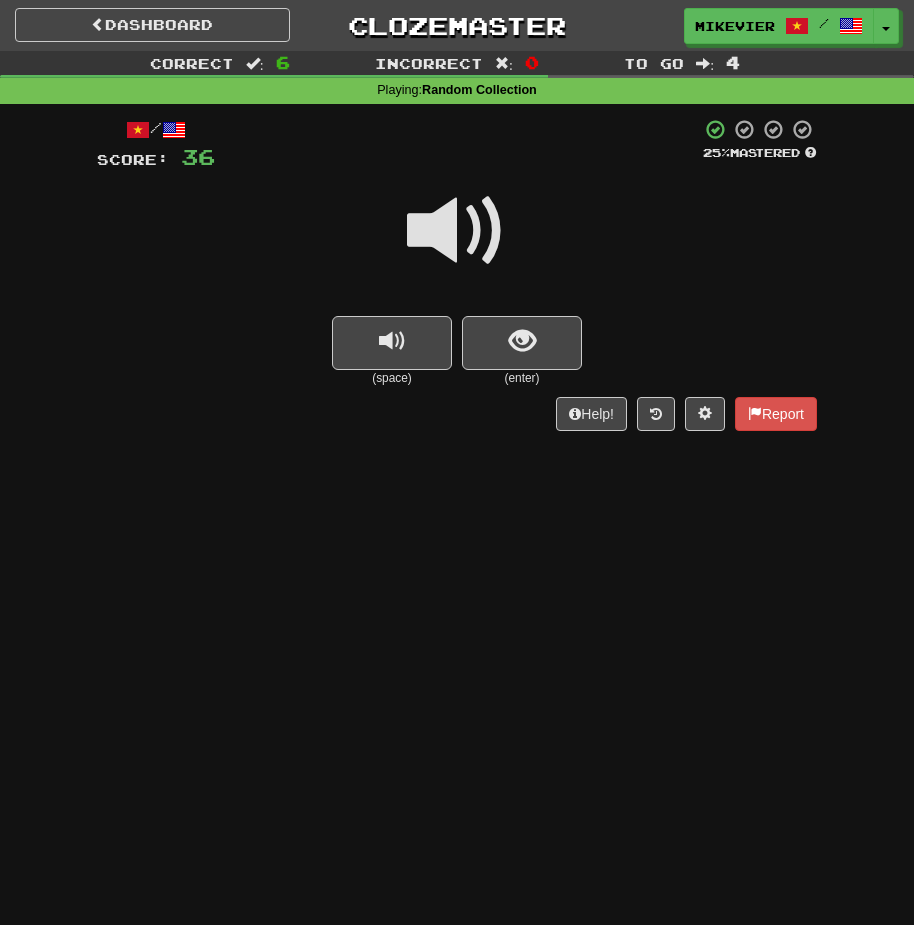 click at bounding box center [457, 231] 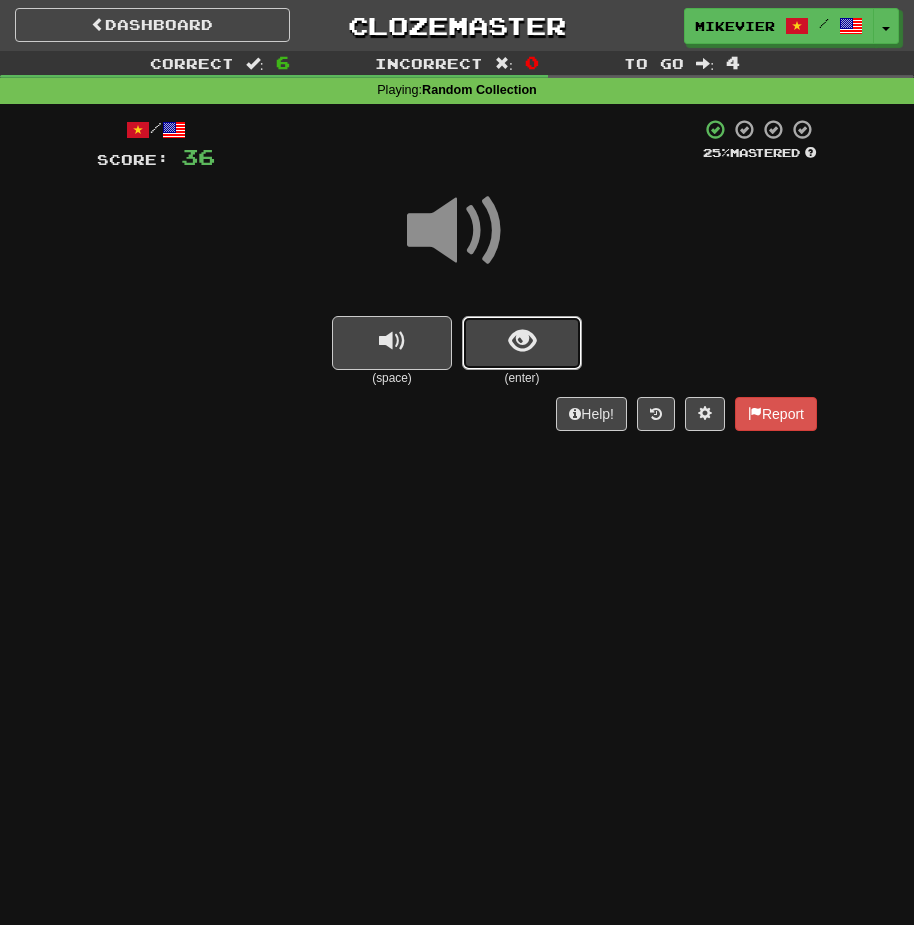 click at bounding box center [522, 343] 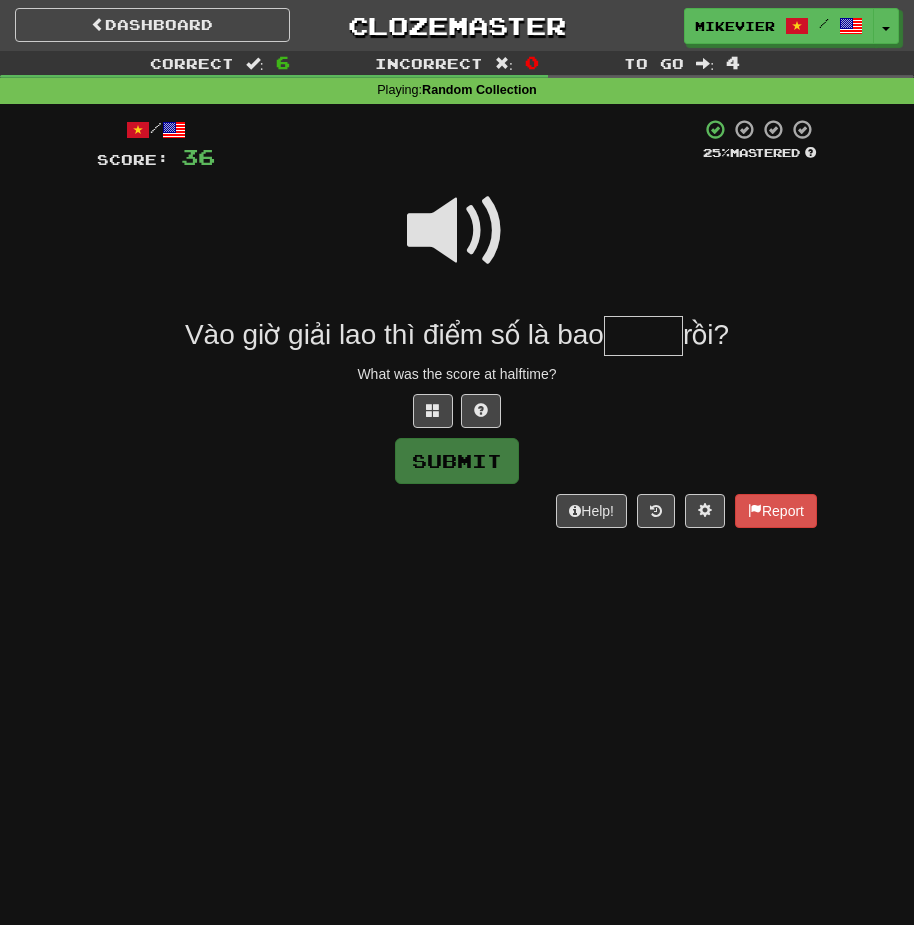 click at bounding box center (457, 231) 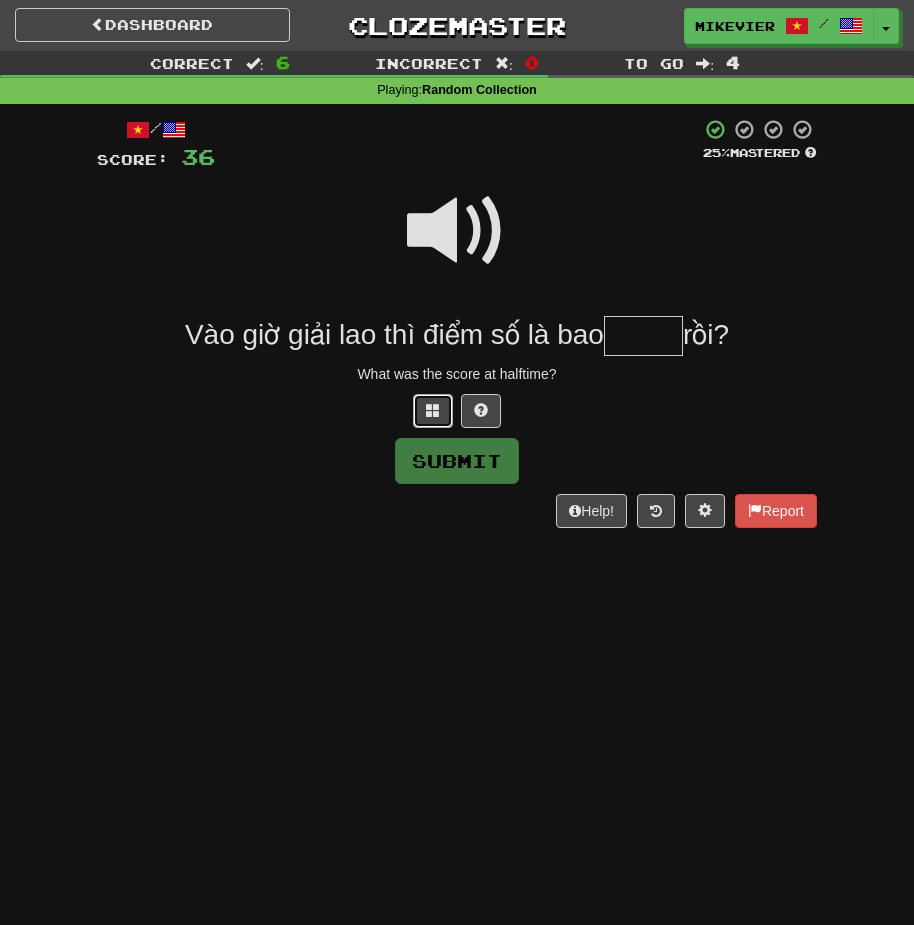 click at bounding box center (433, 410) 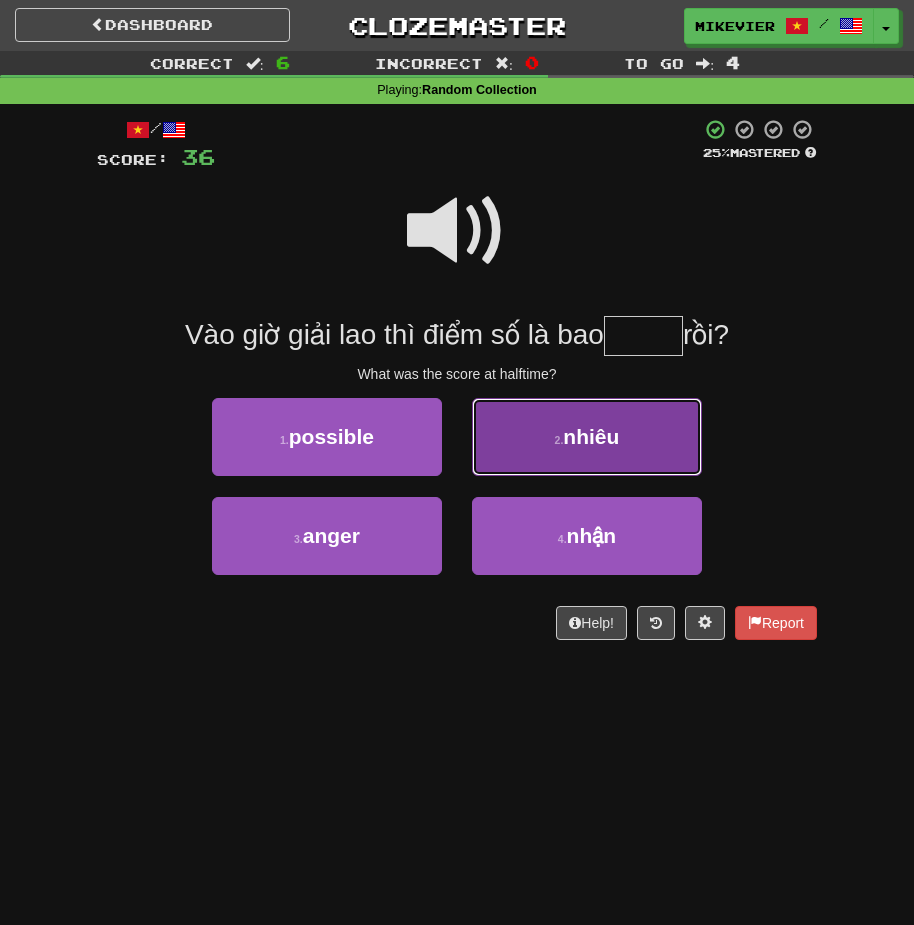 click on "2 .  nhiêu" at bounding box center [587, 437] 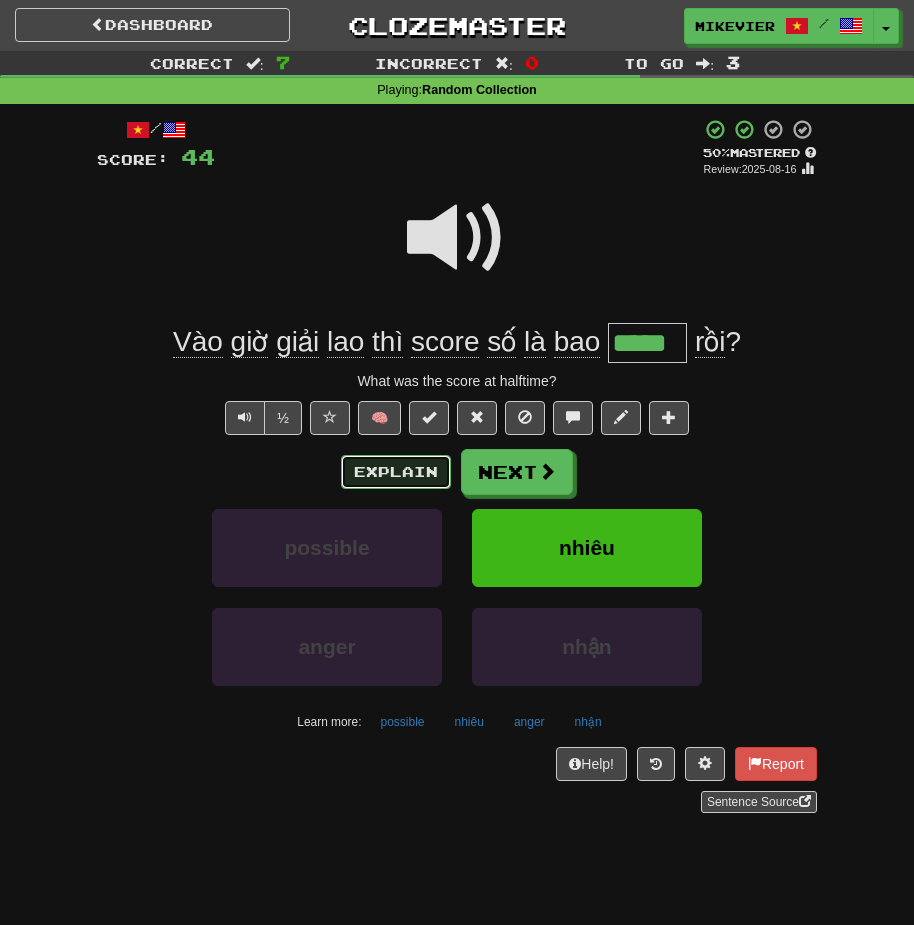 click on "Explain" at bounding box center [396, 472] 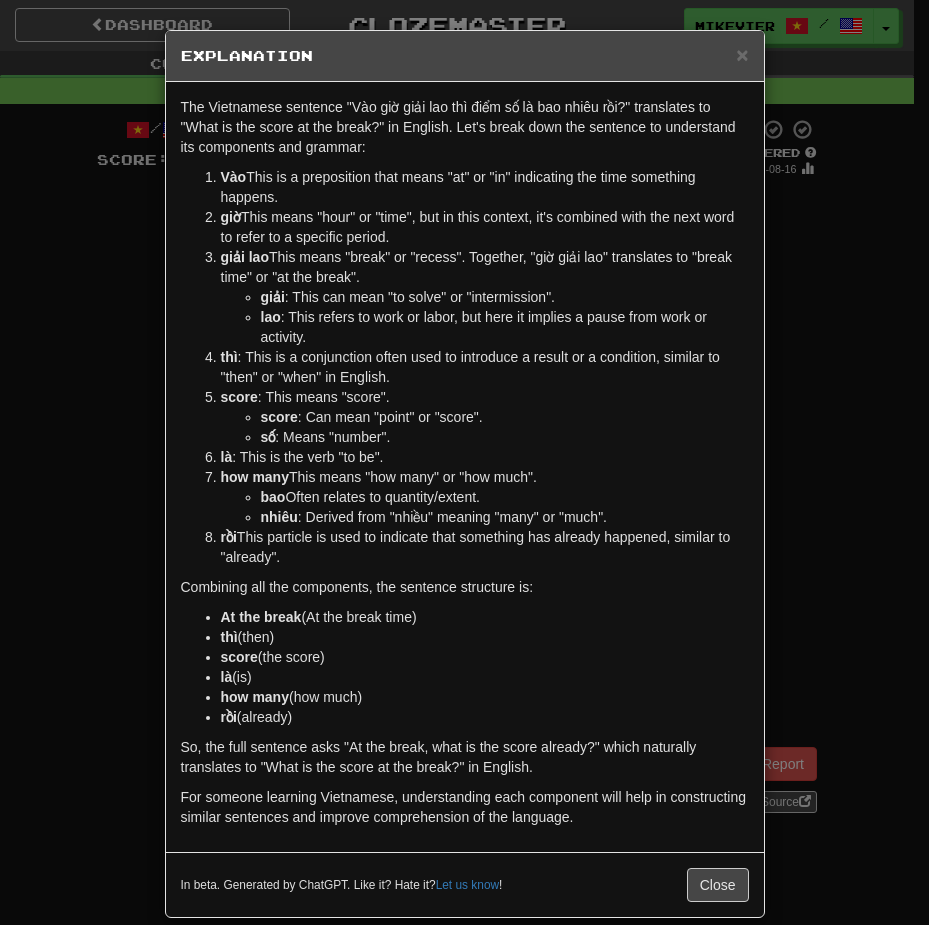 click on "× Explanation The Vietnamese sentence "Vào giờ giải lao thì điểm số là bao nhiêu rồi?" translates to "What is the score at the break?" in English. Let's break down the sentence to understand its components and grammar:
Vào : This is a preposition that means "at" or "in" indicating the time something happens.
giờ : This means "hour" or "time", but in this context, it's combined with the next word to refer to a specific period.
giải lao : This means "break" or "recess". Together, "giờ giải lao" translates to "break time" or "at the break".
giải : This can mean "to solve" or "intermission".
lao : This refers to work or labor, but here it implies a pause from work or activity.
thì : This is a conjunction often used to introduce a result or a condition, similar to "then" or "when" in English.
điểm số : This means "score".
điểm : Can mean "point" or "score".
số : Means "number".
là : This is the verb "to be".
bao nhiêu
bao
nhiêu" at bounding box center [464, 462] 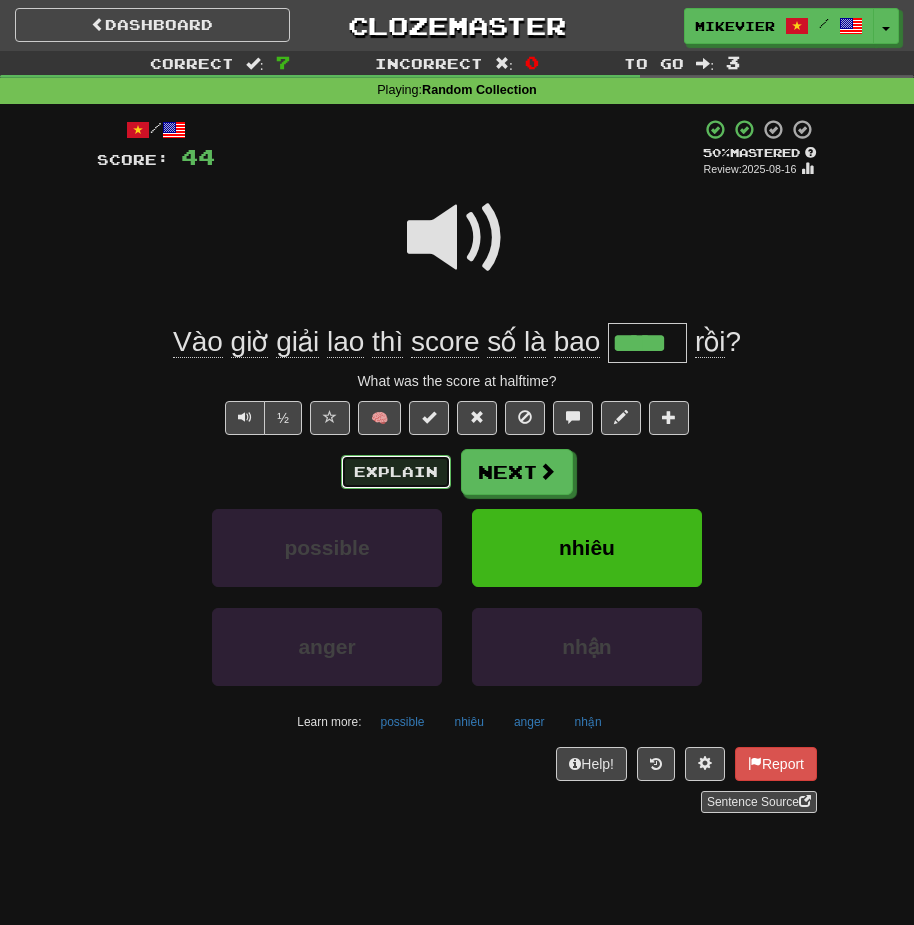 click on "Explain" at bounding box center [396, 472] 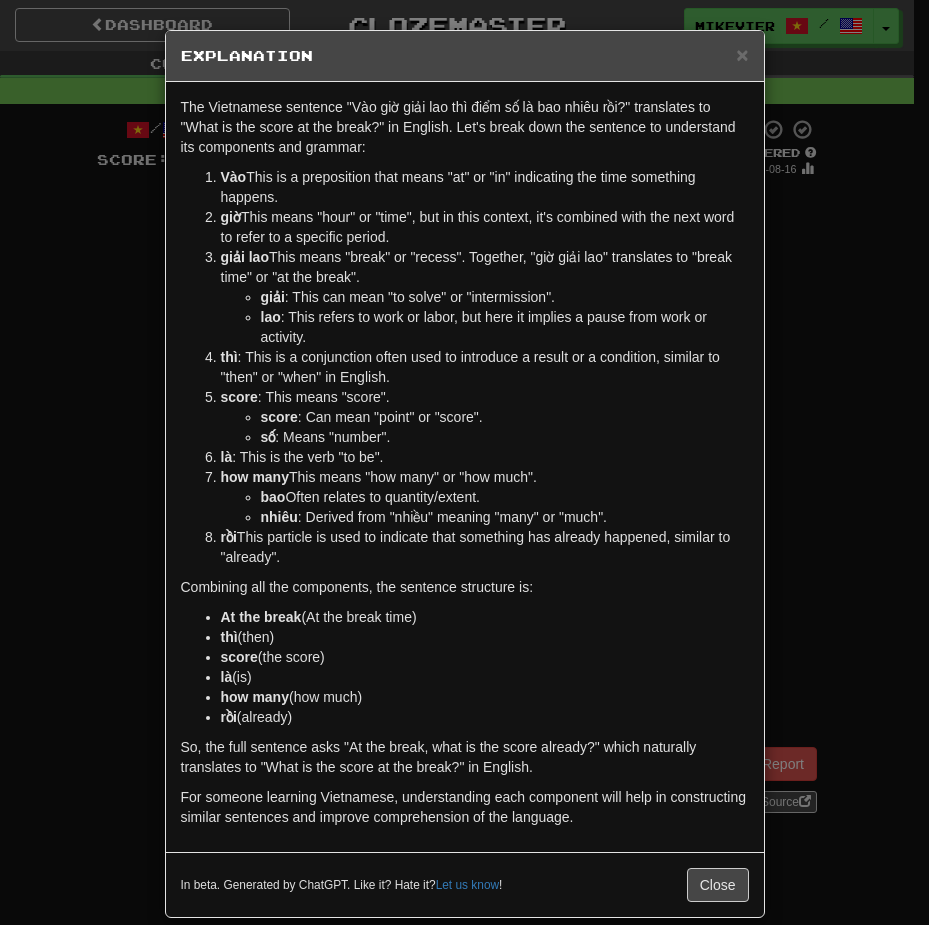 click on "× Explanation The Vietnamese sentence "Vào giờ giải lao thì điểm số là bao nhiêu rồi?" translates to "What is the score at the break?" in English. Let's break down the sentence to understand its components and grammar:
Vào : This is a preposition that means "at" or "in" indicating the time something happens.
giờ : This means "hour" or "time", but in this context, it's combined with the next word to refer to a specific period.
giải lao : This means "break" or "recess". Together, "giờ giải lao" translates to "break time" or "at the break".
giải : This can mean "to solve" or "intermission".
lao : This refers to work or labor, but here it implies a pause from work or activity.
thì : This is a conjunction often used to introduce a result or a condition, similar to "then" or "when" in English.
điểm số : This means "score".
điểm : Can mean "point" or "score".
số : Means "number".
là : This is the verb "to be".
bao nhiêu
bao
nhiêu" at bounding box center (464, 462) 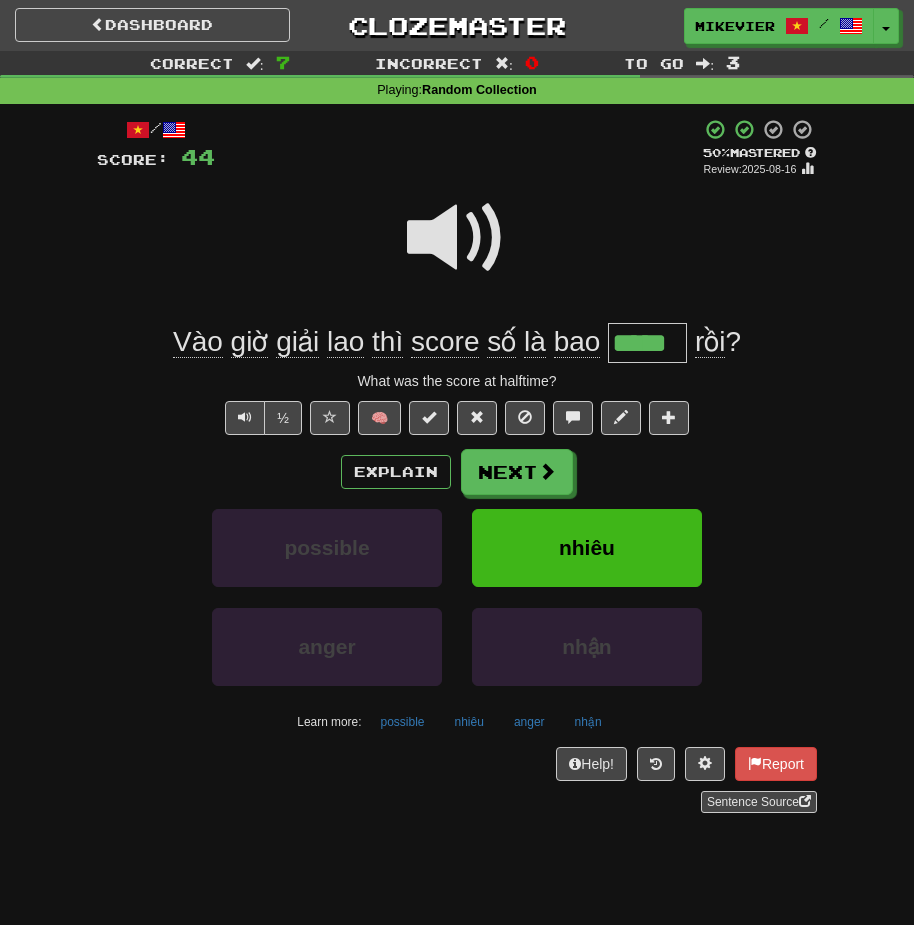click at bounding box center (457, 238) 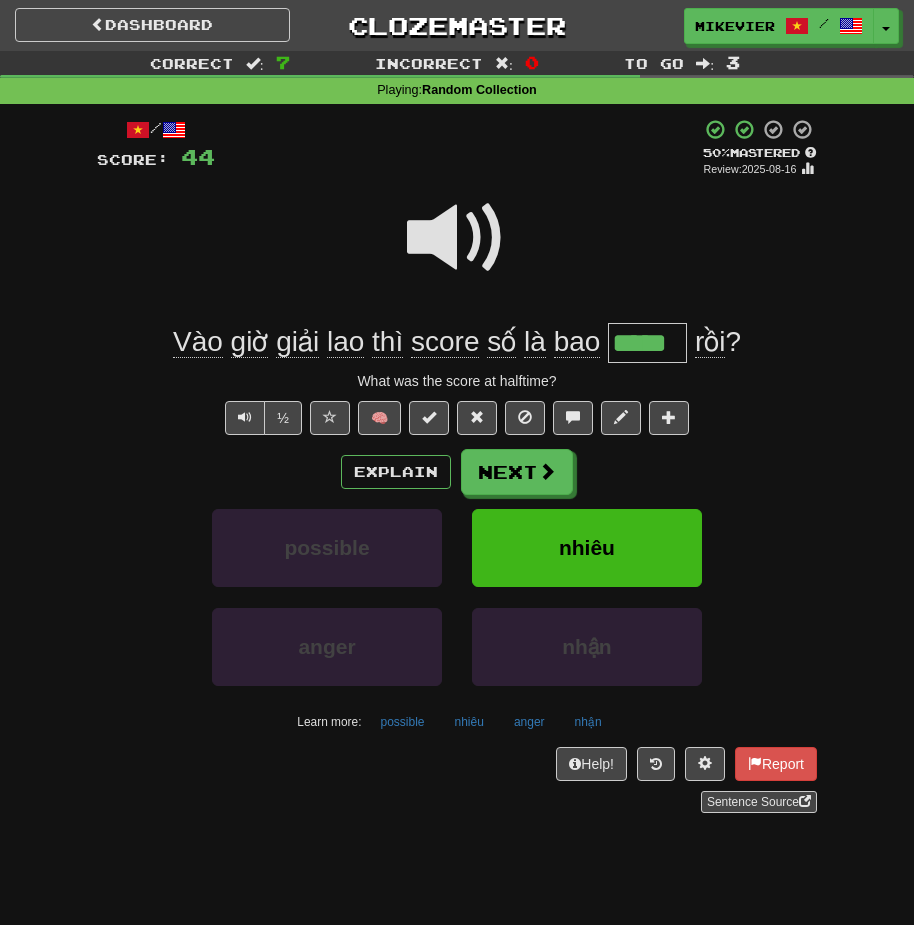 click at bounding box center (457, 238) 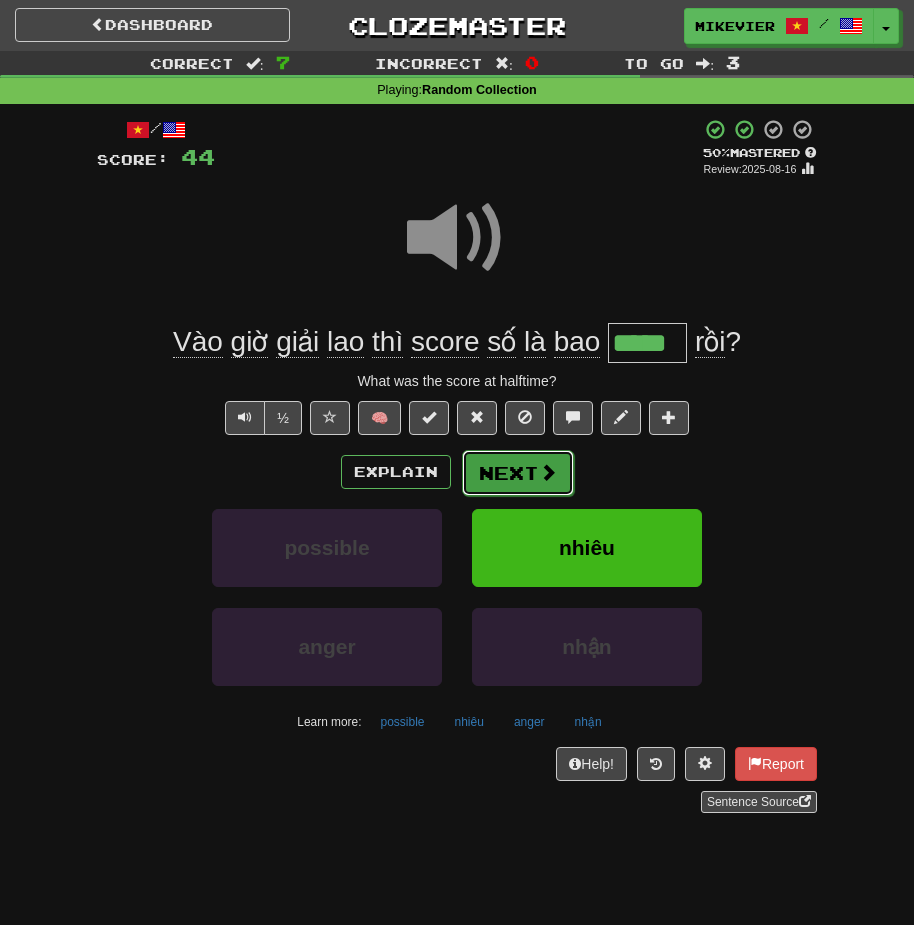 click at bounding box center [548, 472] 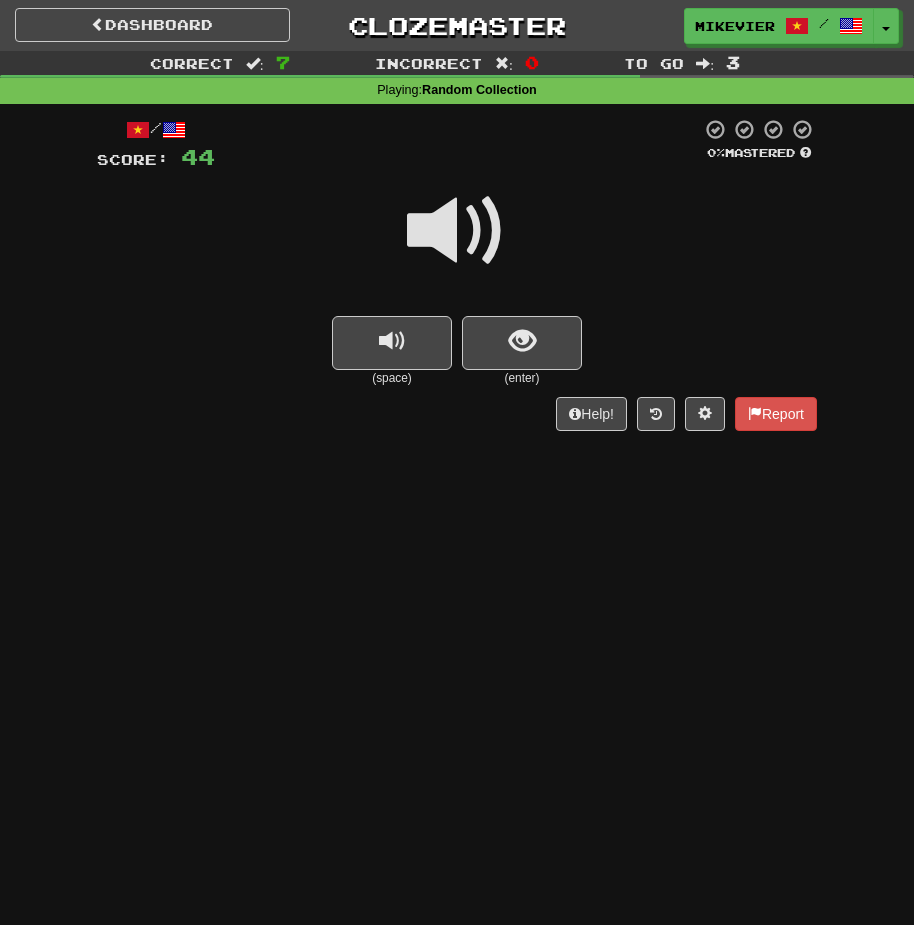 click at bounding box center (457, 231) 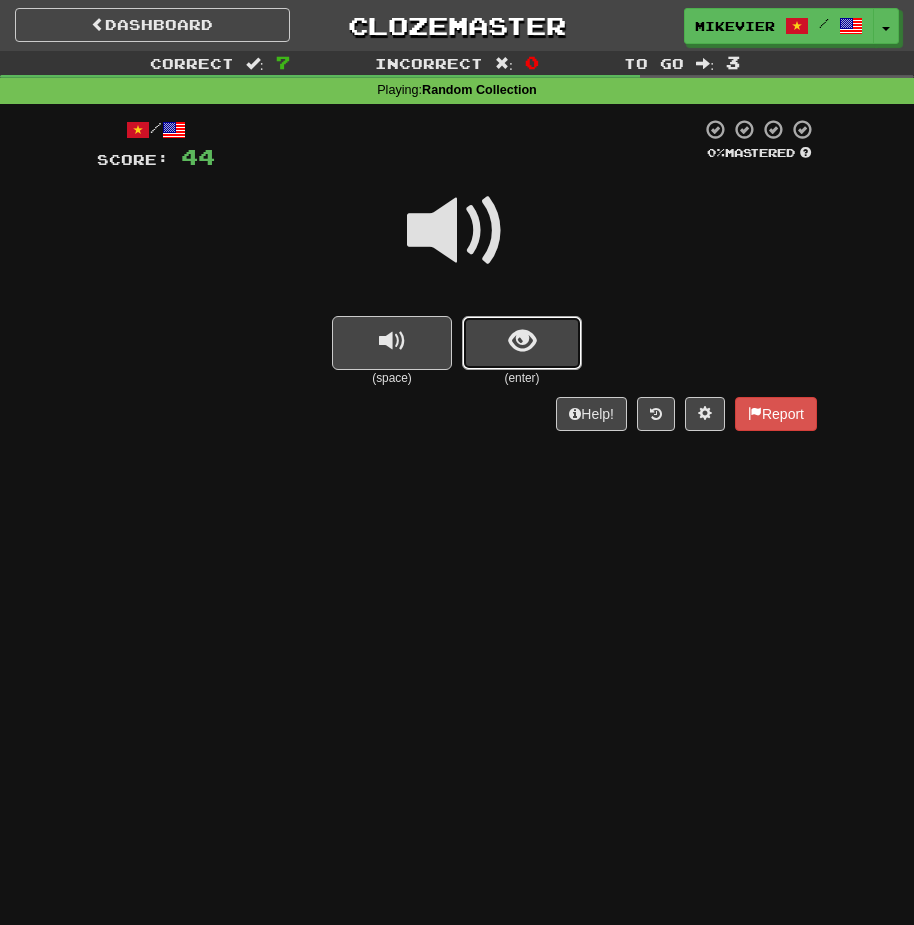 click at bounding box center [522, 341] 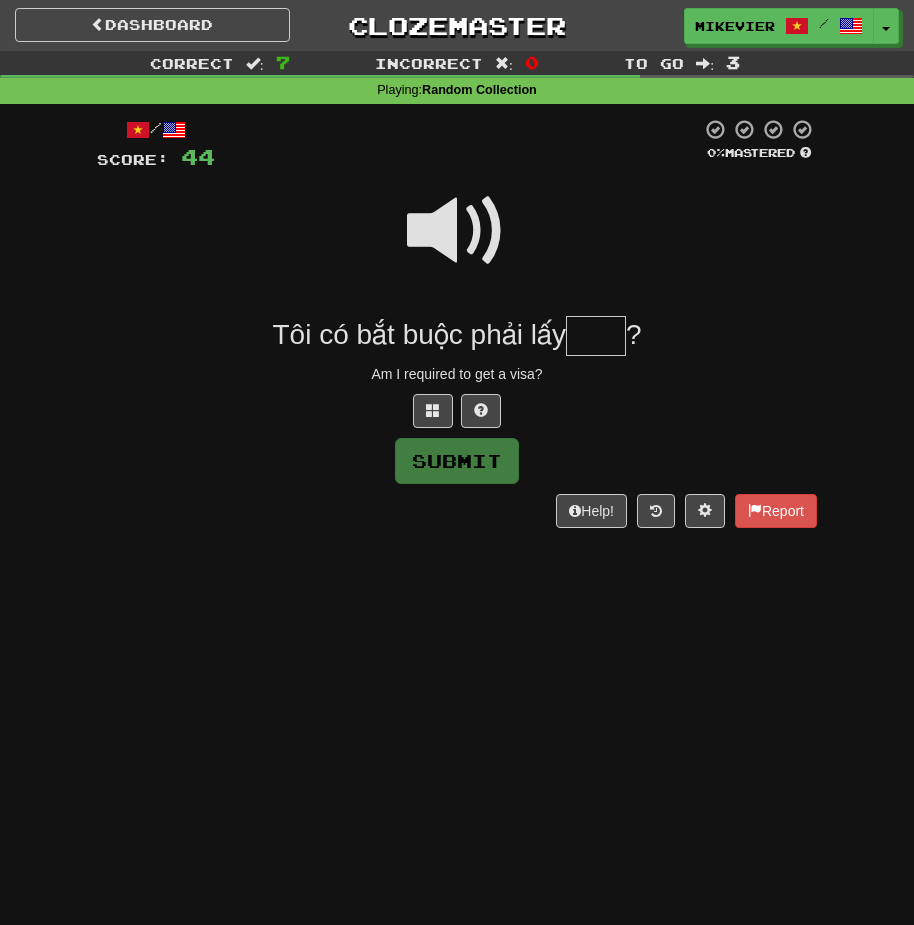 click at bounding box center (457, 231) 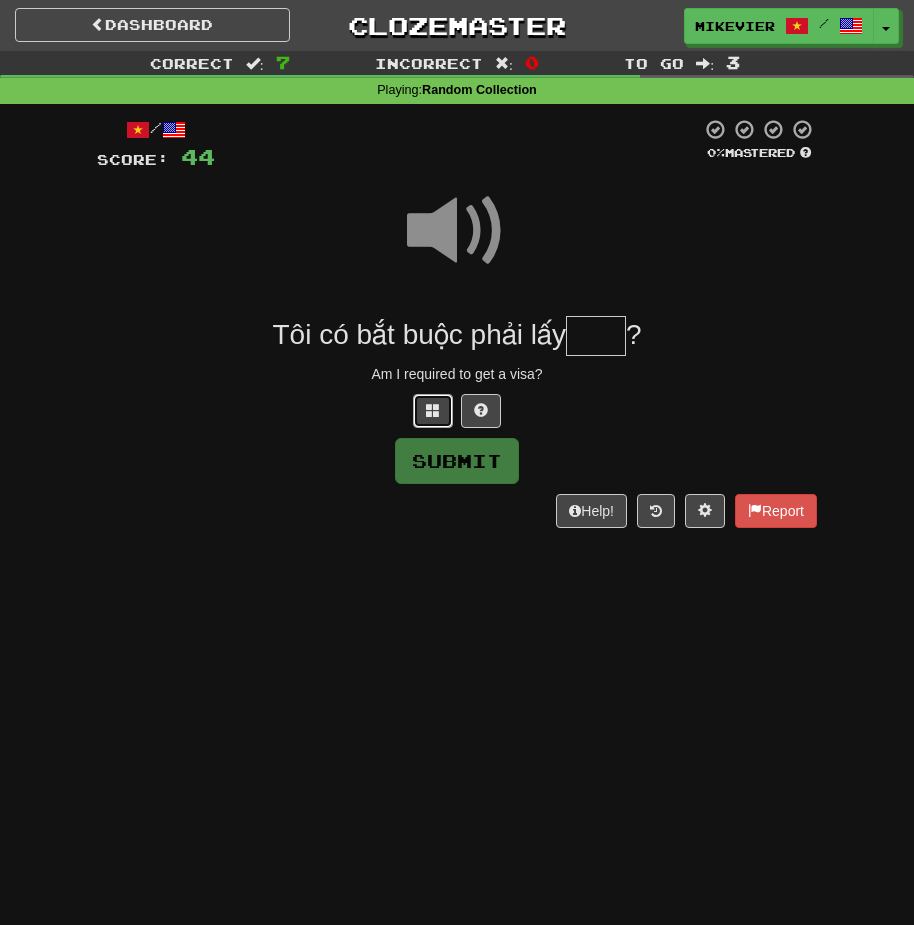 click at bounding box center (433, 410) 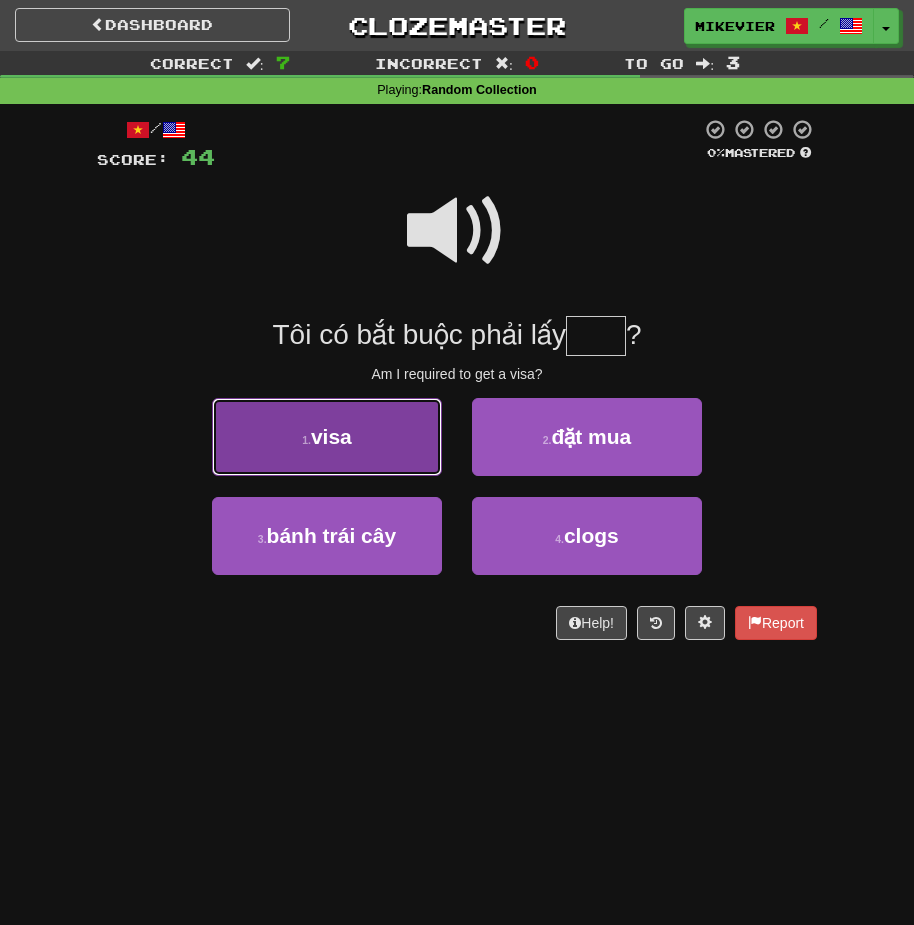 click on "1 .  visa" at bounding box center (327, 437) 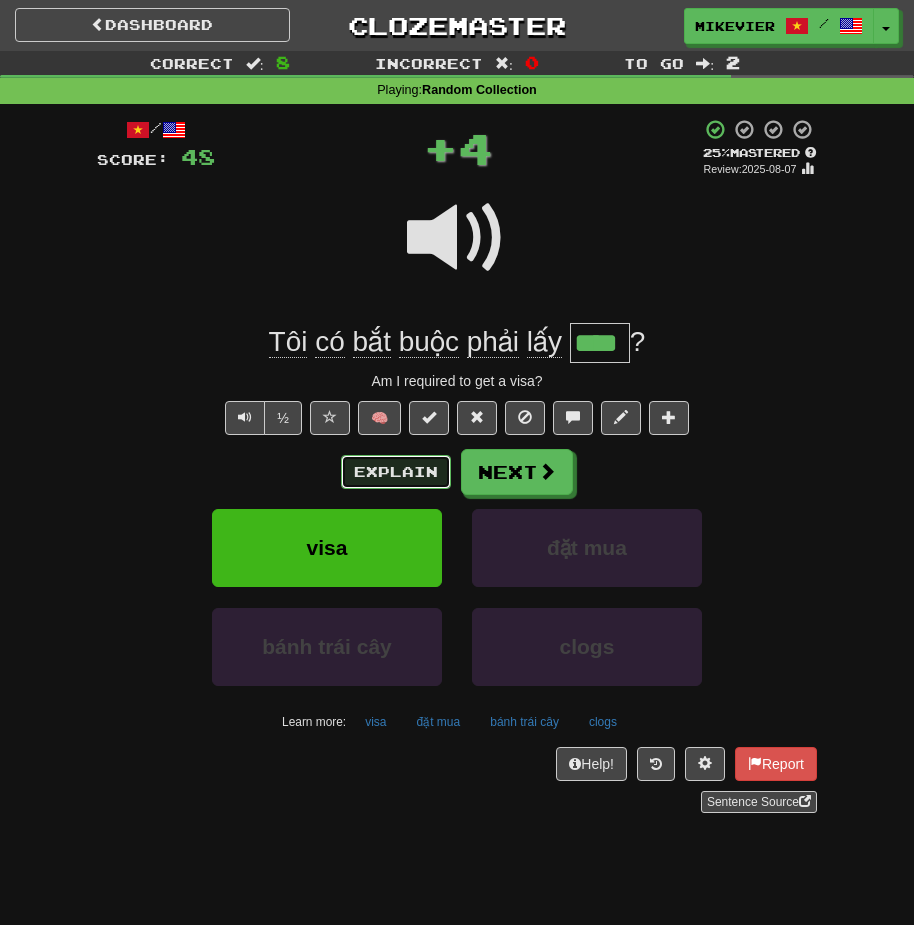 click on "Explain" at bounding box center [396, 472] 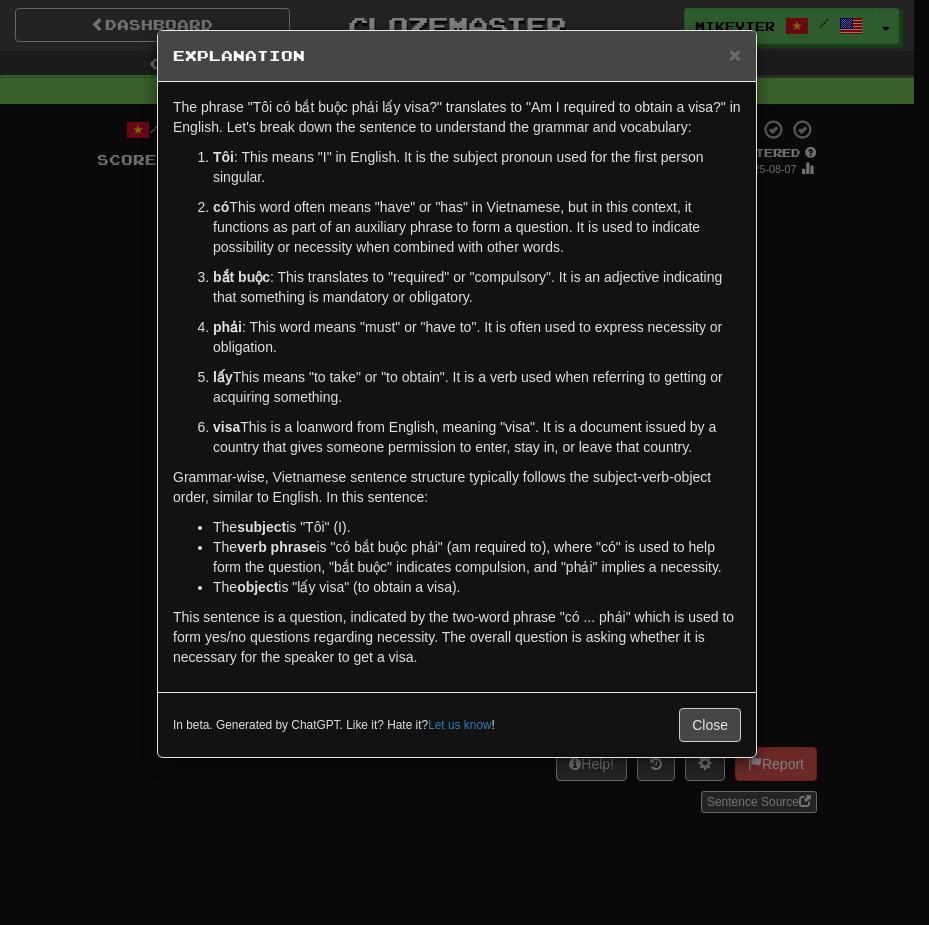 click on "× Explanation The phrase "Tôi có bắt buộc phải lấy visa?" translates to "Am I required to obtain a visa?" in English. Let's break down the sentence to understand the grammar and vocabulary:
Tôi : This means "I" in English. It is the subject pronoun used for the first person singular.
có : This word often means "have" or "has" in Vietnamese, but in this context, it functions as part of an auxiliary phrase to form a question. It is used to indicate possibility or necessity when combined with other words.
bắt buộc : This translates to "required" or "compulsory". It is an adjective indicating that something is mandatory or obligatory.
phải : This word means "must" or "have to". It is often used to express necessity or obligation.
lấy : This means "to take" or "to obtain". It is a verb used when referring to getting or acquiring something.
visa
The  subject  is "Tôi" (I).
The  verb phrase
The  object  is "lấy visa" (to obtain a visa).
!" at bounding box center (464, 462) 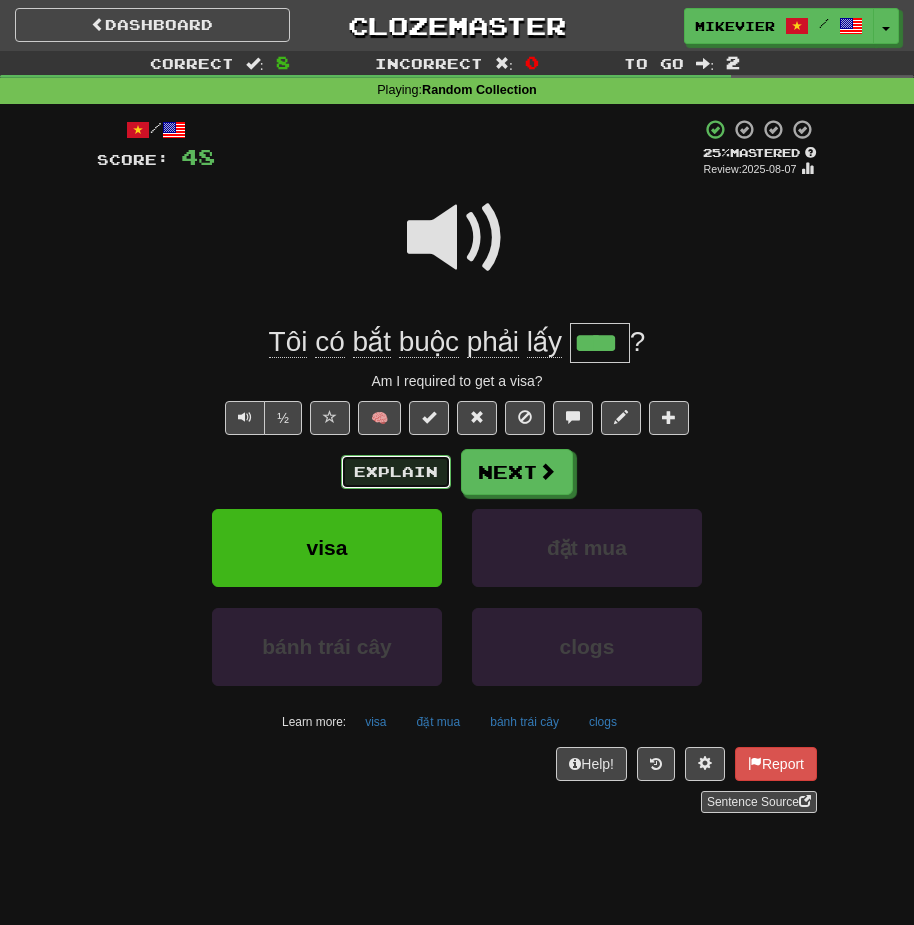 click on "Explain" at bounding box center [396, 472] 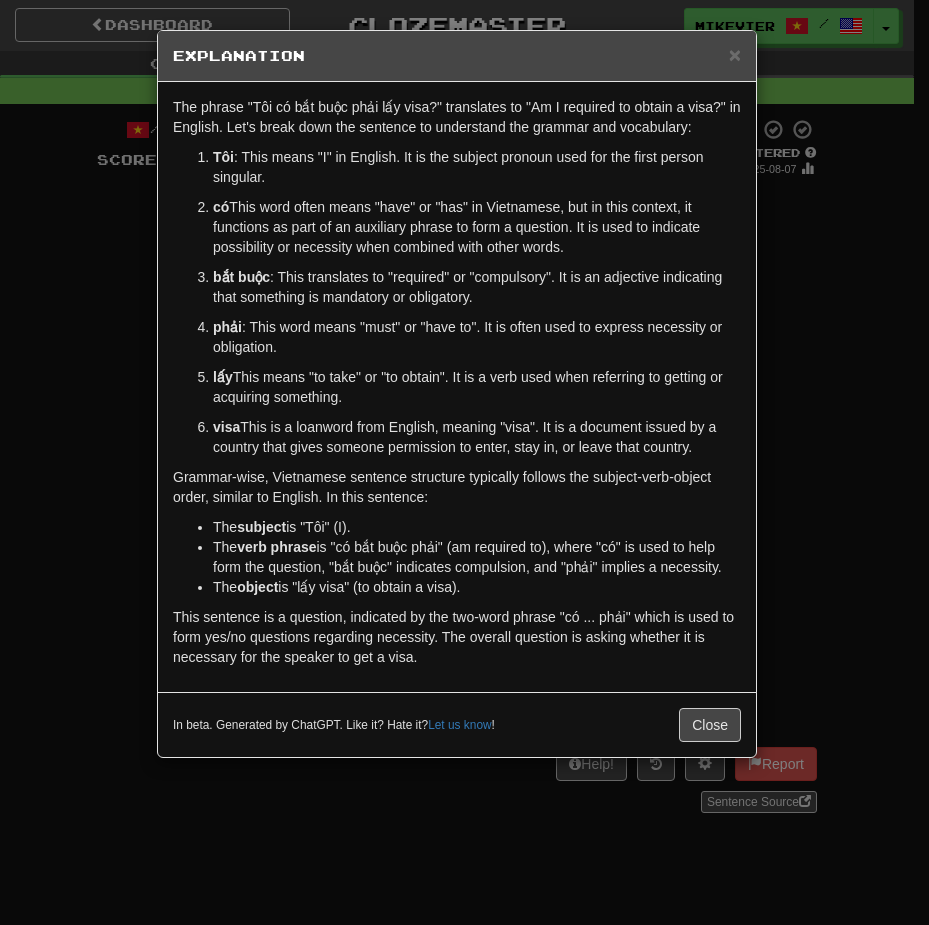 click on "× Explanation The phrase "Tôi có bắt buộc phải lấy visa?" translates to "Am I required to obtain a visa?" in English. Let's break down the sentence to understand the grammar and vocabulary:
Tôi : This means "I" in English. It is the subject pronoun used for the first person singular.
có : This word often means "have" or "has" in Vietnamese, but in this context, it functions as part of an auxiliary phrase to form a question. It is used to indicate possibility or necessity when combined with other words.
bắt buộc : This translates to "required" or "compulsory". It is an adjective indicating that something is mandatory or obligatory.
phải : This word means "must" or "have to". It is often used to express necessity or obligation.
lấy : This means "to take" or "to obtain". It is a verb used when referring to getting or acquiring something.
visa
The  subject  is "Tôi" (I).
The  verb phrase
The  object  is "lấy visa" (to obtain a visa).
!" at bounding box center (464, 462) 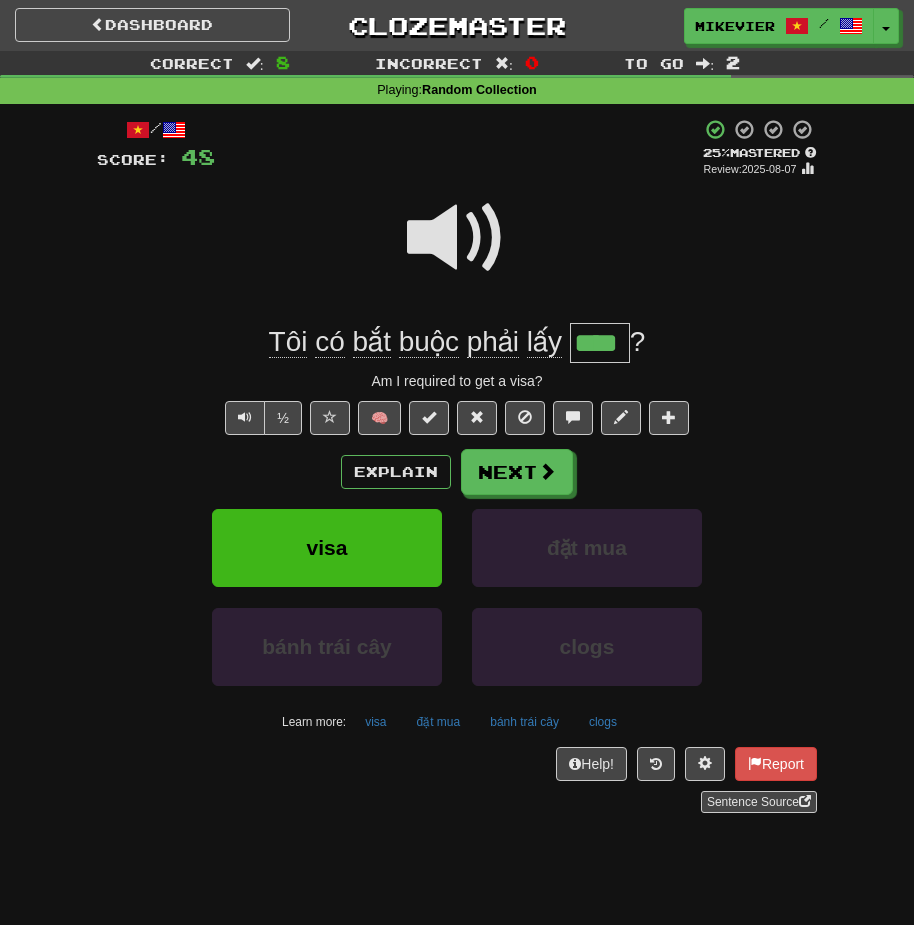 click at bounding box center [457, 238] 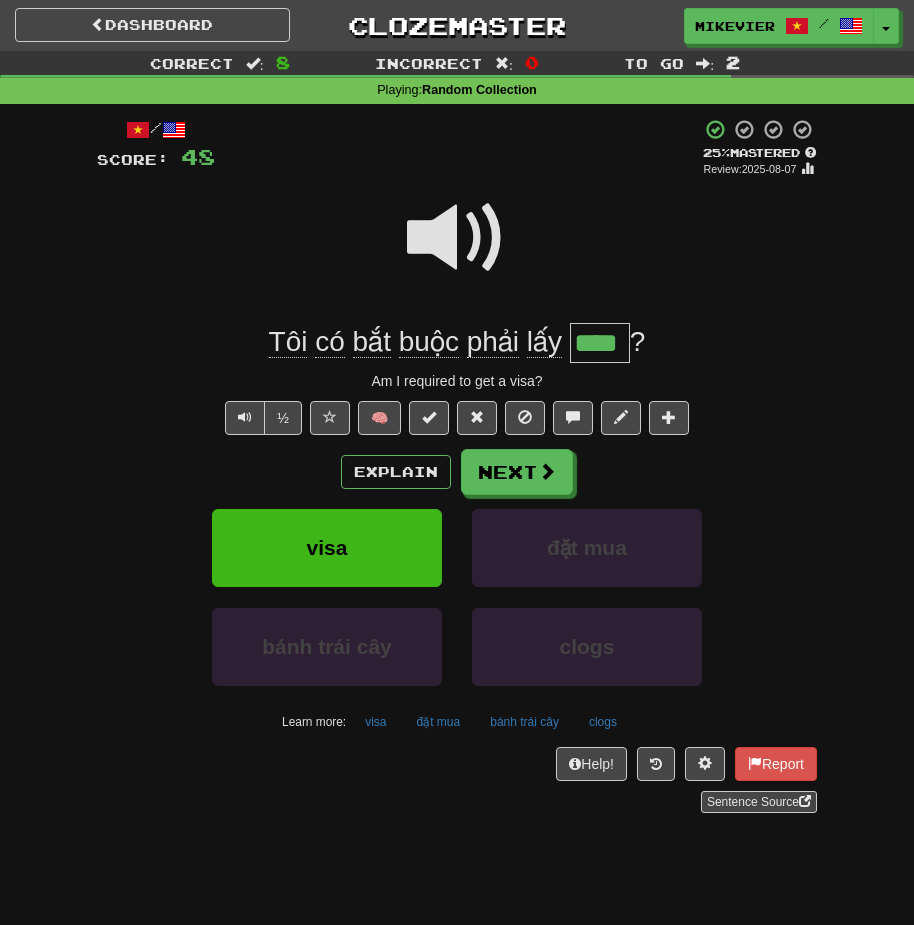click at bounding box center (457, 238) 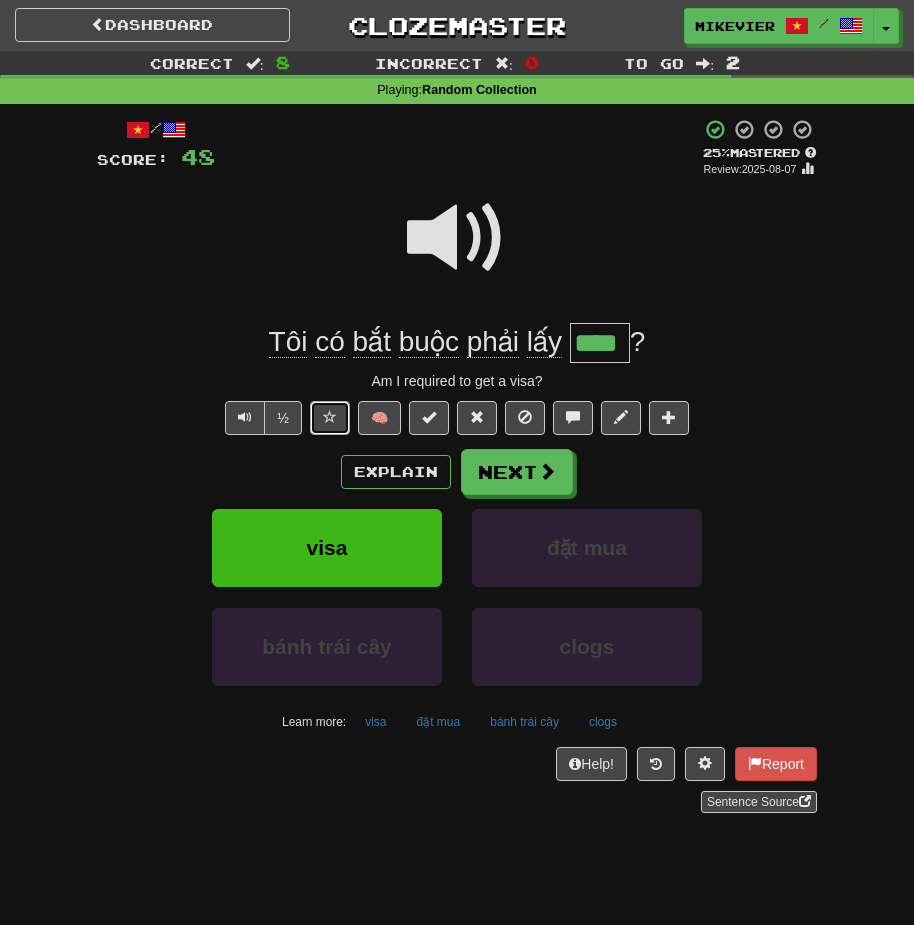 click at bounding box center (330, 417) 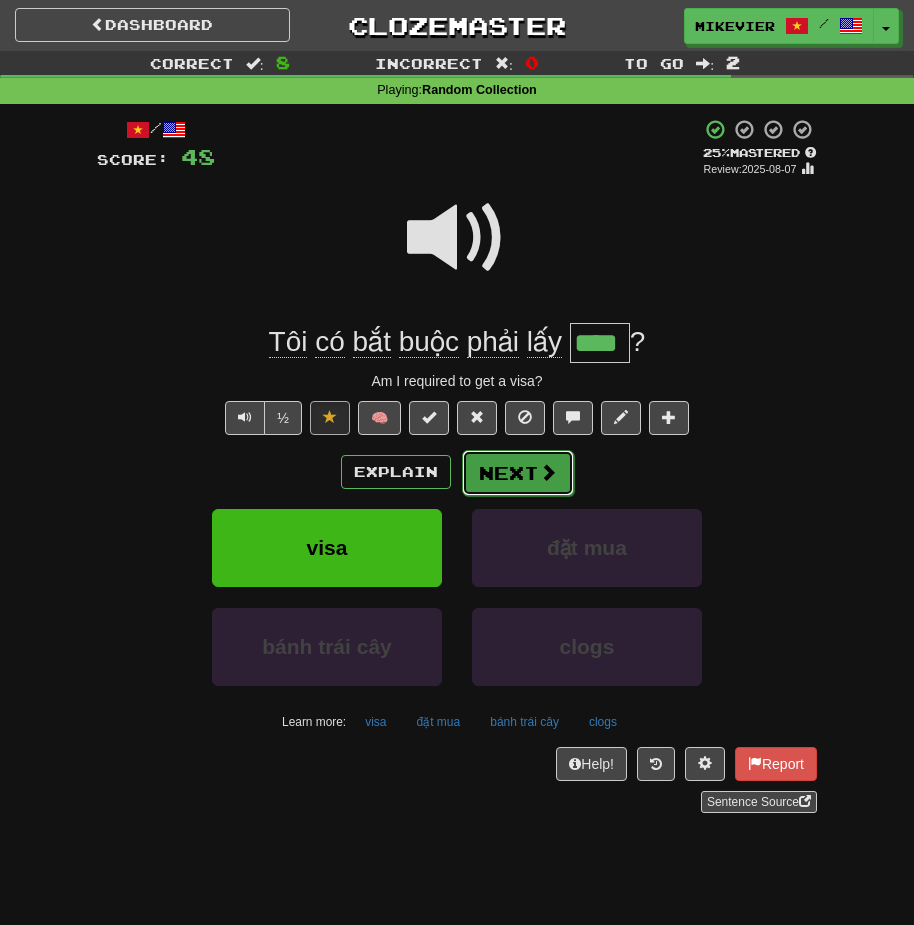 click on "Next" at bounding box center [518, 473] 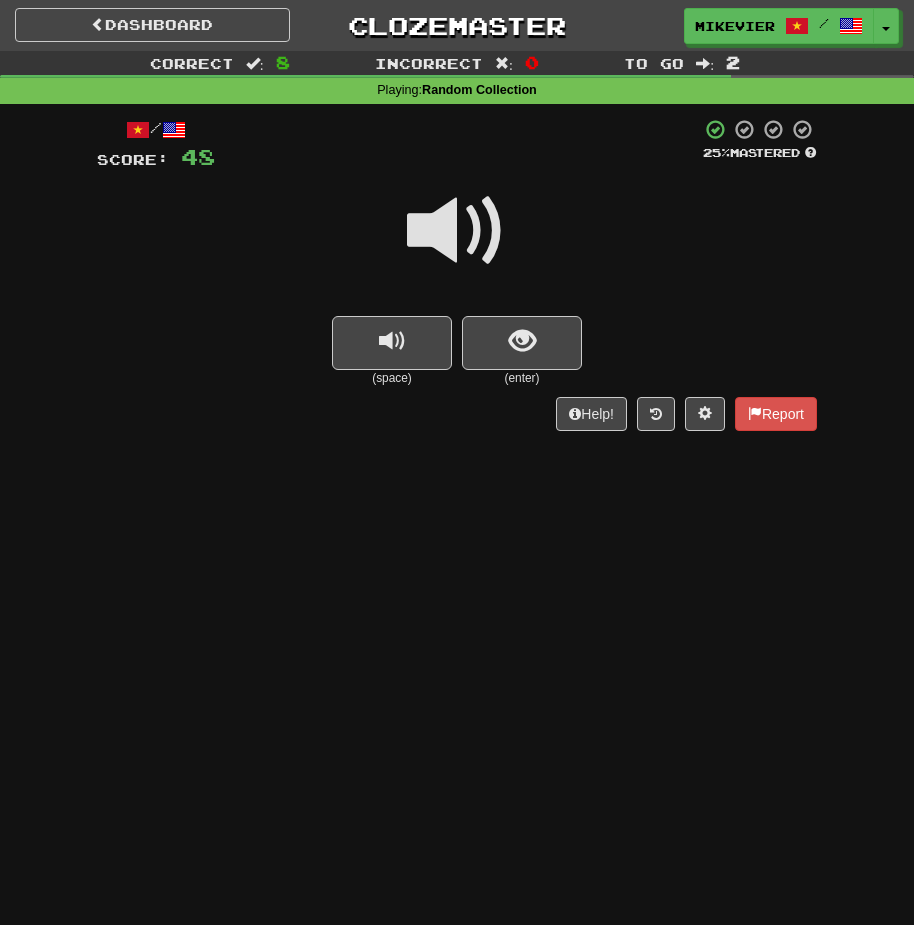 click at bounding box center (457, 231) 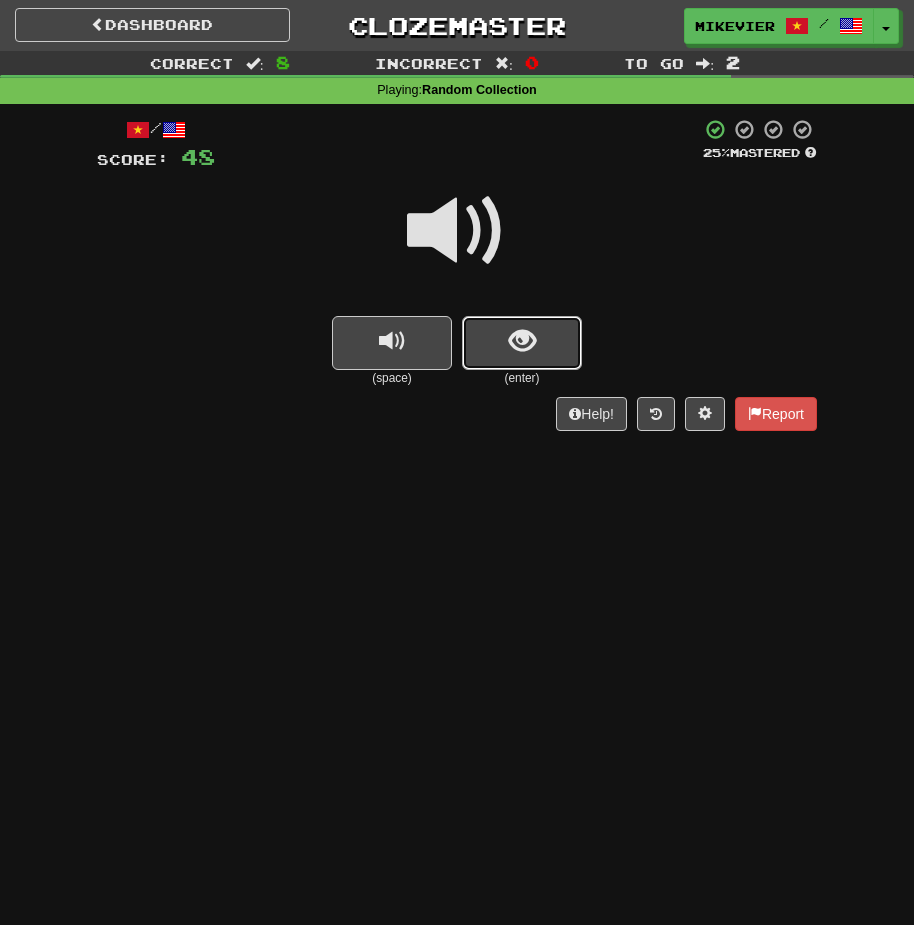 click at bounding box center (522, 343) 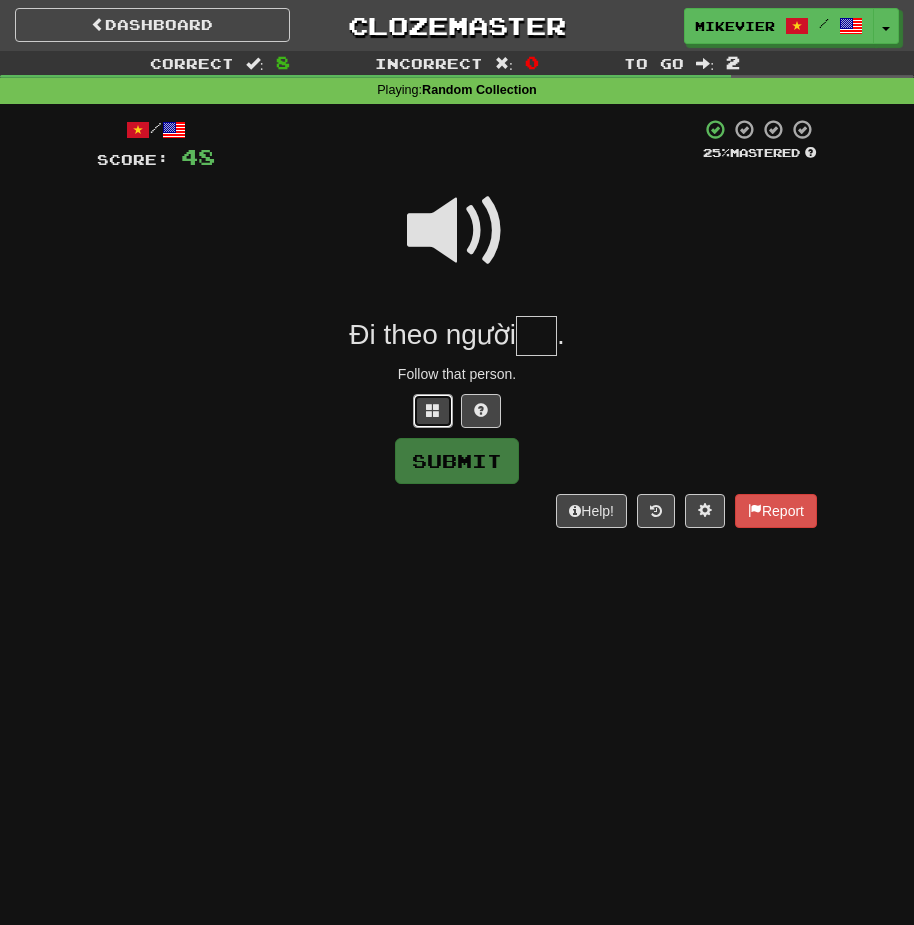 click at bounding box center (433, 411) 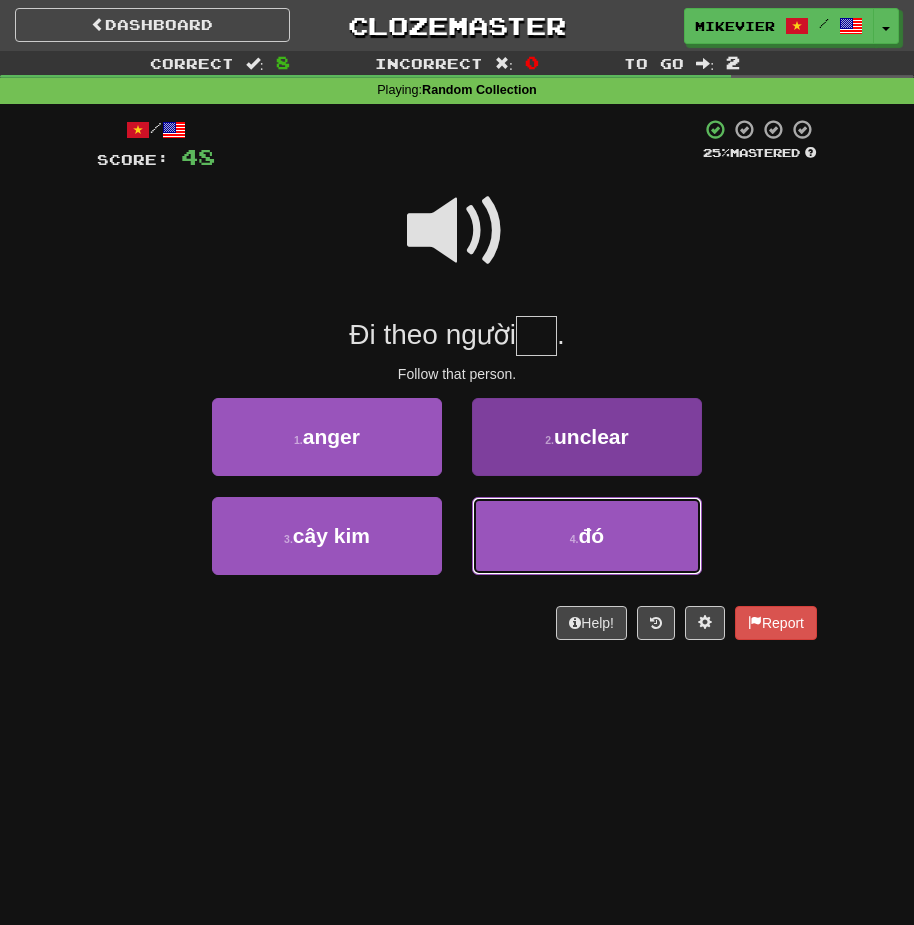 click on "4 .  đó" at bounding box center (587, 536) 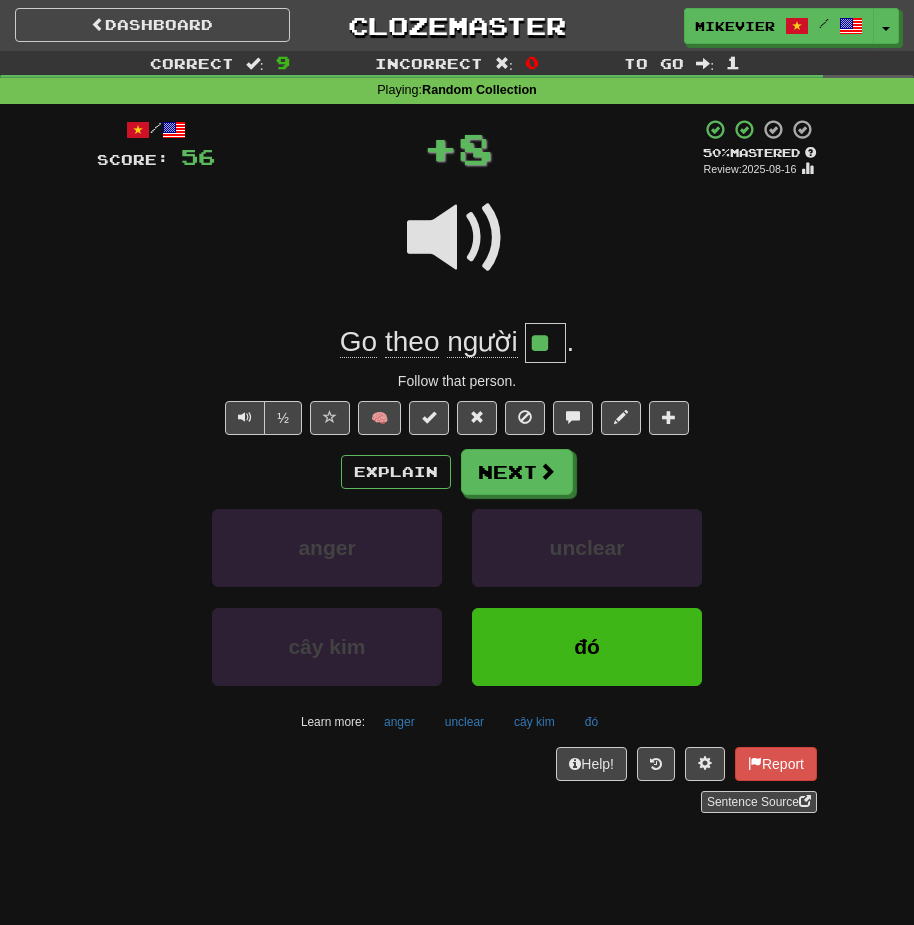 click at bounding box center [457, 238] 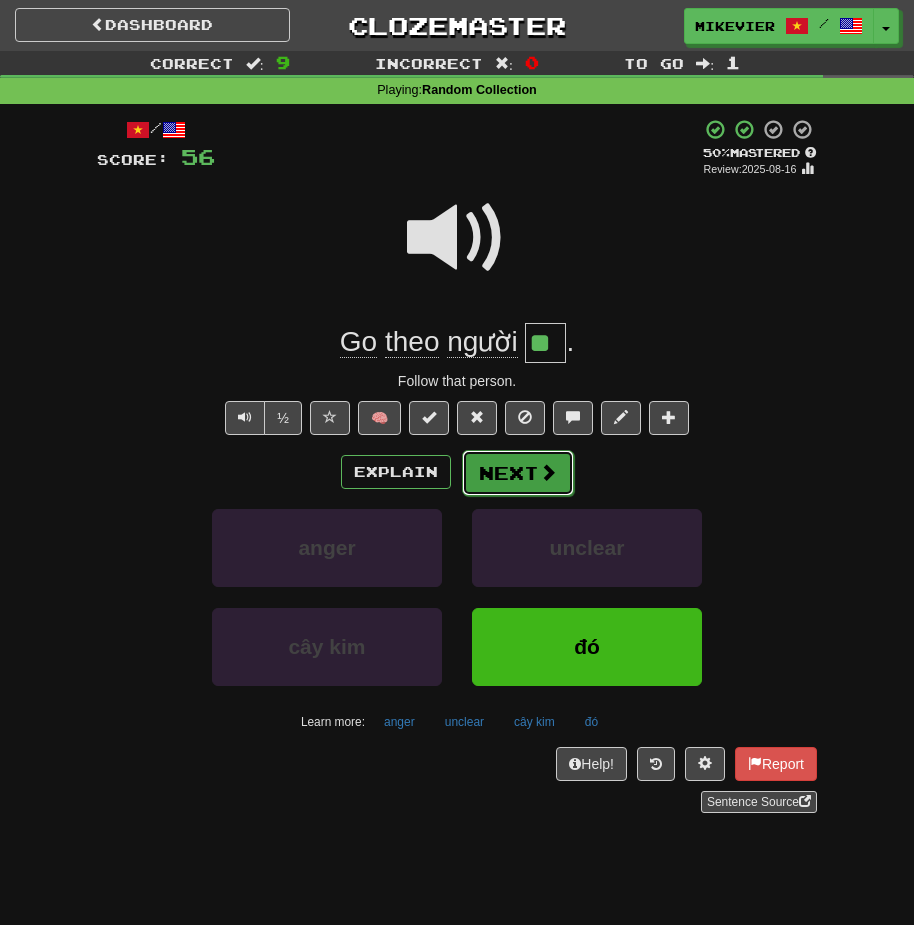 click on "Next" at bounding box center (518, 473) 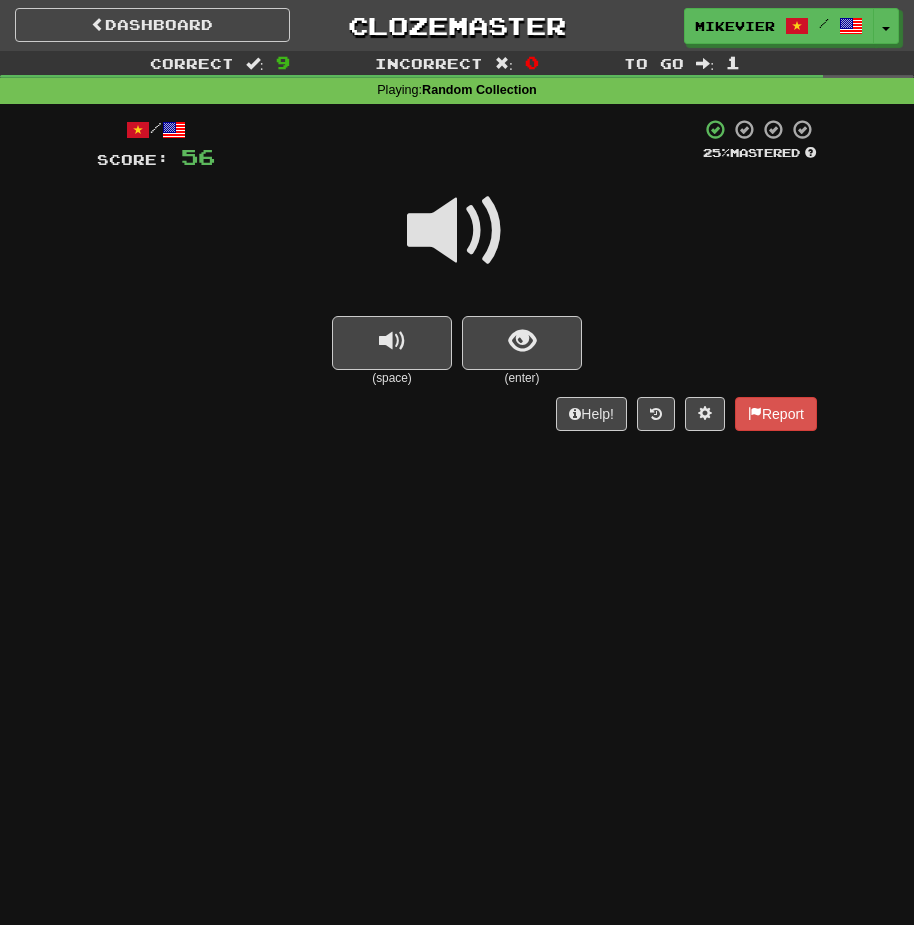 click at bounding box center [457, 231] 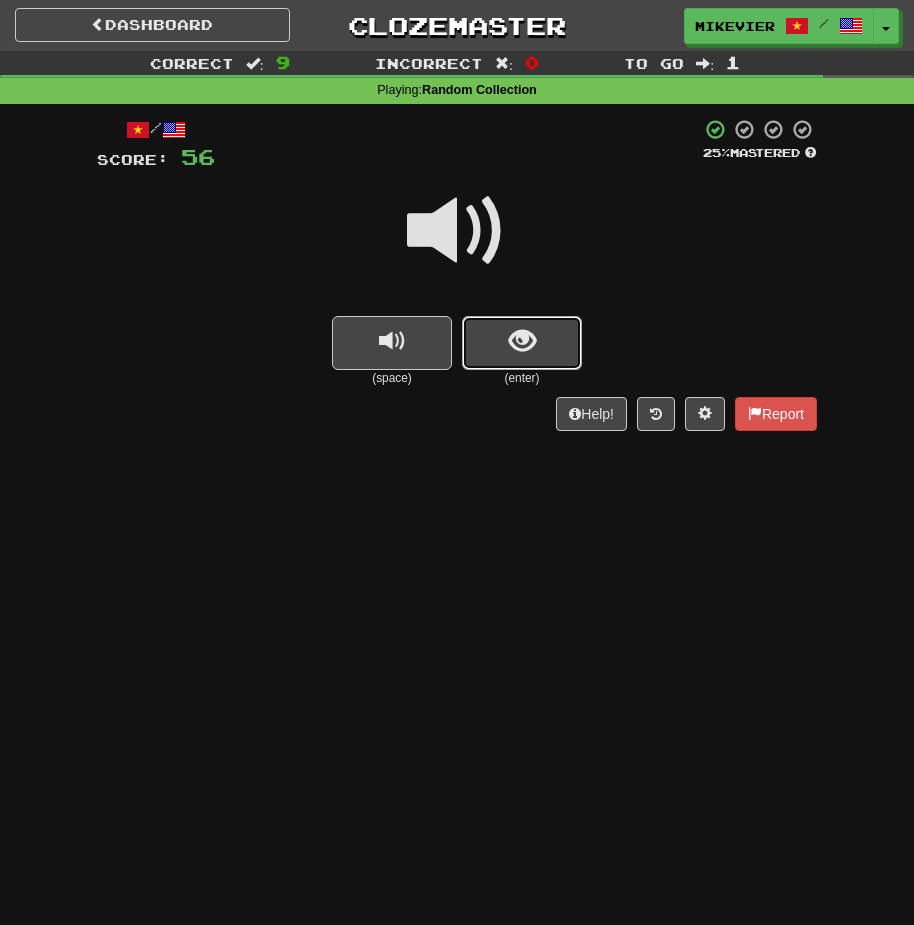 click at bounding box center (522, 341) 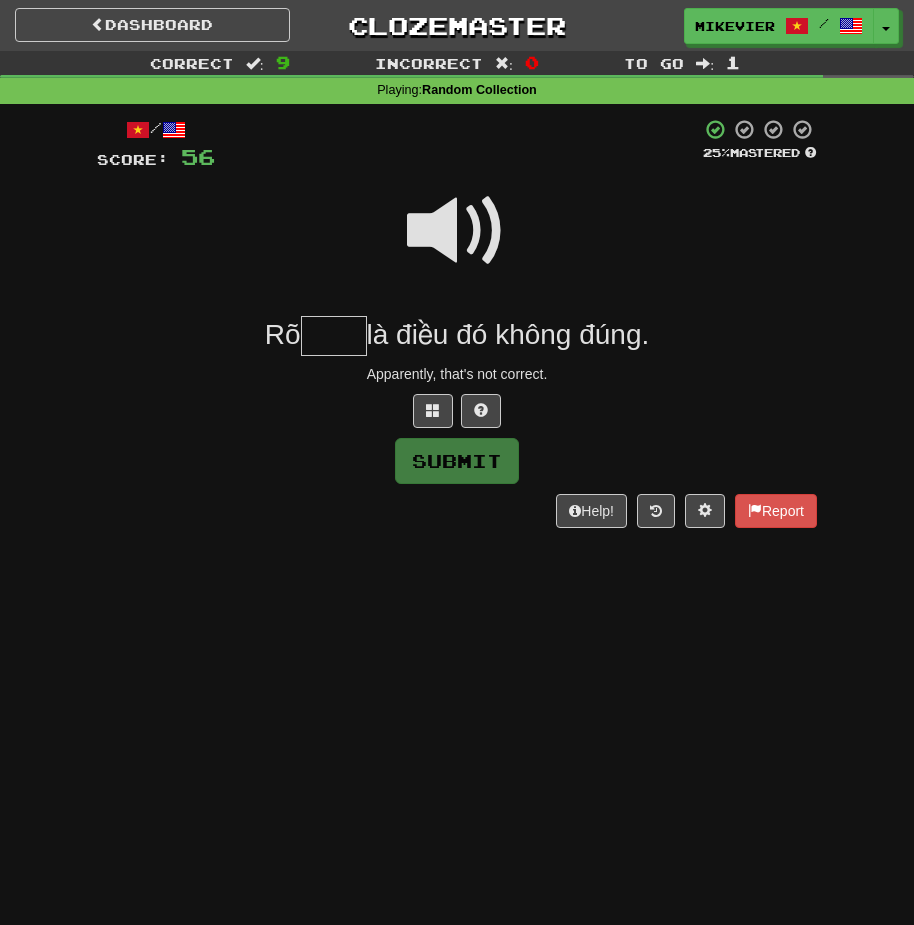 click at bounding box center (457, 231) 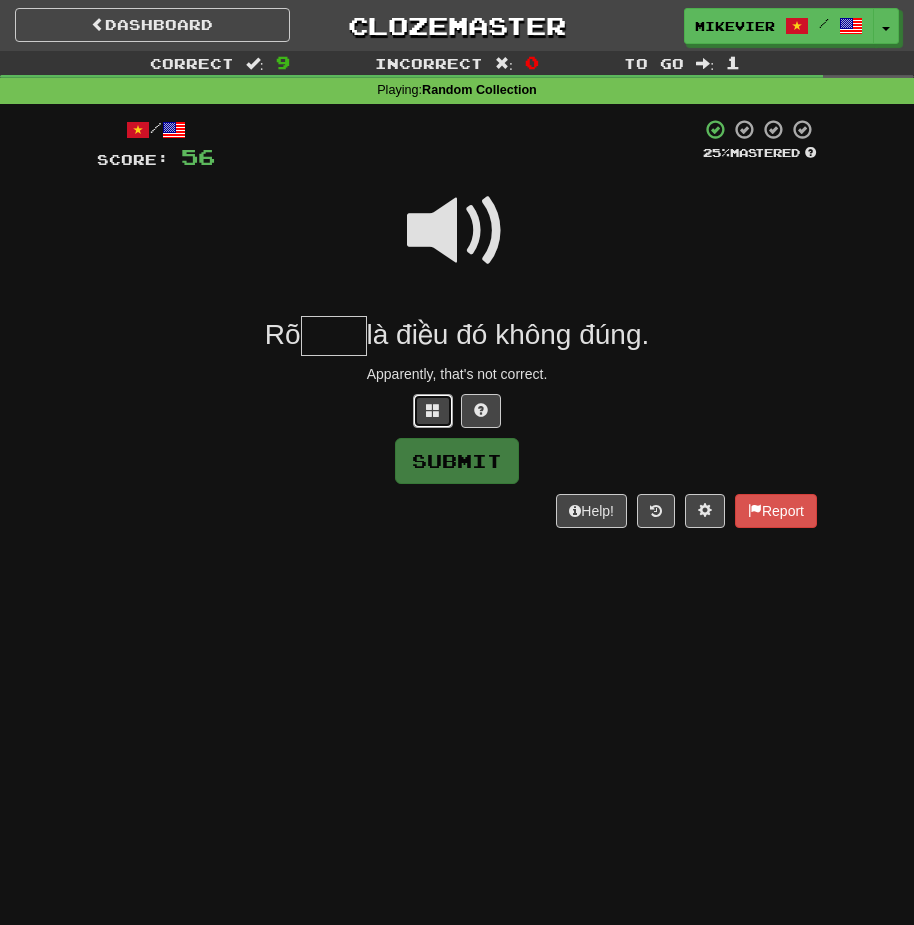 click at bounding box center [433, 411] 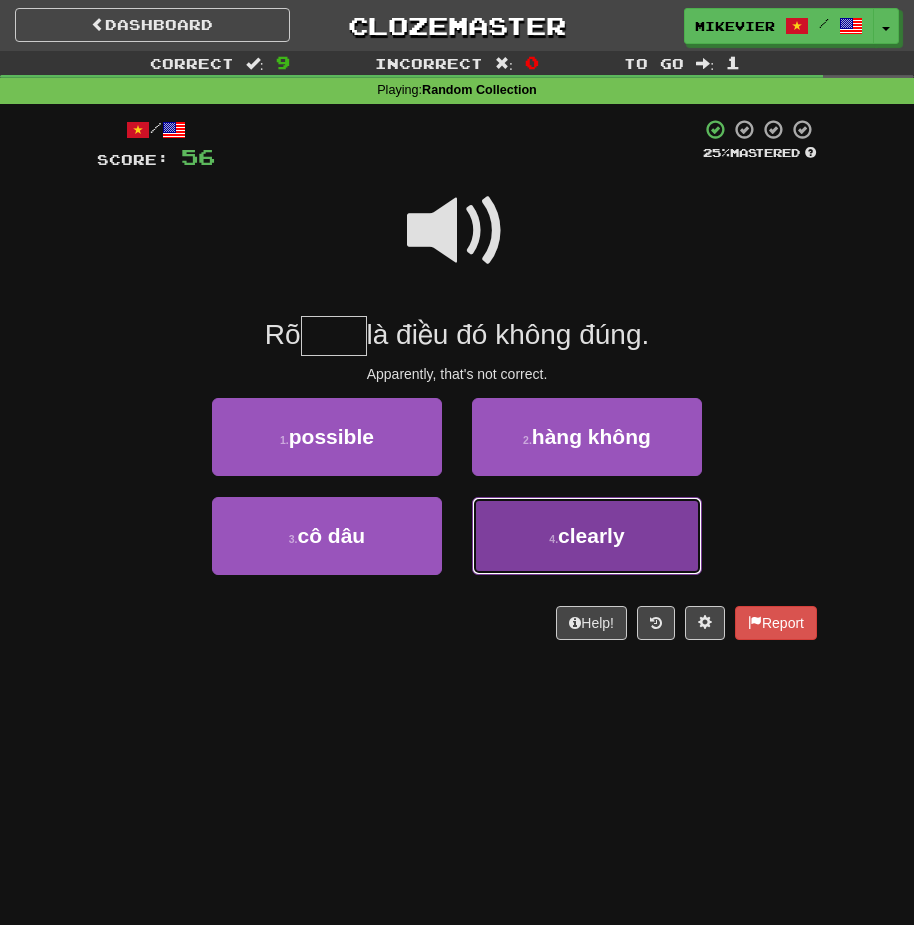 click on "4 .  ràng" at bounding box center (587, 536) 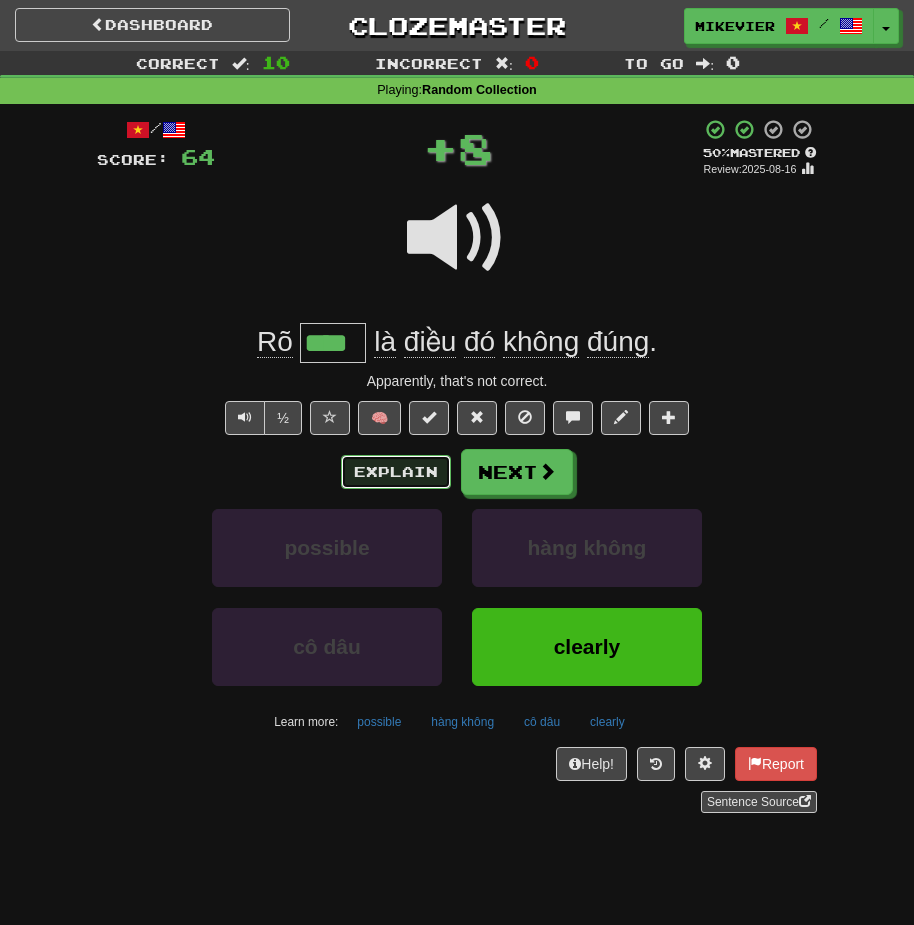 click on "Explain" at bounding box center [396, 472] 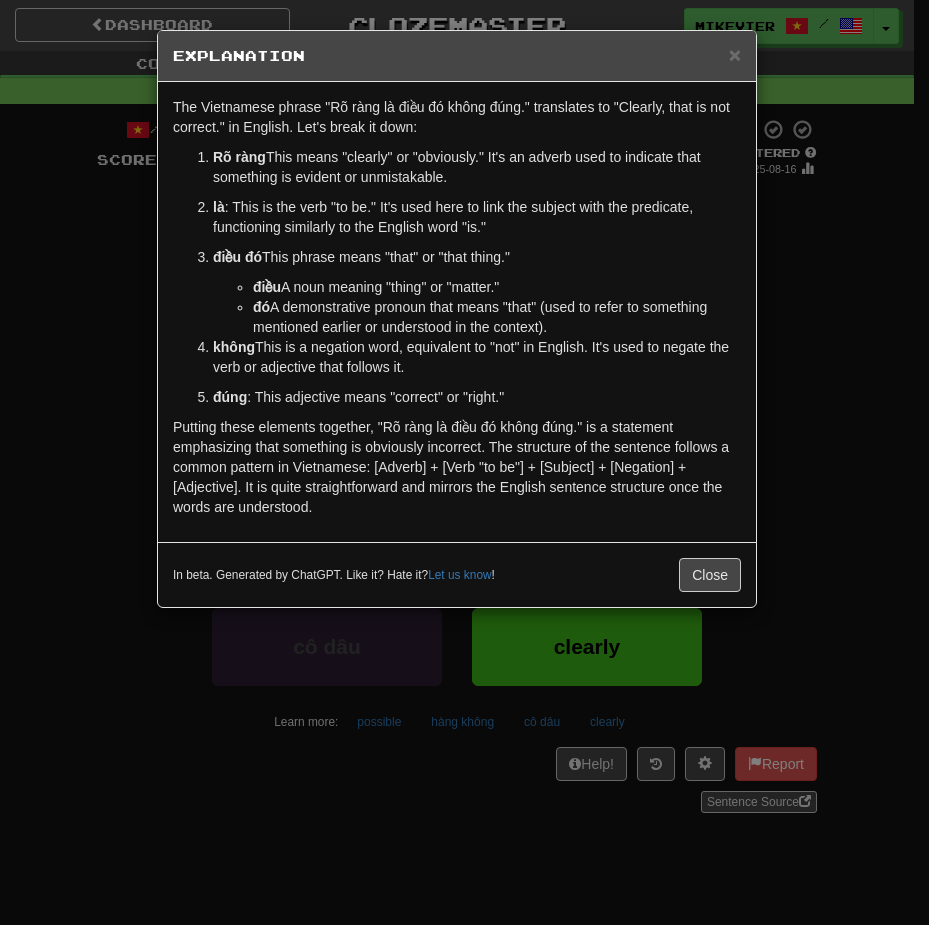 click on "× Explanation The Vietnamese phrase "Rõ ràng là điều đó không đúng." translates to "Clearly, that is not correct." in English. Let's break it down:
Rõ ràng : This means "clearly" or "obviously." It's an adverb used to indicate that something is evident or unmistakable.
là : This is the verb "to be." It's used here to link the subject with the predicate, functioning similarly to the English word "is."
điều đó : This phrase means "that" or "that thing."
điều : A noun meaning "thing" or "matter."
đó : A demonstrative pronoun that means "that" (used to refer to something mentioned earlier or understood in the context).
không : This is a negation word, equivalent to "not" in English. It's used to negate the verb or adjective that follows it.
đúng : This adjective means "correct" or "right."
In beta. Generated by ChatGPT. Like it? Hate it?  Let us know ! Close" at bounding box center [464, 462] 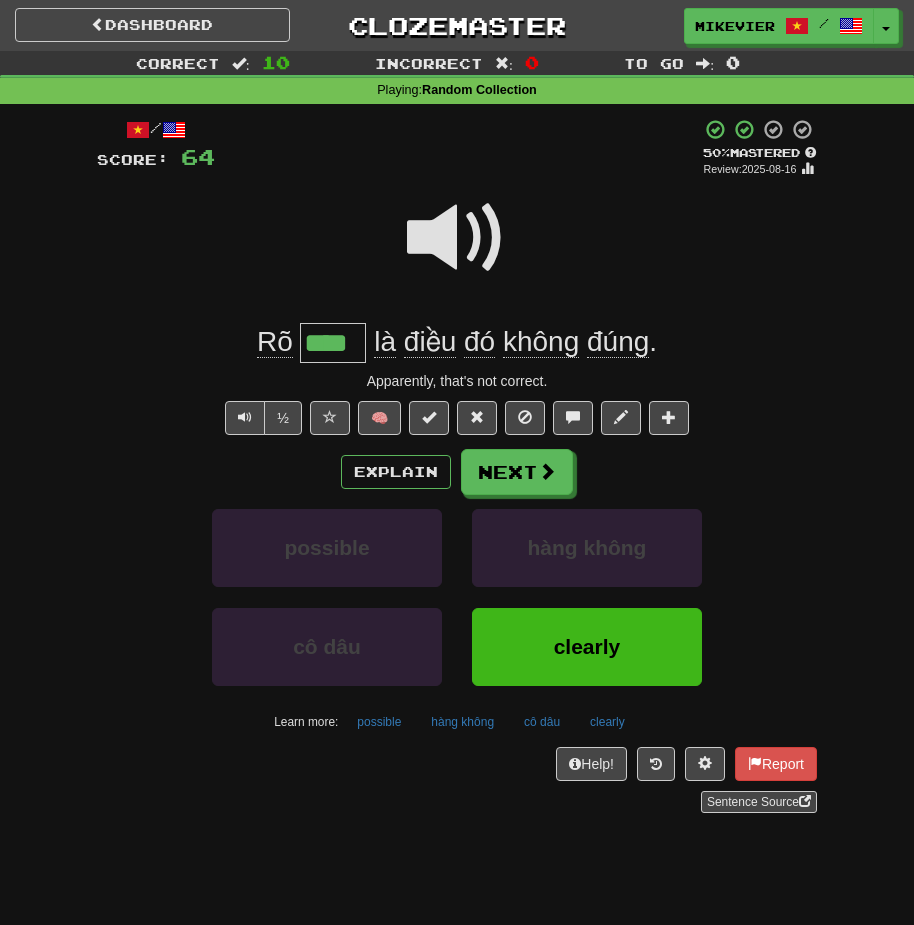 click at bounding box center [457, 238] 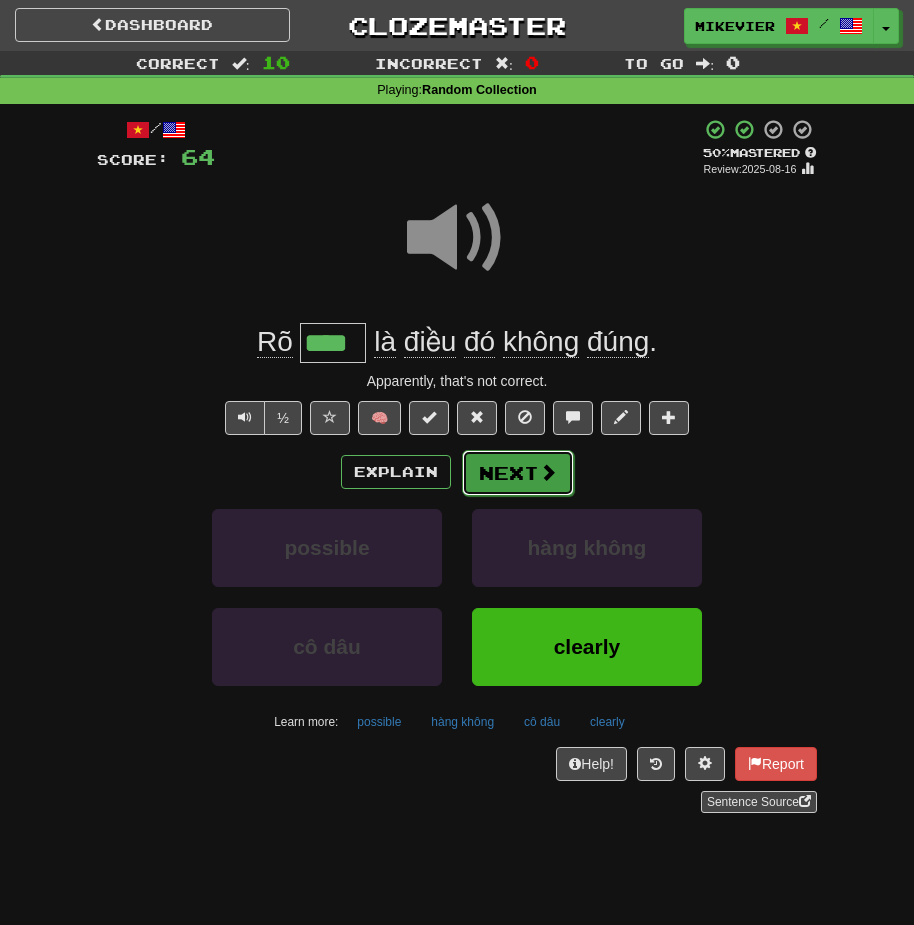 click on "Next" at bounding box center (518, 473) 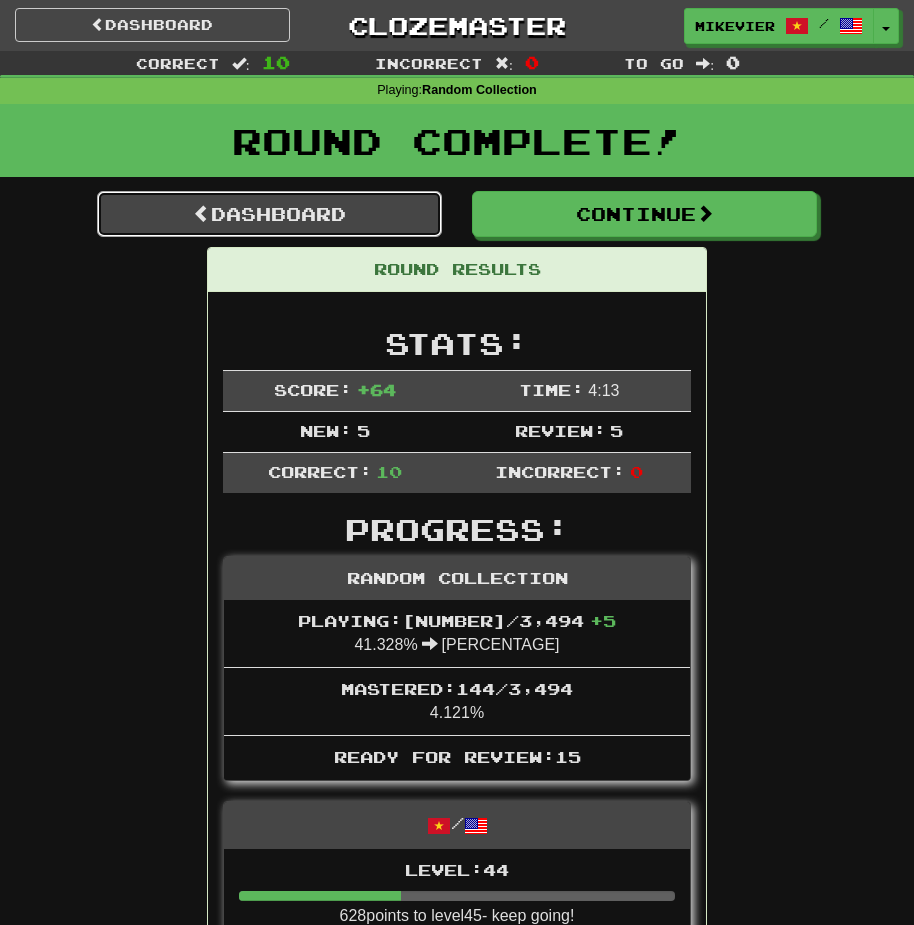 click on "Dashboard" at bounding box center (269, 214) 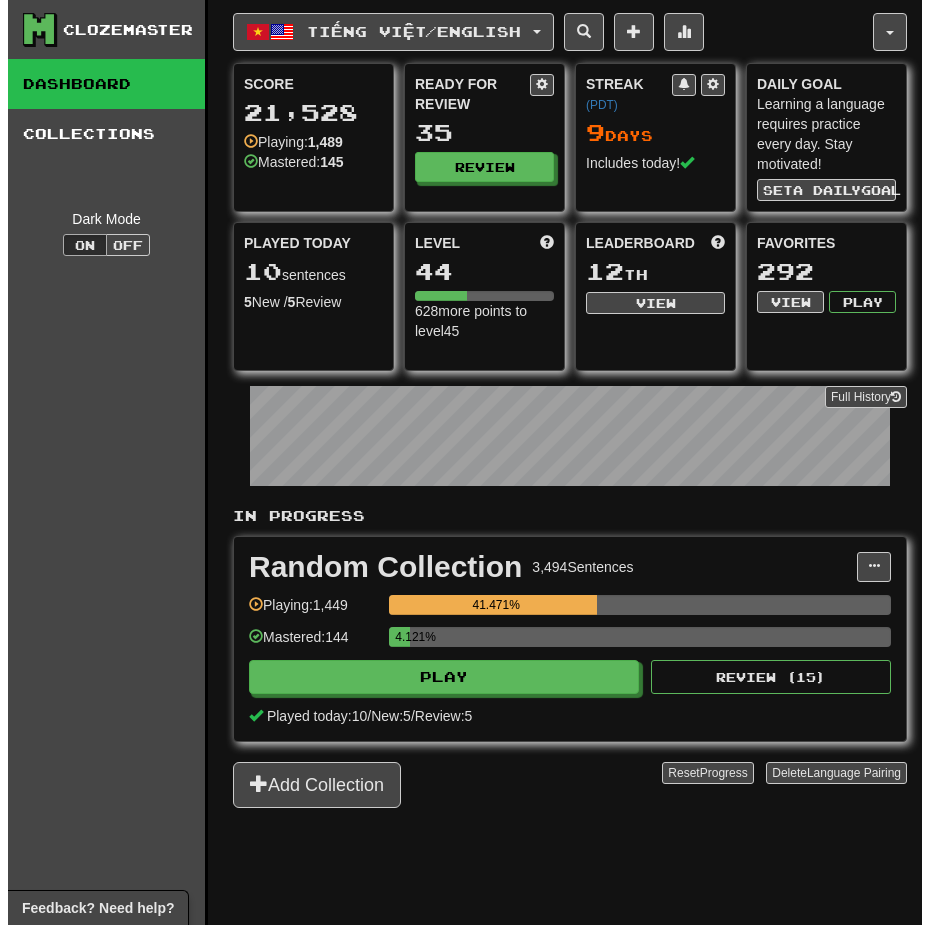 scroll, scrollTop: 0, scrollLeft: 0, axis: both 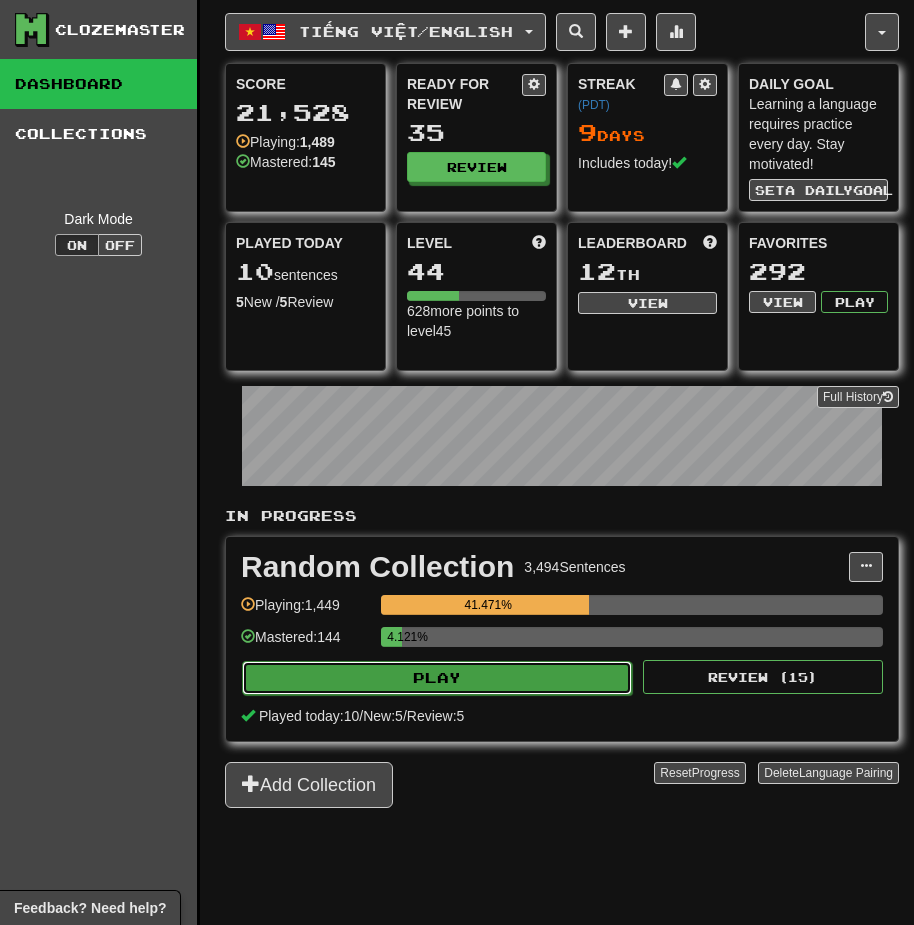 click on "Play" at bounding box center [437, 678] 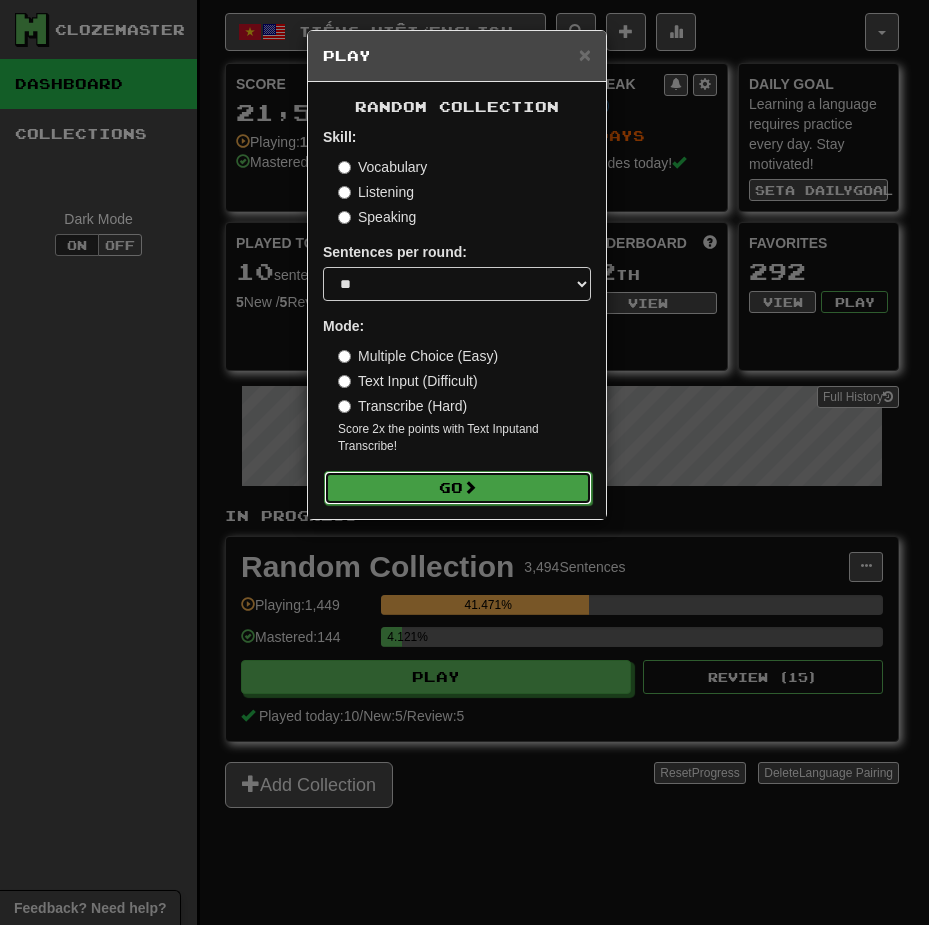 click on "Go" at bounding box center [458, 488] 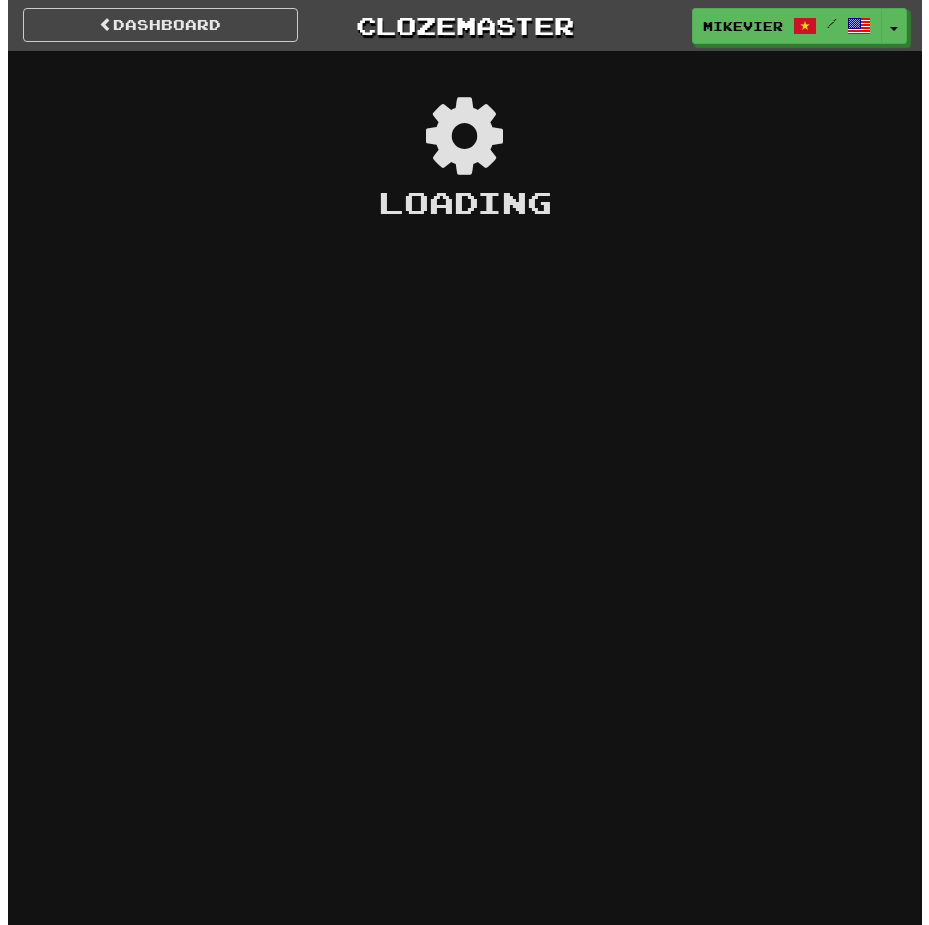 scroll, scrollTop: 0, scrollLeft: 0, axis: both 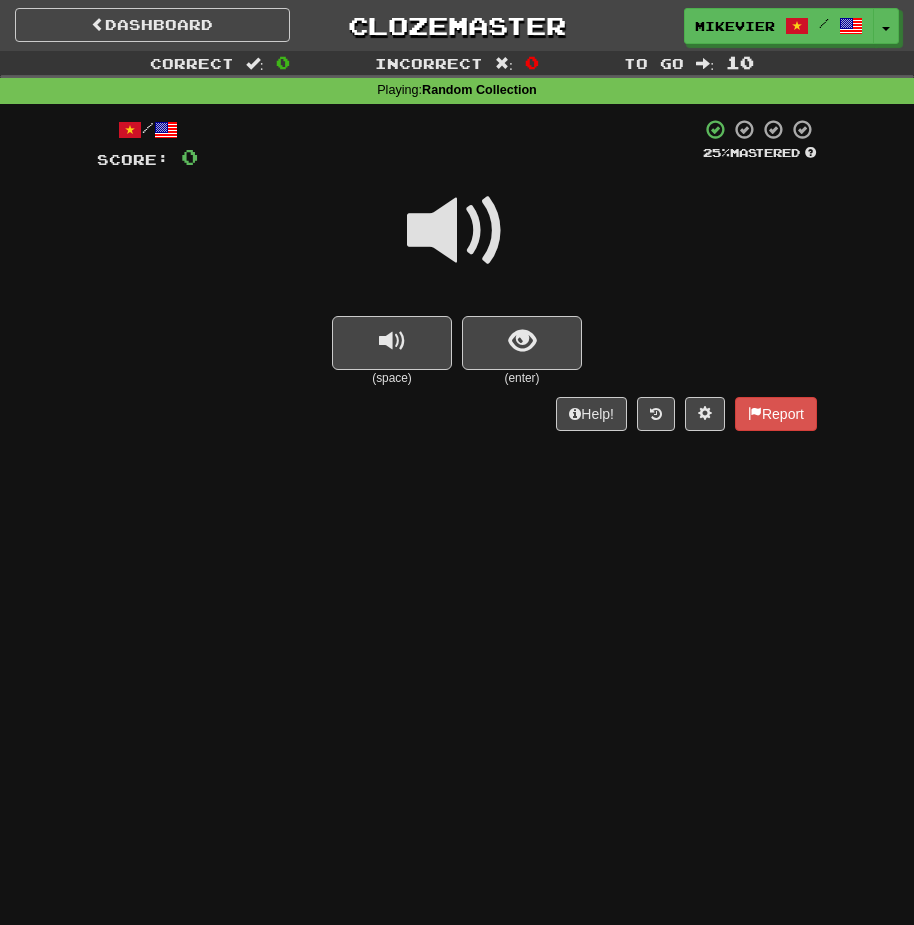click at bounding box center (457, 231) 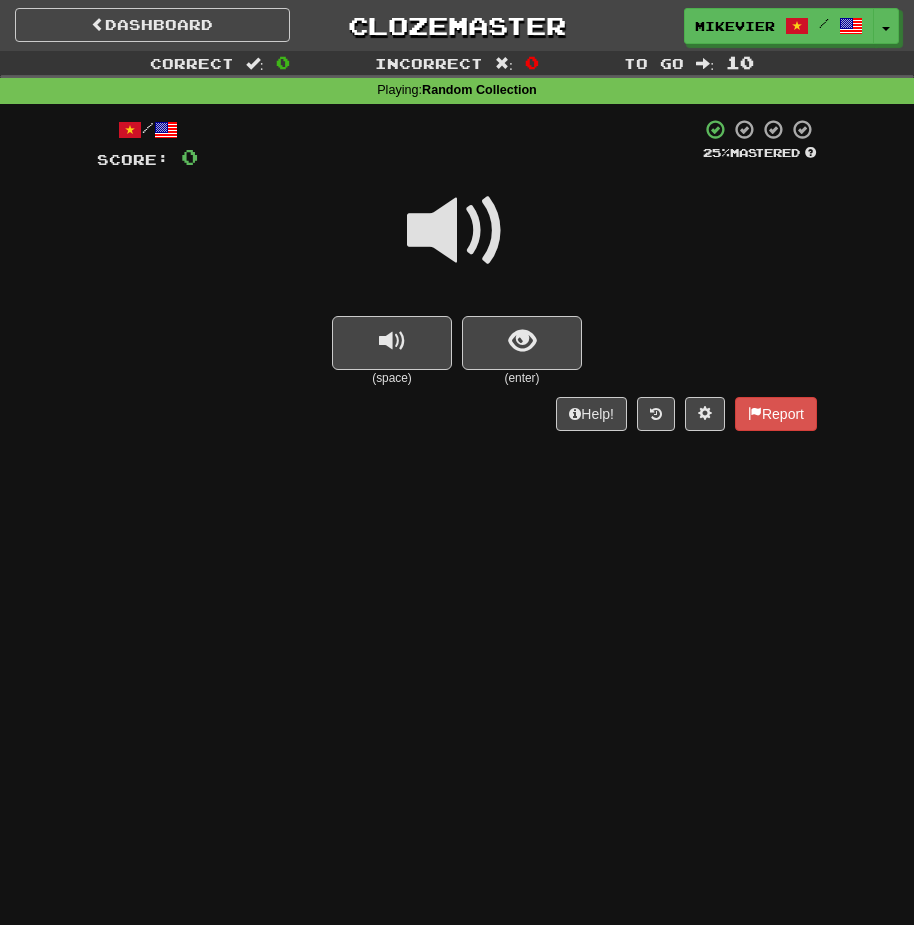 click at bounding box center (457, 231) 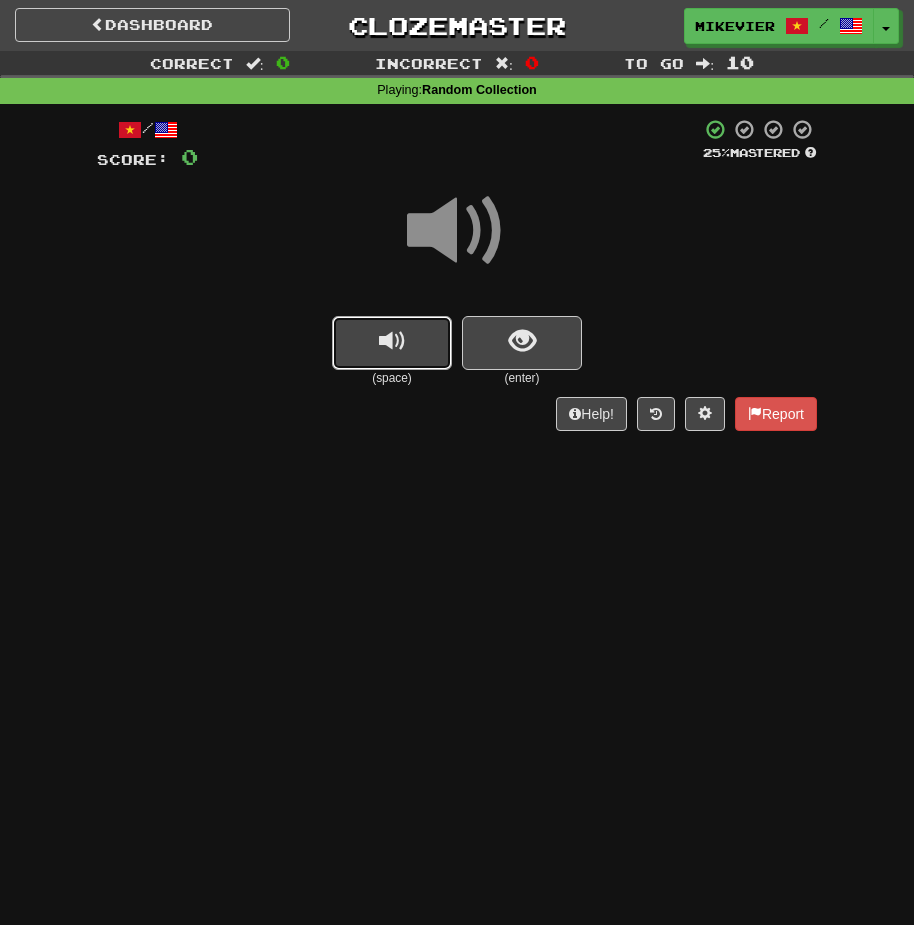 click at bounding box center [392, 343] 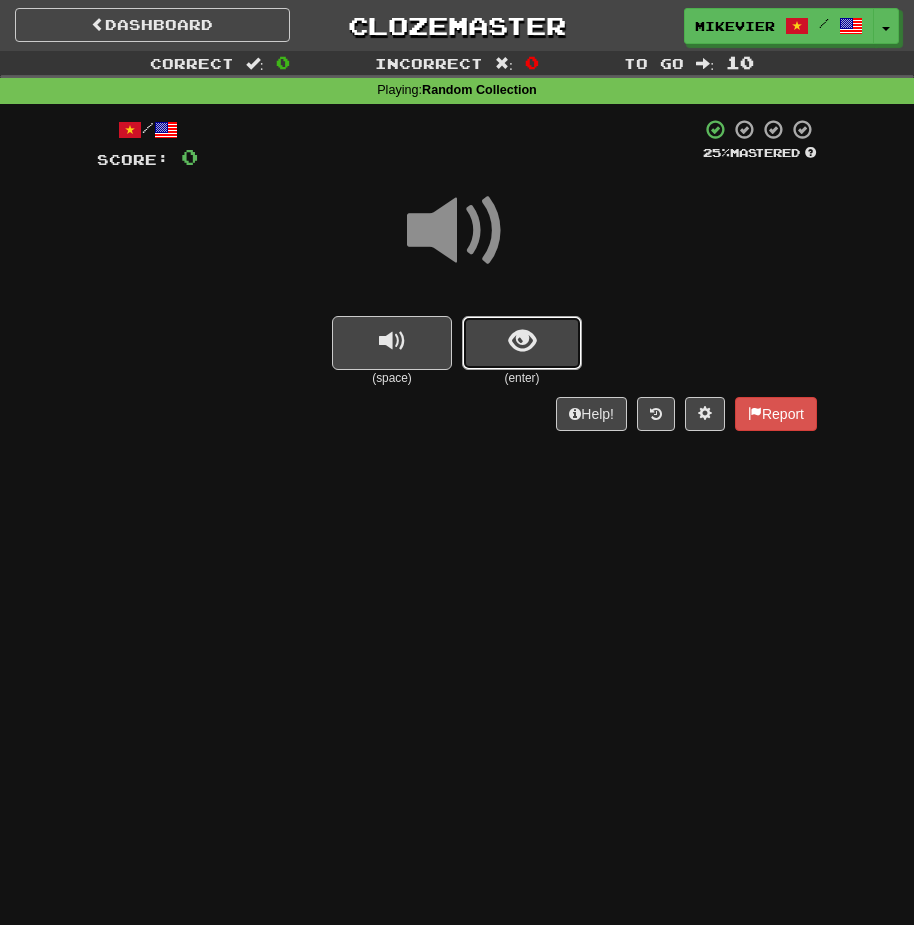 click at bounding box center (522, 343) 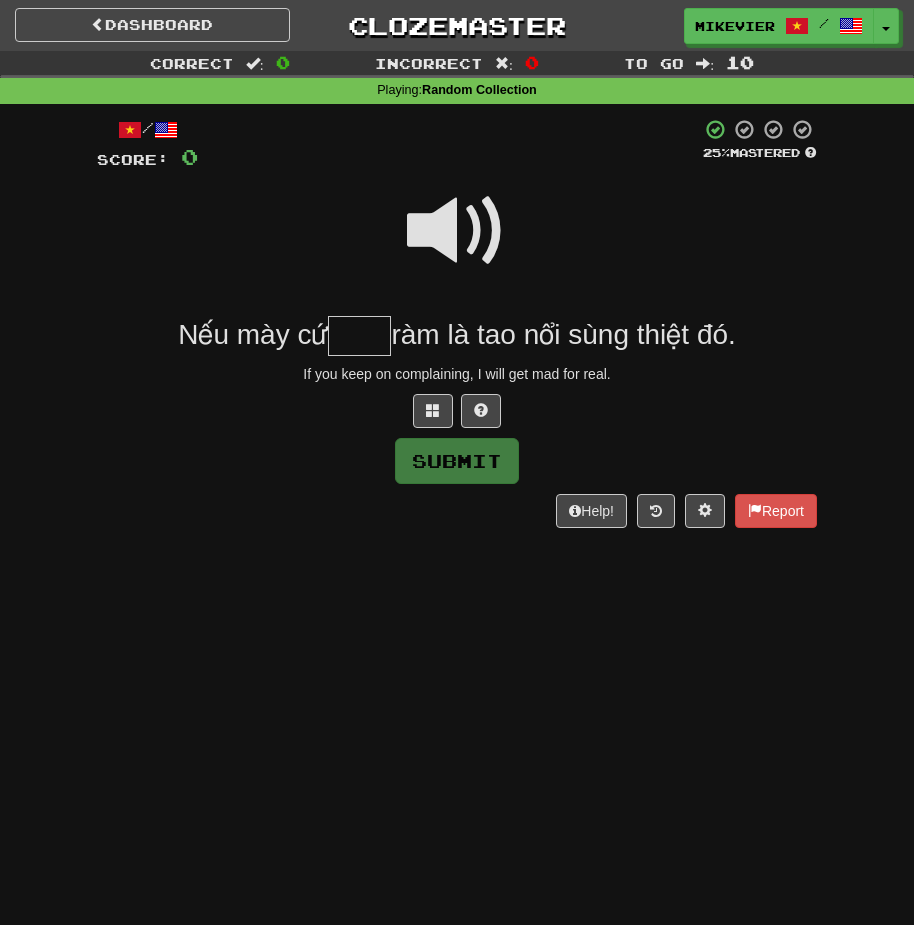 click at bounding box center [457, 231] 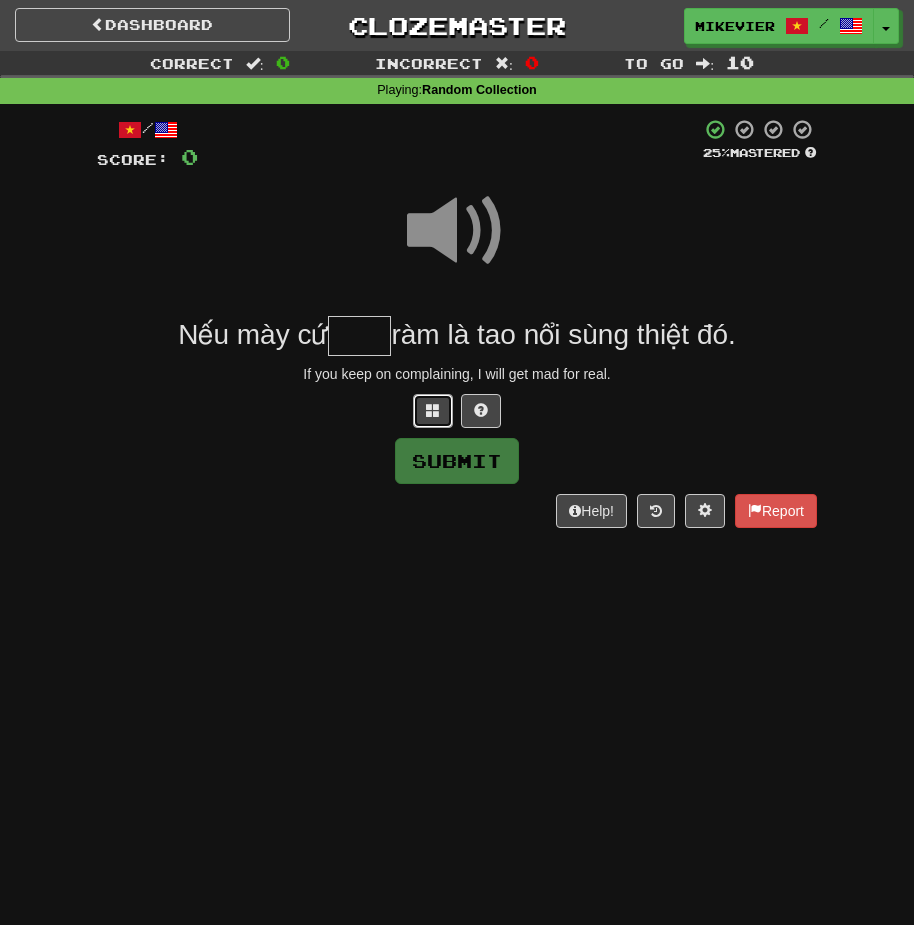 click at bounding box center [433, 411] 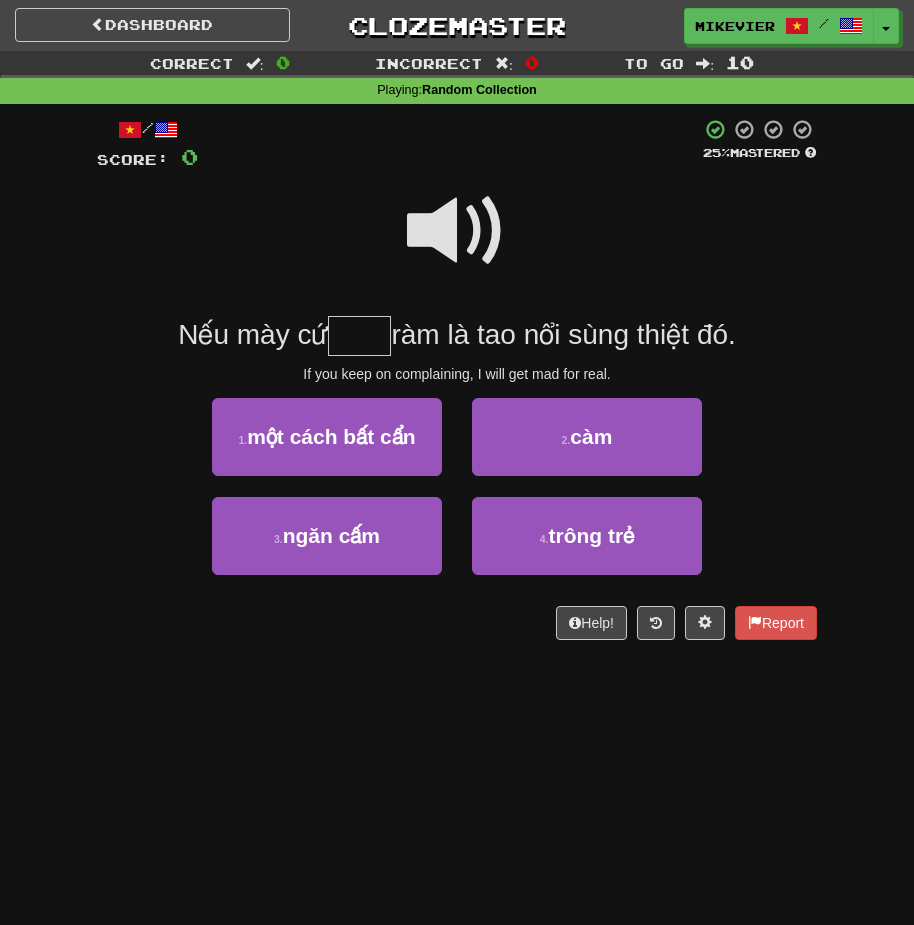 click at bounding box center [457, 231] 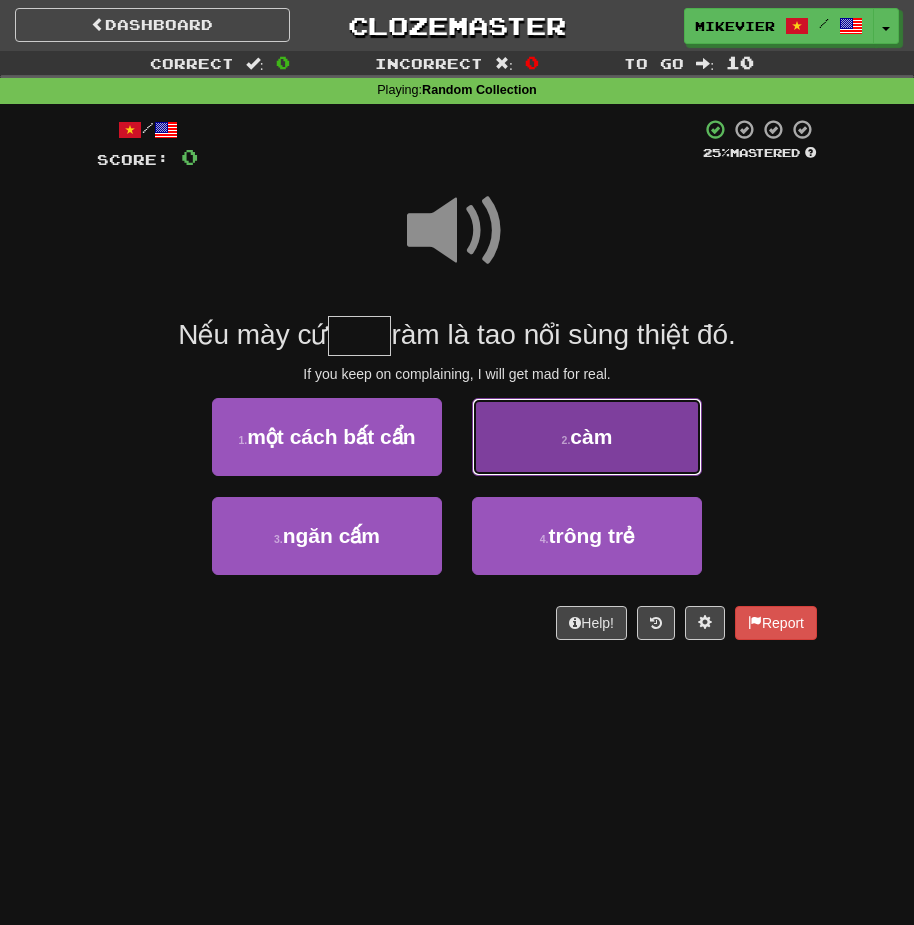 click on "2 .  càm" at bounding box center [587, 437] 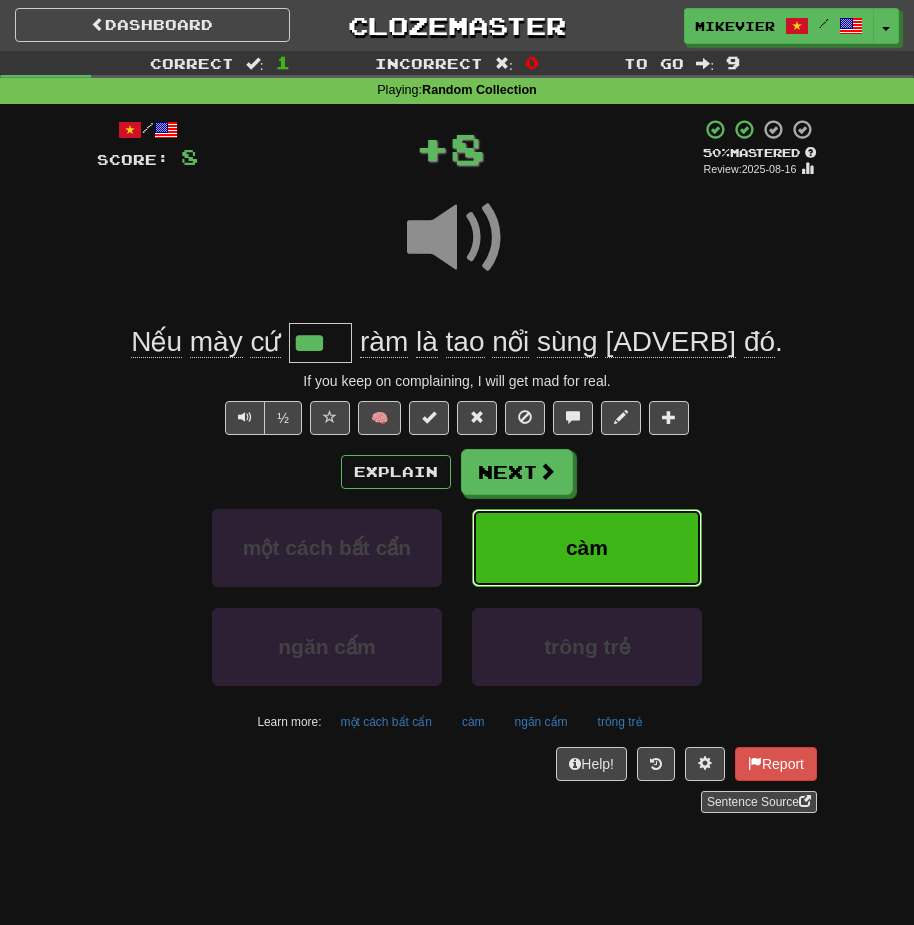 type on "***" 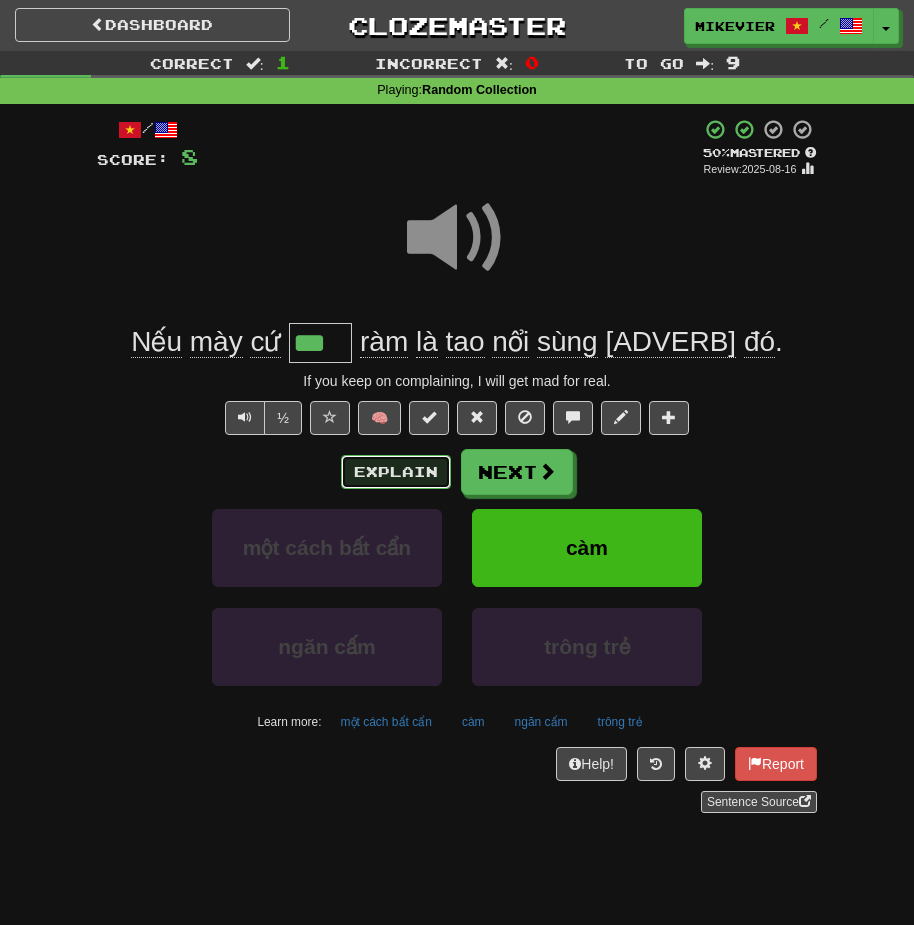 click on "Explain" at bounding box center (396, 472) 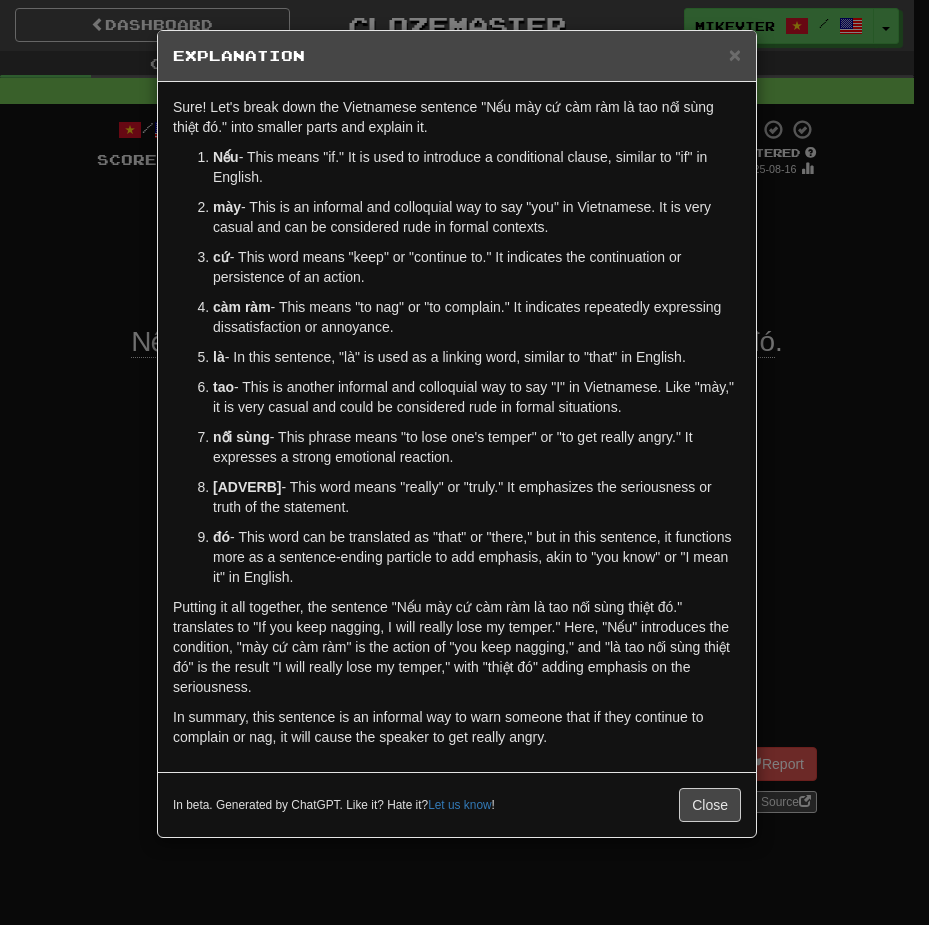 click on "× Explanation Sure! Let's break down the Vietnamese sentence "Nếu mày cứ càm ràm là tao nổi sùng thiệt đó." into smaller parts and explain it.
Nếu  - This means "if." It is used to introduce a conditional clause, similar to "if" in English.
mày  - This is an informal and colloquial way to say "you" in Vietnamese. It is very casual and can be considered rude in formal contexts.
cứ  - This word means "keep" or "continue to." It indicates the continuation or persistence of an action.
càm ràm  - This means "to nag" or "to complain." It indicates repeatedly expressing dissatisfaction or annoyance.
là  - In this sentence, "là" is used as a linking word, similar to "that" in English.
tao  - This is another informal and colloquial way to say "I" in Vietnamese. Like "mày," it is very casual and could be considered rude in formal situations.
nổi sùng
thiệt
đó
In beta. Generated by ChatGPT. Like it? Hate it?  Let us know !" at bounding box center [464, 462] 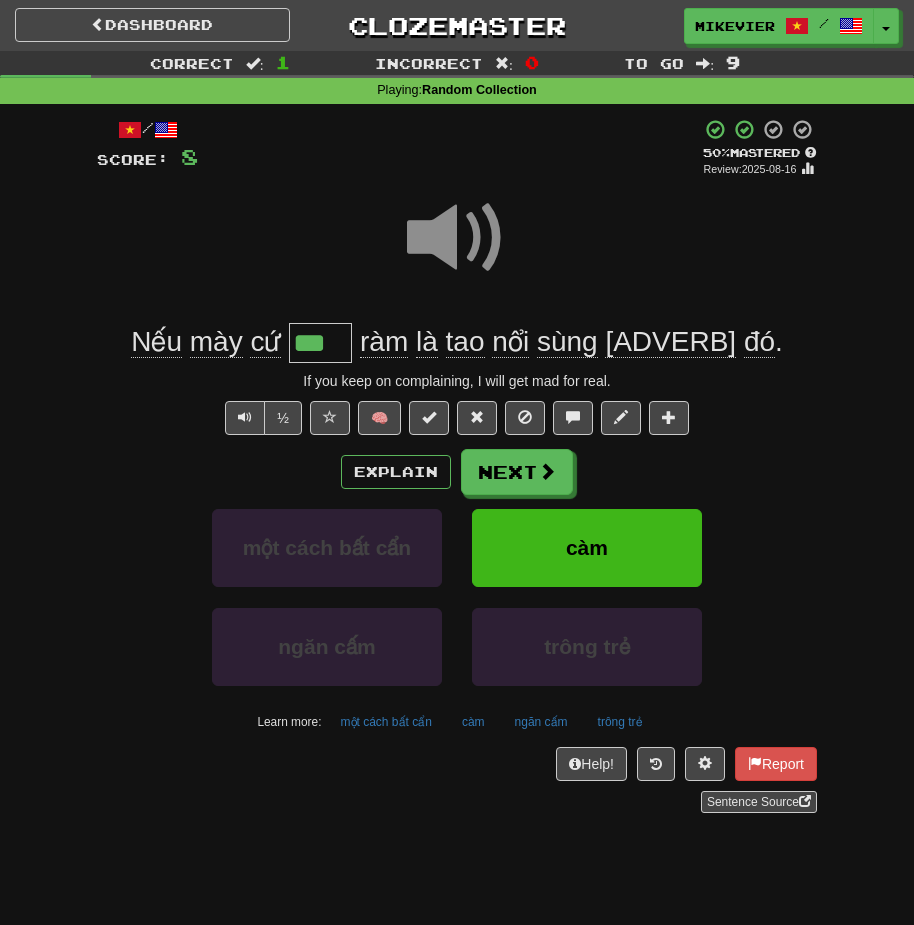 click at bounding box center [457, 238] 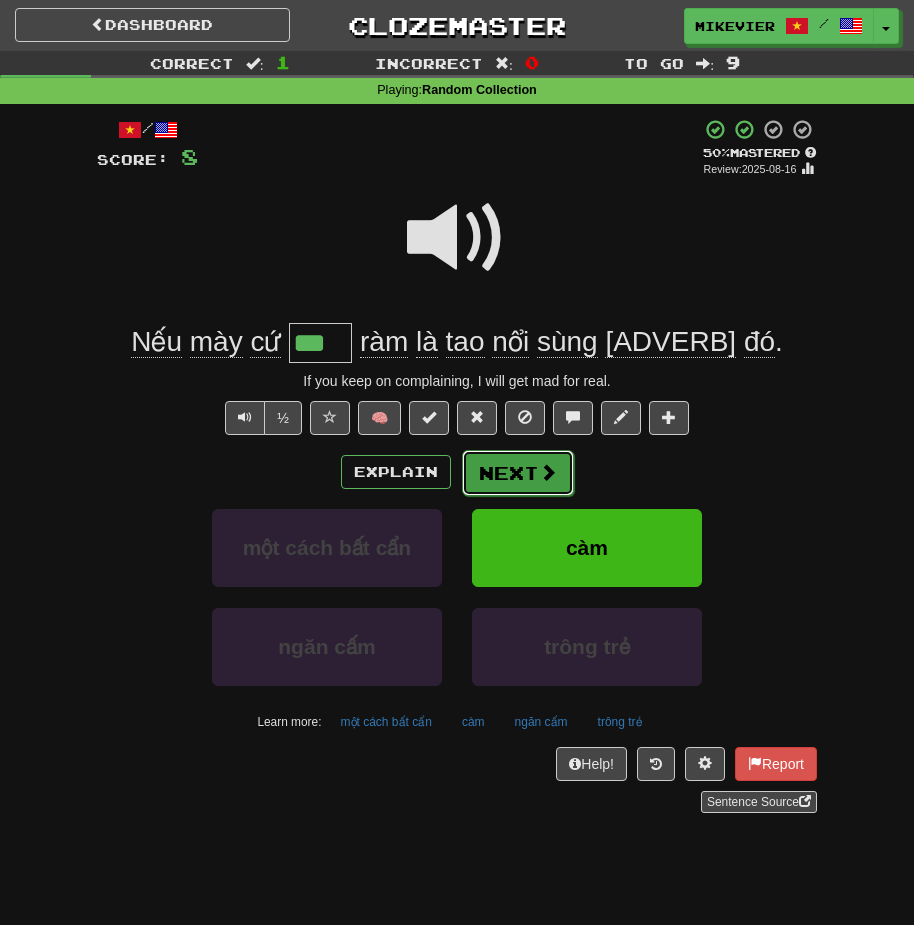 click on "Next" at bounding box center (518, 473) 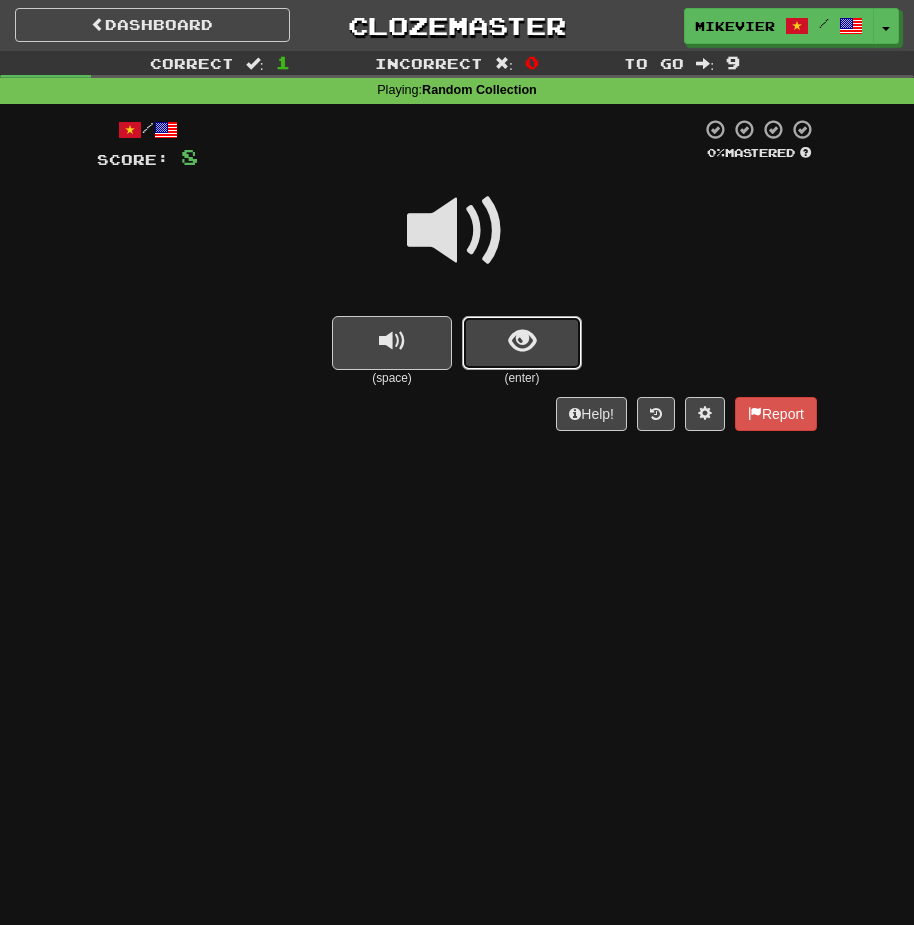 click at bounding box center [522, 343] 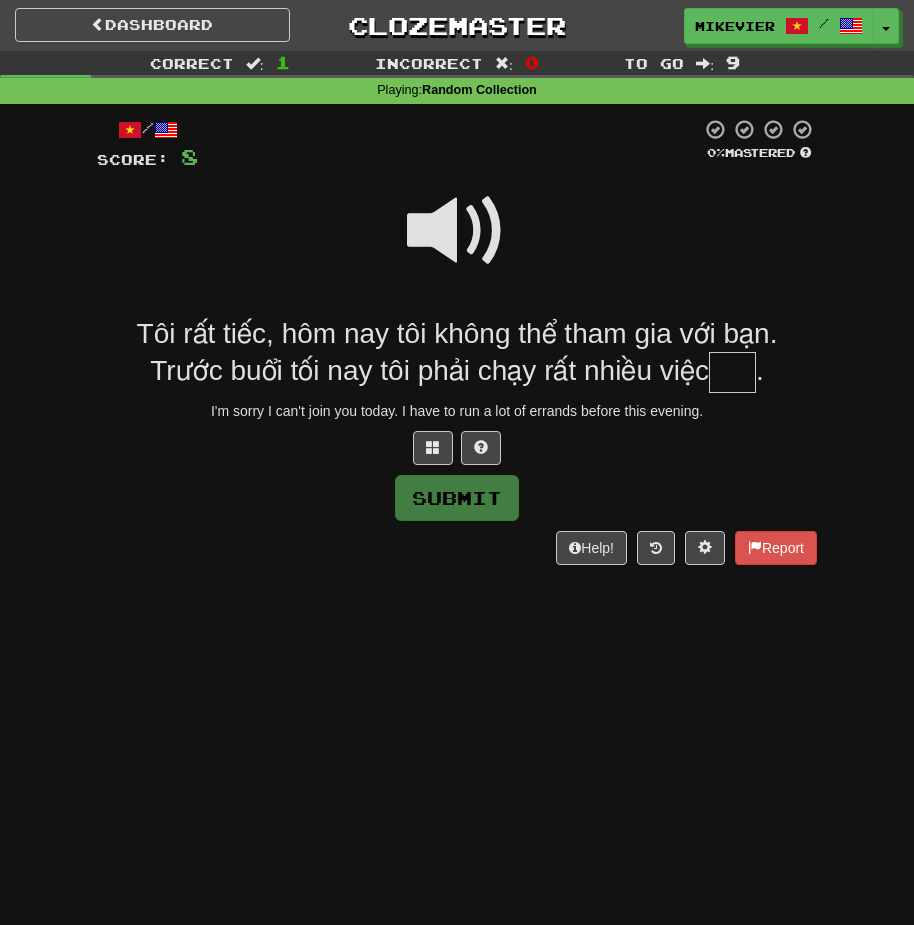 click at bounding box center [457, 231] 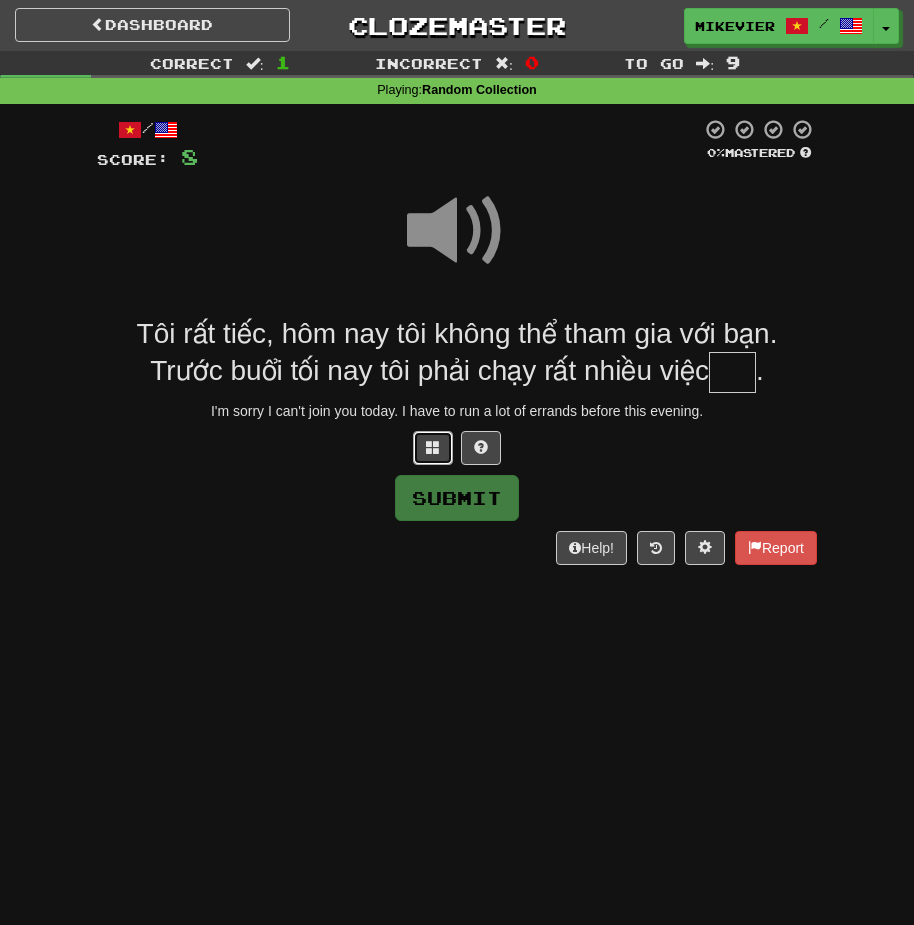 click at bounding box center (433, 448) 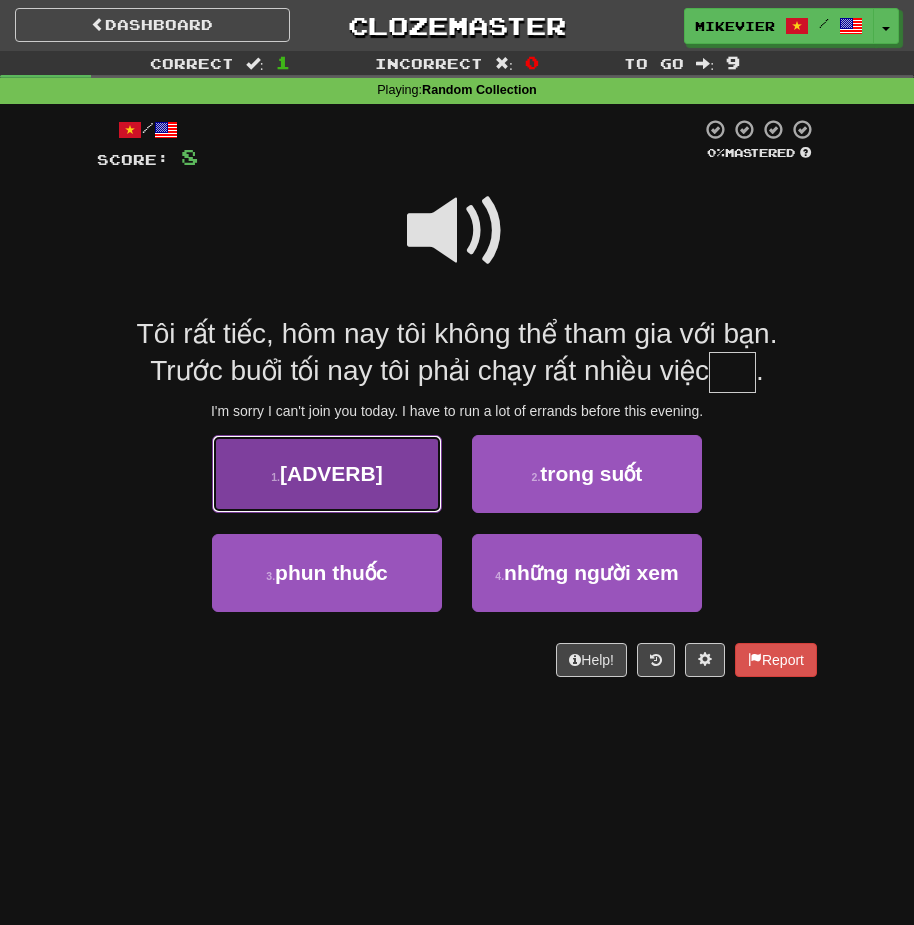 click on "1 .  vặt" at bounding box center [327, 474] 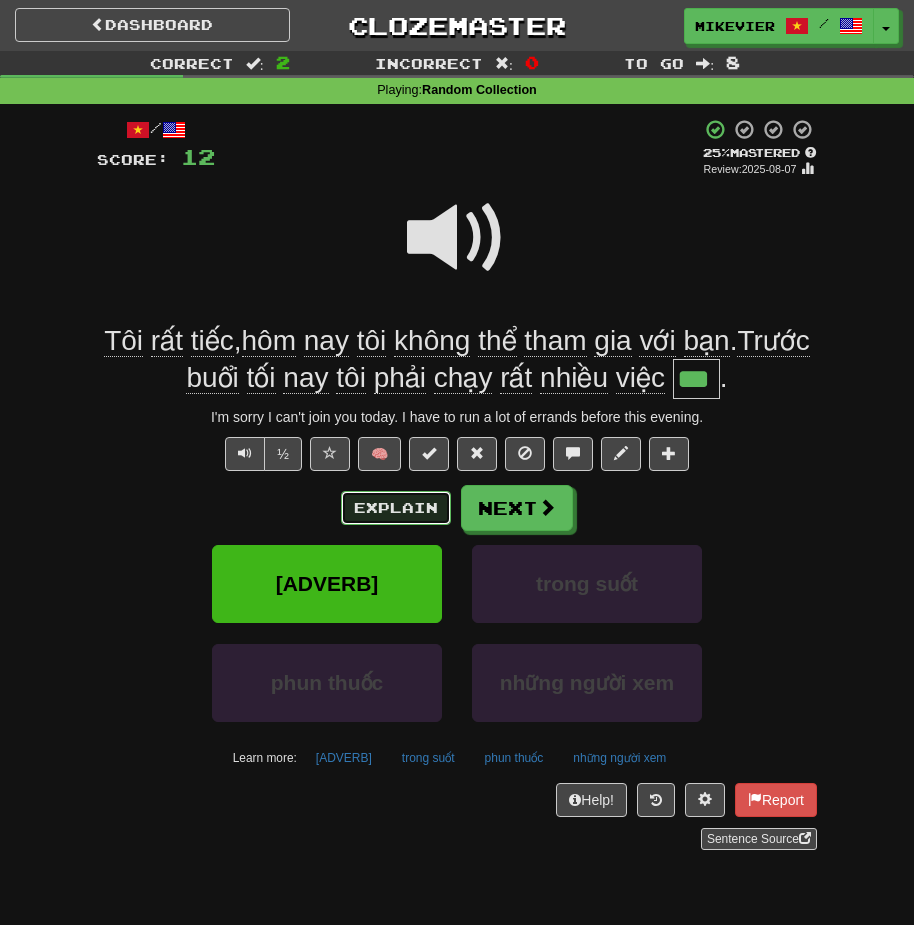 click on "Explain" at bounding box center (396, 508) 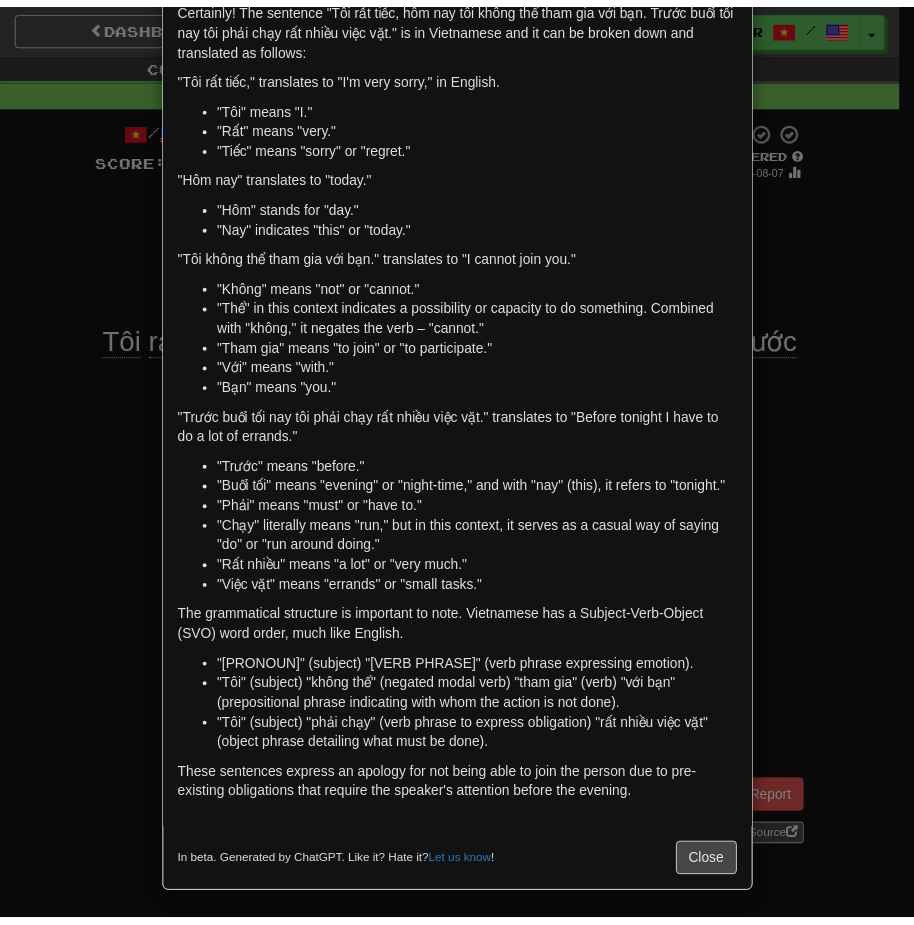 scroll, scrollTop: 103, scrollLeft: 0, axis: vertical 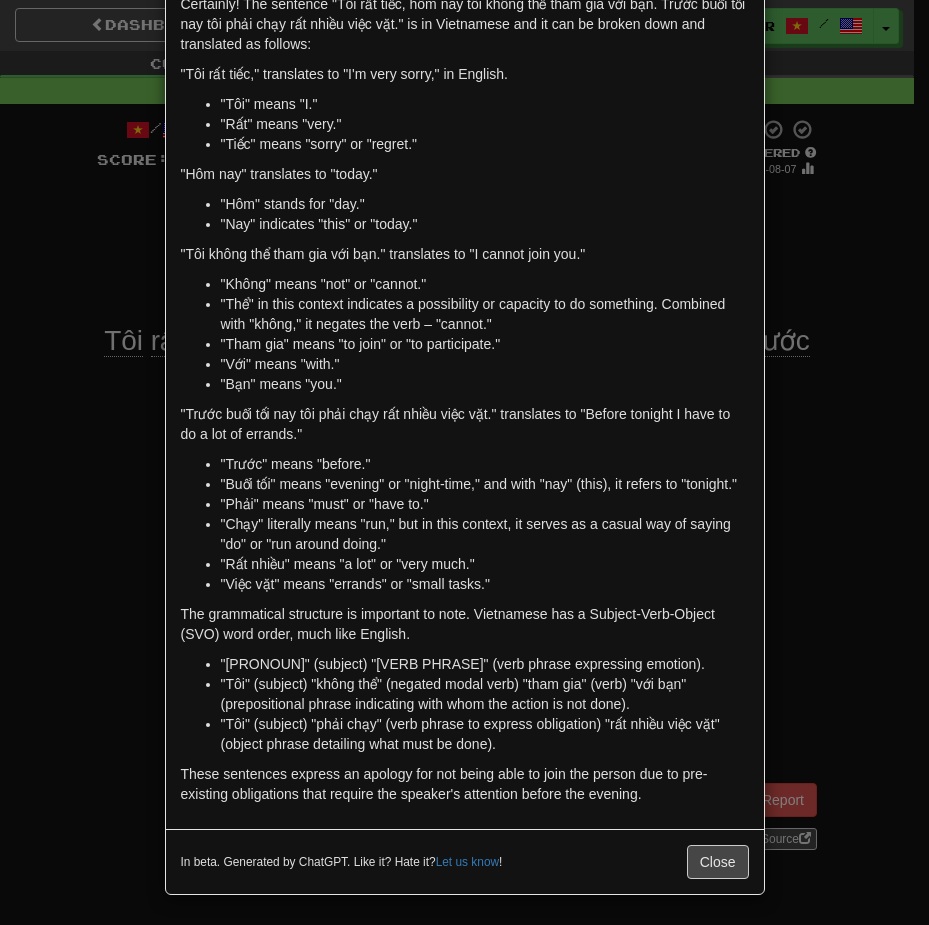 click on "× Explanation Certainly! The sentence "Tôi rất tiếc, hôm nay tôi không thể tham gia với bạn. Trước buổi tối nay tôi phải chạy rất nhiều việc vặt." is in Vietnamese and it can be broken down and translated as follows:
"Tôi rất tiếc," translates to "I'm very sorry," in English.
"Tôi" means "I."
"Rất" means "very."
"Tiếc" means "sorry" or "regret."
"Hôm nay" translates to "today."
"Hôm" stands for "day."
"Nay" indicates "this" or "today."
"Tôi không thể tham gia với bạn." translates to "I cannot join you."
"Không" means "not" or "cannot."
"Thể" in this context indicates a possibility or capacity to do something. Combined with "không," it negates the verb – "cannot."
"Tham gia" means "to join" or "to participate."
"Với" means "with."
"Bạn" means "you."
"Trước buổi tối nay tôi phải chạy rất nhiều việc vặt." translates to "Before tonight I have to do a lot of errands."" at bounding box center (464, 462) 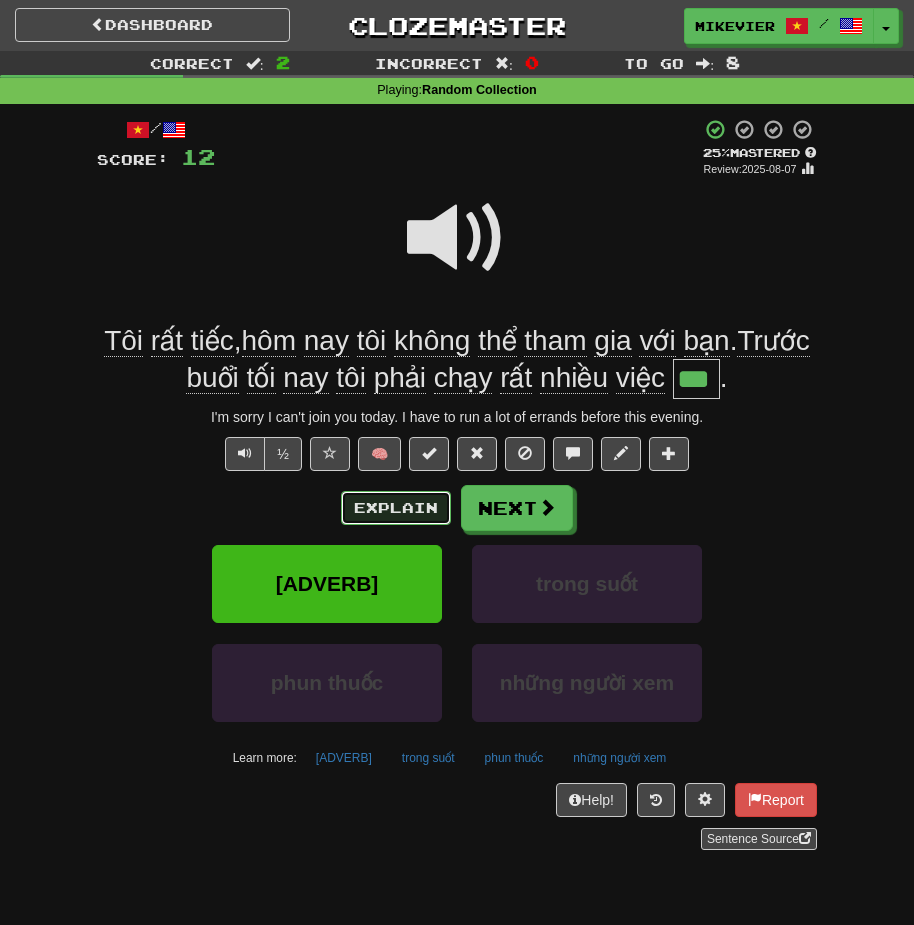 click on "Explain" at bounding box center (396, 508) 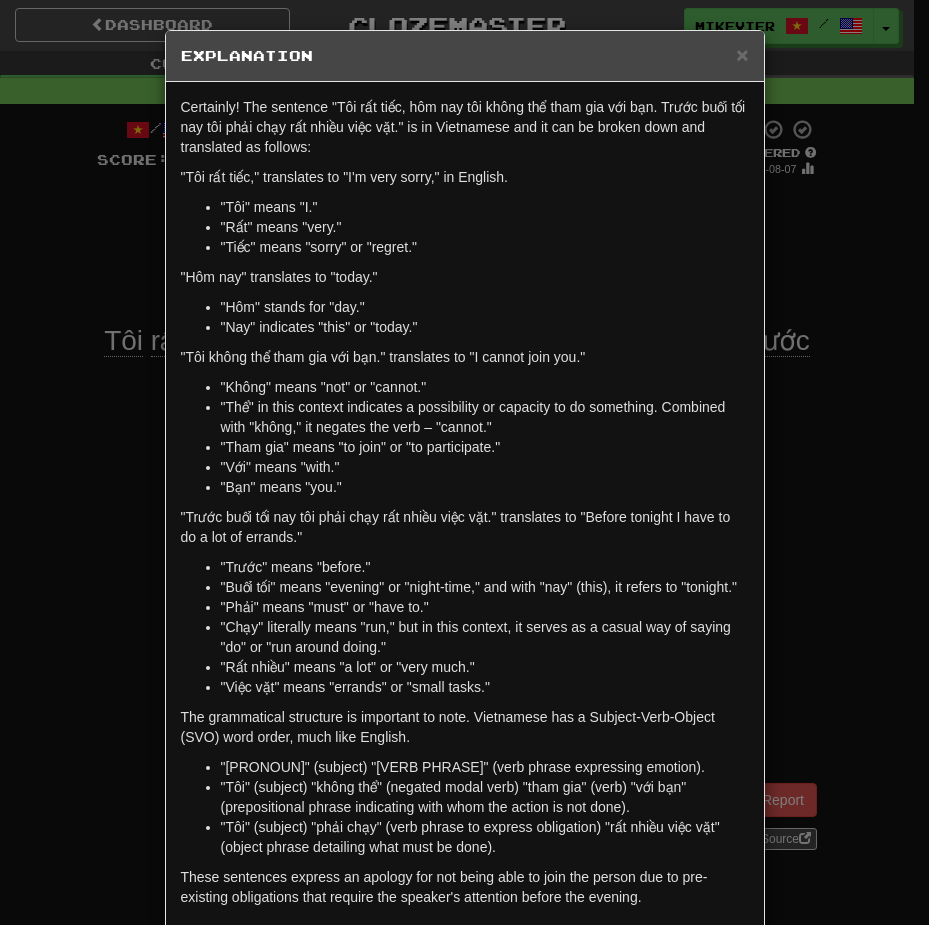click on "× Explanation Certainly! The sentence "Tôi rất tiếc, hôm nay tôi không thể tham gia với bạn. Trước buổi tối nay tôi phải chạy rất nhiều việc vặt." is in Vietnamese and it can be broken down and translated as follows:
"Tôi rất tiếc," translates to "I'm very sorry," in English.
"Tôi" means "I."
"Rất" means "very."
"Tiếc" means "sorry" or "regret."
"Hôm nay" translates to "today."
"Hôm" stands for "day."
"Nay" indicates "this" or "today."
"Tôi không thể tham gia với bạn." translates to "I cannot join you."
"Không" means "not" or "cannot."
"Thể" in this context indicates a possibility or capacity to do something. Combined with "không," it negates the verb – "cannot."
"Tham gia" means "to join" or "to participate."
"Với" means "with."
"Bạn" means "you."
"Trước buổi tối nay tôi phải chạy rất nhiều việc vặt." translates to "Before tonight I have to do a lot of errands."" at bounding box center [464, 462] 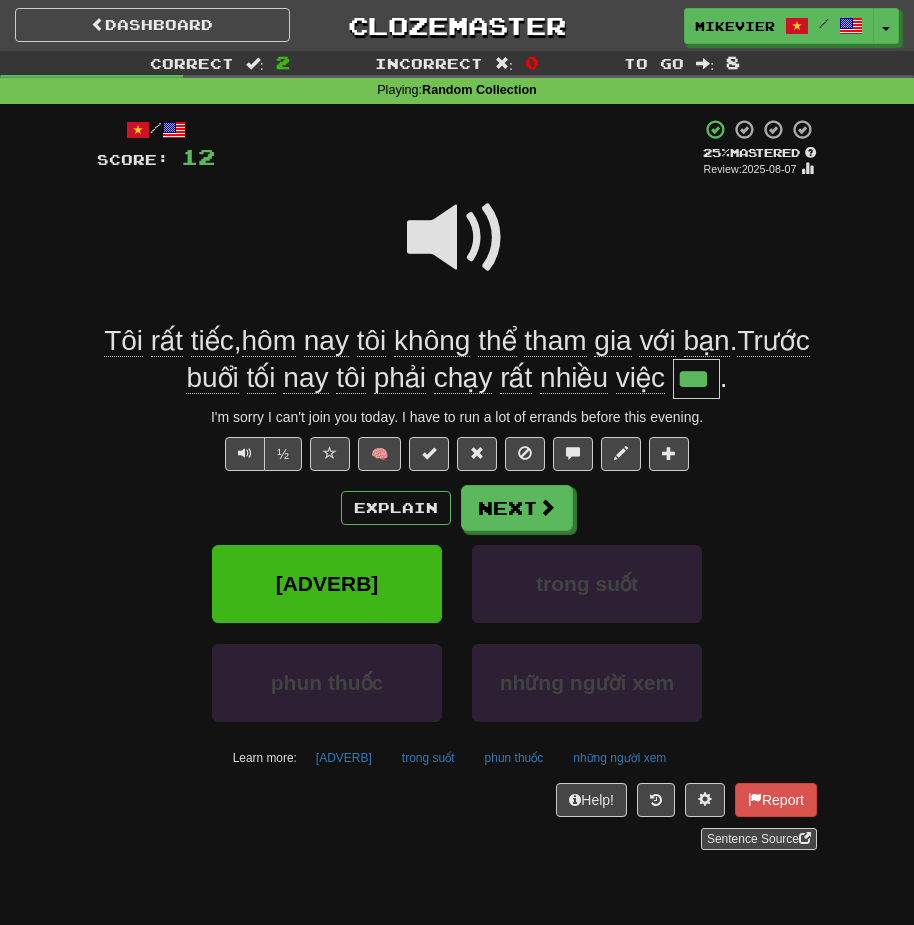 click at bounding box center (457, 251) 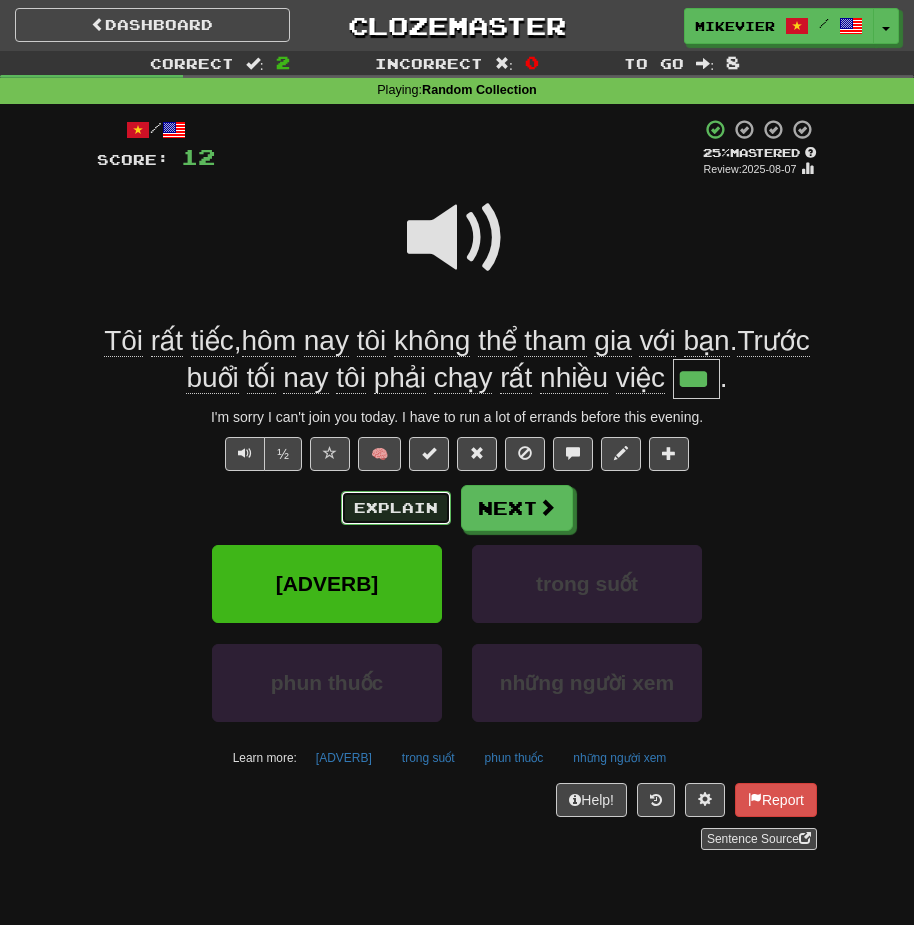 click on "Explain" at bounding box center (396, 508) 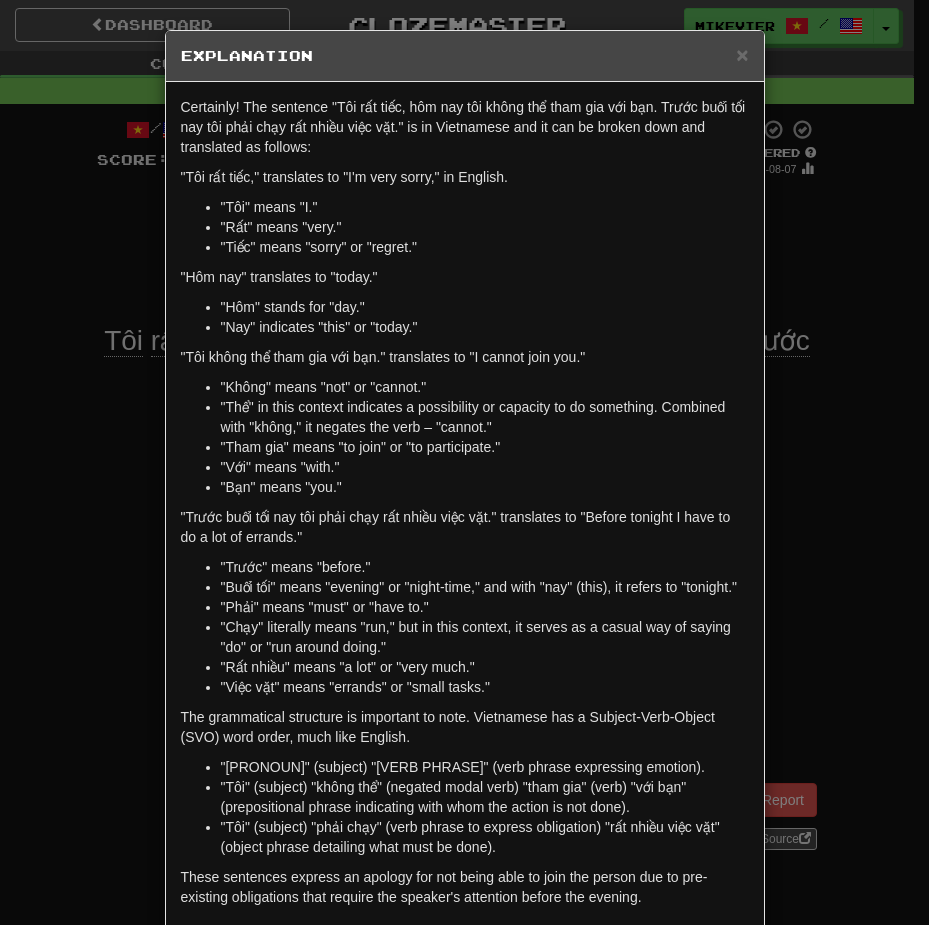 click on "× Explanation Certainly! The sentence "Tôi rất tiếc, hôm nay tôi không thể tham gia với bạn. Trước buổi tối nay tôi phải chạy rất nhiều việc vặt." is in Vietnamese and it can be broken down and translated as follows:
"Tôi rất tiếc," translates to "I'm very sorry," in English.
"Tôi" means "I."
"Rất" means "very."
"Tiếc" means "sorry" or "regret."
"Hôm nay" translates to "today."
"Hôm" stands for "day."
"Nay" indicates "this" or "today."
"Tôi không thể tham gia với bạn." translates to "I cannot join you."
"Không" means "not" or "cannot."
"Thể" in this context indicates a possibility or capacity to do something. Combined with "không," it negates the verb – "cannot."
"Tham gia" means "to join" or "to participate."
"Với" means "with."
"Bạn" means "you."
"Trước buổi tối nay tôi phải chạy rất nhiều việc vặt." translates to "Before tonight I have to do a lot of errands."" at bounding box center (464, 462) 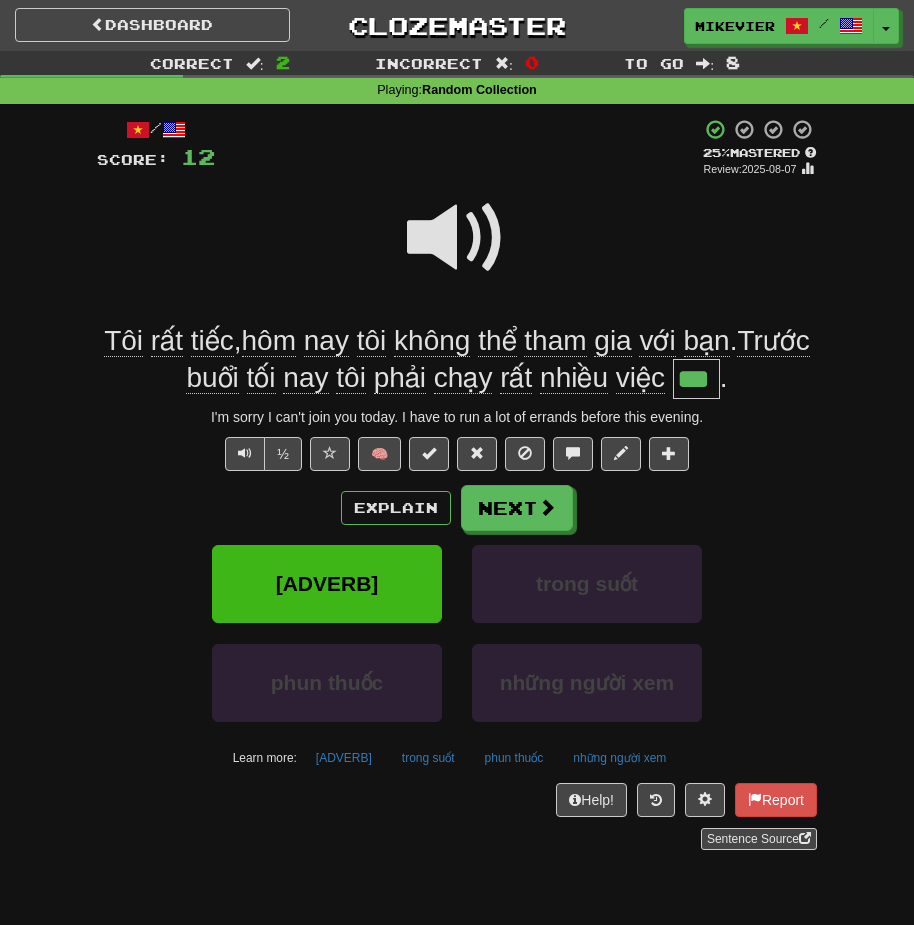 click at bounding box center [457, 238] 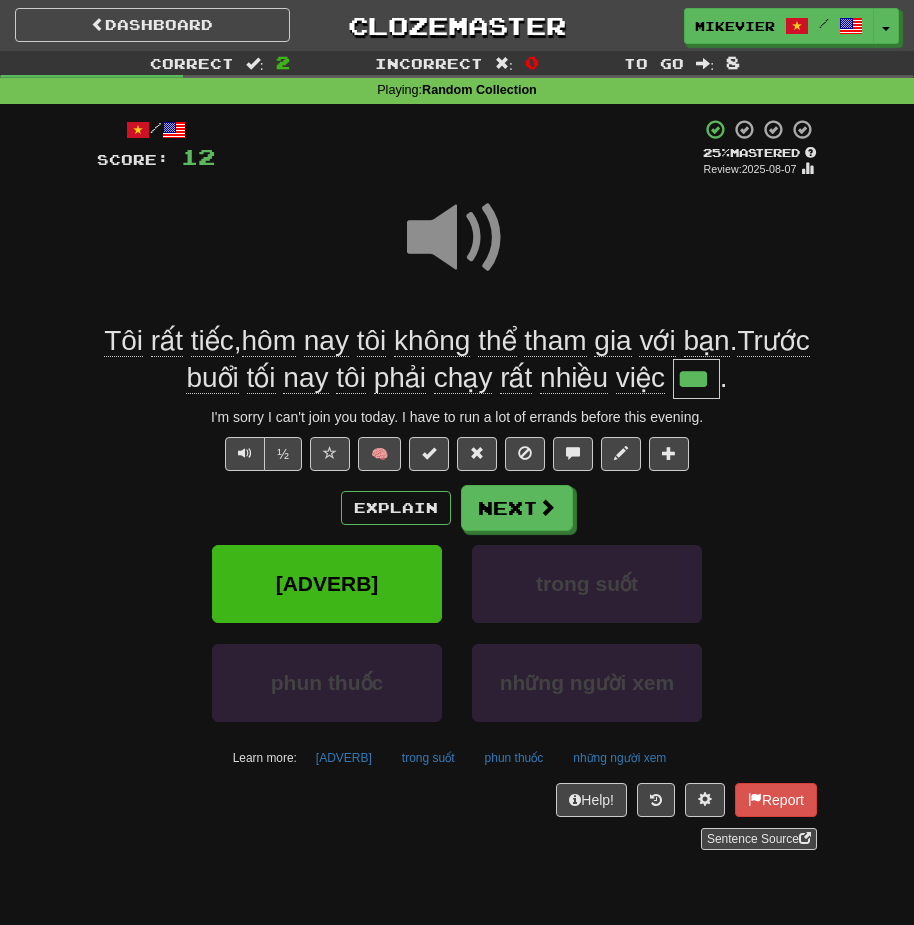 click at bounding box center [457, 238] 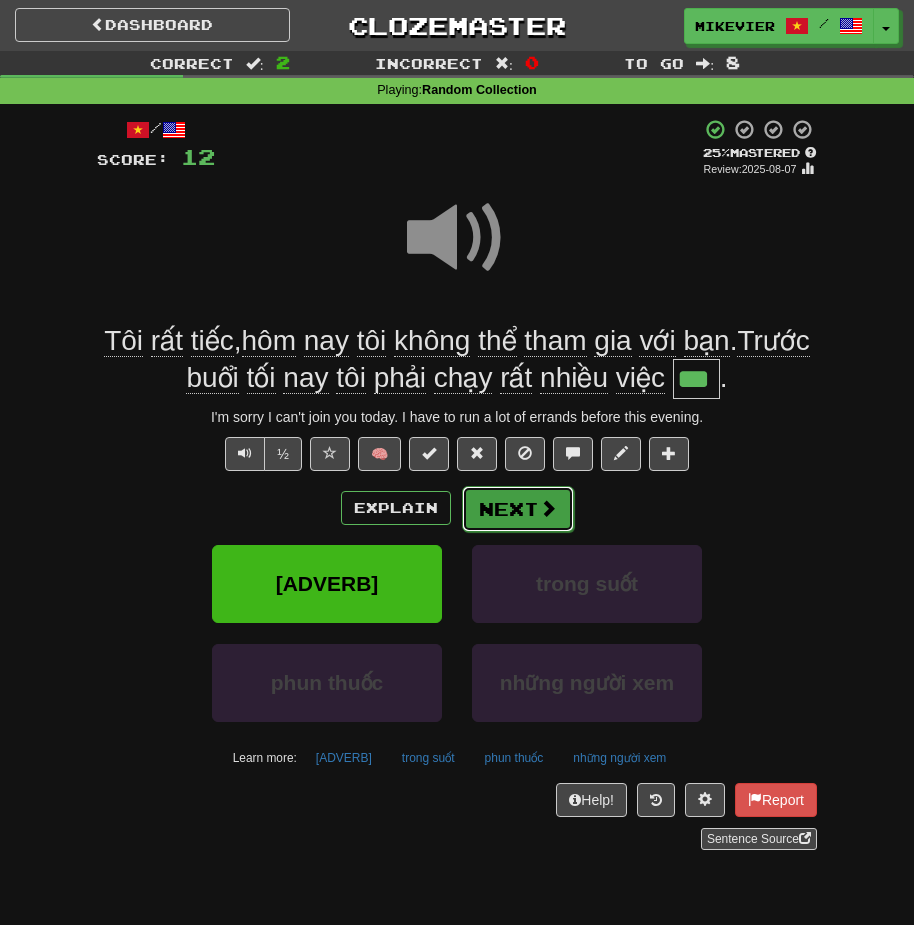click on "Next" at bounding box center (518, 509) 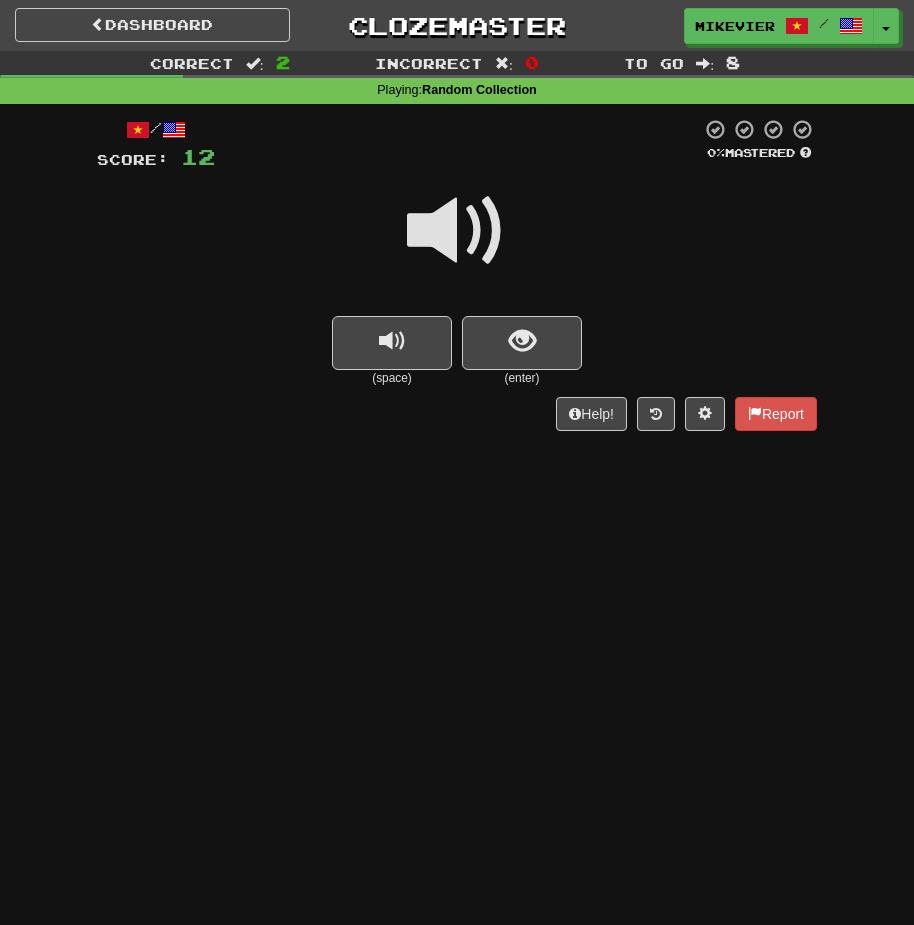 click at bounding box center (457, 231) 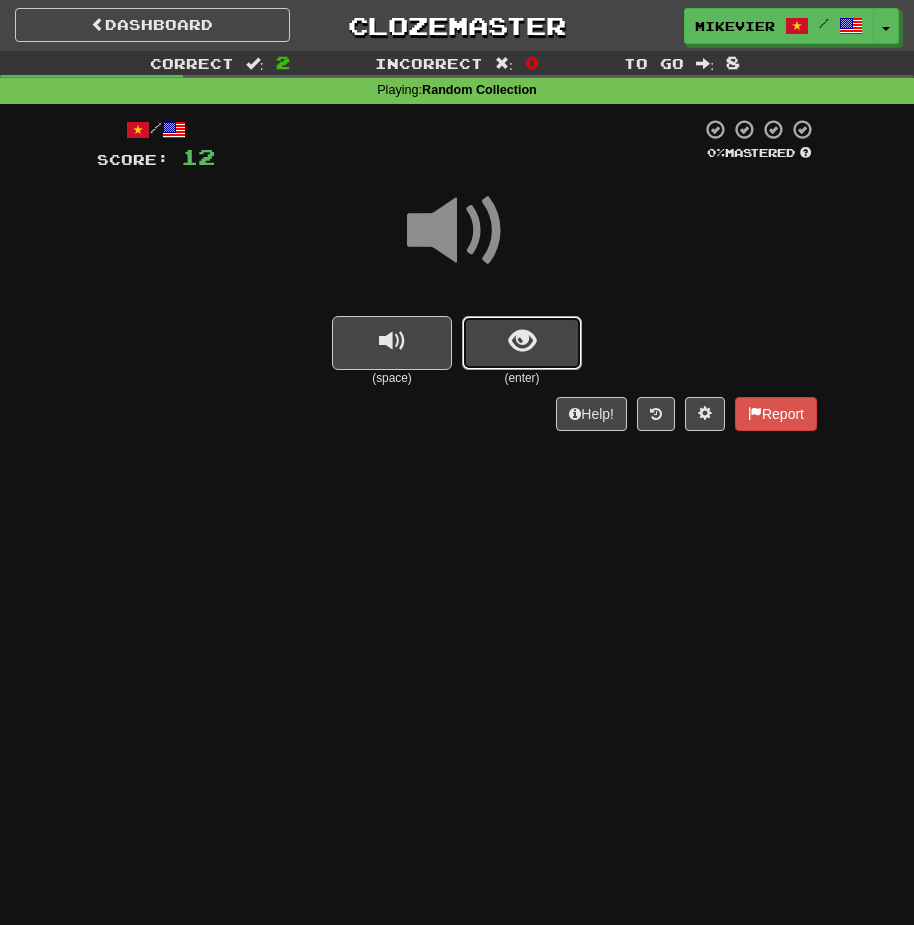 click at bounding box center [522, 341] 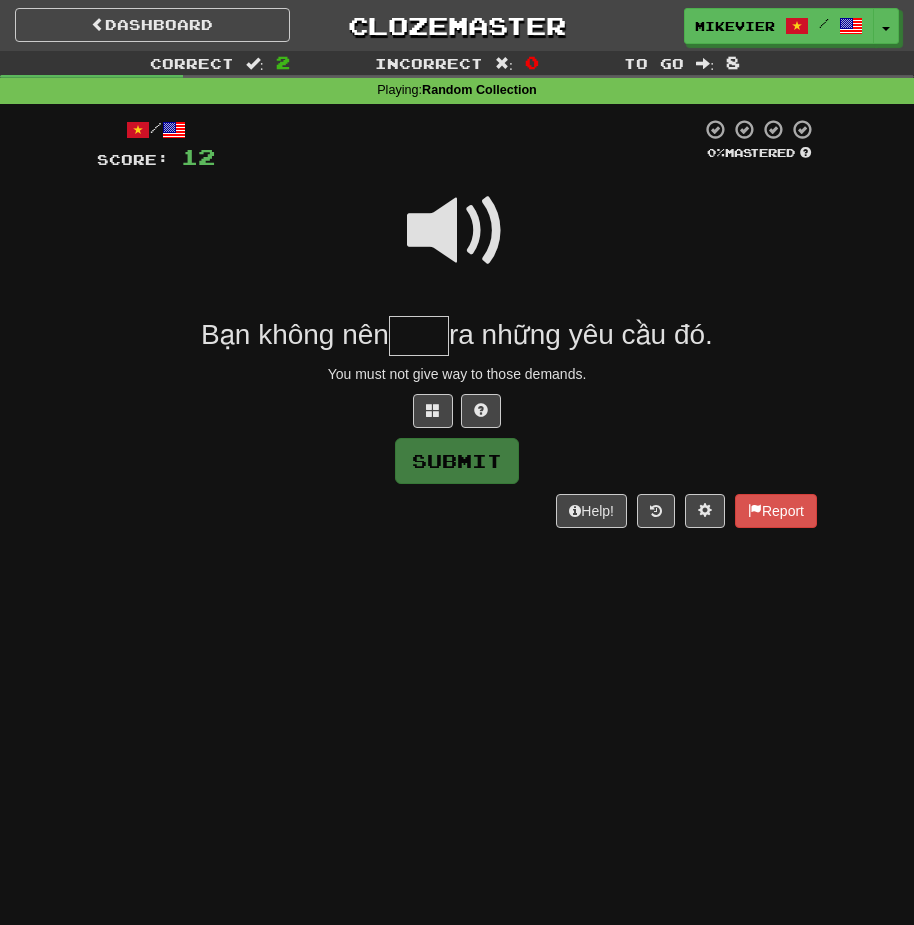 click at bounding box center (457, 231) 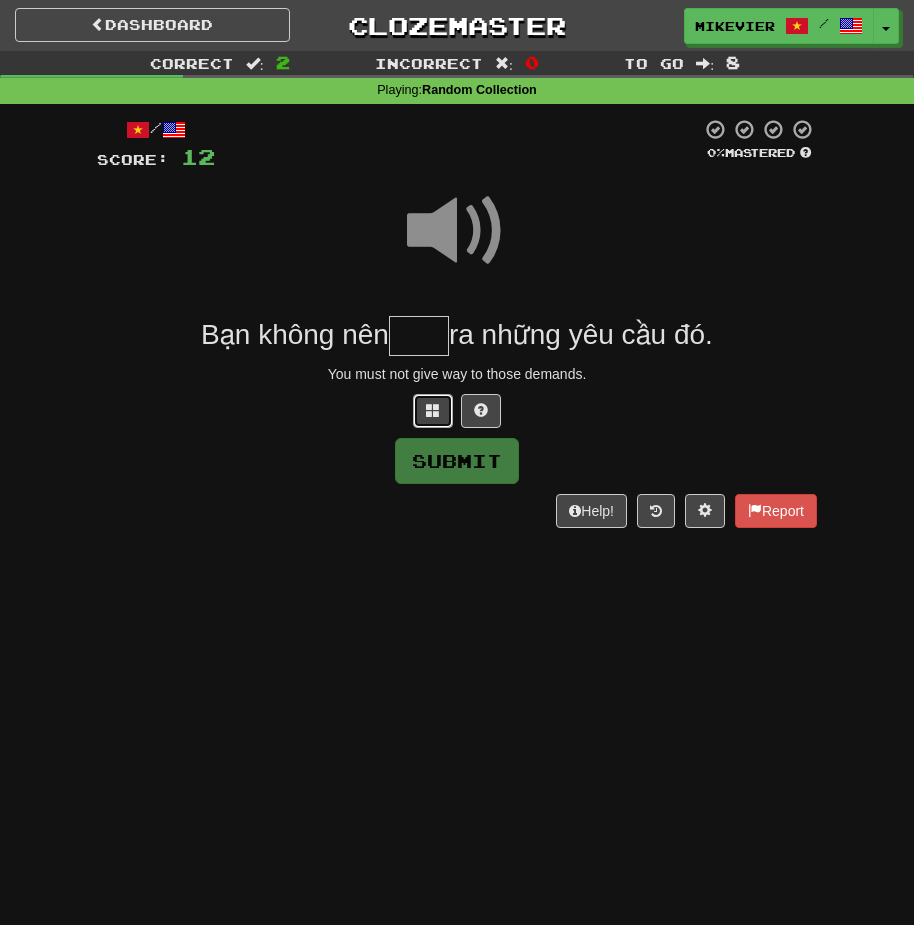 click at bounding box center [433, 411] 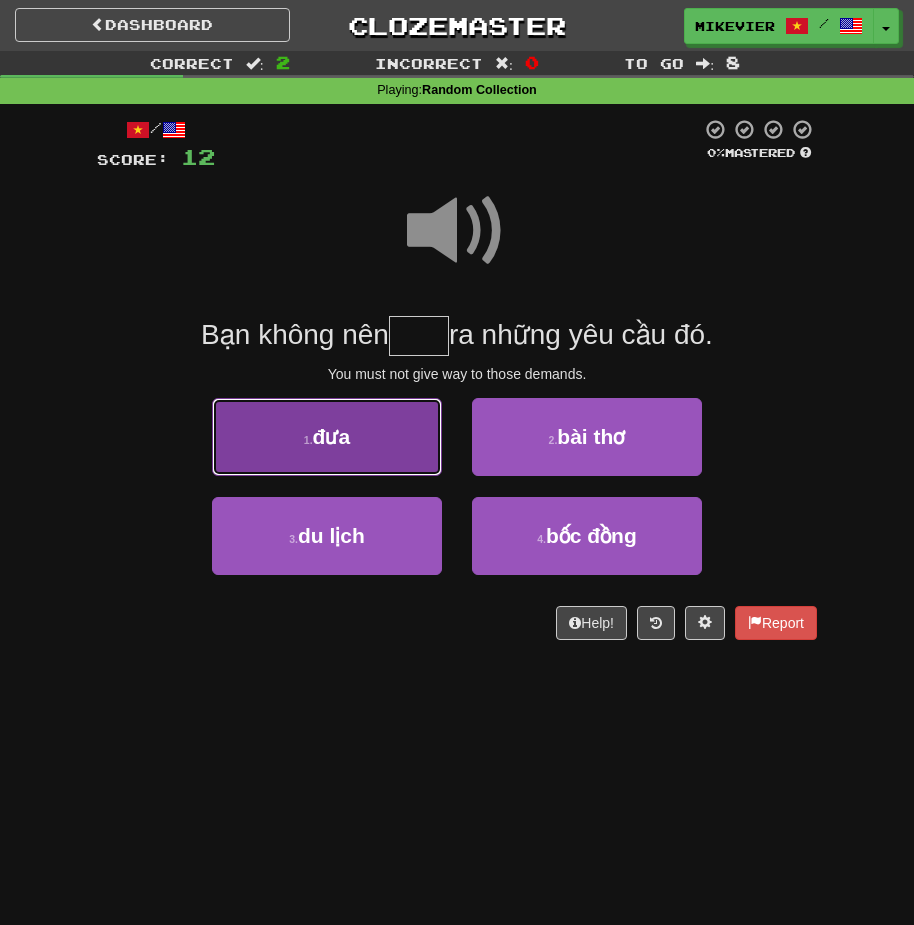 click on "1 .  đưa" at bounding box center [327, 437] 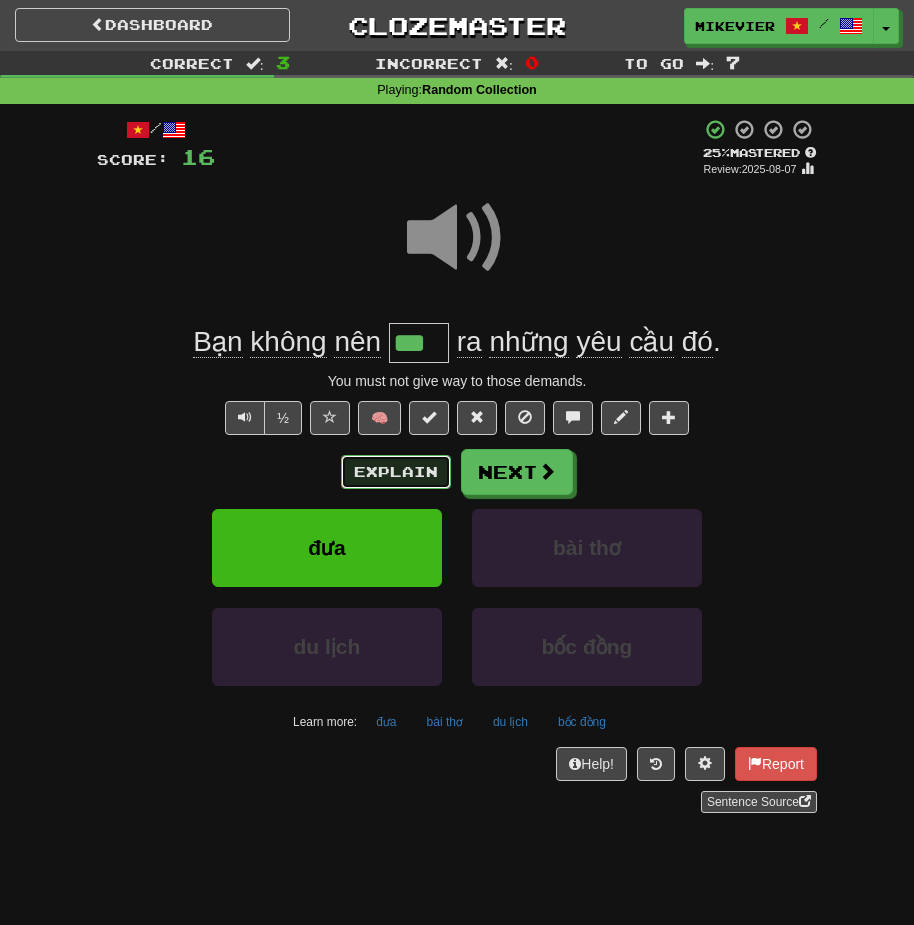 click on "Explain" at bounding box center (396, 472) 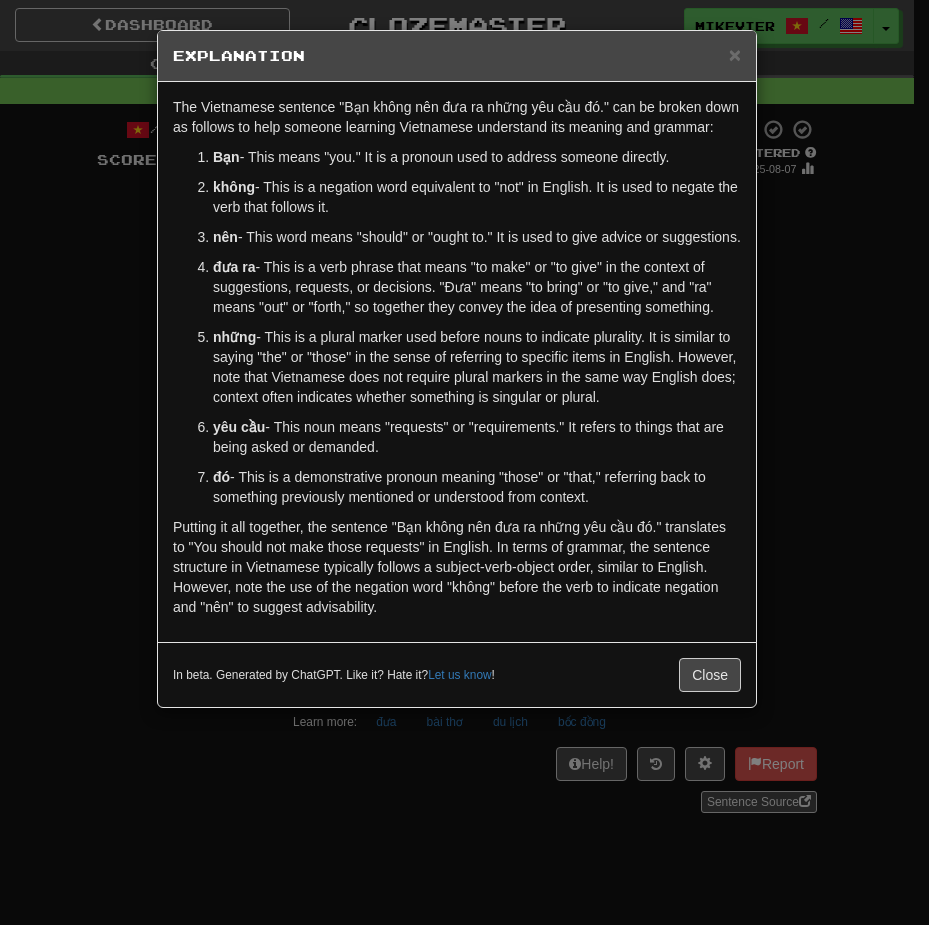 click on "× Explanation The Vietnamese sentence "Bạn không nên đưa ra những yêu cầu đó." can be broken down as follows to help someone learning Vietnamese understand its meaning and grammar:
Bạn  - This means "you." It is a pronoun used to address someone directly.
không  - This is a negation word equivalent to "not" in English. It is used to negate the verb that follows it.
nên  - This word means "should" or "ought to." It is used to give advice or suggestions.
đưa ra  - This is a verb phrase that means "to make" or "to give" in the context of suggestions, requests, or decisions. "Đưa" means "to bring" or "to give," and "ra" means "out" or "forth," so together they convey the idea of presenting something.
những
yêu cầu  - This noun means "requests" or "requirements." It refers to things that are being asked or demanded.
đó
In beta. Generated by ChatGPT. Like it? Hate it?  Let us know ! Close" at bounding box center [464, 462] 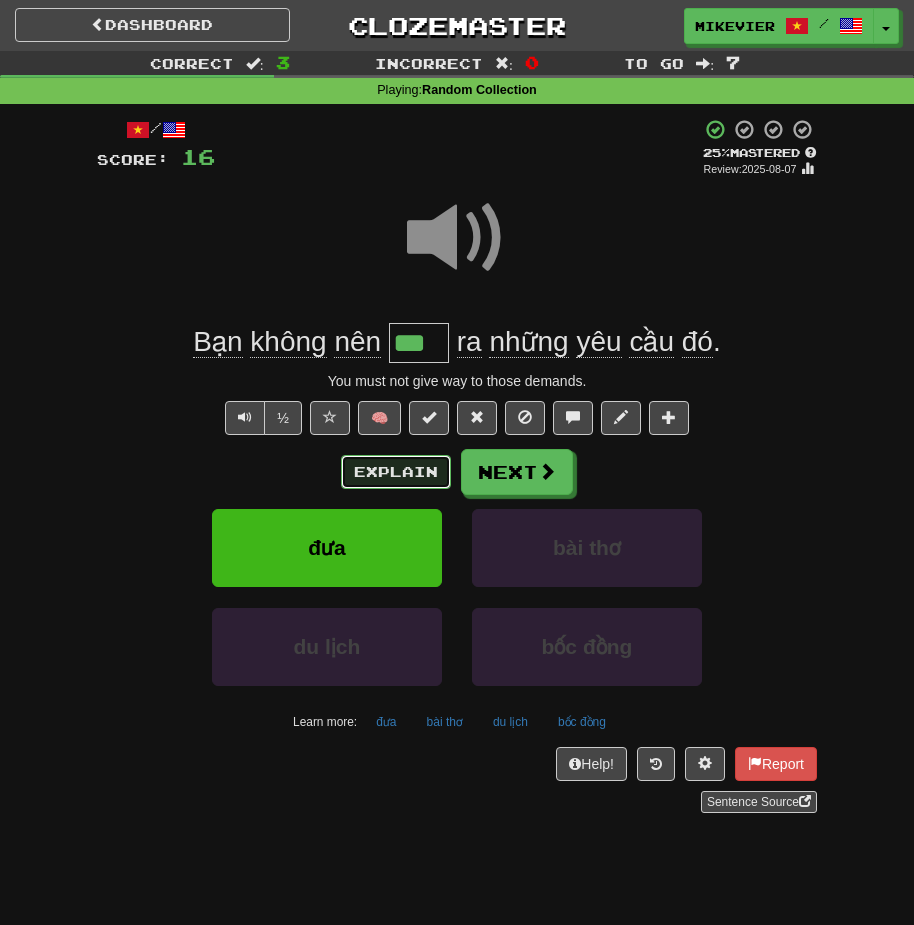 click on "Explain" at bounding box center (396, 472) 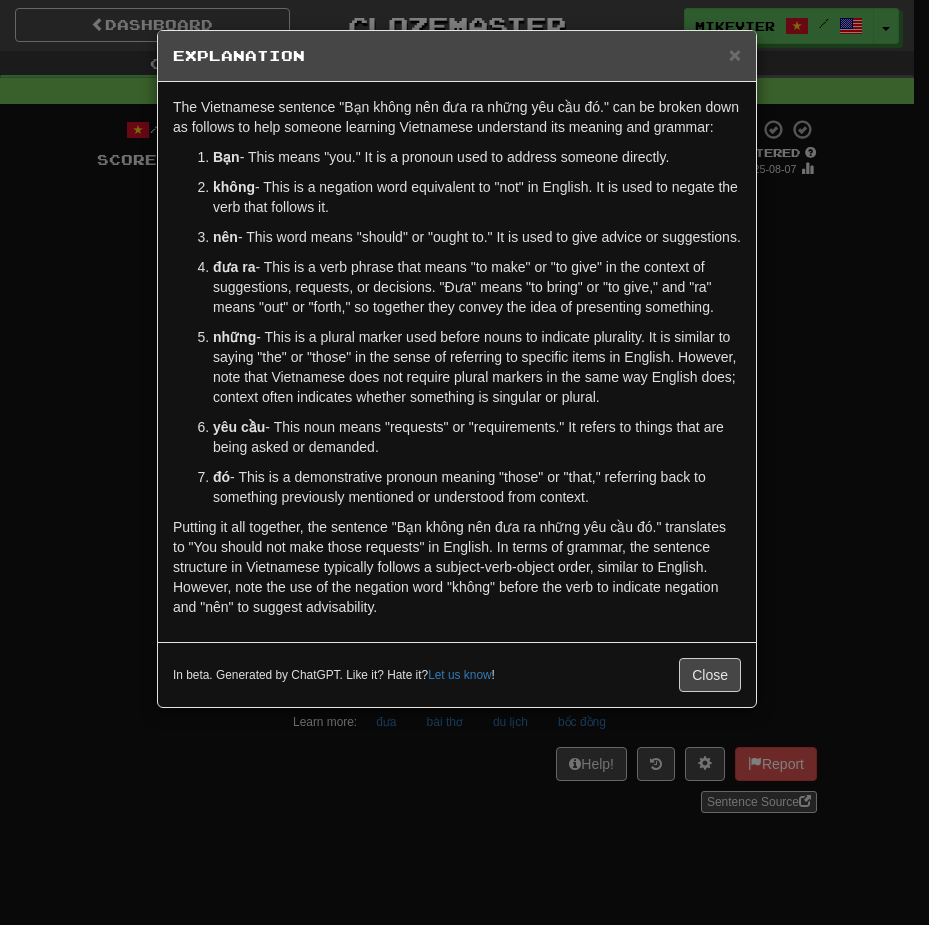 click on "× Explanation The Vietnamese sentence "Bạn không nên đưa ra những yêu cầu đó." can be broken down as follows to help someone learning Vietnamese understand its meaning and grammar:
Bạn  - This means "you." It is a pronoun used to address someone directly.
không  - This is a negation word equivalent to "not" in English. It is used to negate the verb that follows it.
nên  - This word means "should" or "ought to." It is used to give advice or suggestions.
đưa ra  - This is a verb phrase that means "to make" or "to give" in the context of suggestions, requests, or decisions. "Đưa" means "to bring" or "to give," and "ra" means "out" or "forth," so together they convey the idea of presenting something.
những
yêu cầu  - This noun means "requests" or "requirements." It refers to things that are being asked or demanded.
đó
In beta. Generated by ChatGPT. Like it? Hate it?  Let us know ! Close" at bounding box center (464, 462) 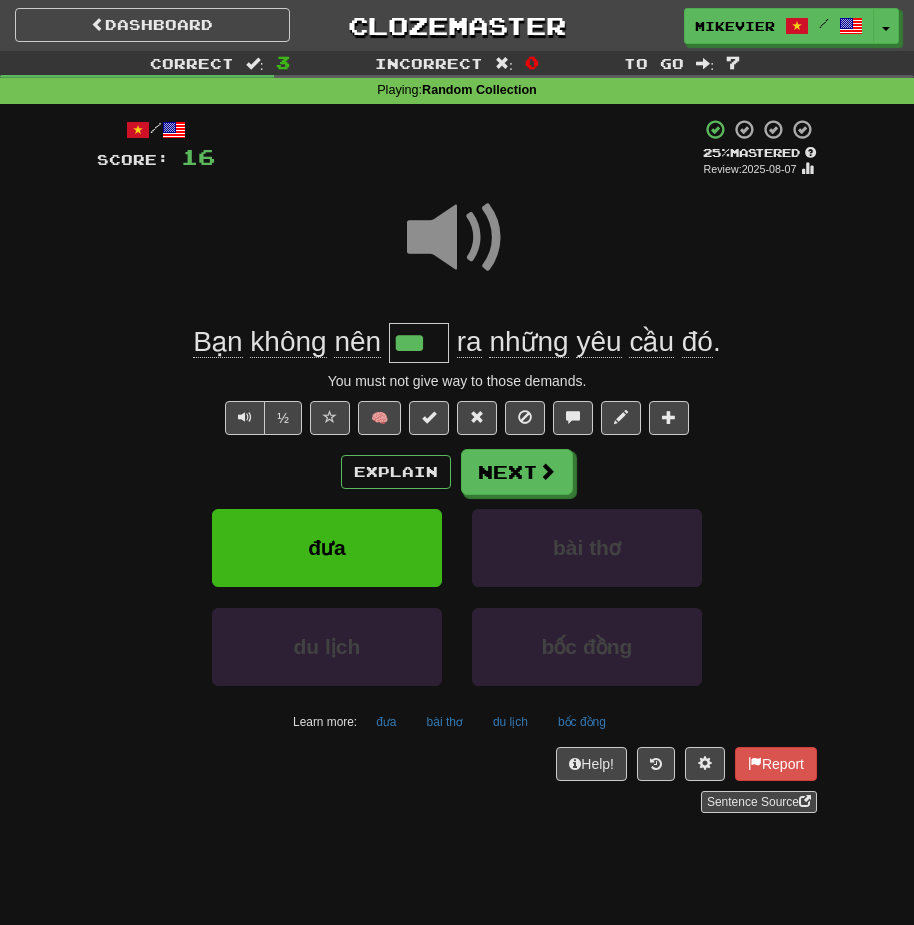 click at bounding box center [457, 238] 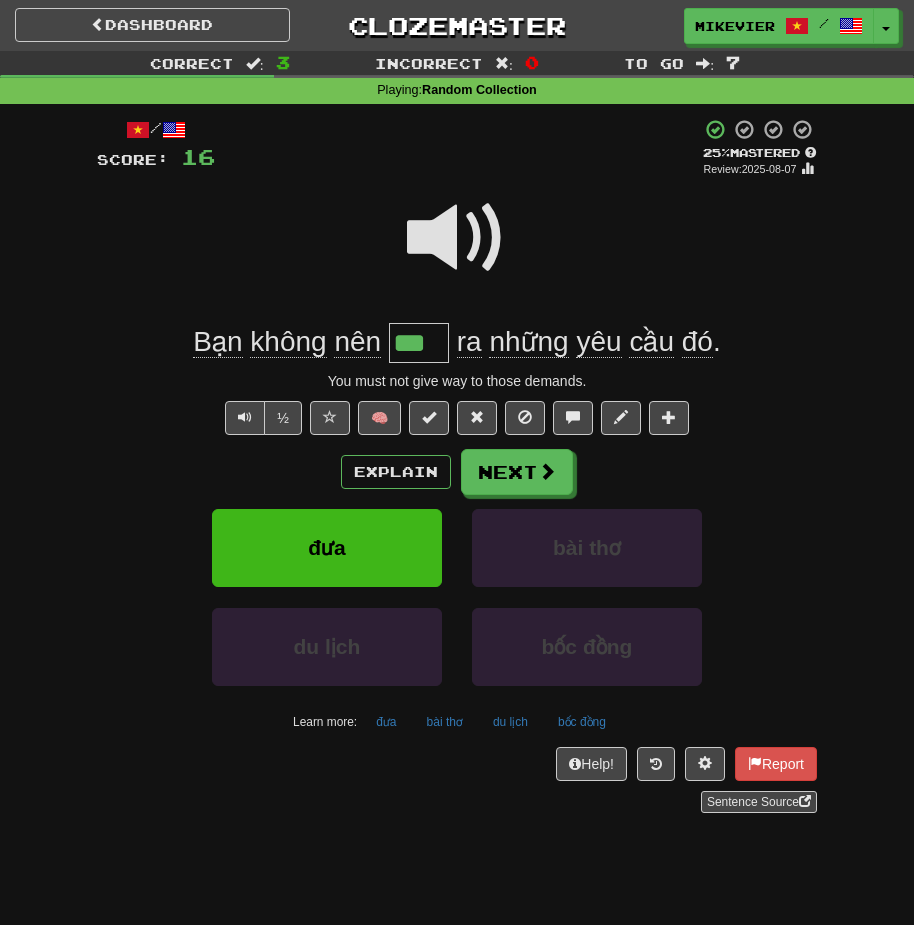click at bounding box center [457, 238] 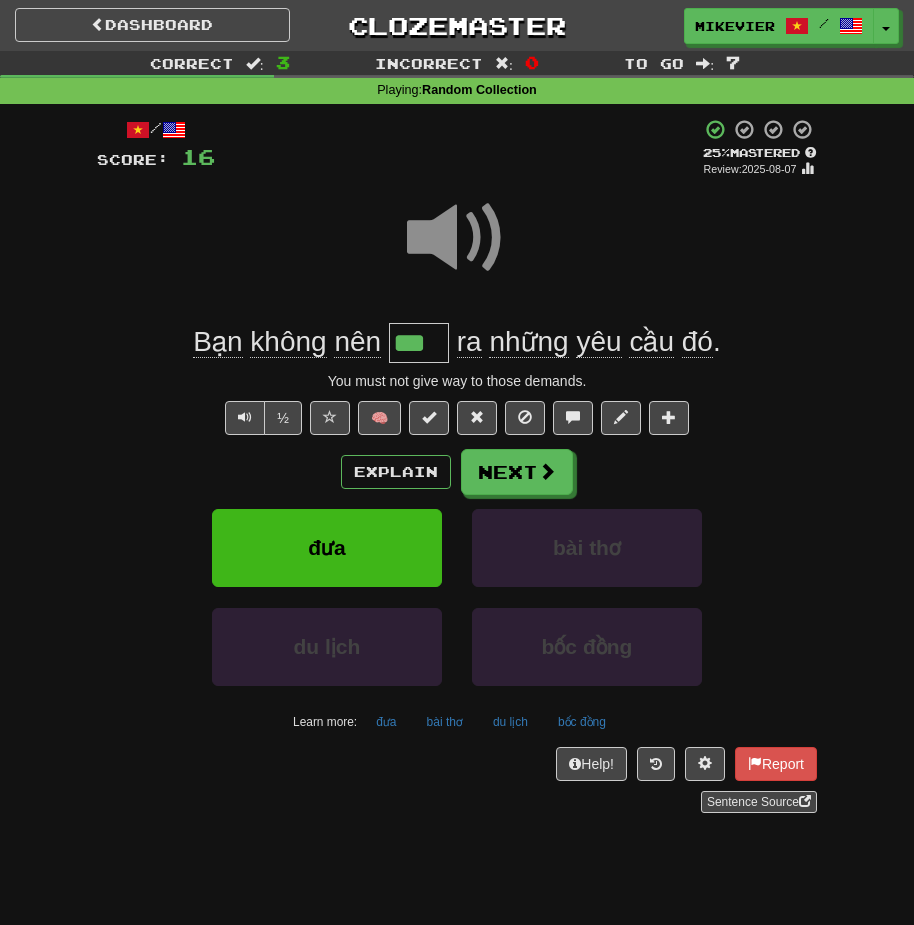 click at bounding box center [457, 238] 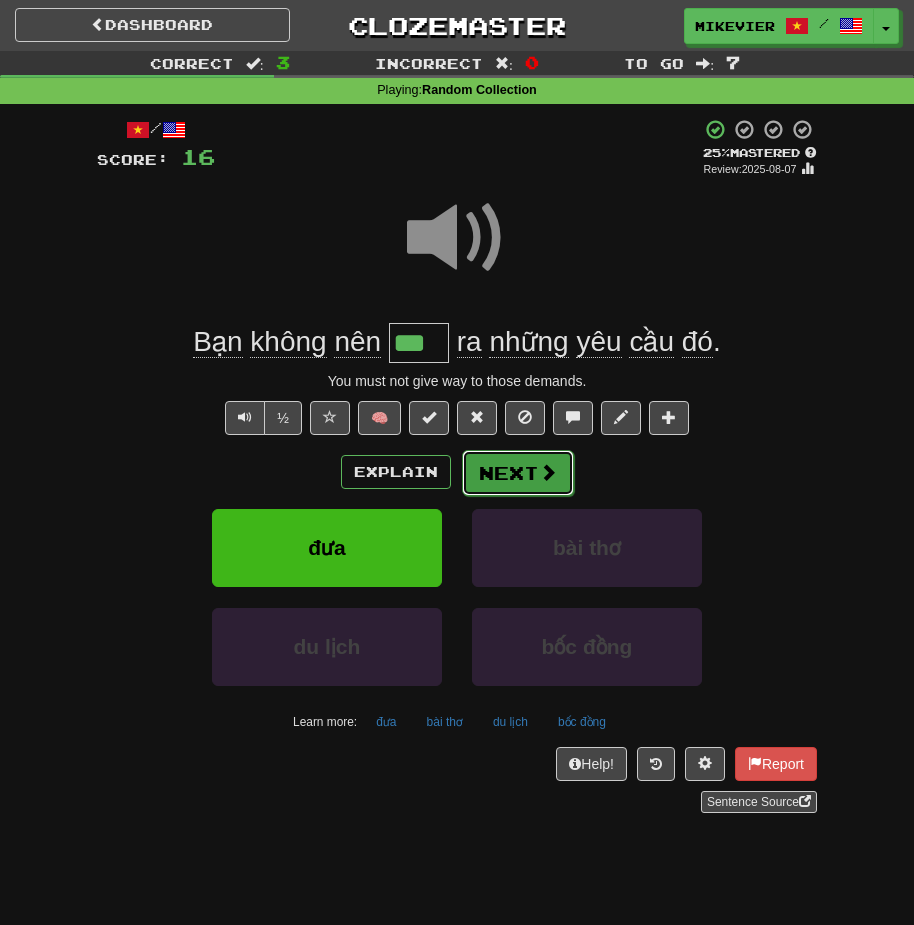 click on "Next" at bounding box center [518, 473] 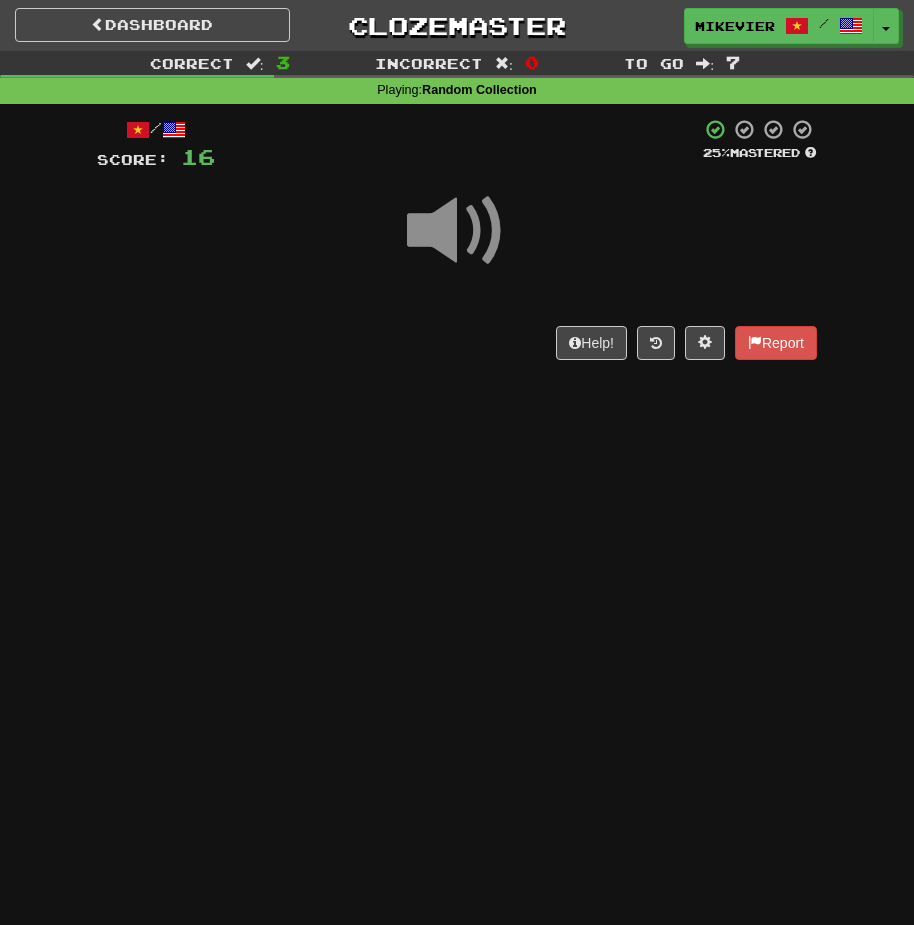 click at bounding box center (457, 231) 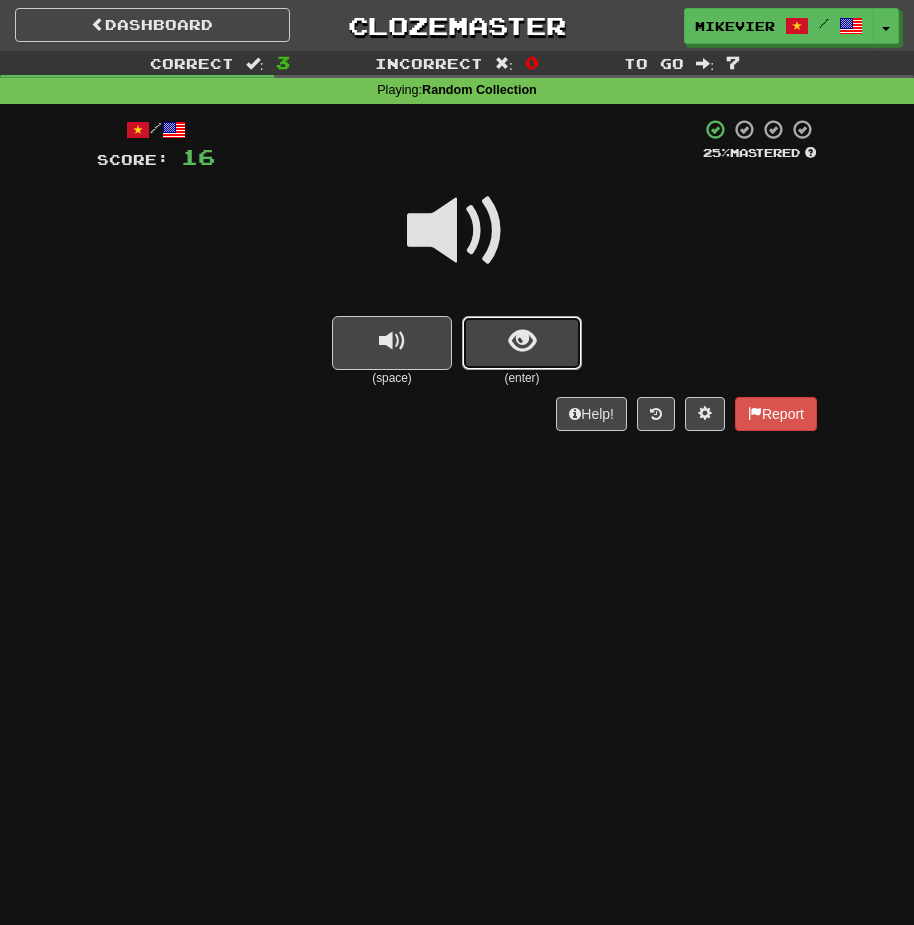 click at bounding box center [522, 343] 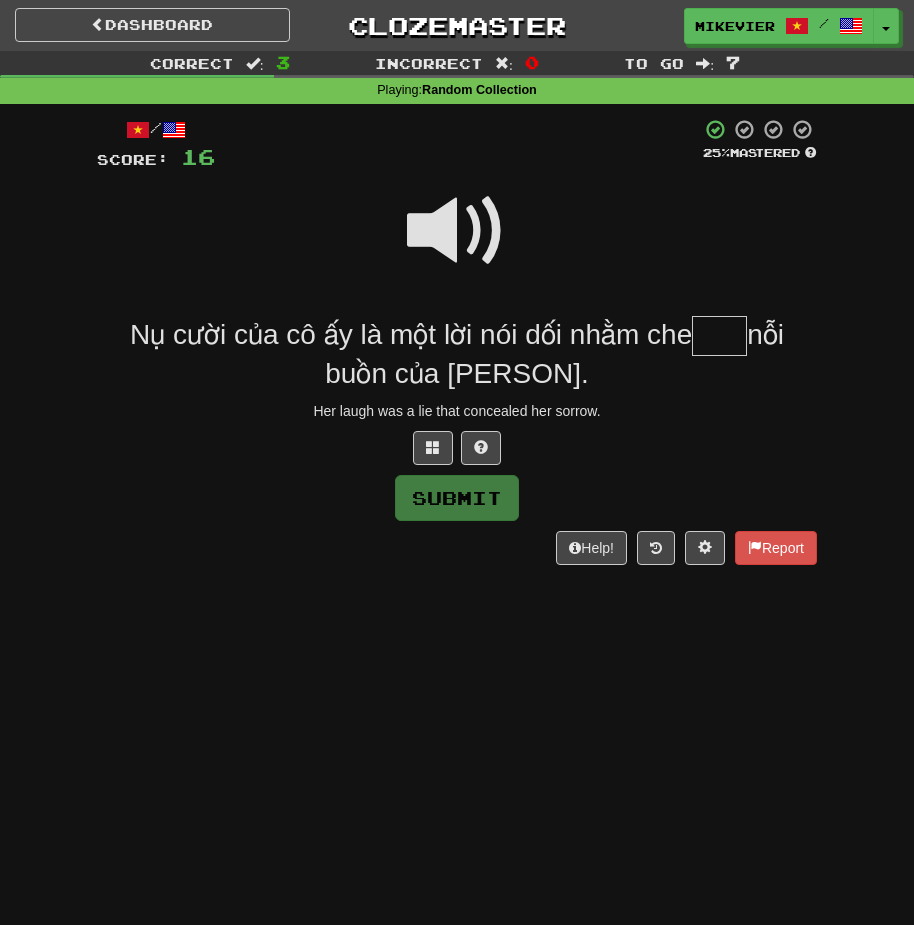 click at bounding box center (457, 231) 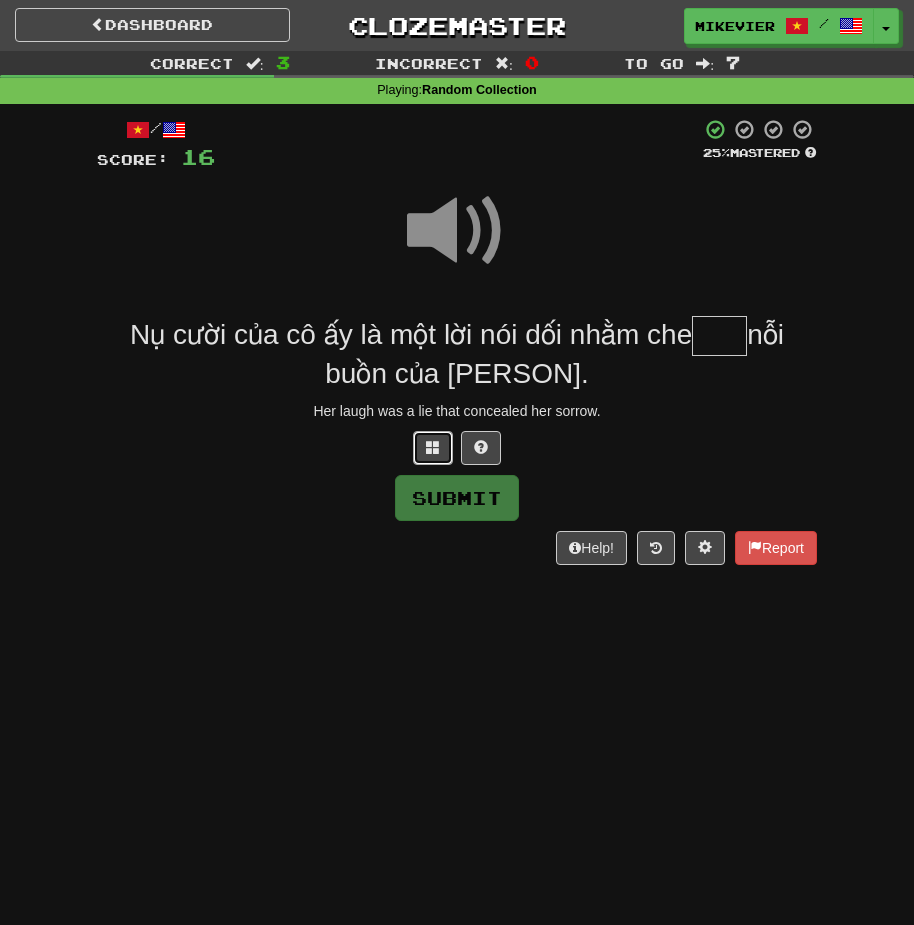 click at bounding box center (433, 447) 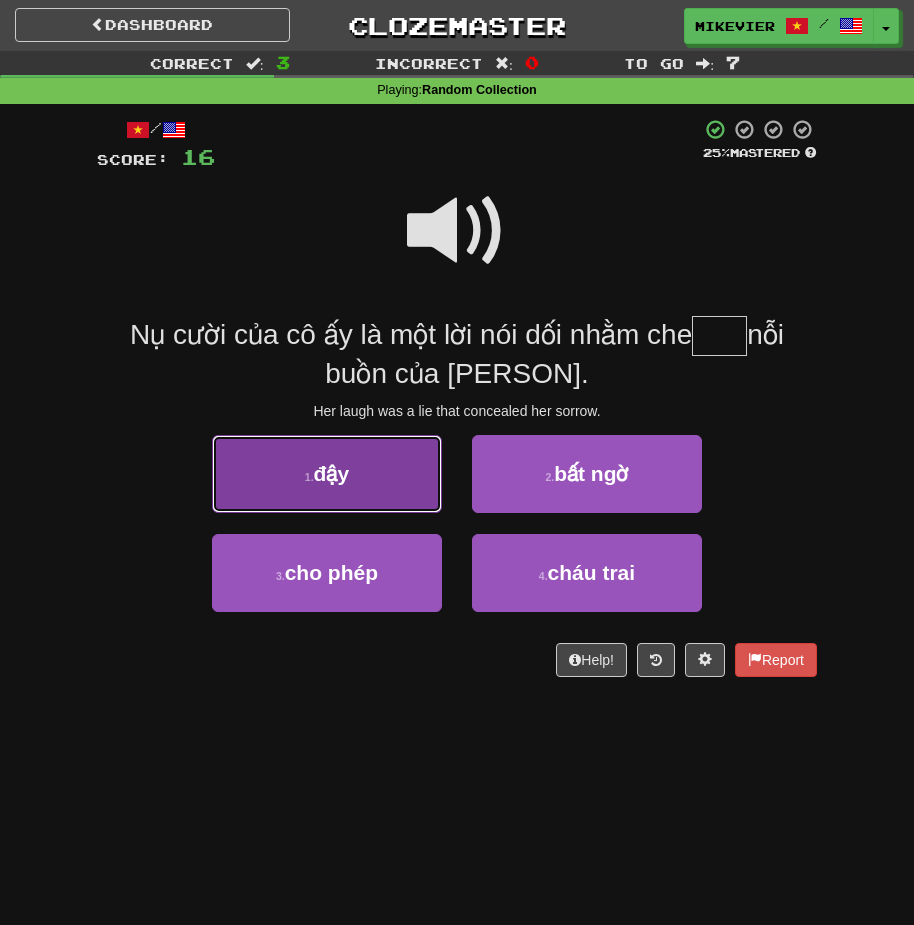 click on "1 .  đậy" at bounding box center [327, 474] 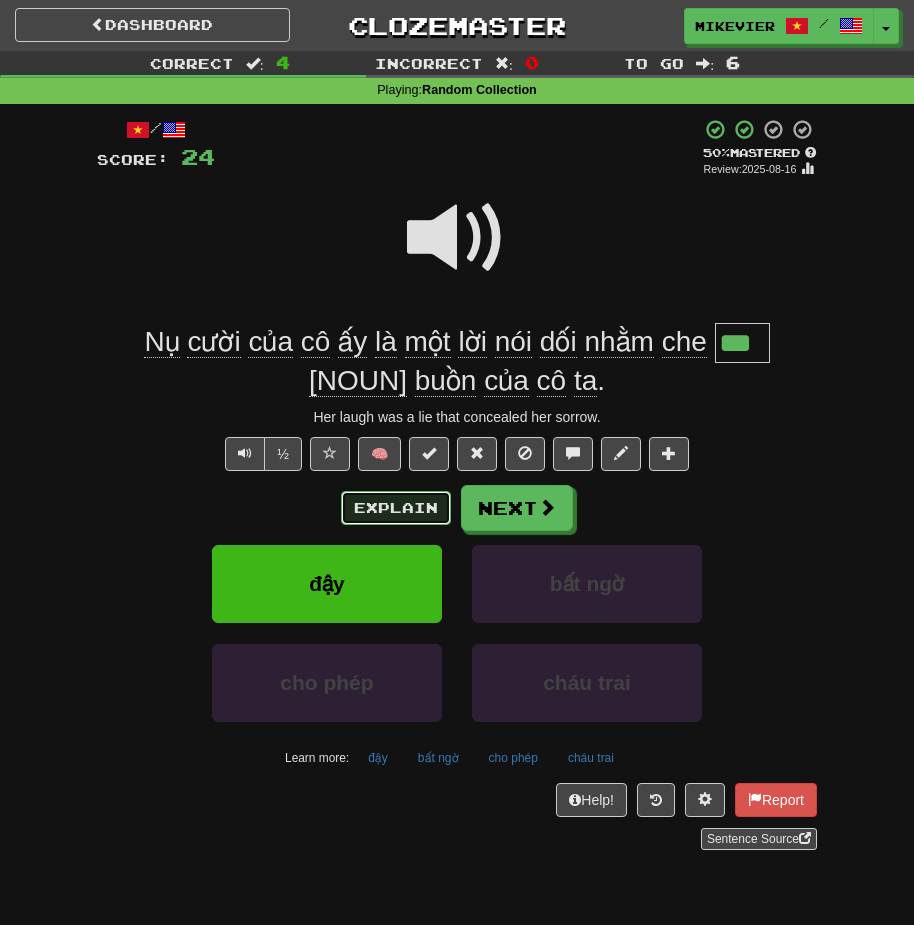 click on "Explain" at bounding box center (396, 508) 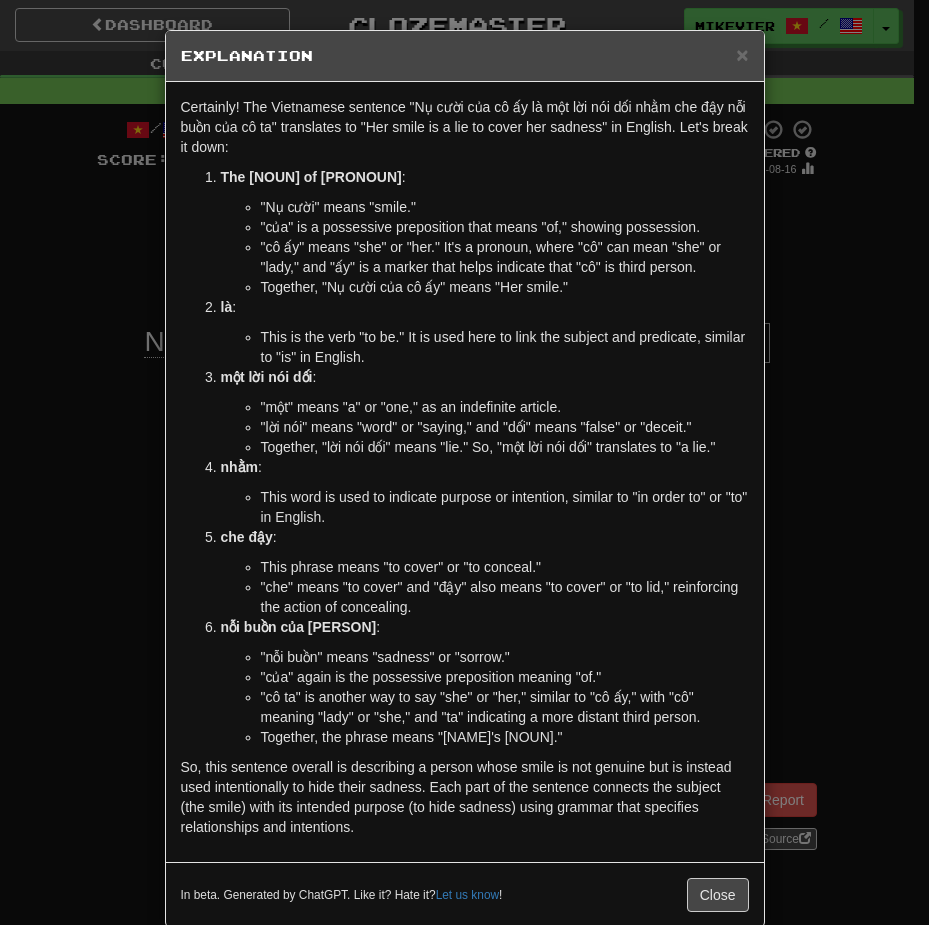 click on "× Explanation Certainly! The Vietnamese sentence "Nụ cười của cô ấy là một lời nói dối nhằm che đậy nỗi buồn của cô ta" translates to "Her smile is a lie to cover her sadness" in English. Let's break it down:
Nụ cười của cô ấy :
"Nụ cười" means "smile."
"của" is a possessive preposition that means "of," showing possession.
"cô ấy" means "she" or "her." It's a pronoun, where "cô" can mean "she" or "lady," and "ấy" is a marker that helps indicate that "cô" is third person.
Together, "Nụ cười của cô ấy" means "Her smile."
là :
This is the verb "to be." It is used here to link the subject and predicate, similar to "is" in English.
một lời nói dối :
"một" means "a" or "one," as an indefinite article.
"lời nói" means "word" or "saying," and "dối" means "false" or "deceit."
Together, "lời nói dối" means "lie." So, "một lời nói dối" translates to "a lie."
nhằm :" at bounding box center [464, 462] 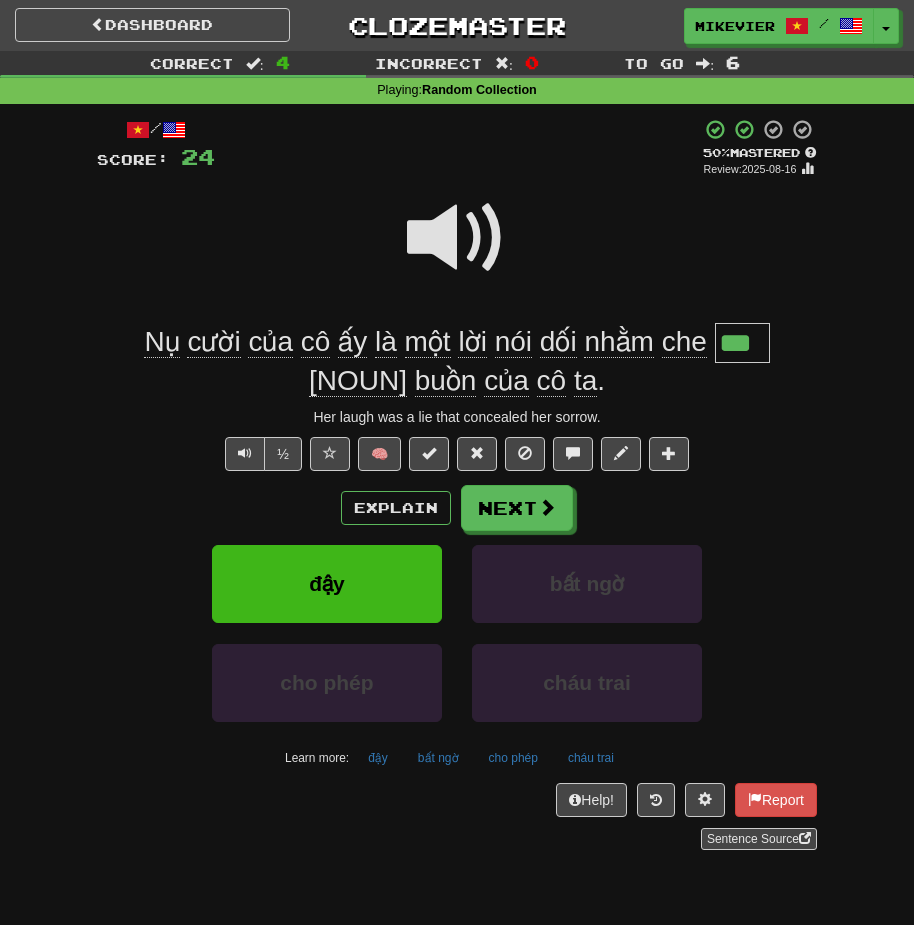 click at bounding box center [457, 251] 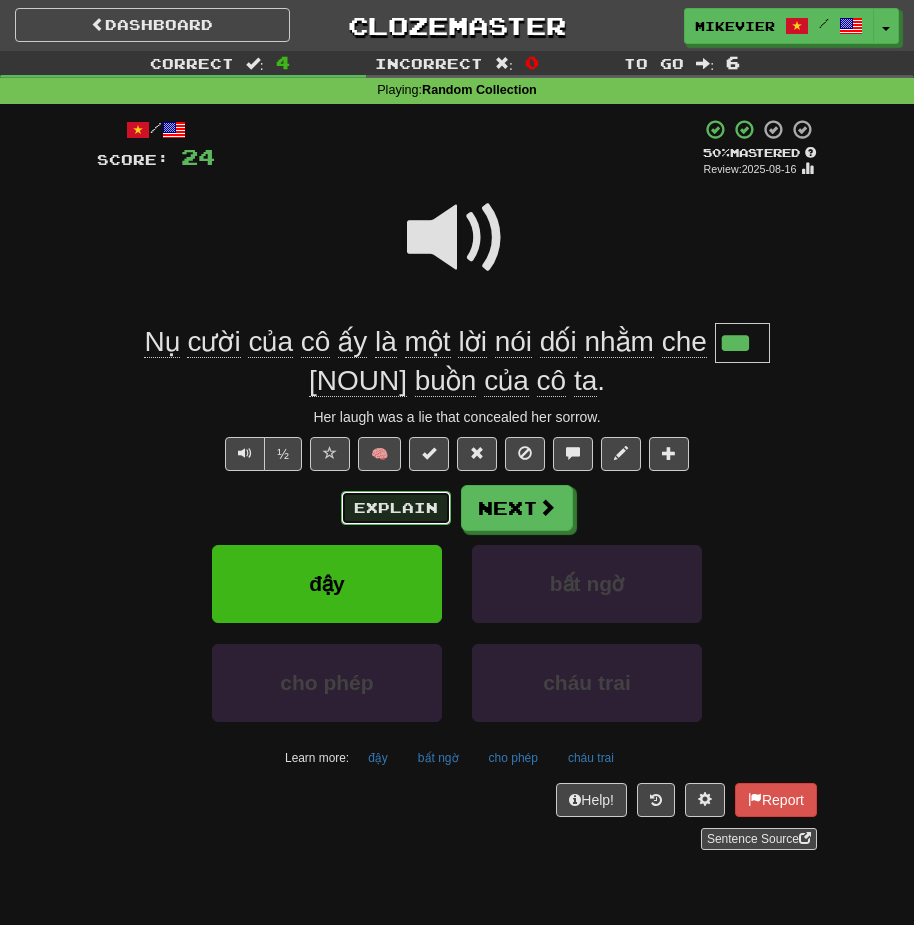 click on "Explain" at bounding box center (396, 508) 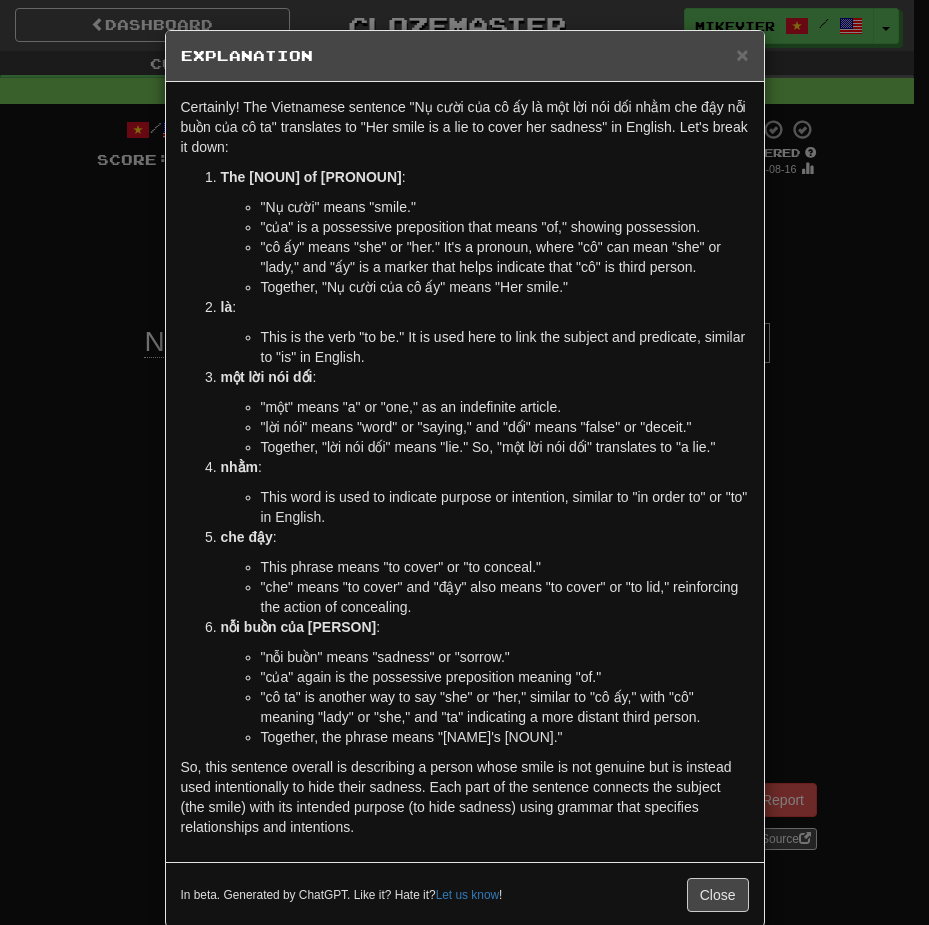 click on "× Explanation Certainly! The Vietnamese sentence "Nụ cười của cô ấy là một lời nói dối nhằm che đậy nỗi buồn của cô ta" translates to "Her smile is a lie to cover her sadness" in English. Let's break it down:
Nụ cười của cô ấy :
"Nụ cười" means "smile."
"của" is a possessive preposition that means "of," showing possession.
"cô ấy" means "she" or "her." It's a pronoun, where "cô" can mean "she" or "lady," and "ấy" is a marker that helps indicate that "cô" is third person.
Together, "Nụ cười của cô ấy" means "Her smile."
là :
This is the verb "to be." It is used here to link the subject and predicate, similar to "is" in English.
một lời nói dối :
"một" means "a" or "one," as an indefinite article.
"lời nói" means "word" or "saying," and "dối" means "false" or "deceit."
Together, "lời nói dối" means "lie." So, "một lời nói dối" translates to "a lie."
nhằm :" at bounding box center [464, 462] 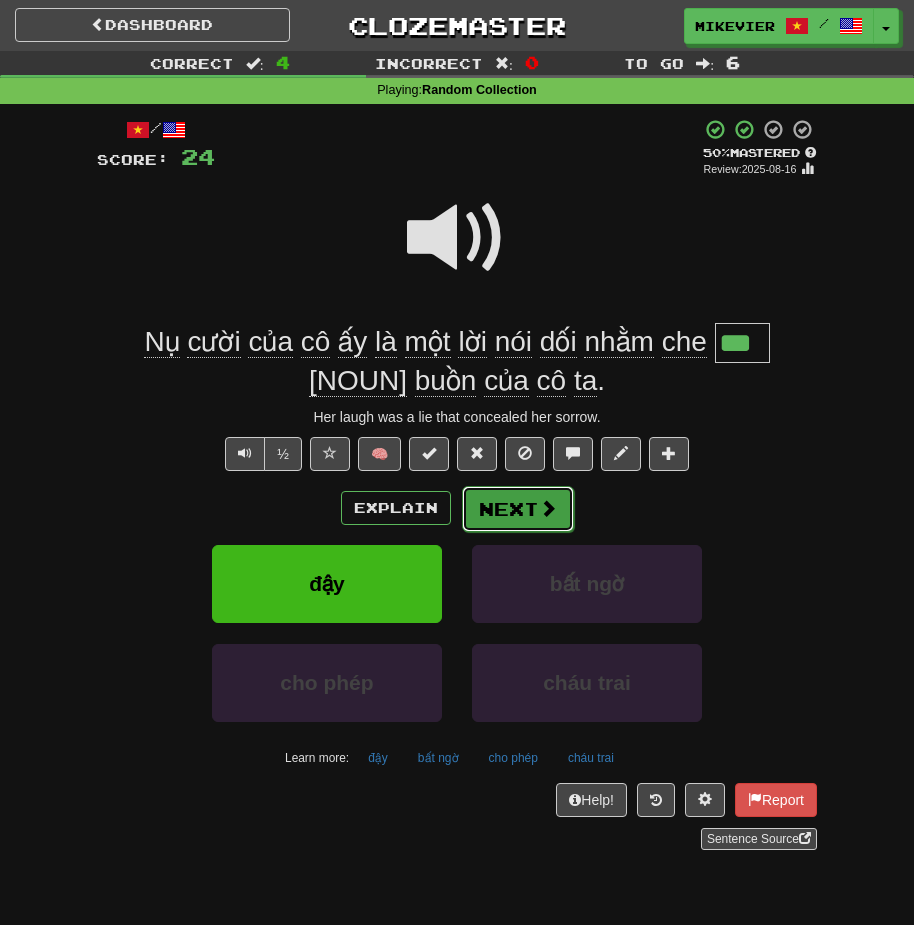 click on "Next" at bounding box center [518, 509] 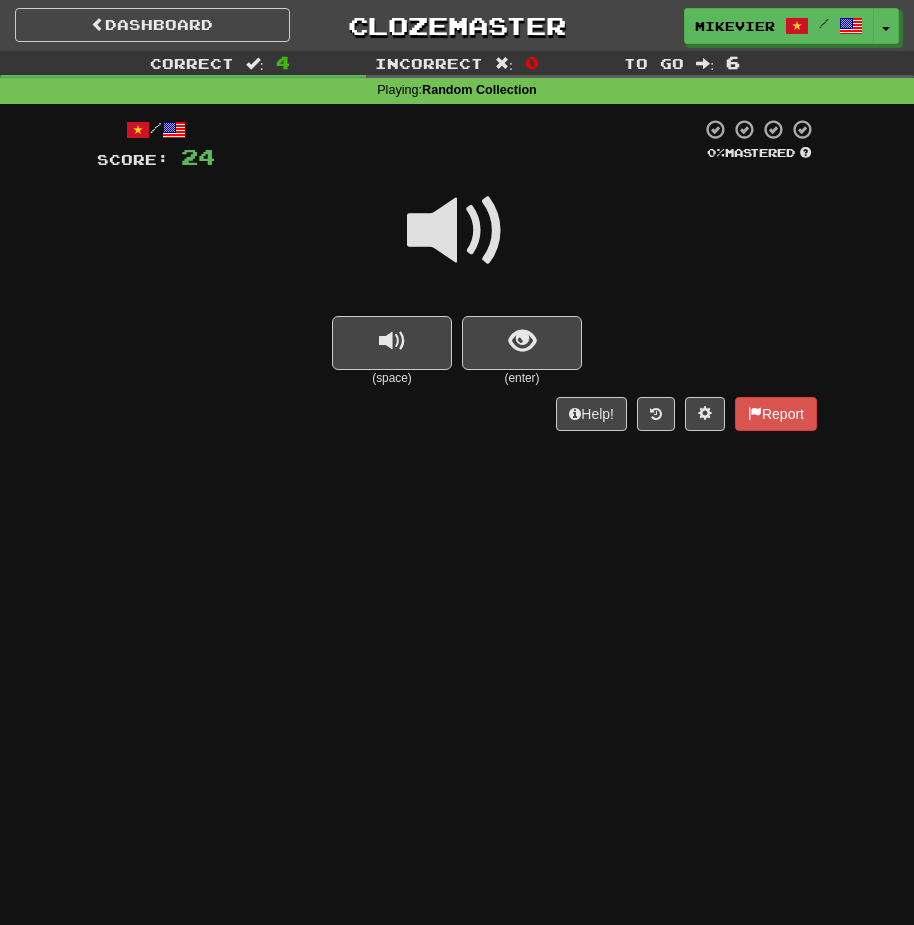 click at bounding box center [457, 244] 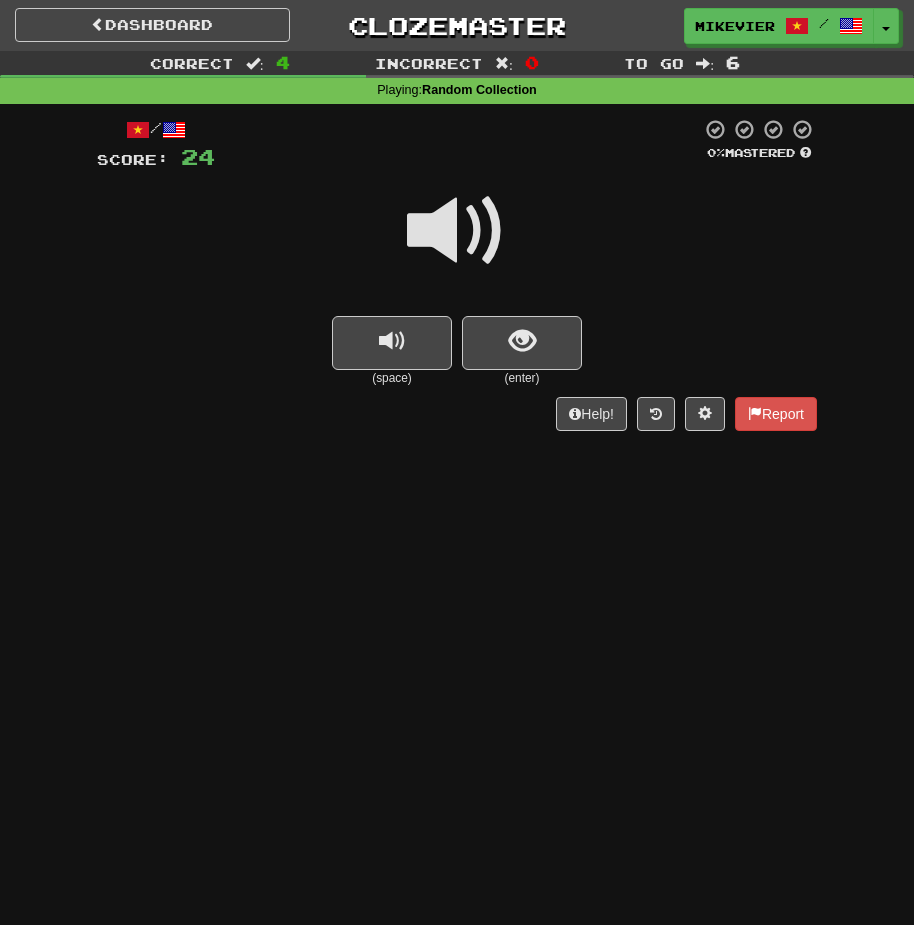 click at bounding box center (457, 244) 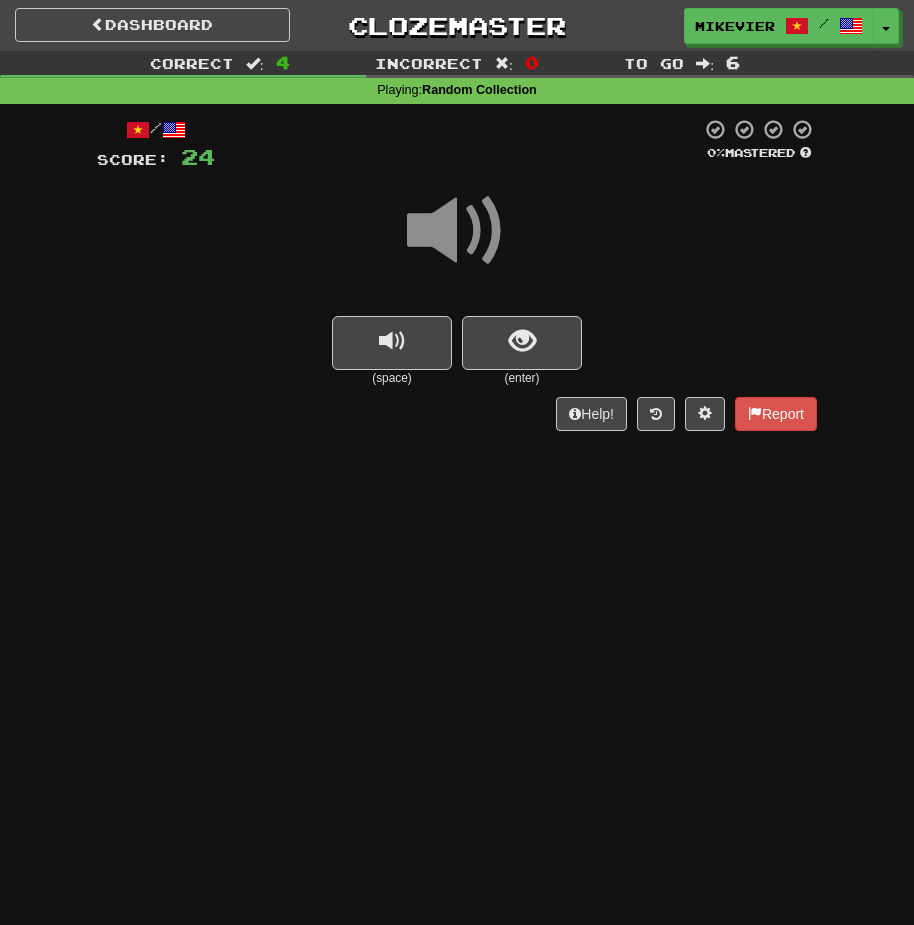 click at bounding box center [457, 231] 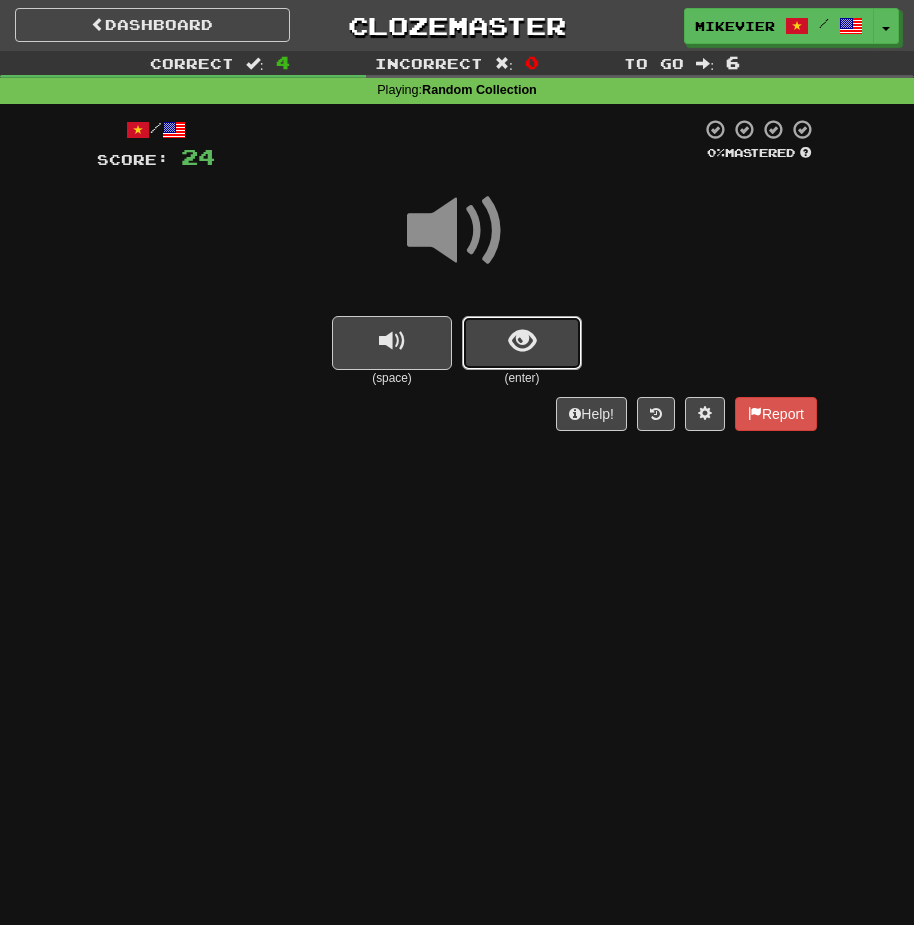 click at bounding box center (522, 341) 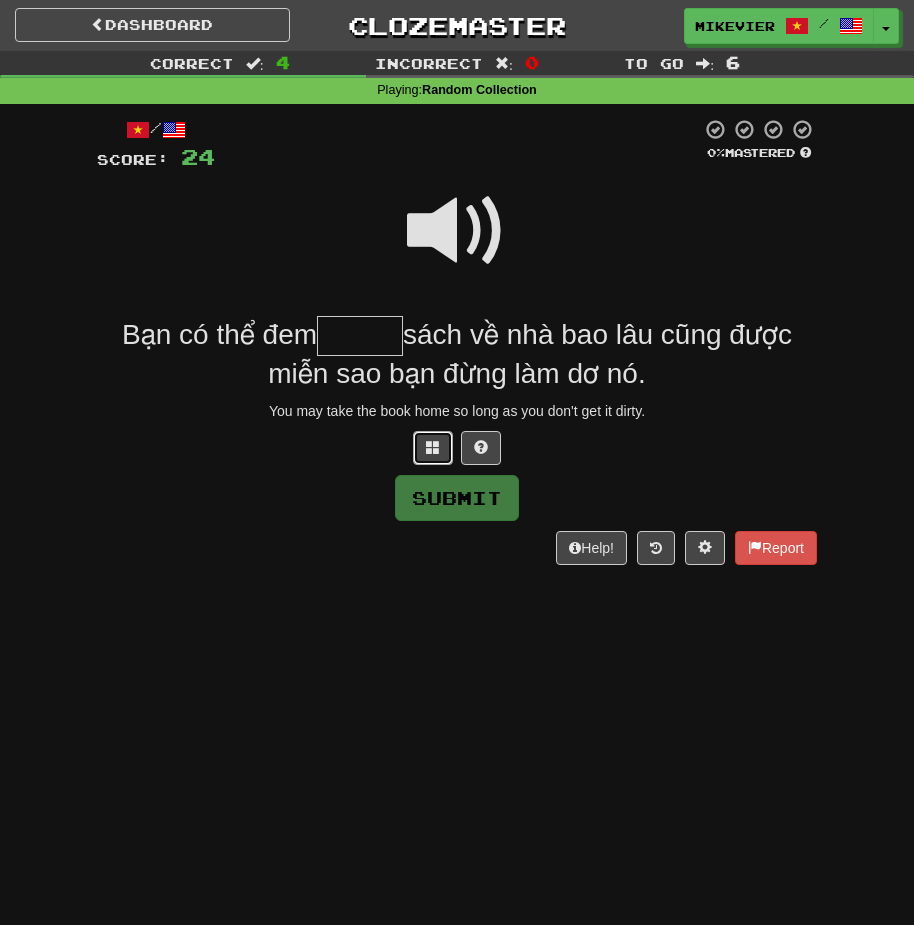 click at bounding box center (433, 447) 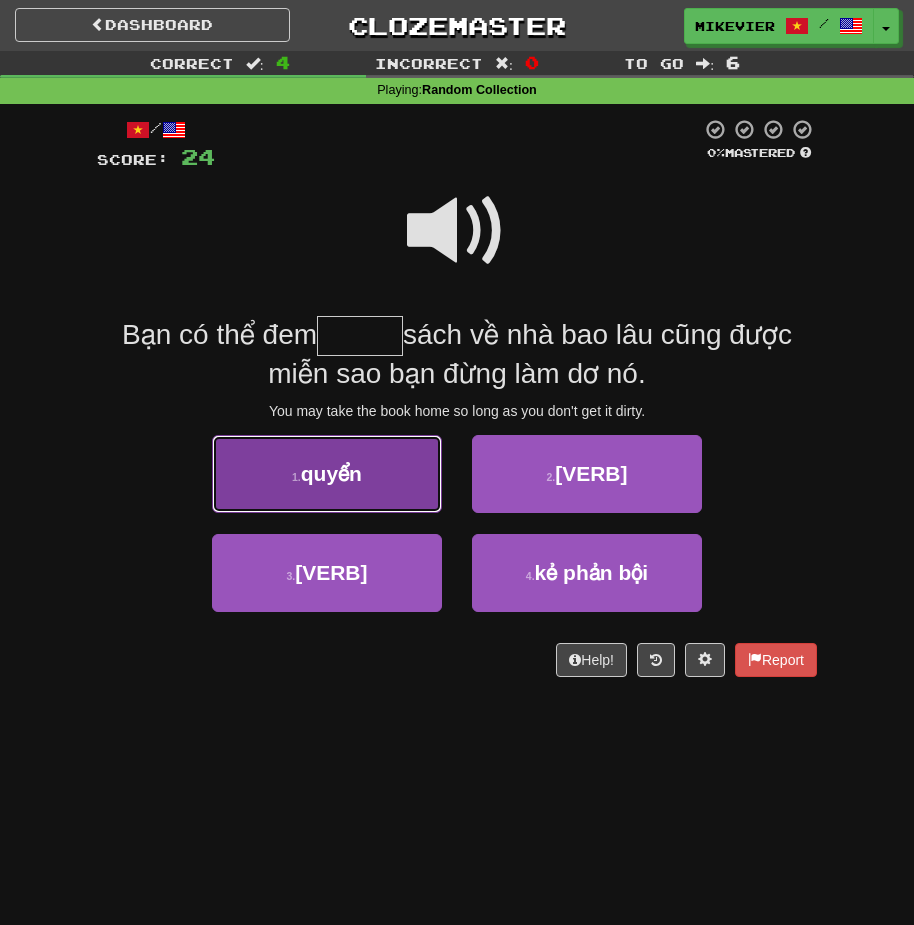 click on "1 .  quyển" at bounding box center [327, 474] 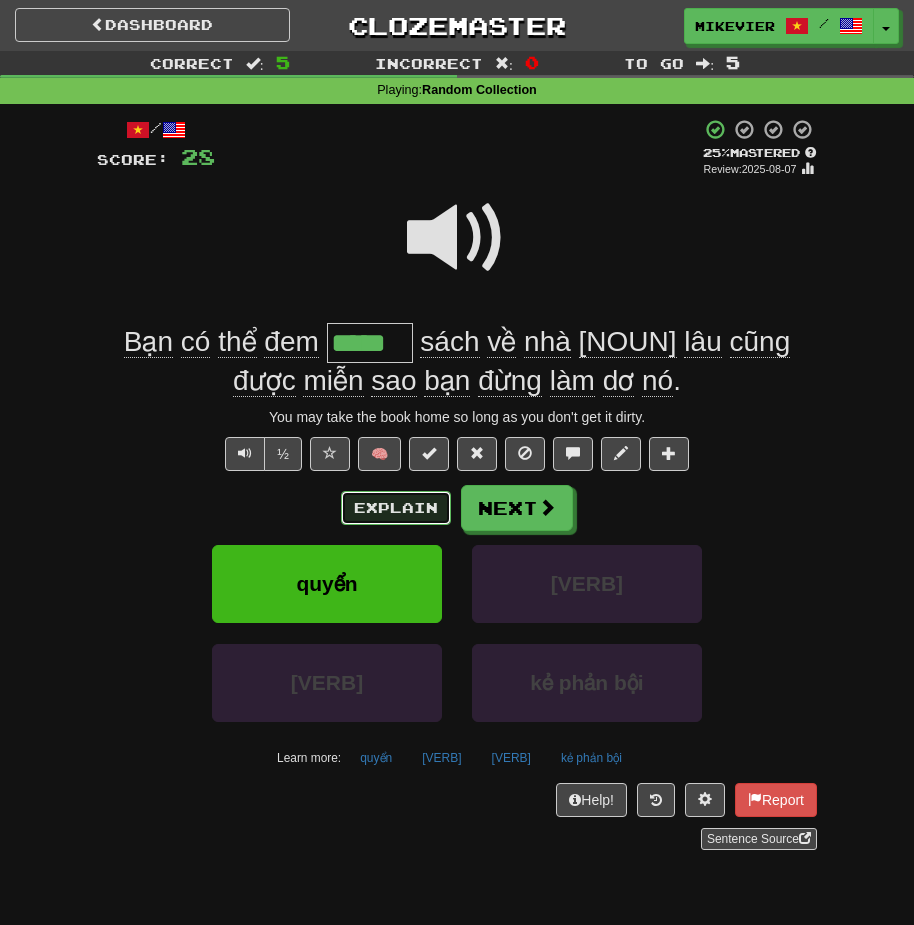 click on "Explain" at bounding box center (396, 508) 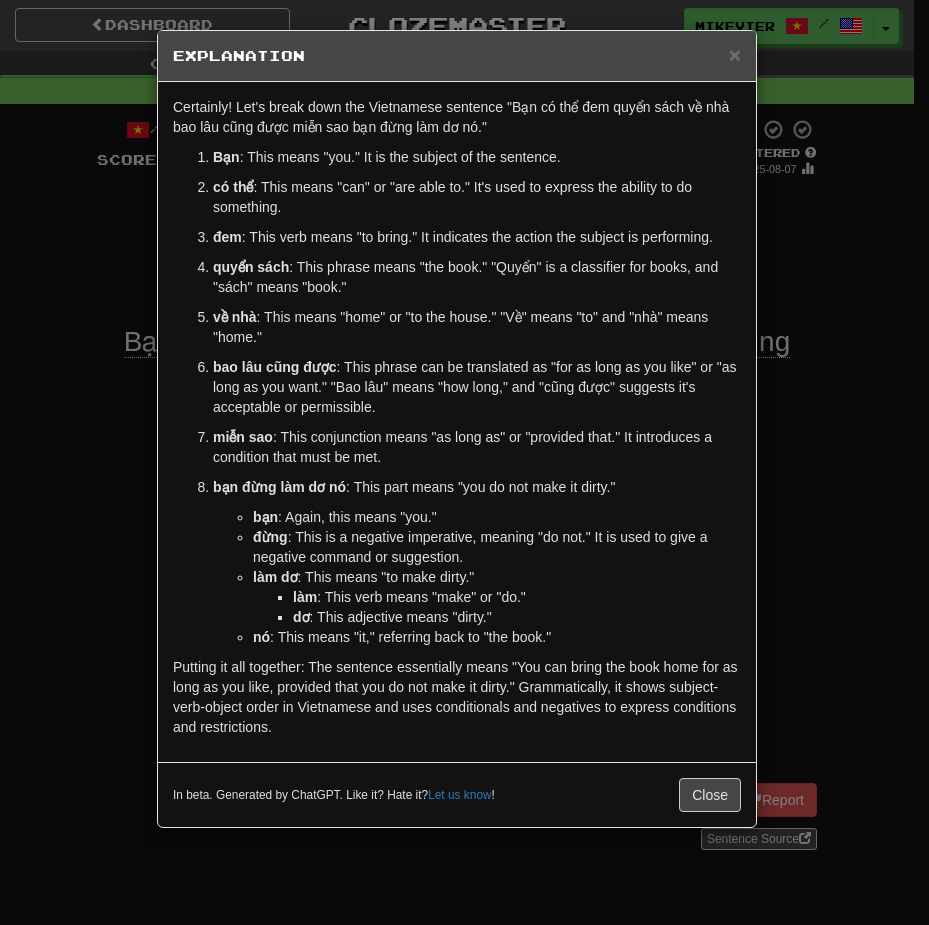 click on "Certainly! Let's break down the Vietnamese sentence "Bạn có thể đem quyển sách về nhà bao lâu cũng được miễn sao bạn đừng làm dơ nó."
Bạn : This means "you." It is the subject of the sentence.
có thể : This means "can" or "are able to." It's used to express the ability to do something.
đem : This verb means "to bring." It indicates the action the subject is performing.
quyển sách : This phrase means "the book." "Quyển" is a classifier for books, and "sách" means "book."
về nhà : This means "home" or "to the house." "Về" means "to" and "nhà" means "home."
bao lâu cũng được : This phrase can be translated as "for as long as you like" or "as long as you want." "Bao lâu" means "how long," and "cũng được" suggests it's acceptable or permissible.
miễn sao : This conjunction means "as long as" or "provided that." It introduces a condition that must be met.
bạn đừng làm dơ nó
bạn
đừng" at bounding box center (457, 422) 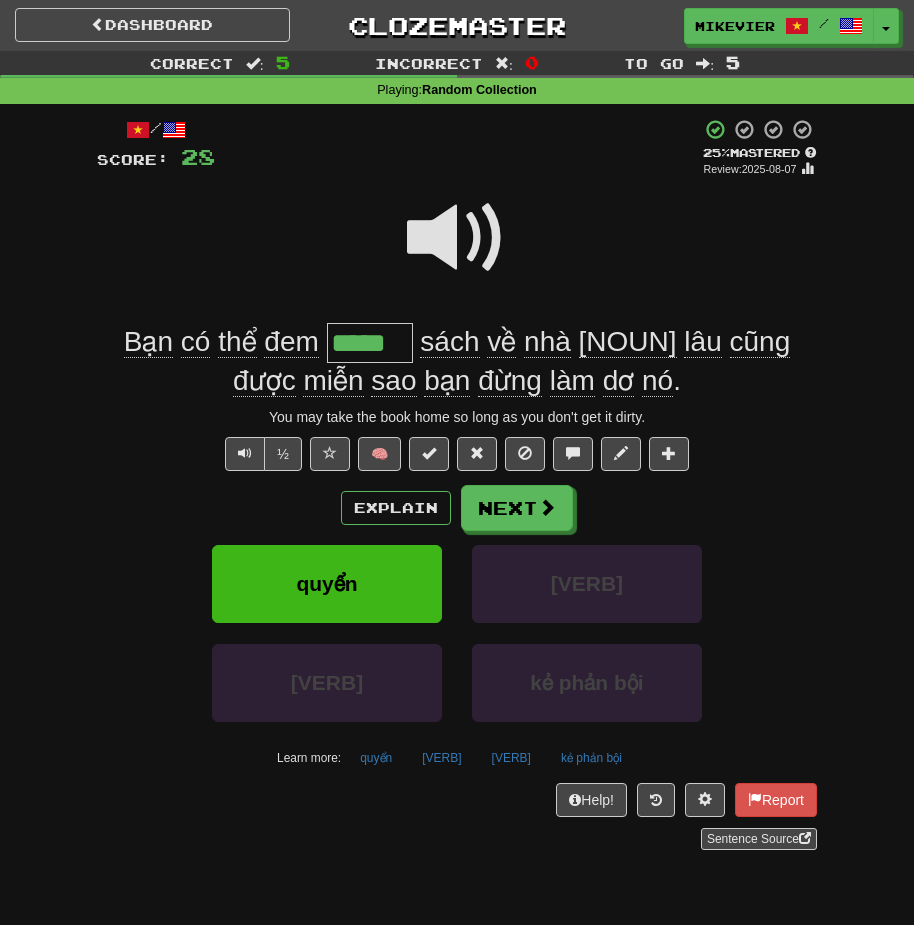 click at bounding box center [457, 238] 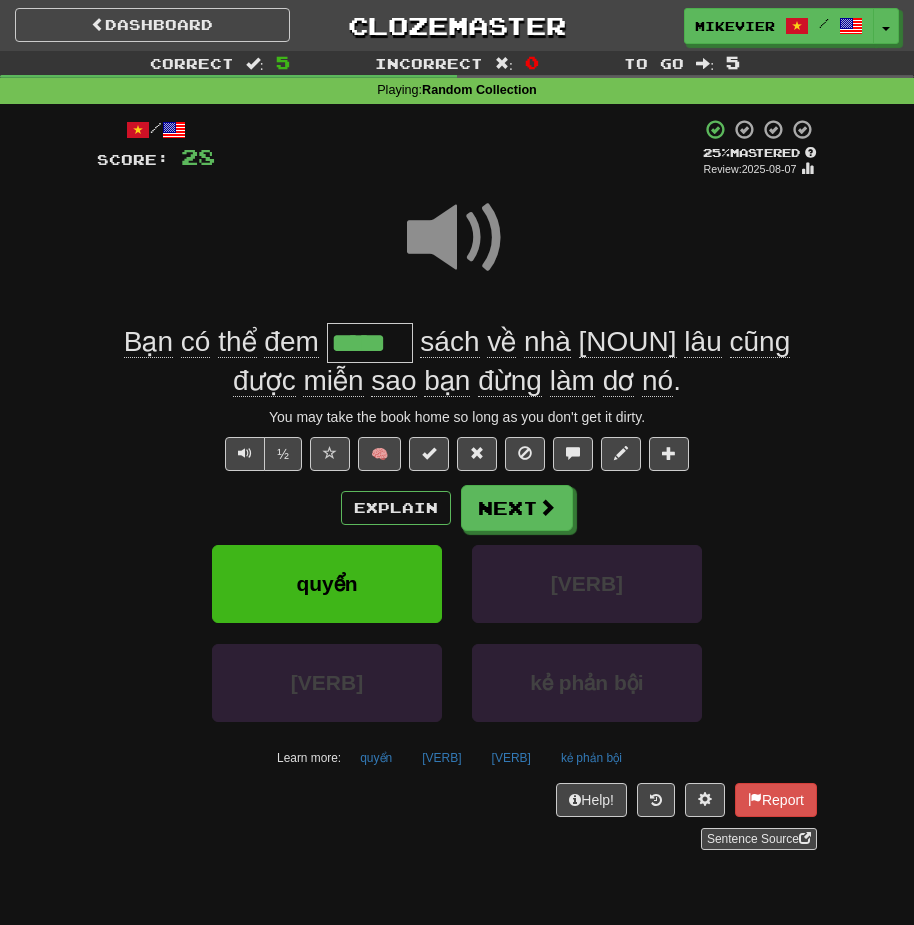 click at bounding box center (457, 238) 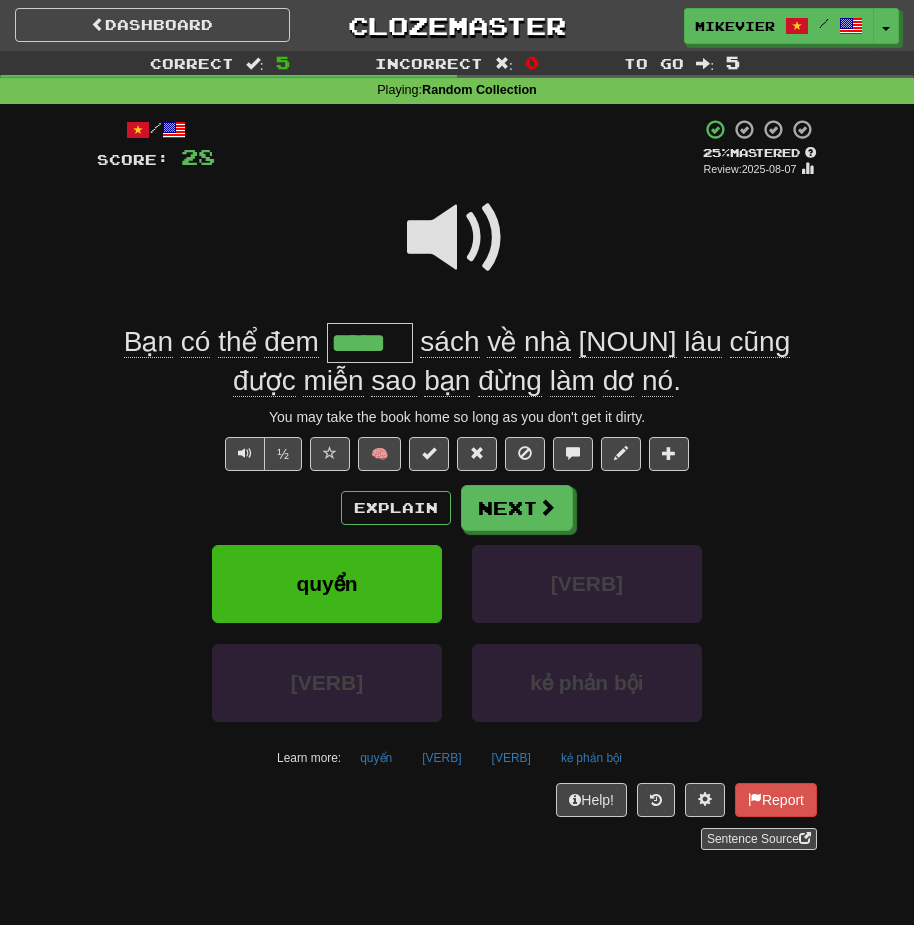 click at bounding box center (457, 238) 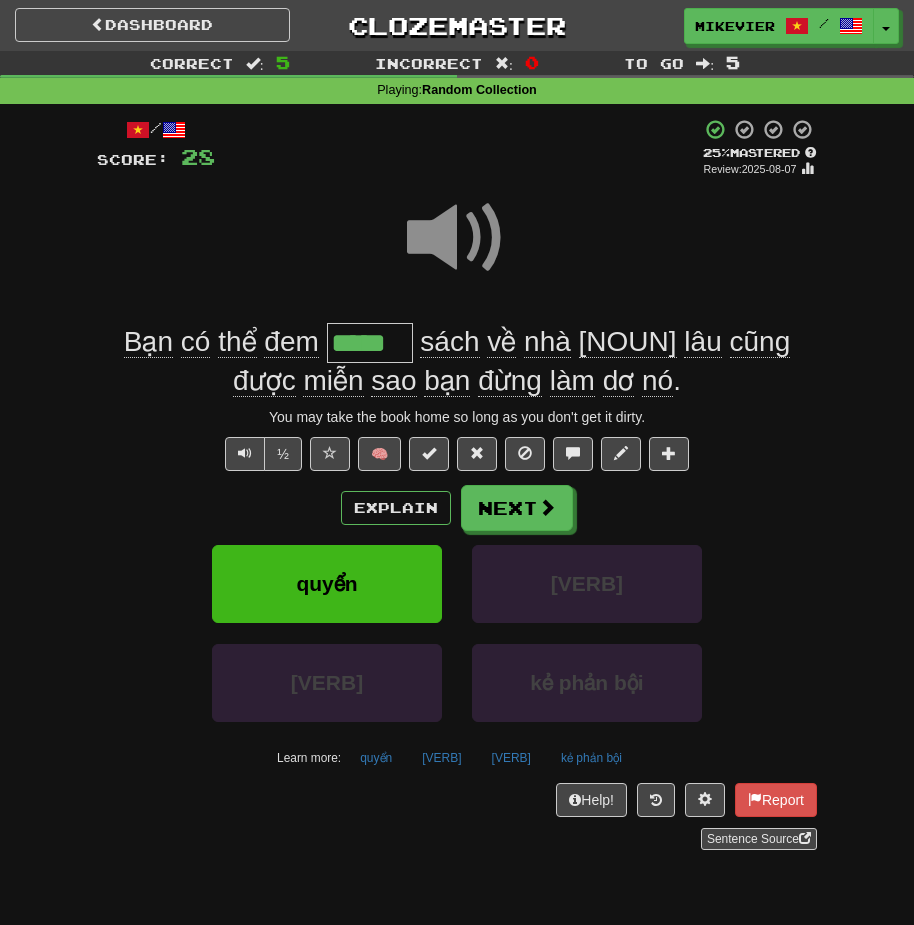 click at bounding box center (457, 238) 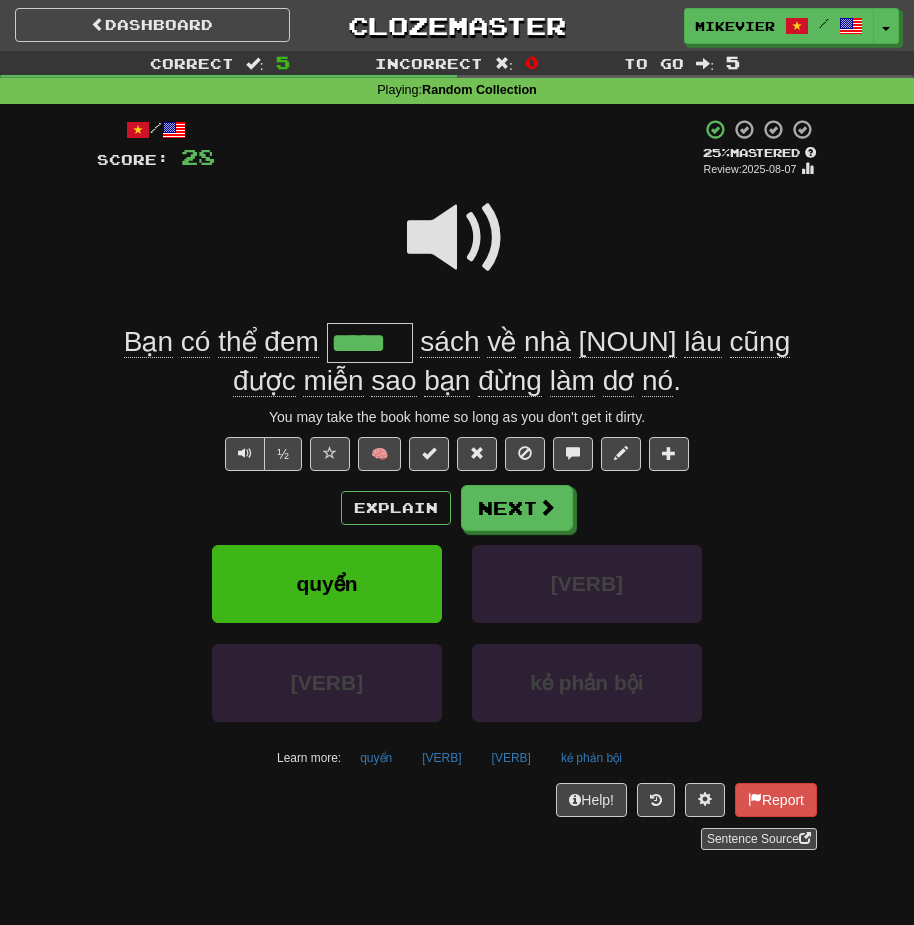 click at bounding box center [457, 238] 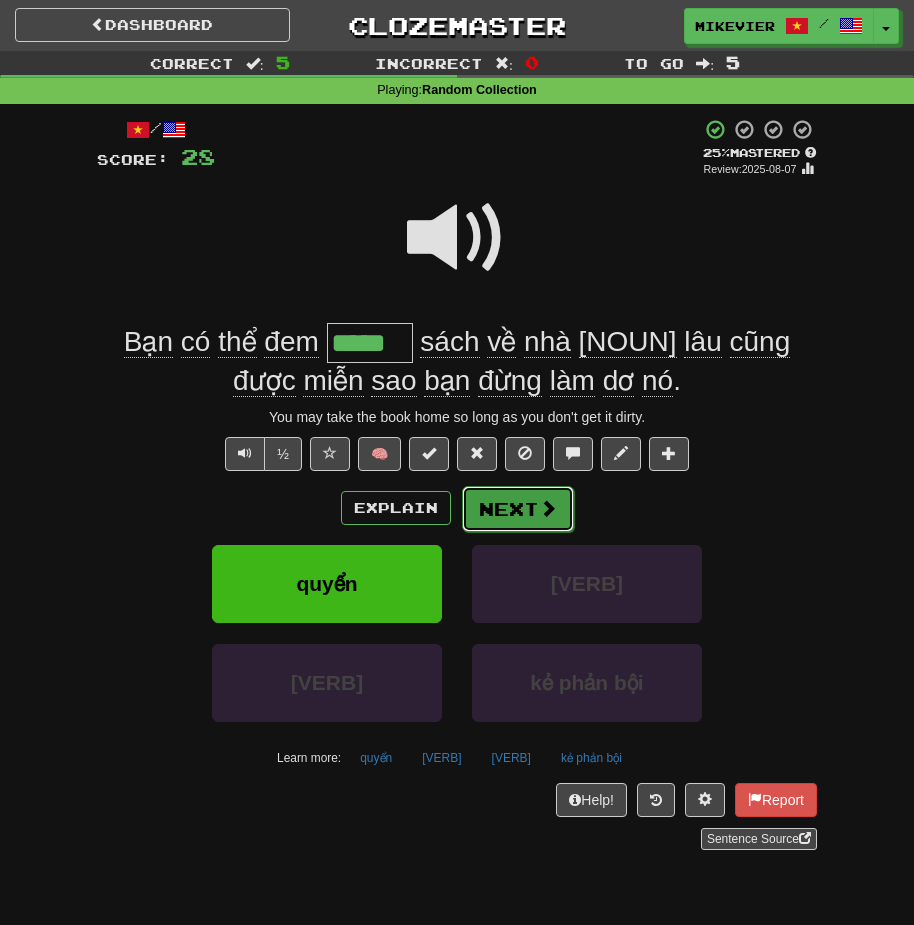click on "Next" at bounding box center [518, 509] 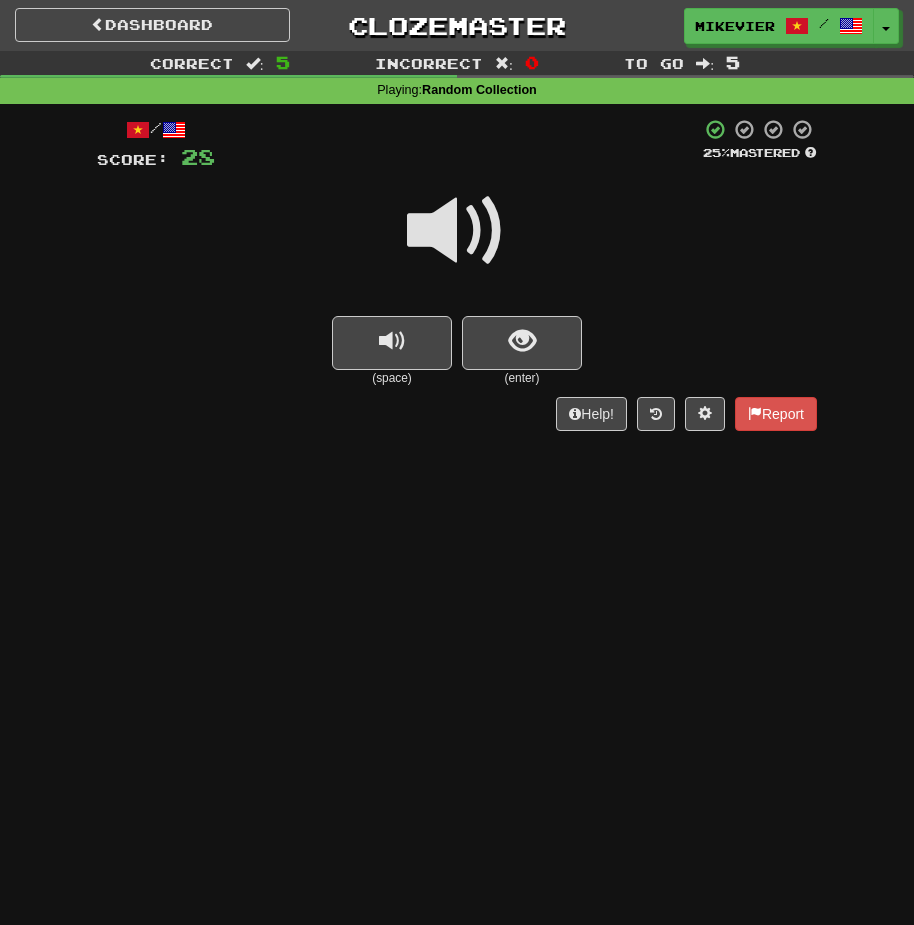 click at bounding box center [457, 231] 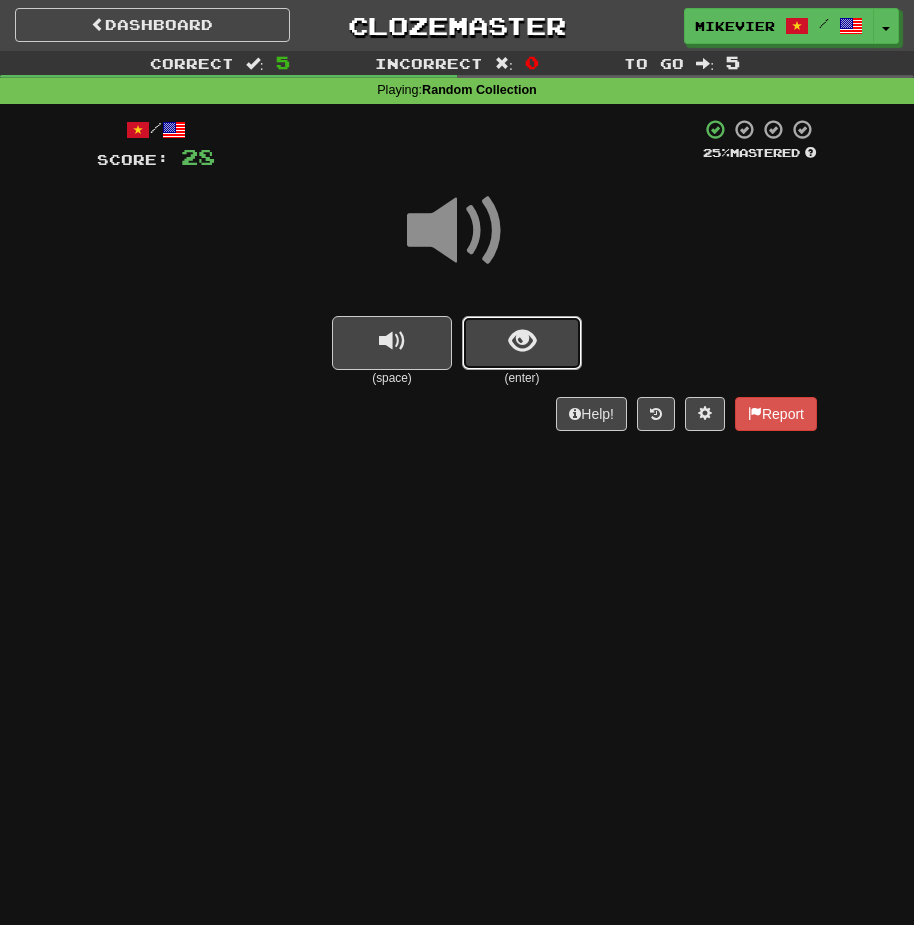 click at bounding box center (522, 343) 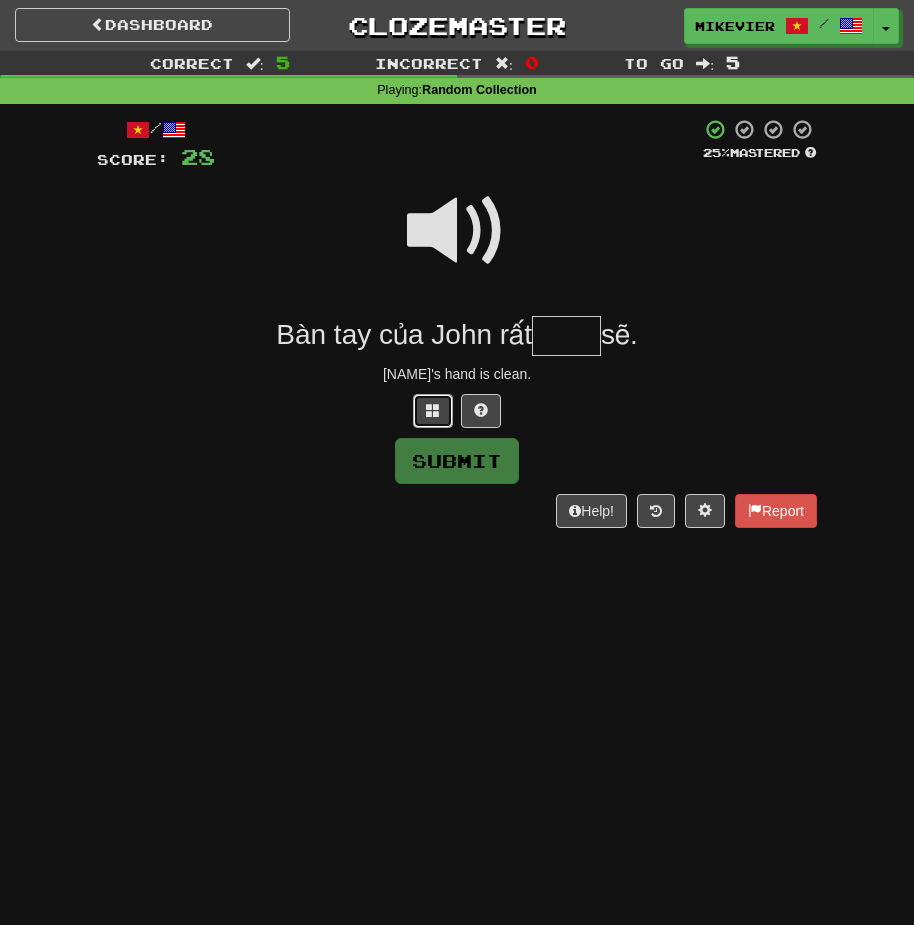 click at bounding box center (433, 411) 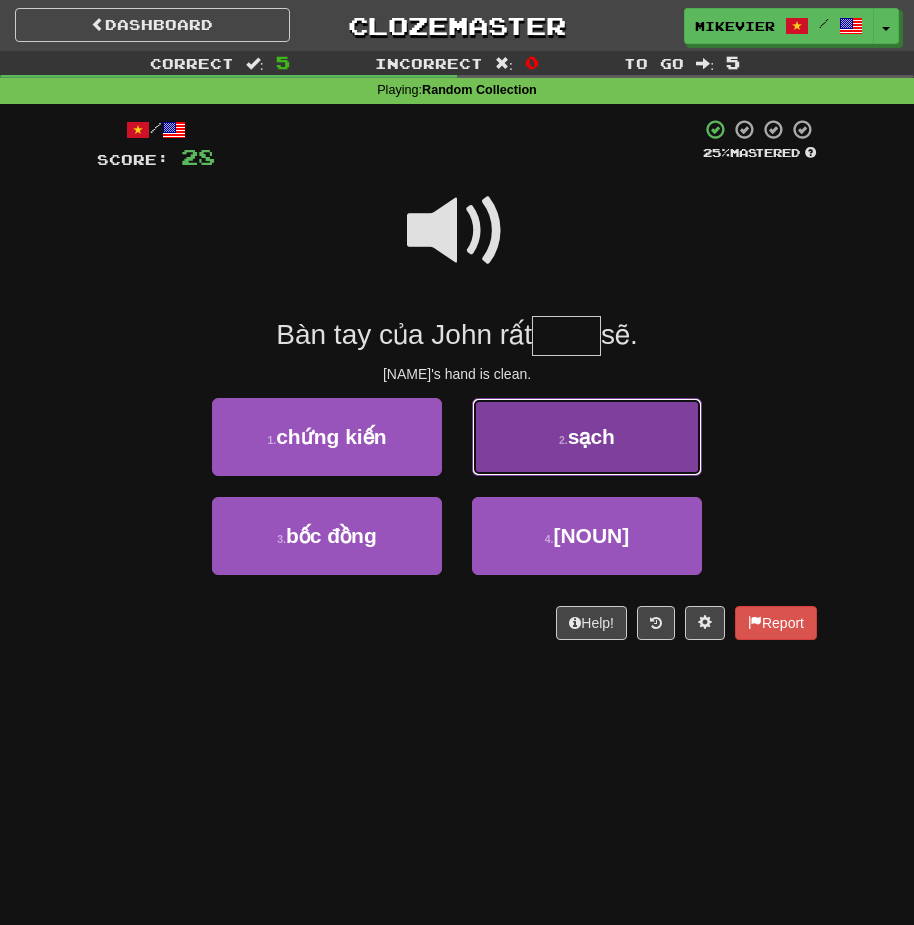 click on "sạch" at bounding box center [591, 436] 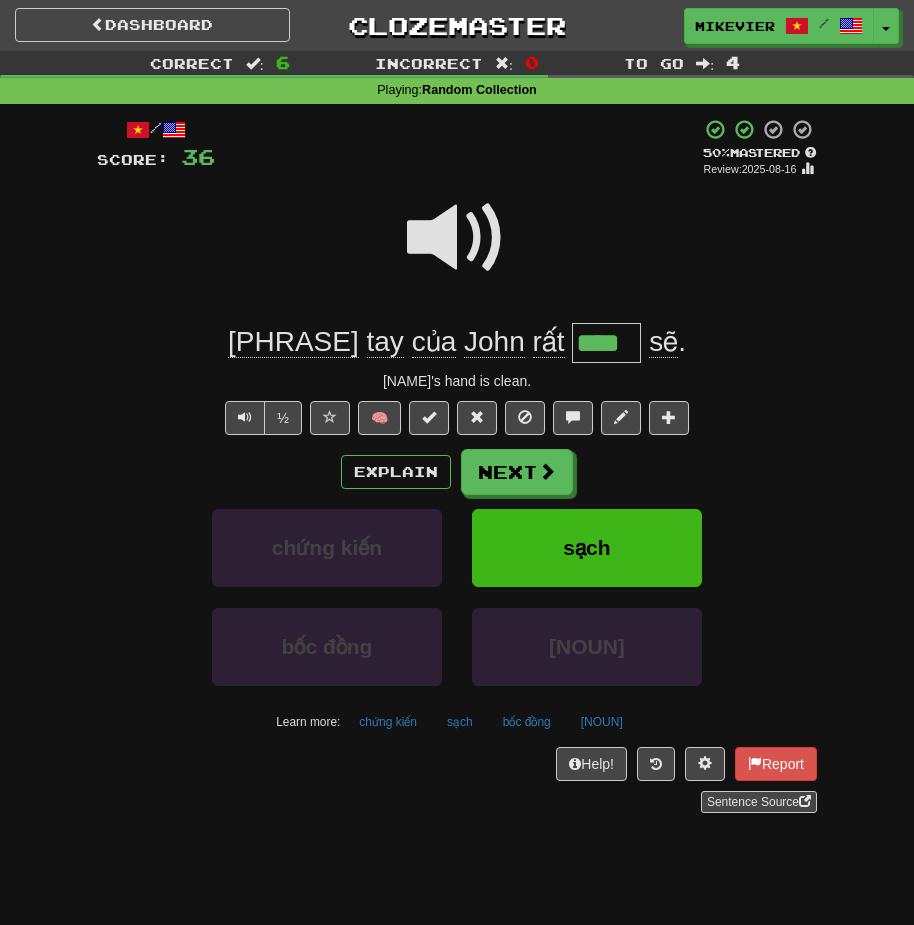 drag, startPoint x: 588, startPoint y: 427, endPoint x: 577, endPoint y: 260, distance: 167.36188 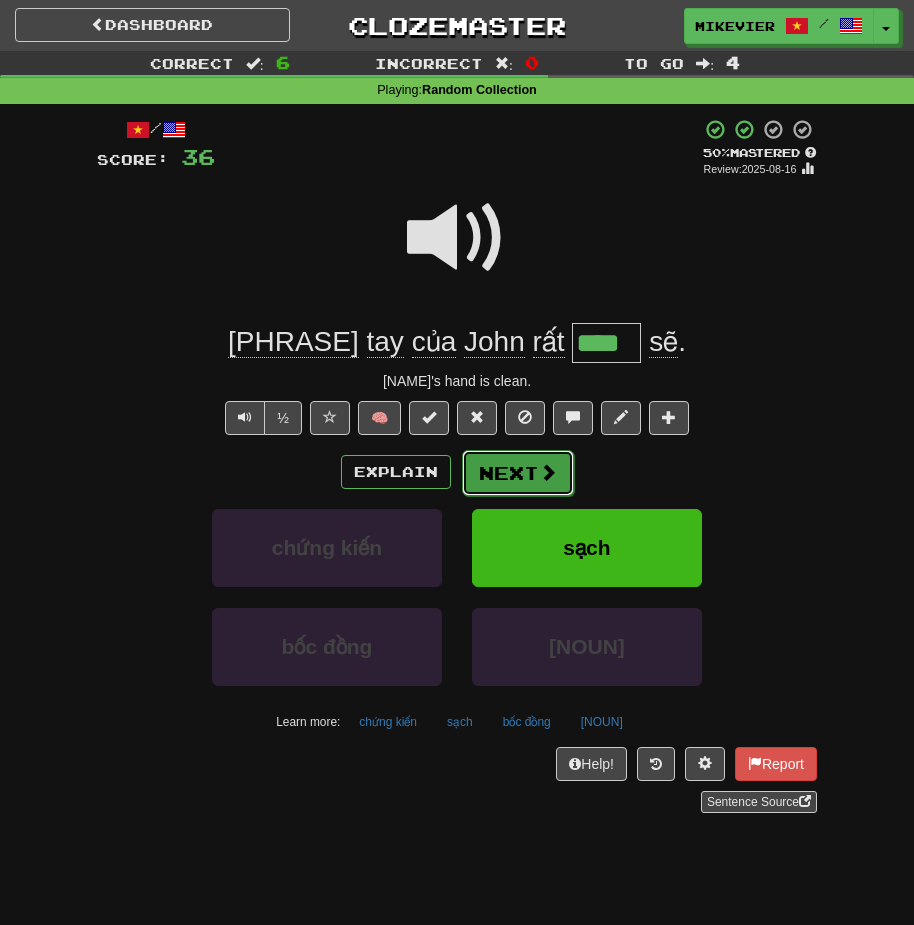 click on "Next" at bounding box center (518, 473) 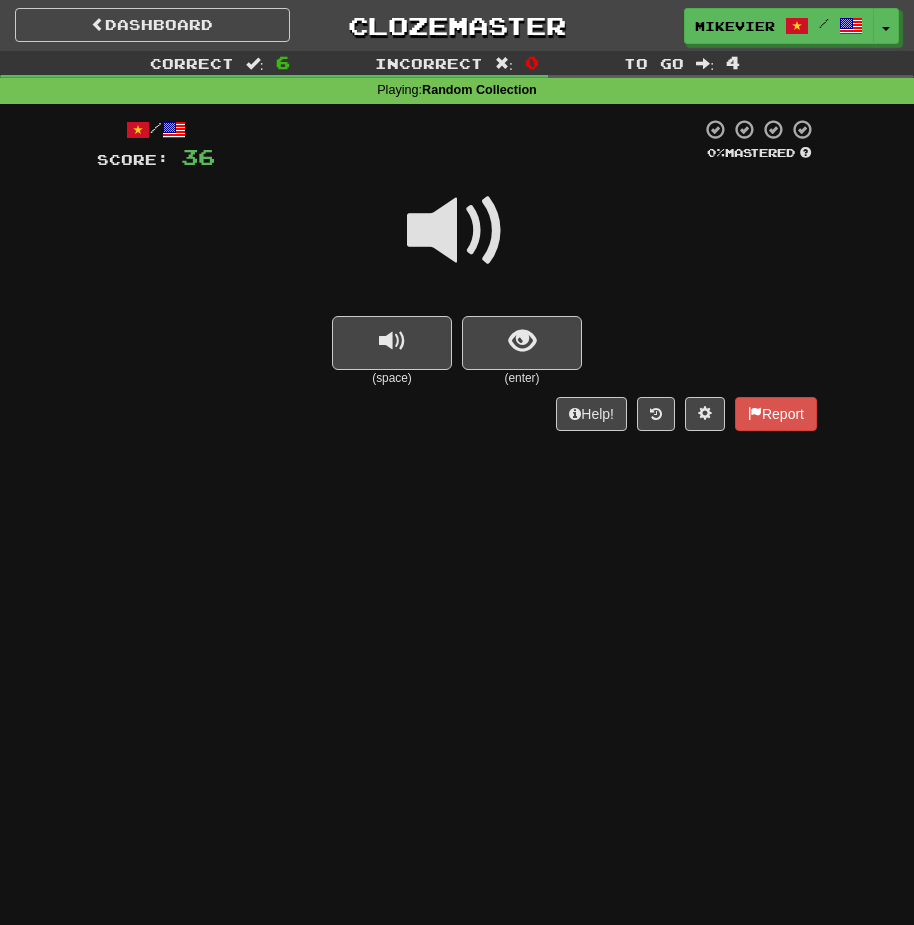 click at bounding box center [457, 231] 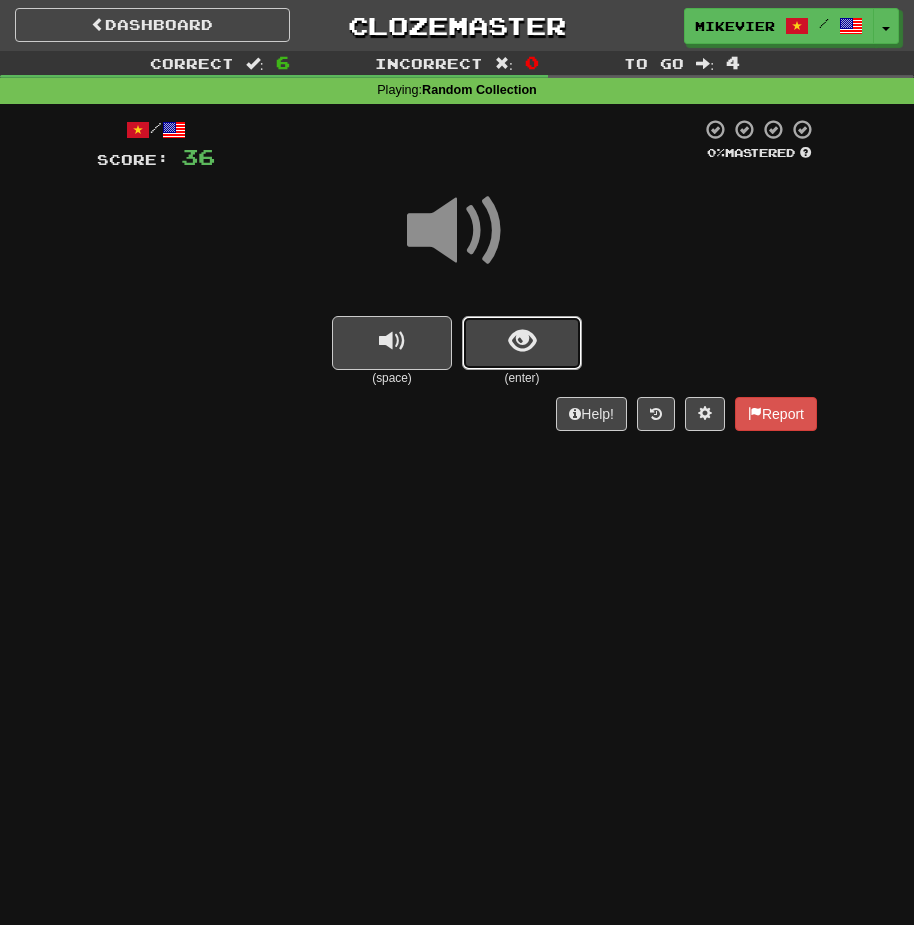 click at bounding box center [522, 341] 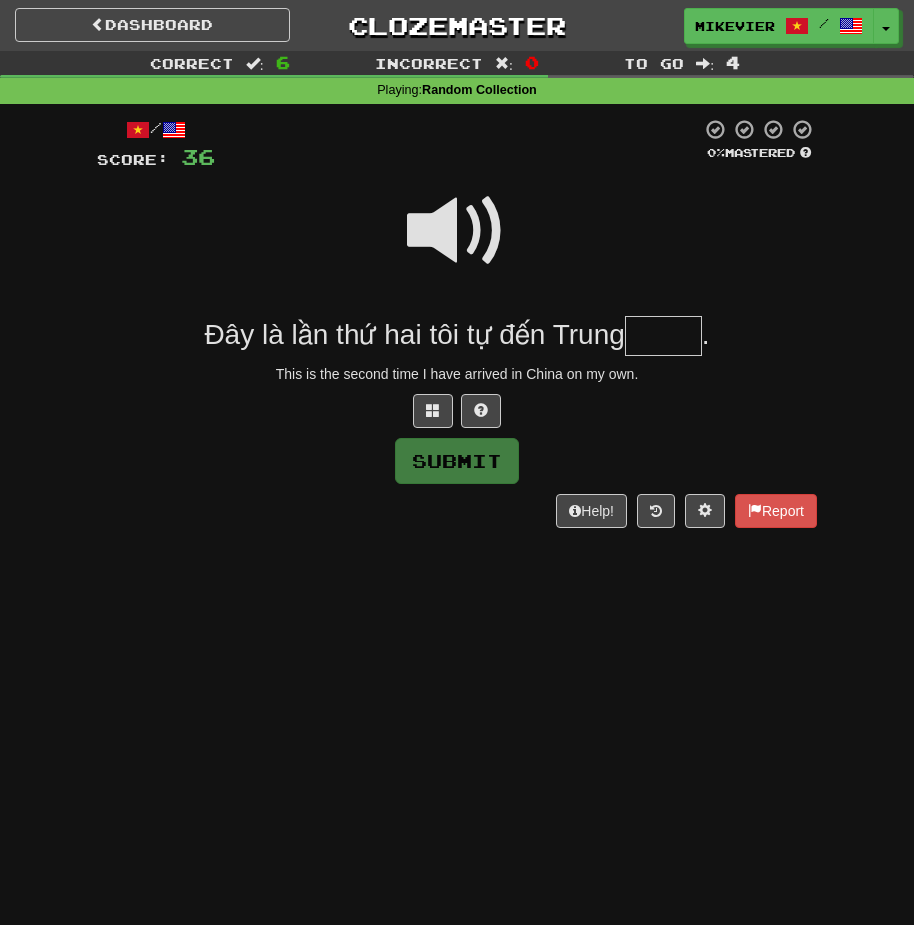 click at bounding box center [457, 231] 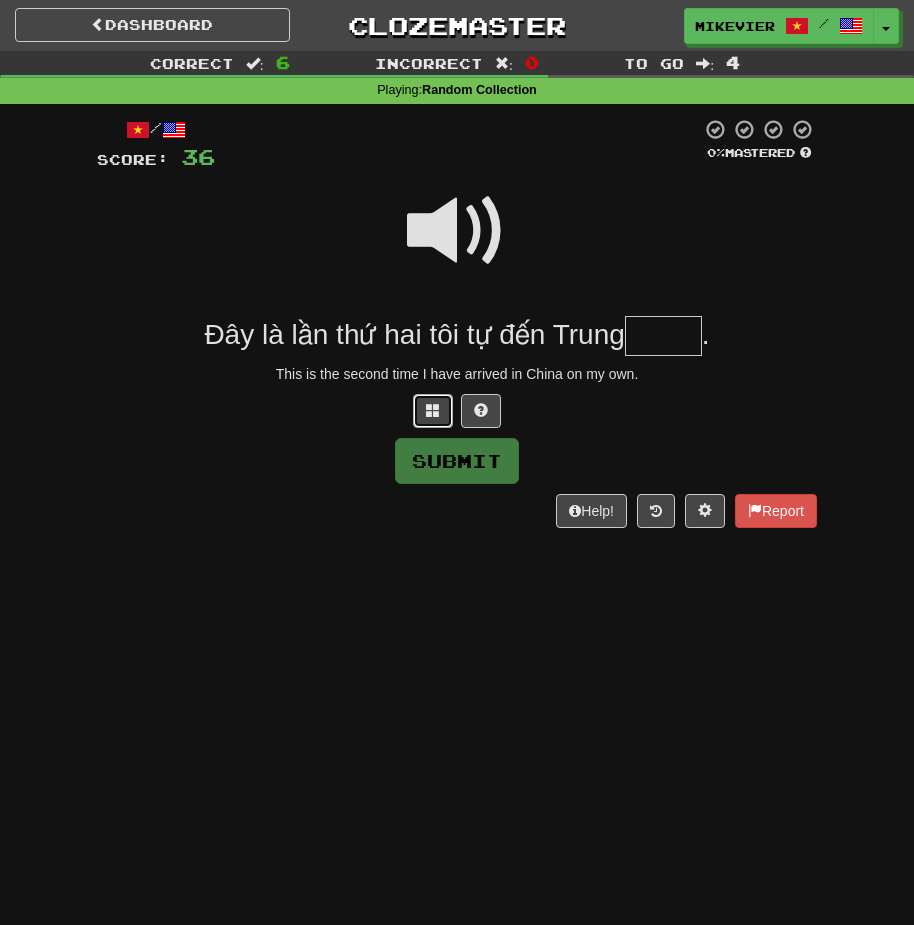 click at bounding box center [433, 411] 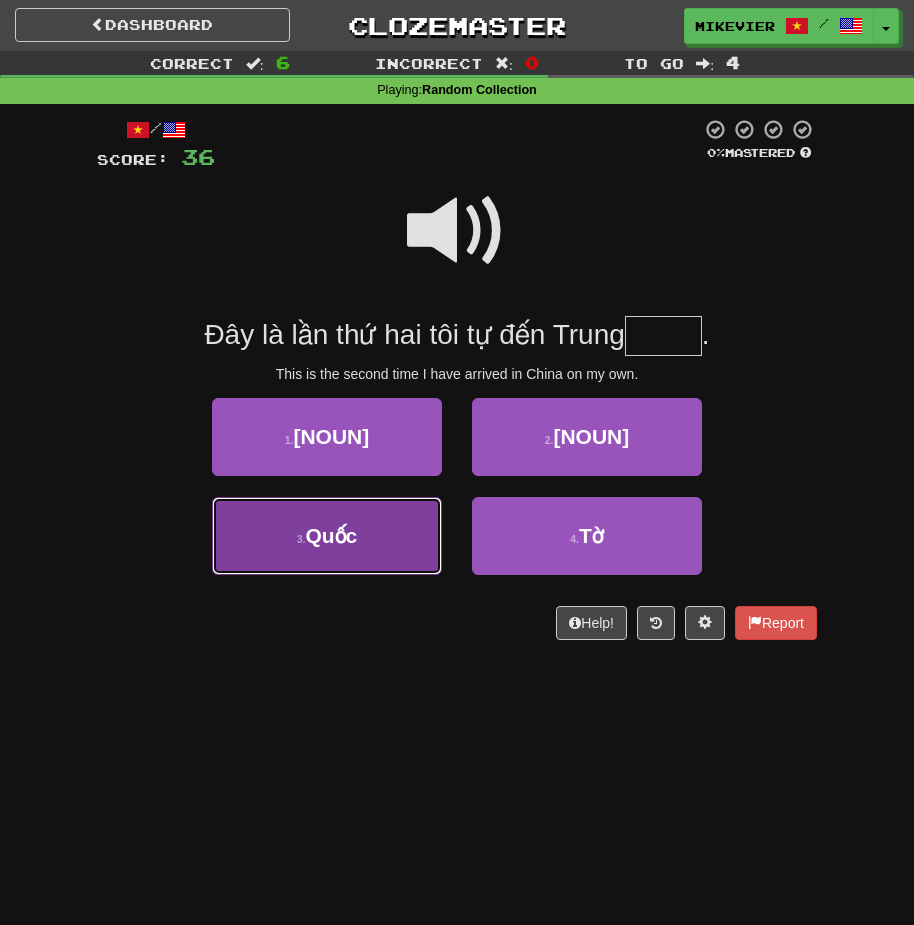 click on "3 .  Quốc" at bounding box center [327, 536] 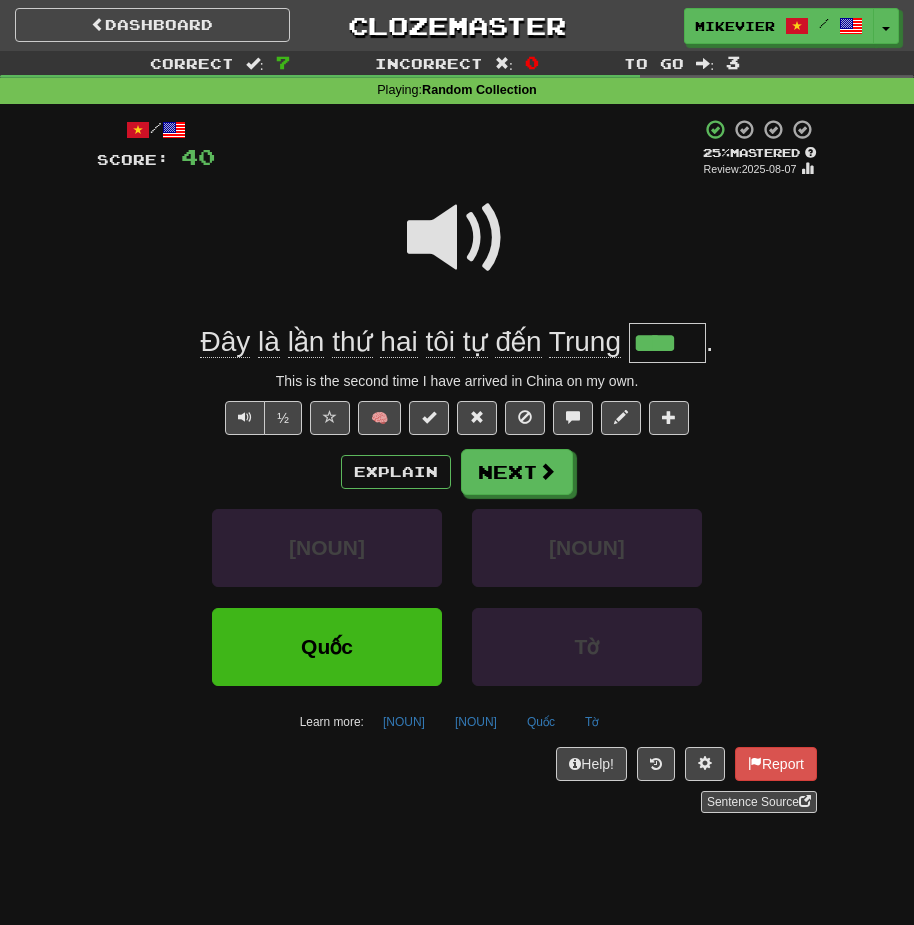 click at bounding box center (457, 238) 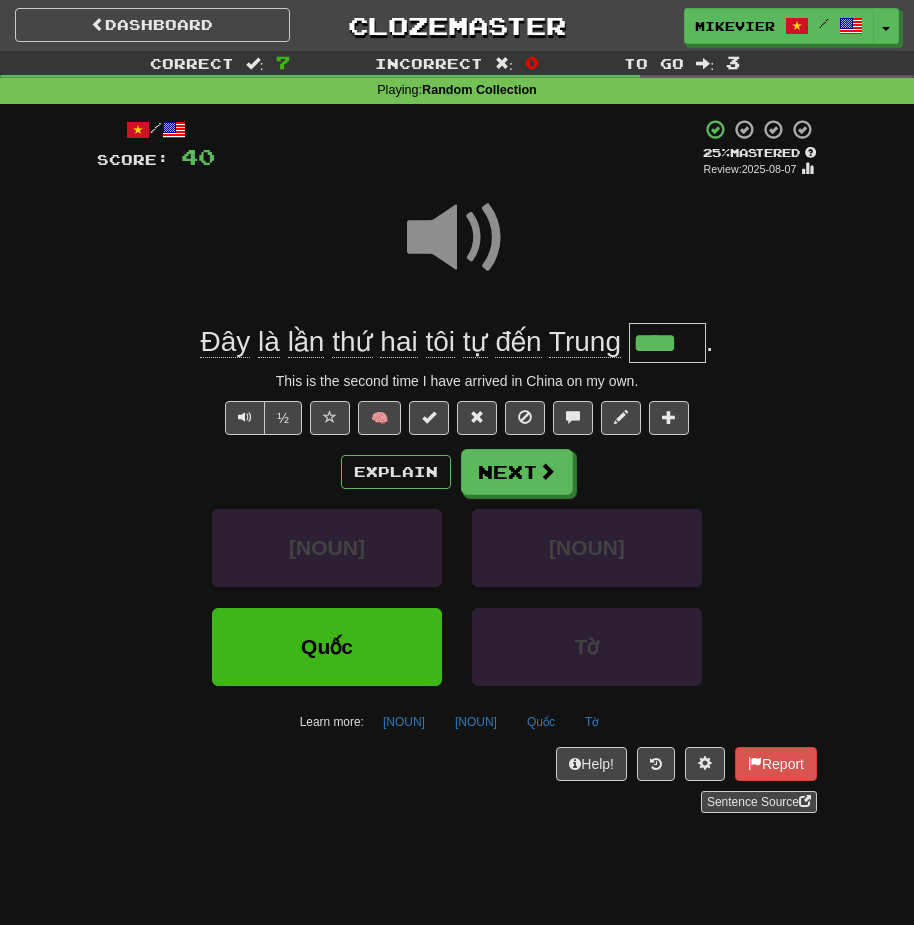 click at bounding box center [457, 238] 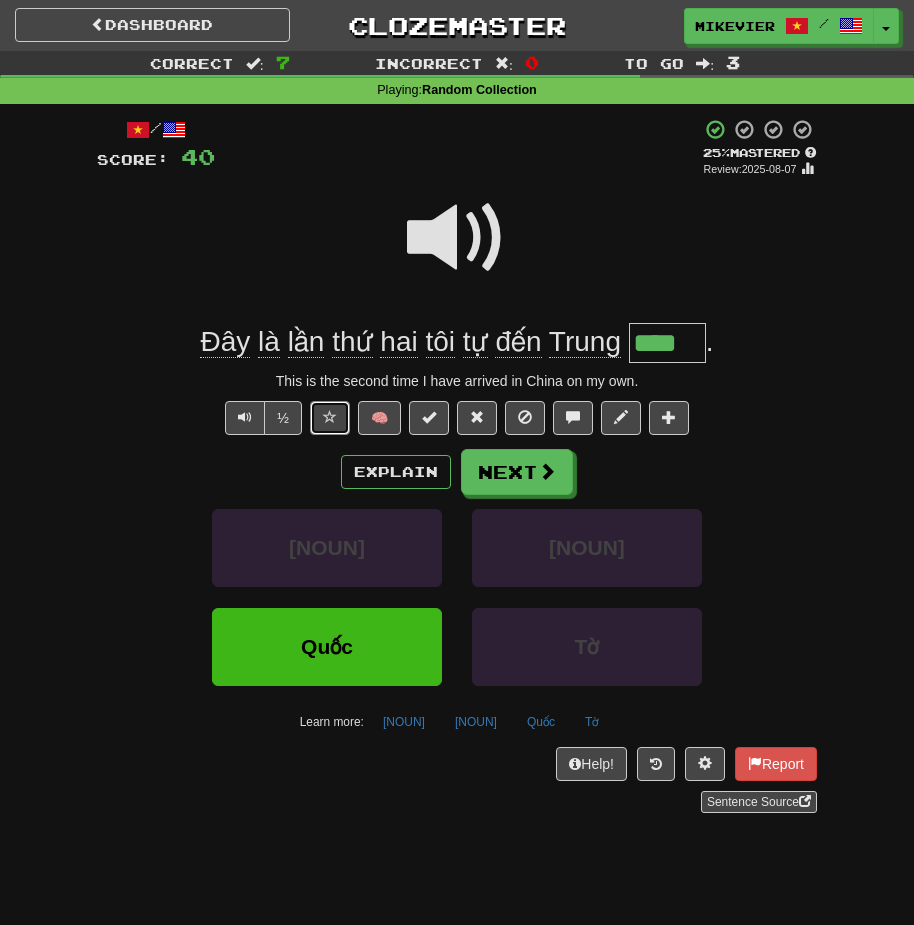 drag, startPoint x: 329, startPoint y: 424, endPoint x: 358, endPoint y: 451, distance: 39.623226 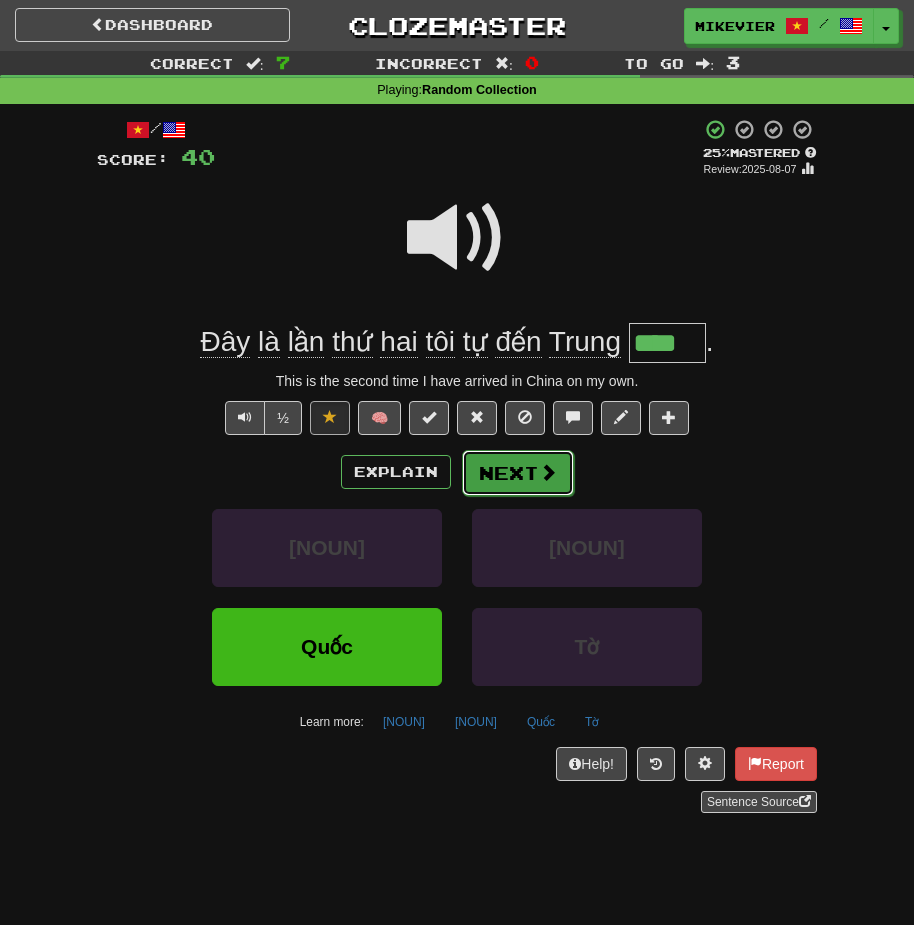 click on "Next" at bounding box center [518, 473] 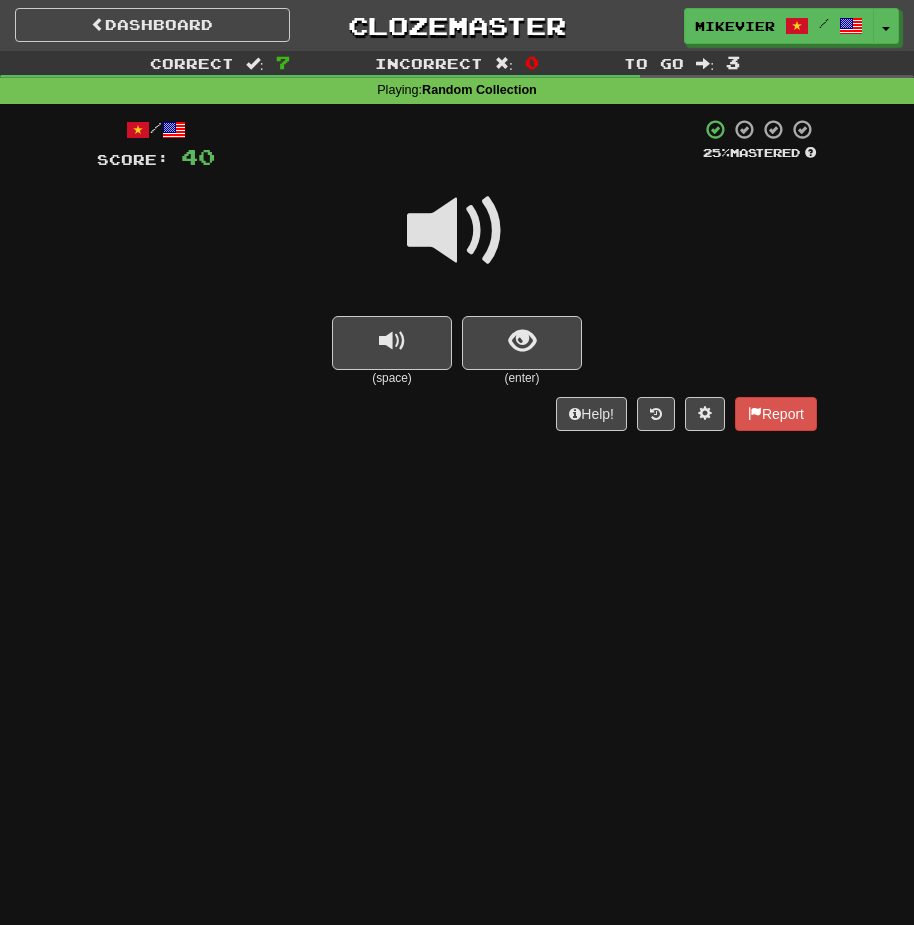 click at bounding box center [457, 231] 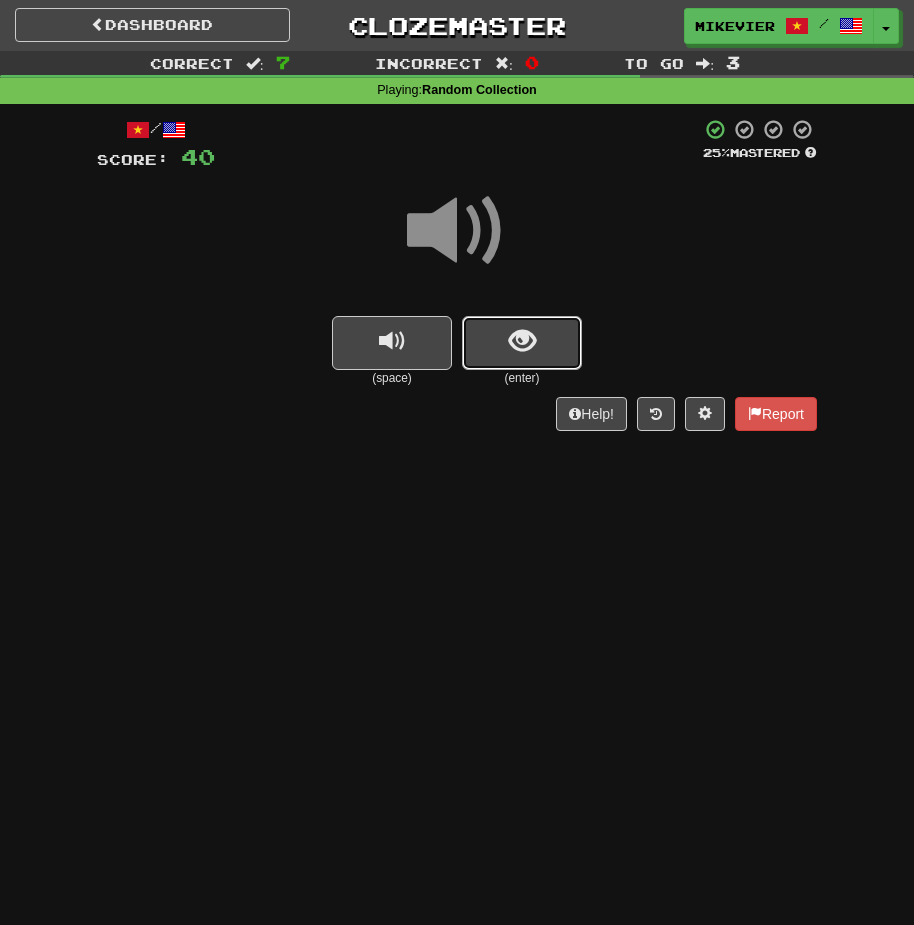 click at bounding box center [522, 343] 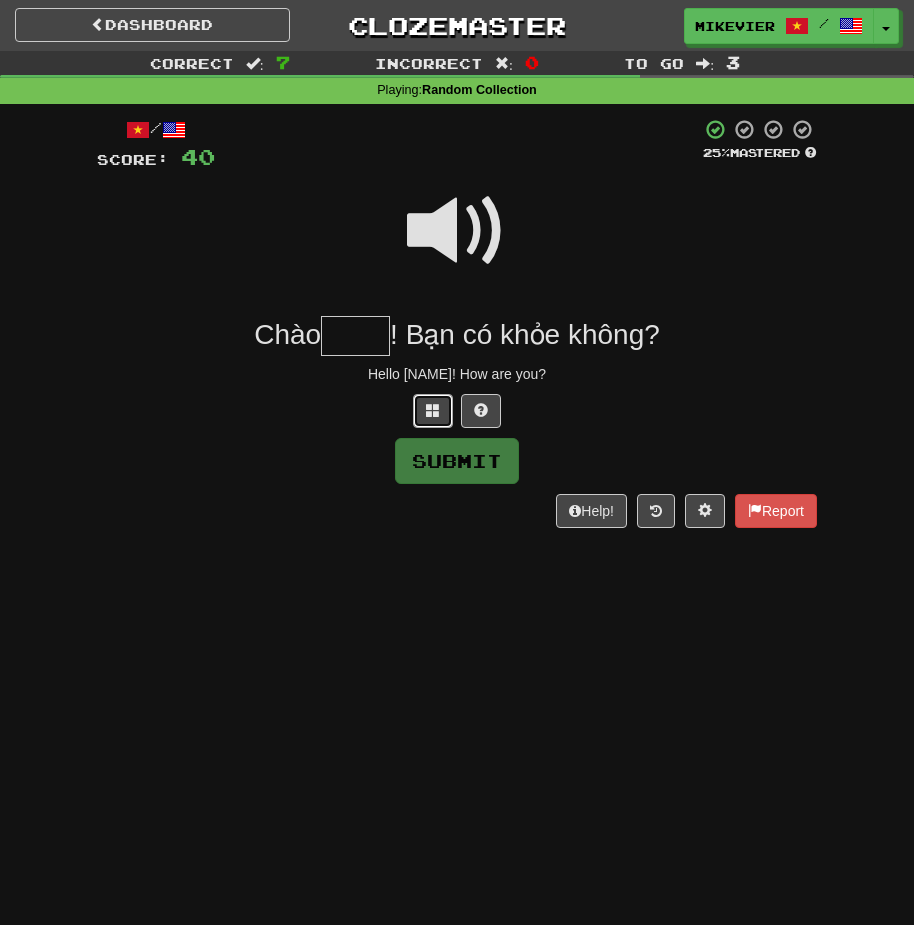 click at bounding box center [433, 411] 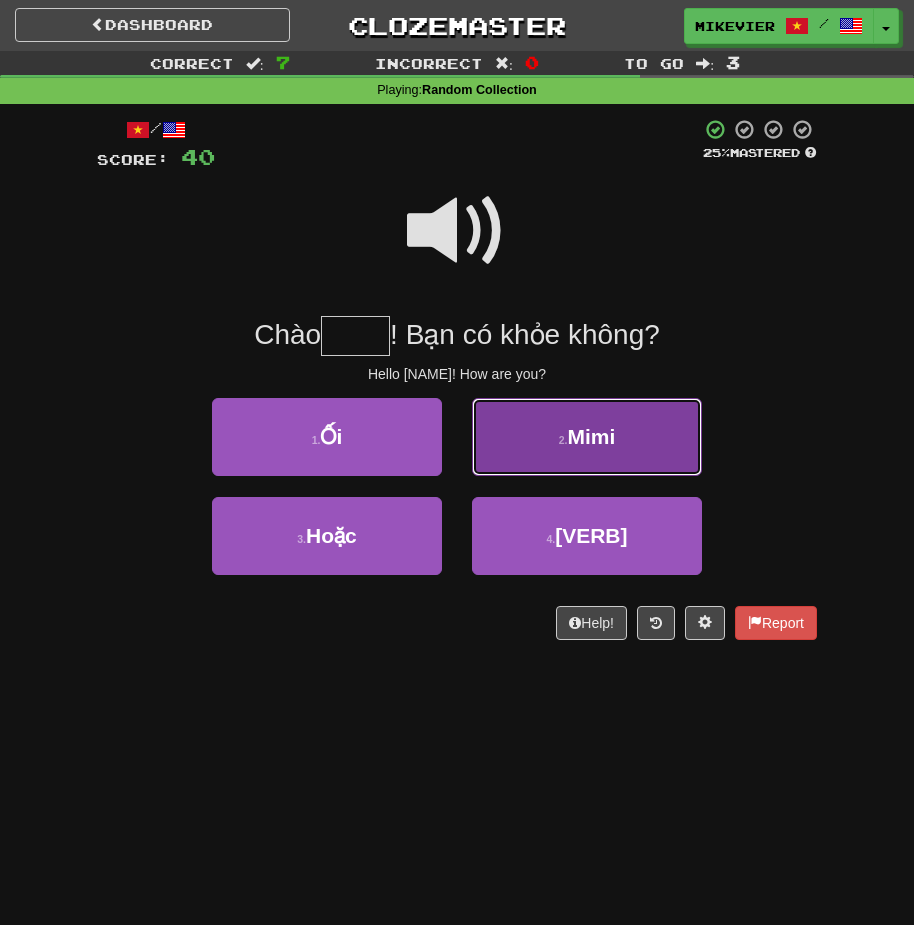 click on "2 .  Mimi" at bounding box center [587, 437] 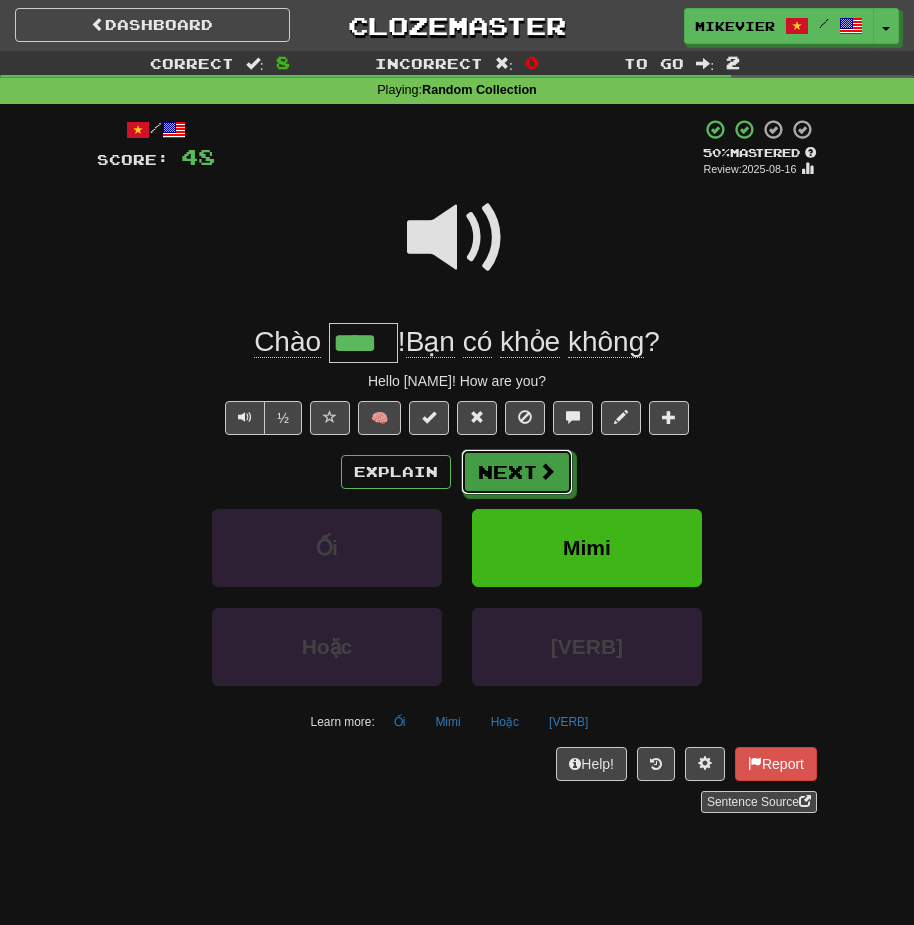 drag, startPoint x: 559, startPoint y: 481, endPoint x: 559, endPoint y: 469, distance: 12 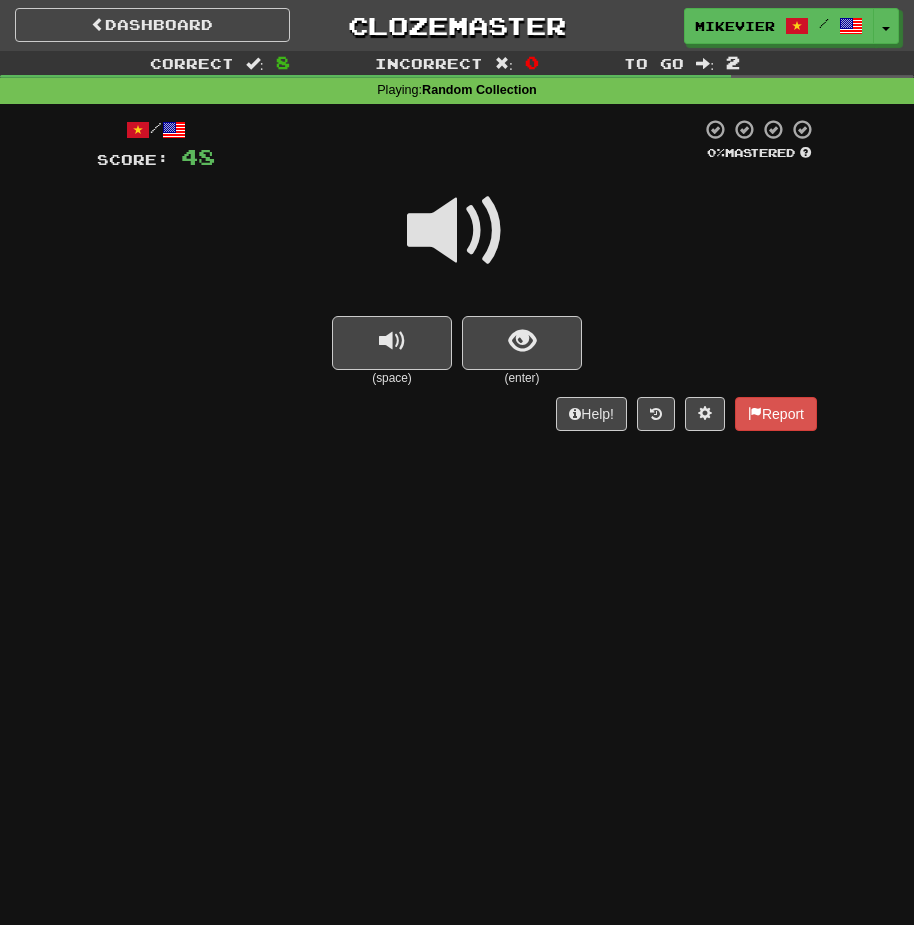 click at bounding box center [457, 231] 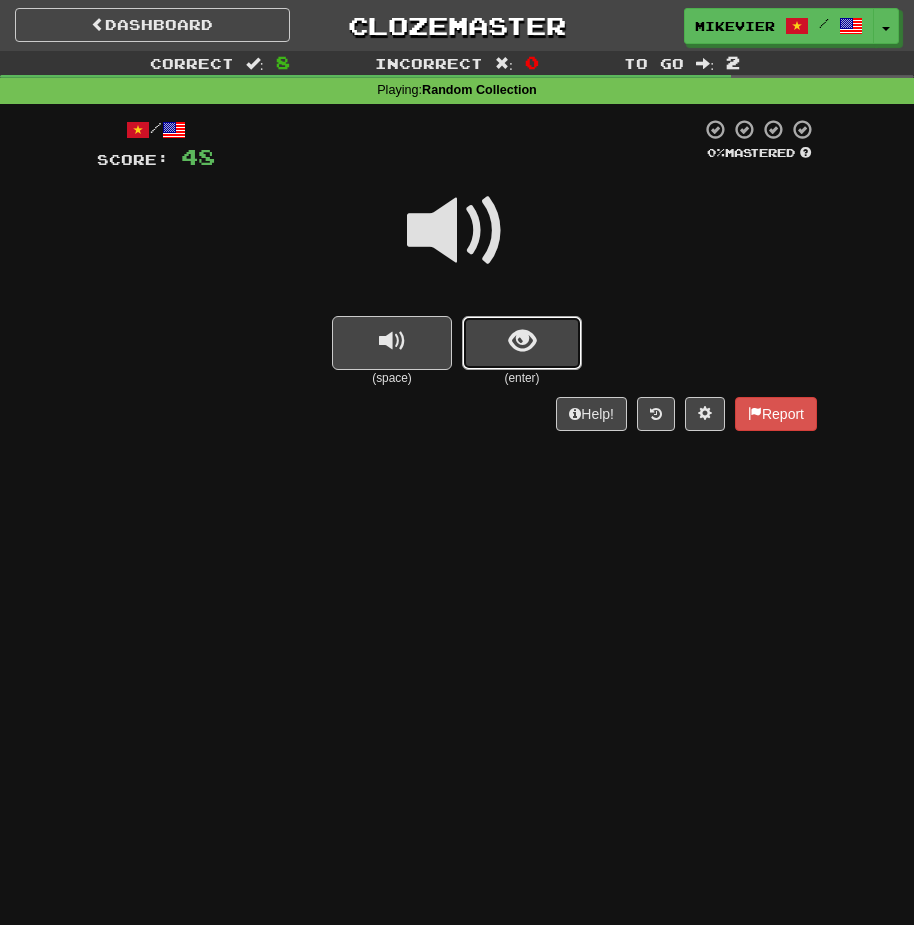click at bounding box center (522, 341) 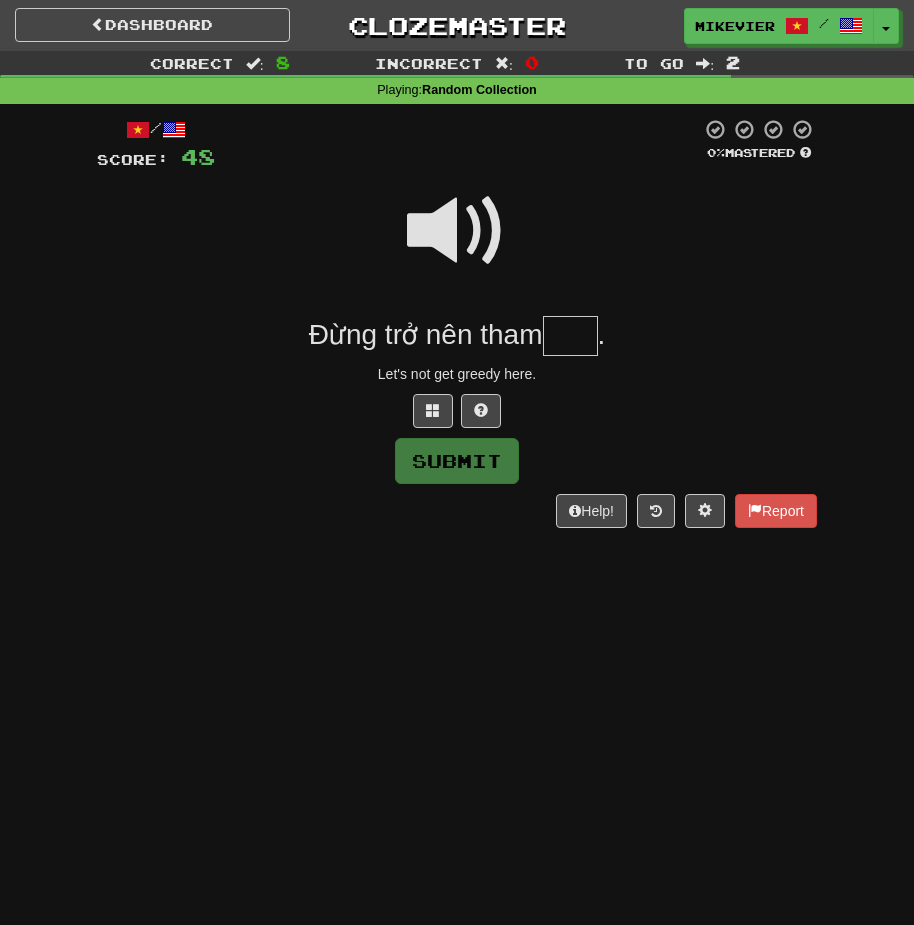 click at bounding box center (457, 231) 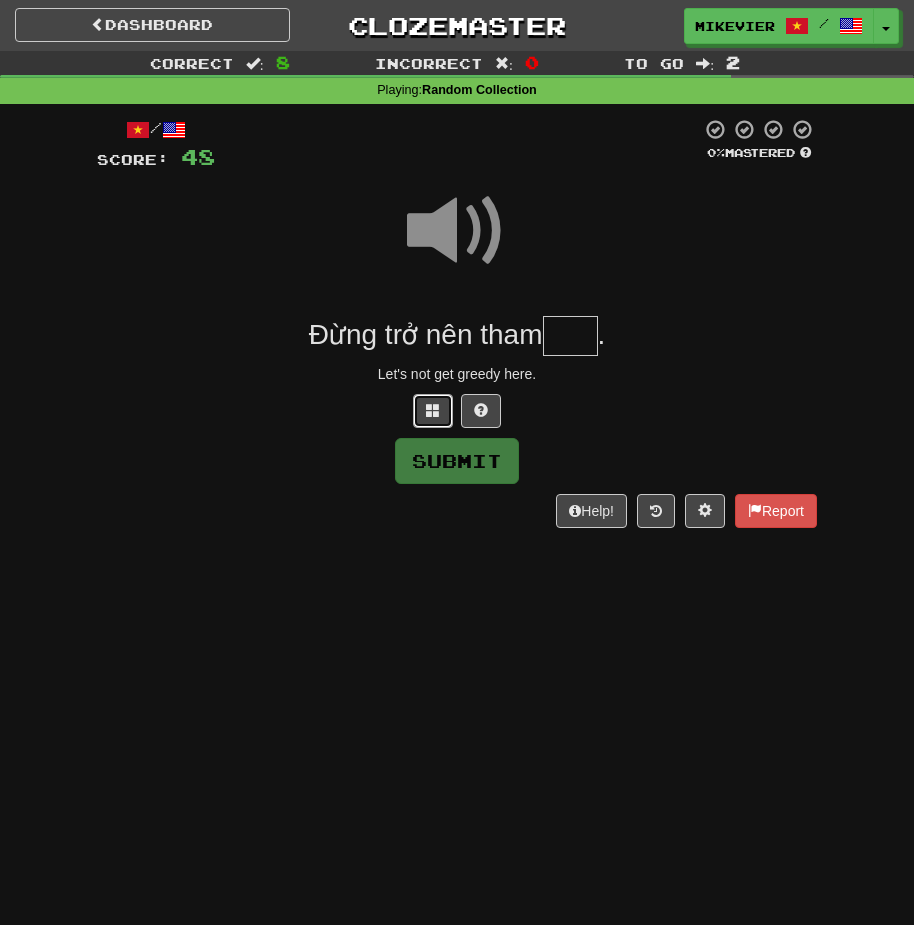 click at bounding box center [433, 410] 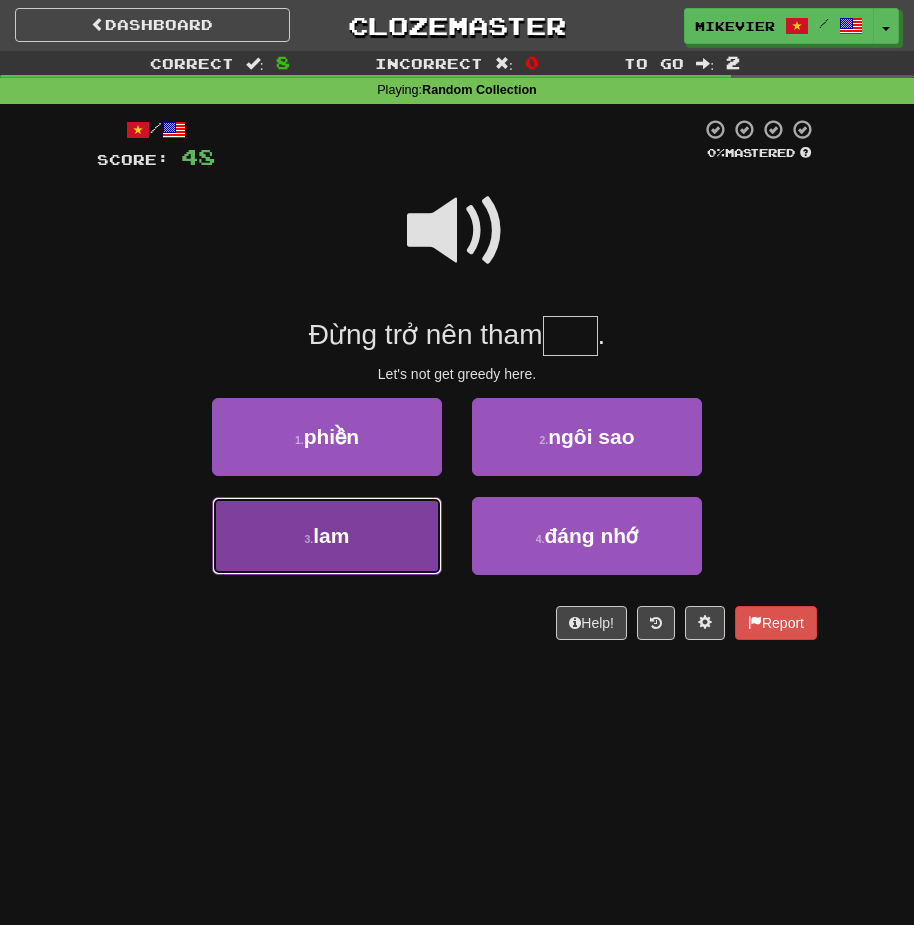 click on "3 .  lam" at bounding box center [327, 536] 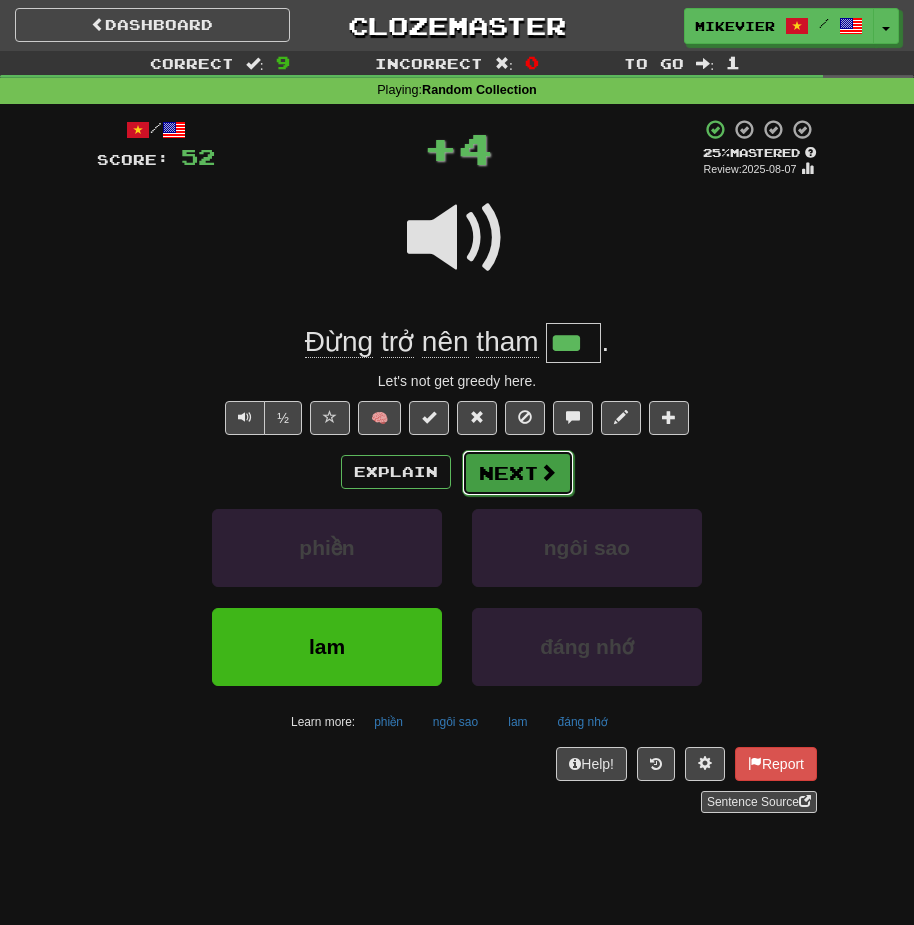 click on "Next" at bounding box center (518, 473) 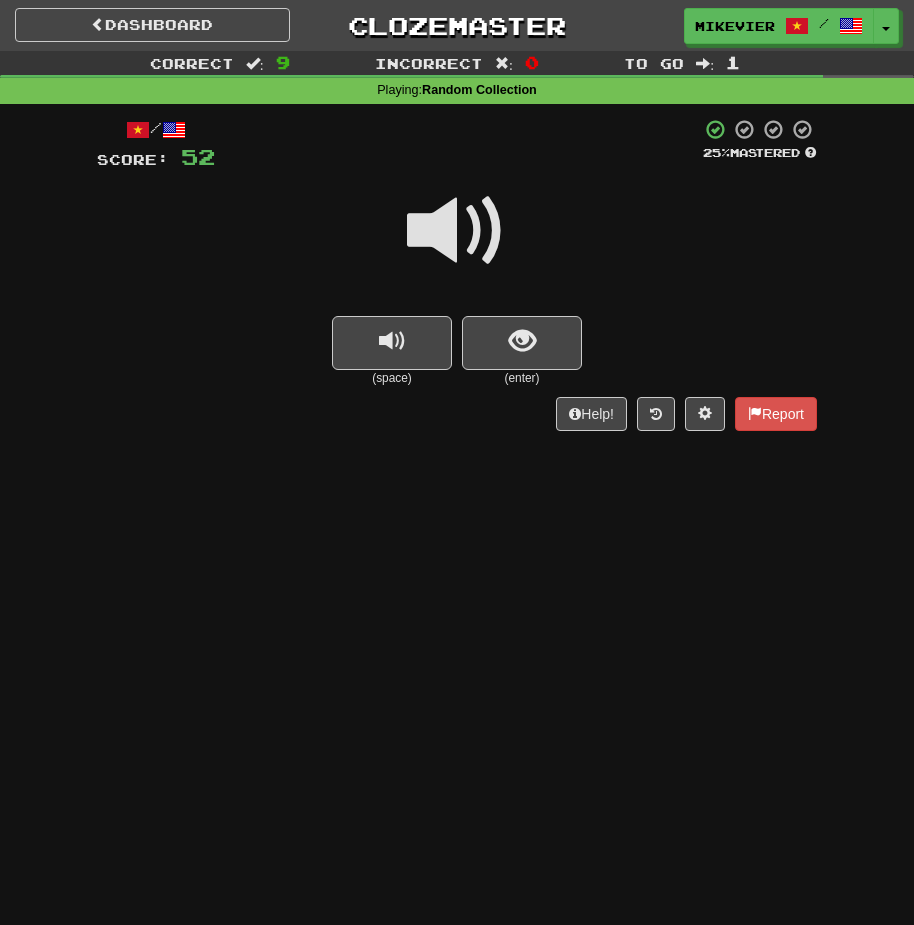 click at bounding box center (457, 231) 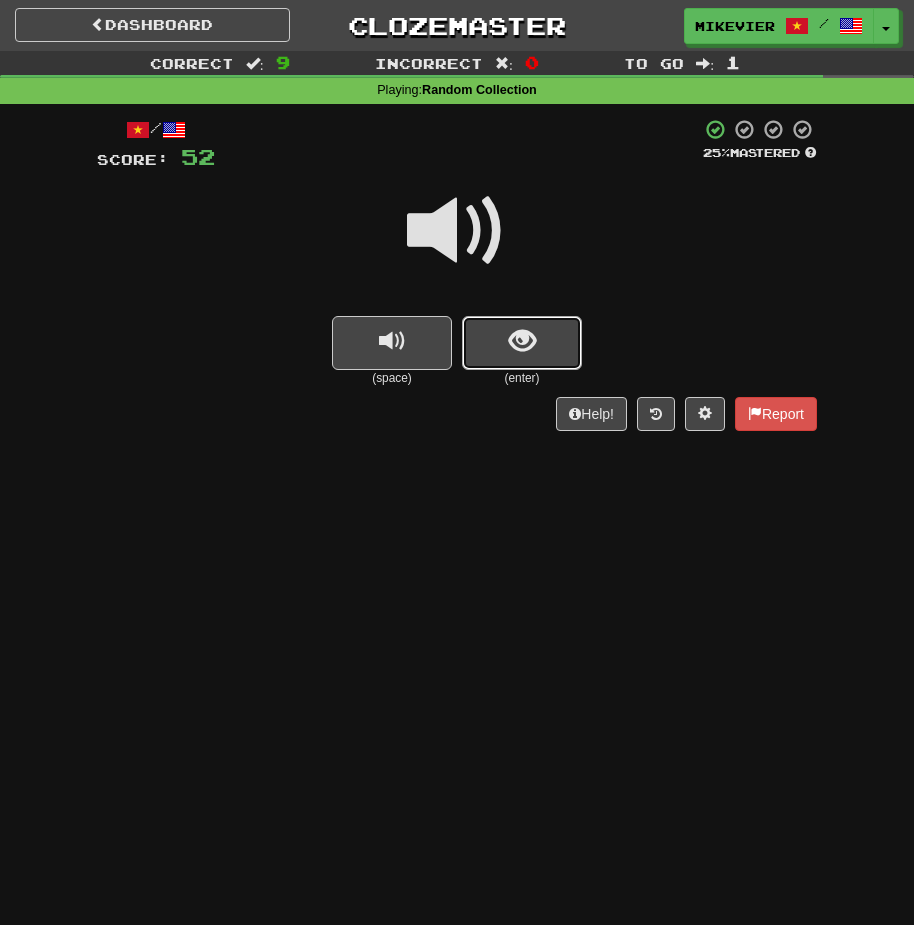 click at bounding box center (522, 343) 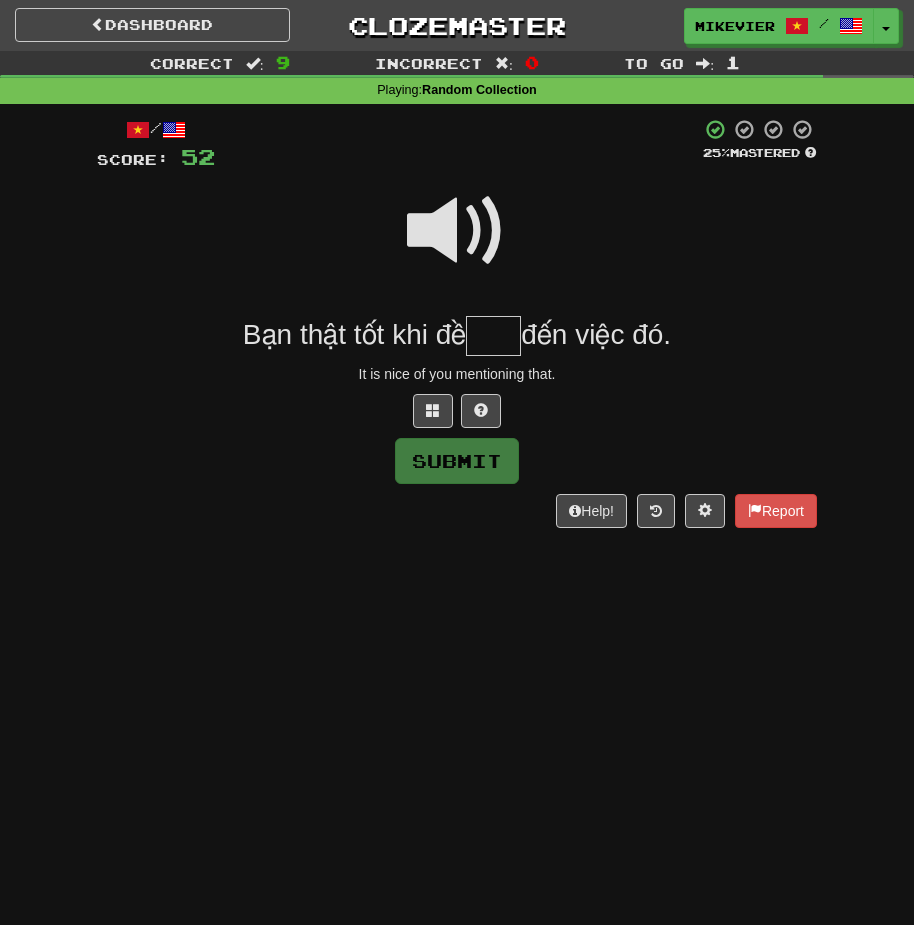 click at bounding box center (457, 231) 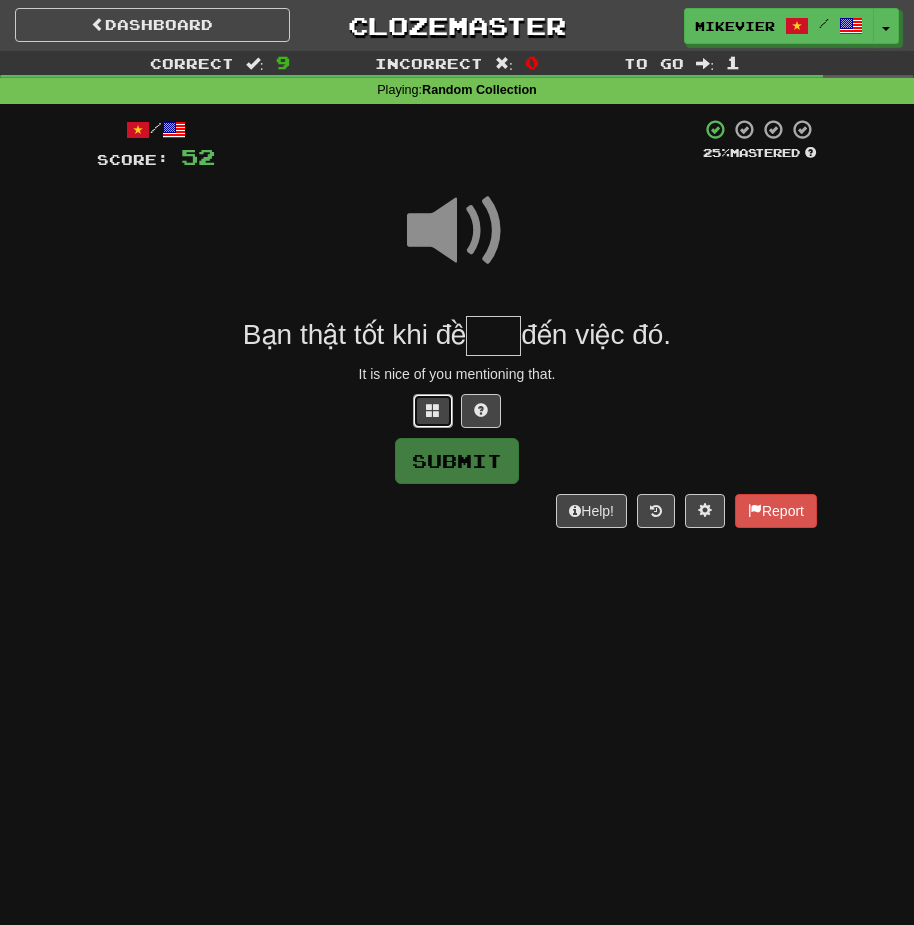 click at bounding box center (433, 411) 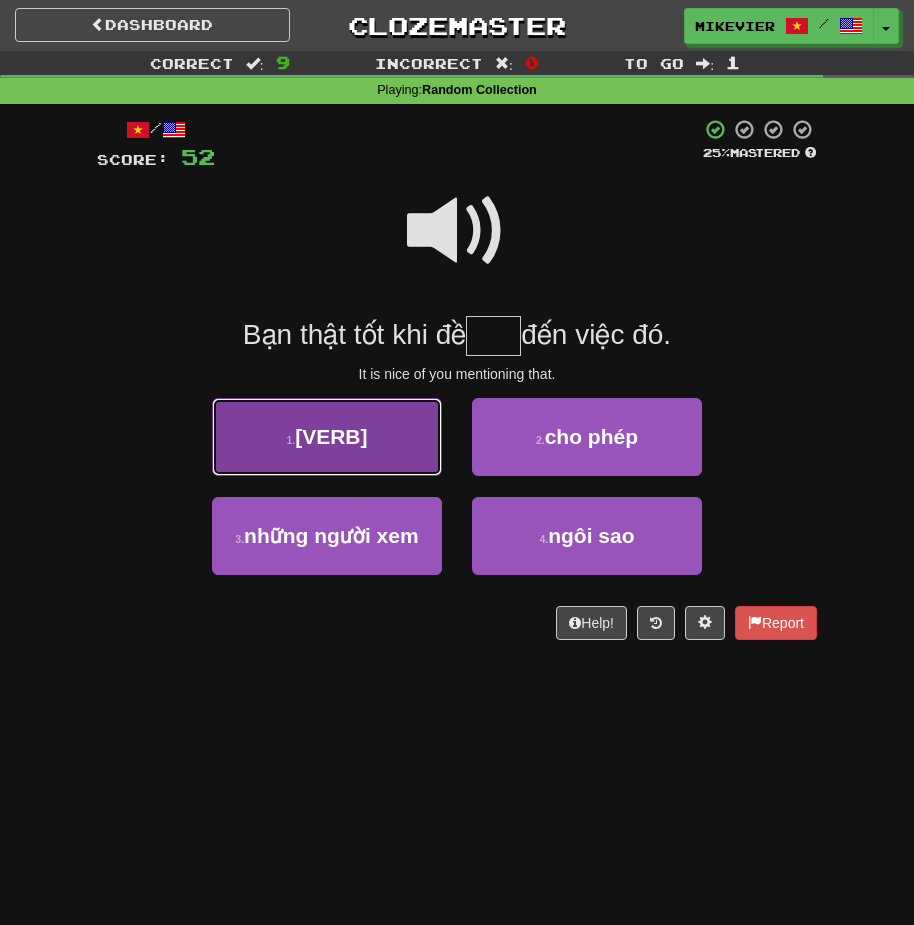 click on "1 .  cập" at bounding box center (327, 437) 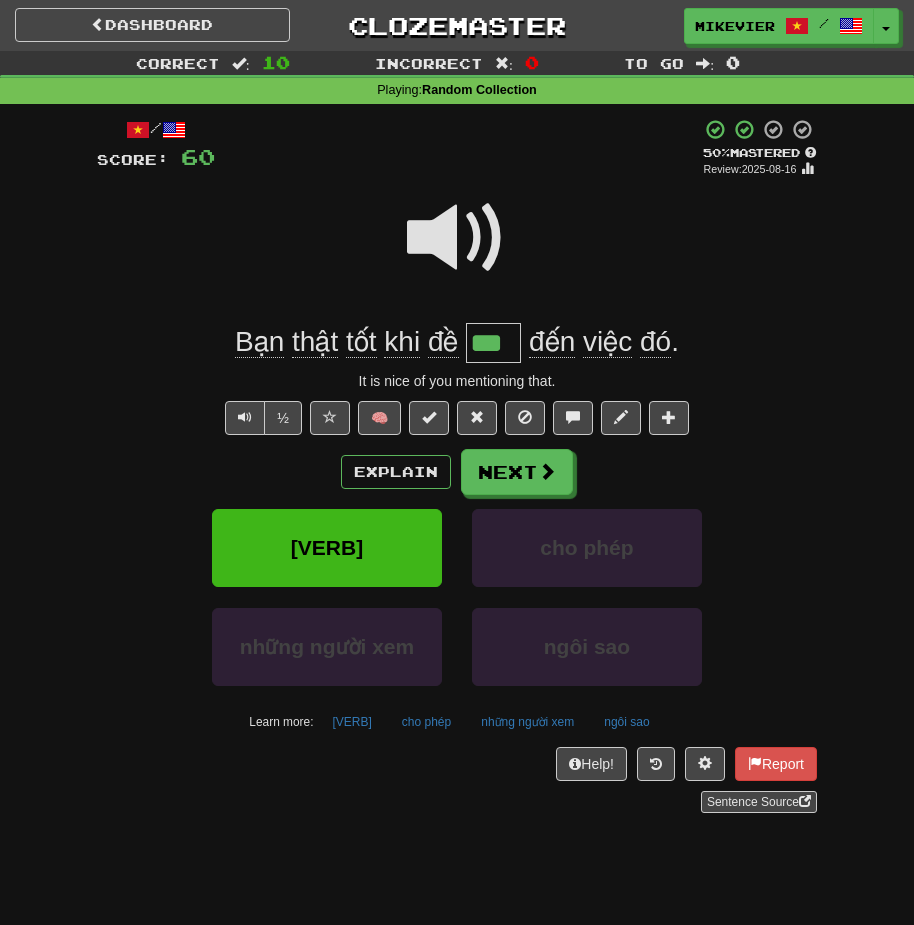 click at bounding box center (457, 238) 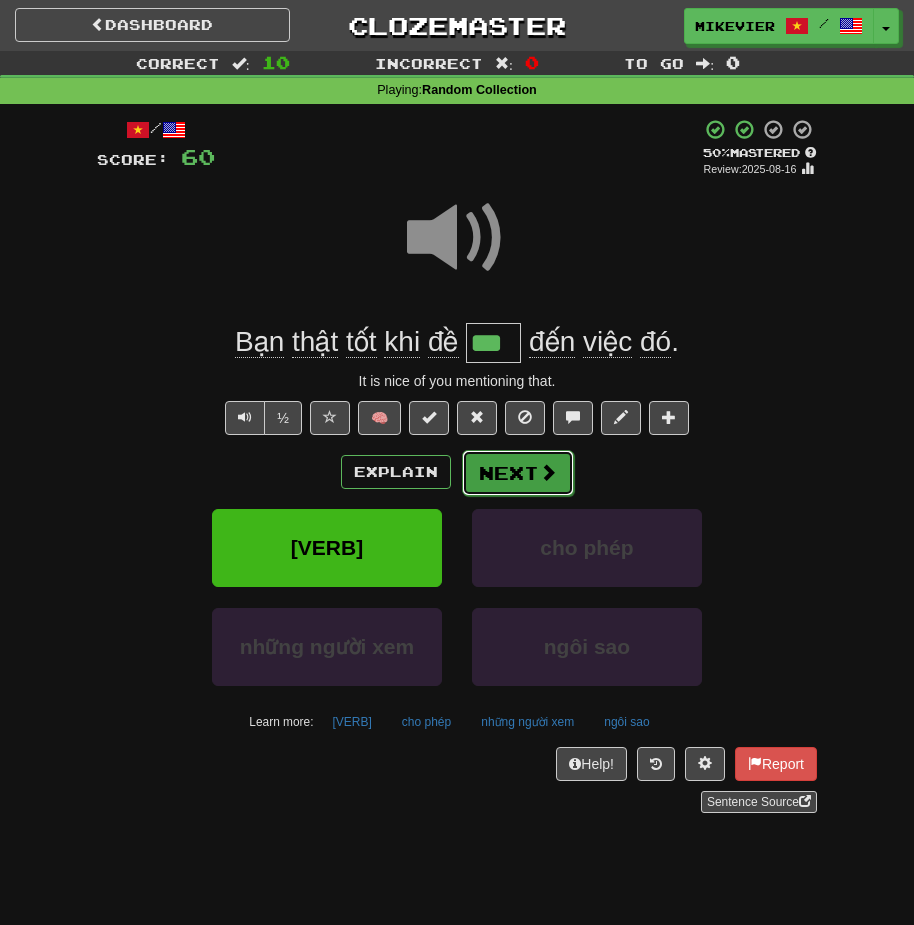 click on "Next" at bounding box center (518, 473) 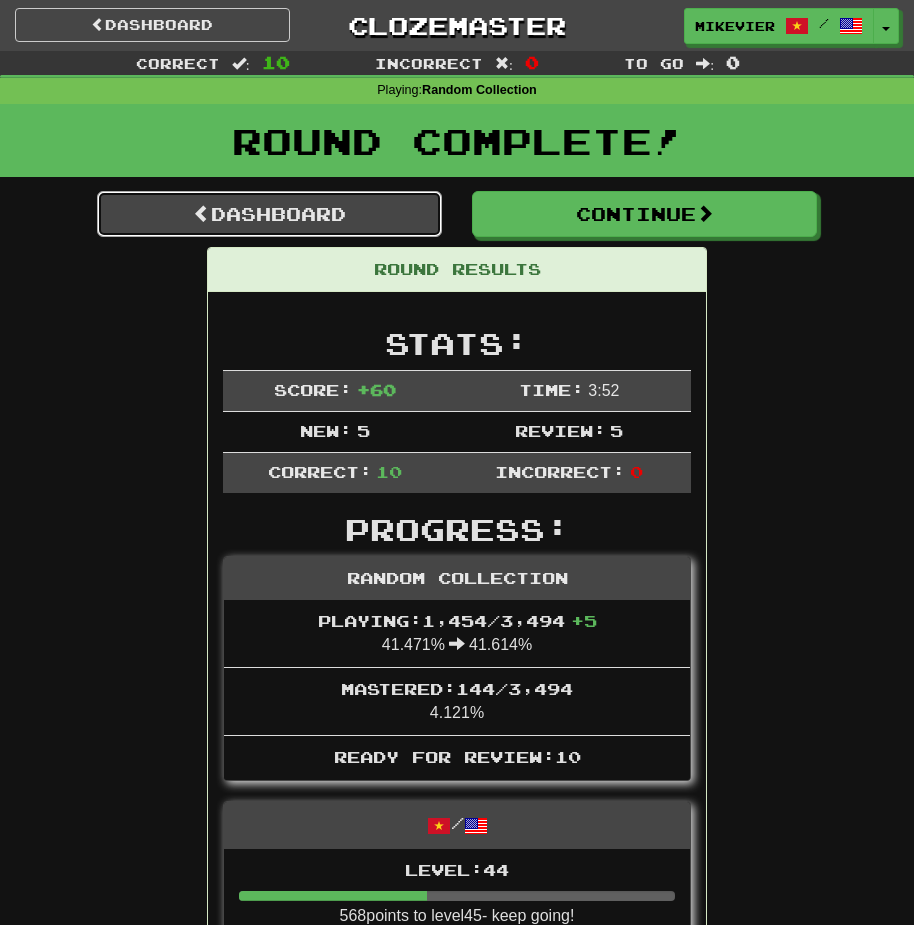 click on "Dashboard" at bounding box center (269, 214) 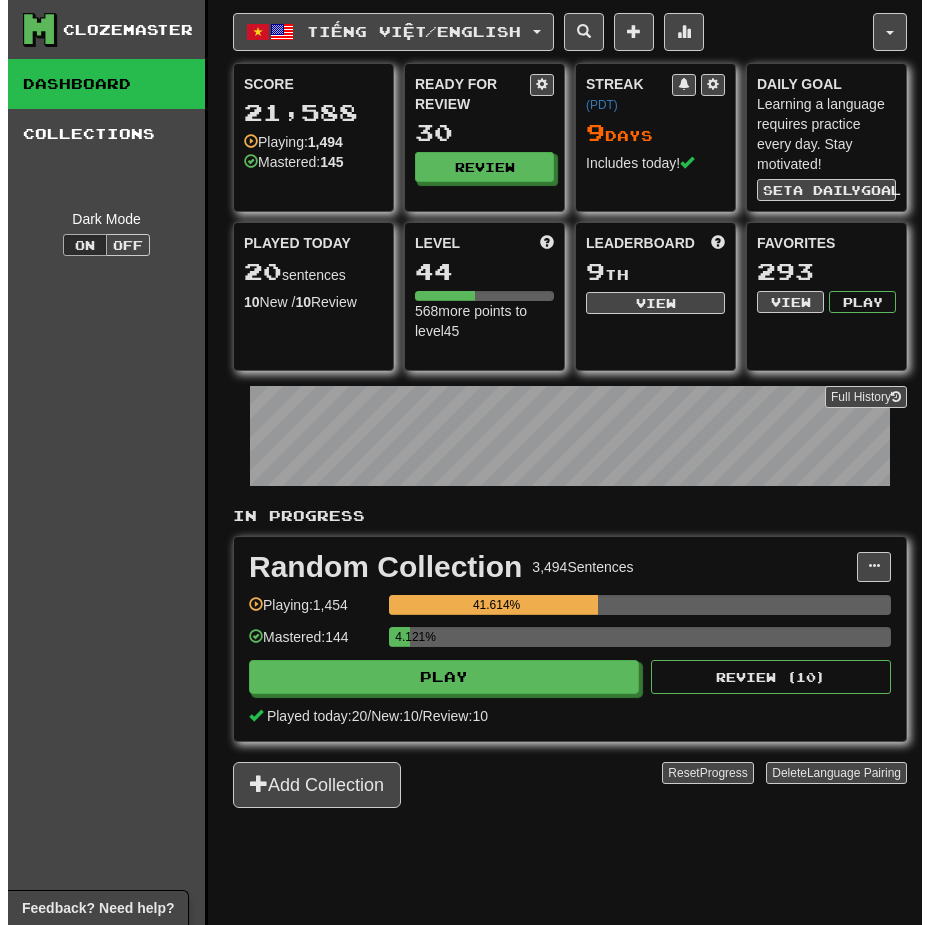 scroll, scrollTop: 0, scrollLeft: 0, axis: both 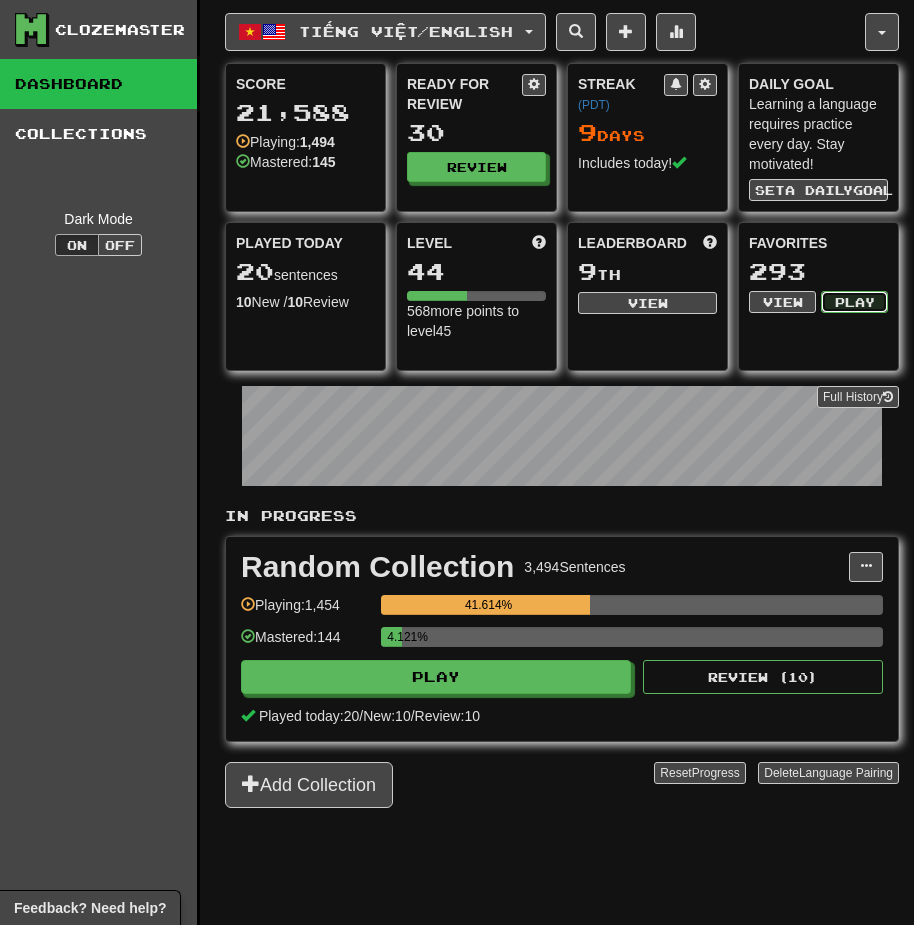 click on "Play" at bounding box center [854, 302] 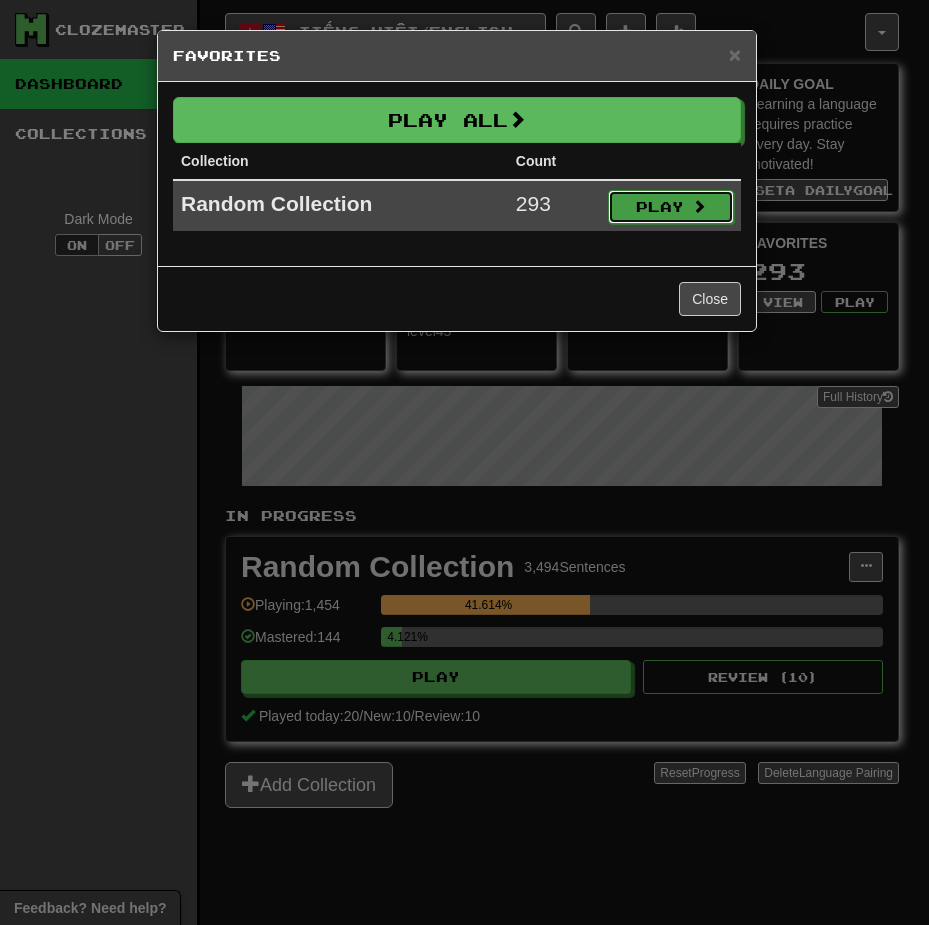 click on "Play" at bounding box center (671, 207) 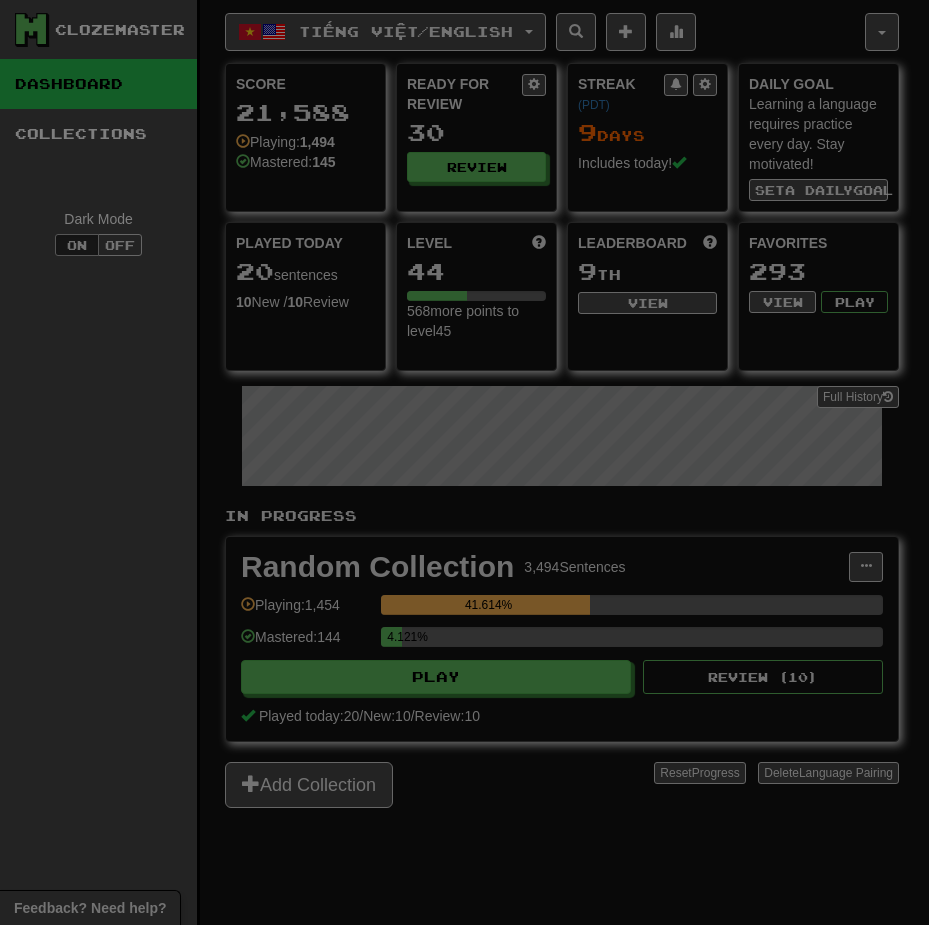 select on "**" 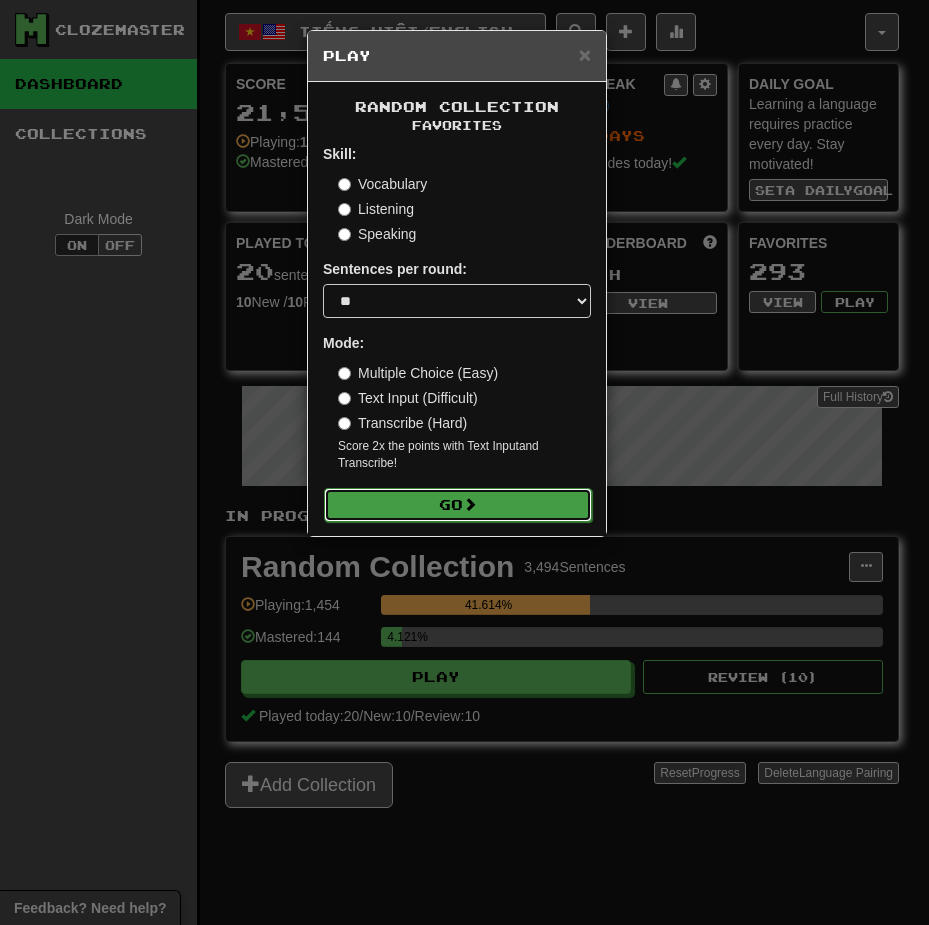 click on "Go" at bounding box center [458, 505] 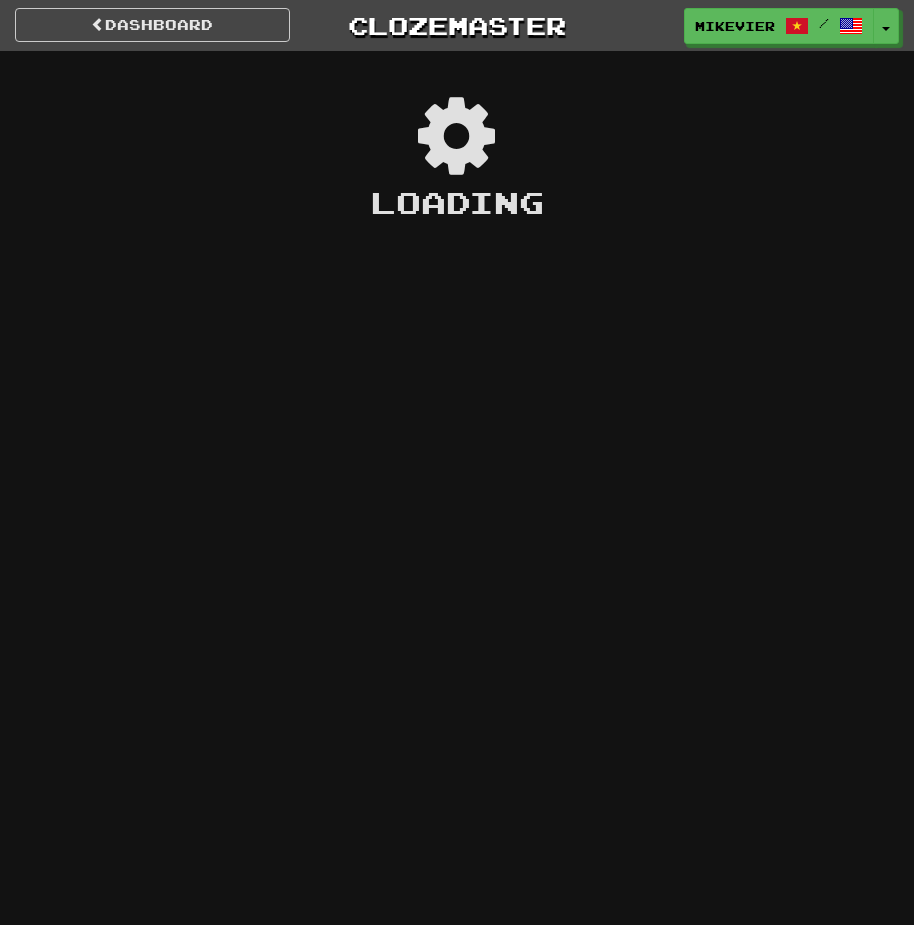 scroll, scrollTop: 0, scrollLeft: 0, axis: both 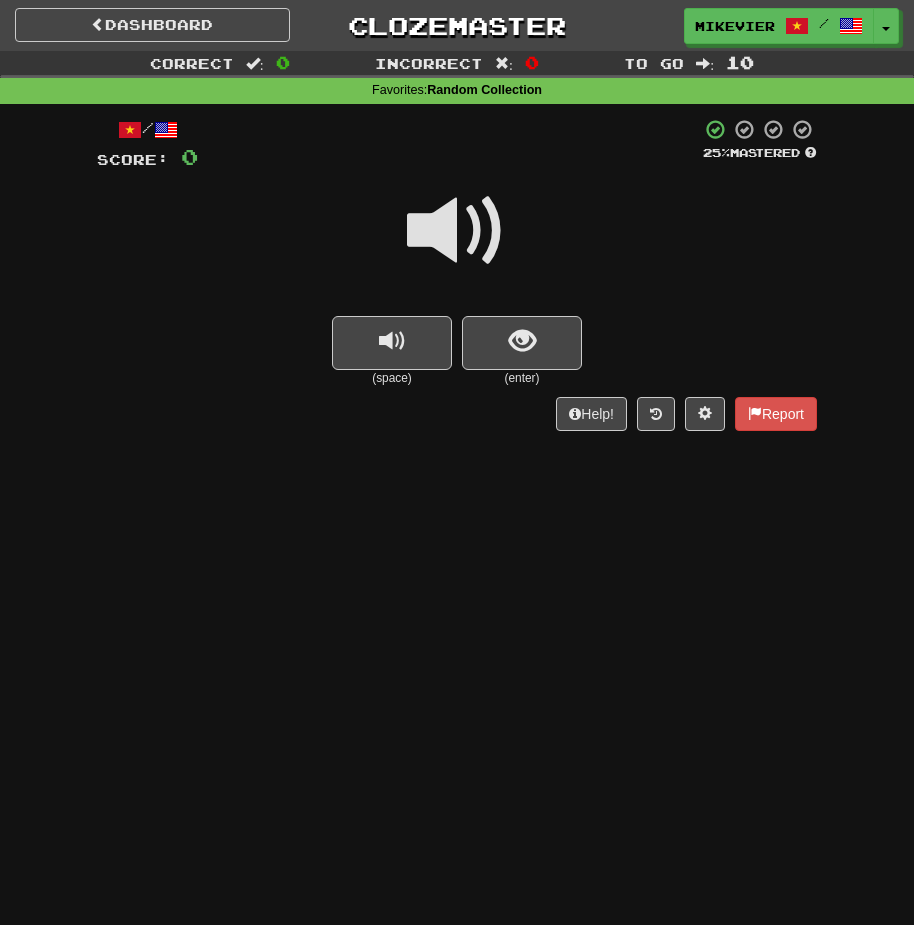 click at bounding box center (457, 231) 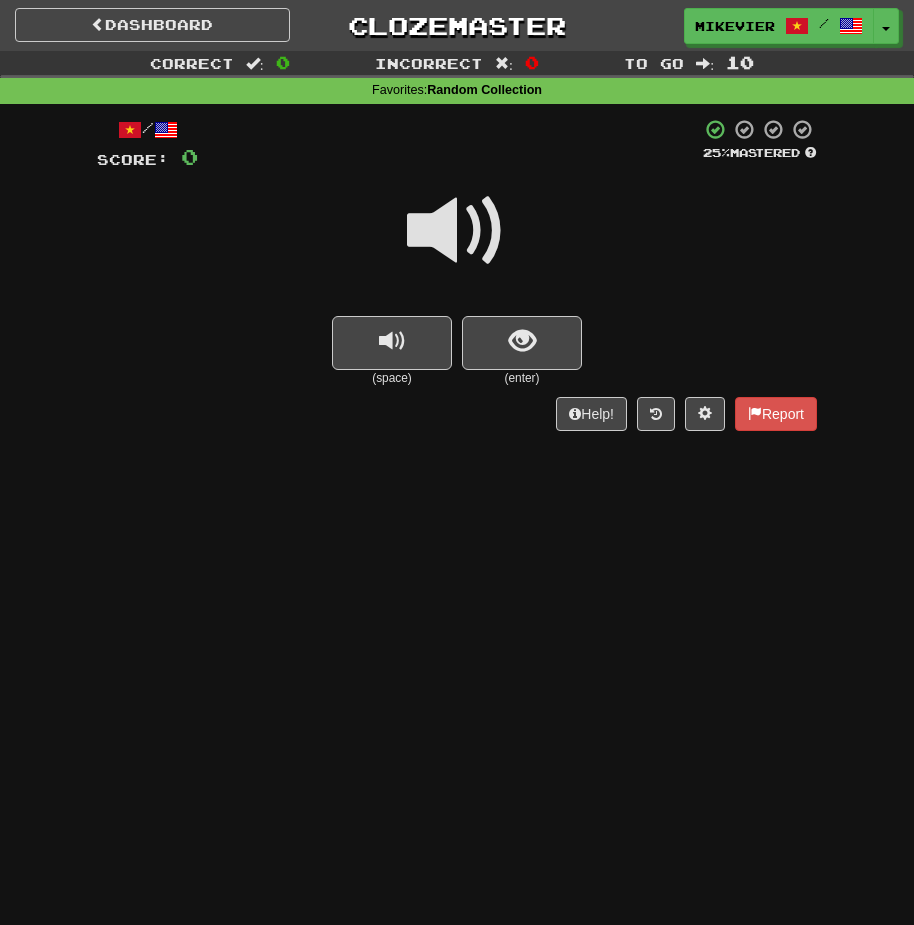 click at bounding box center (457, 231) 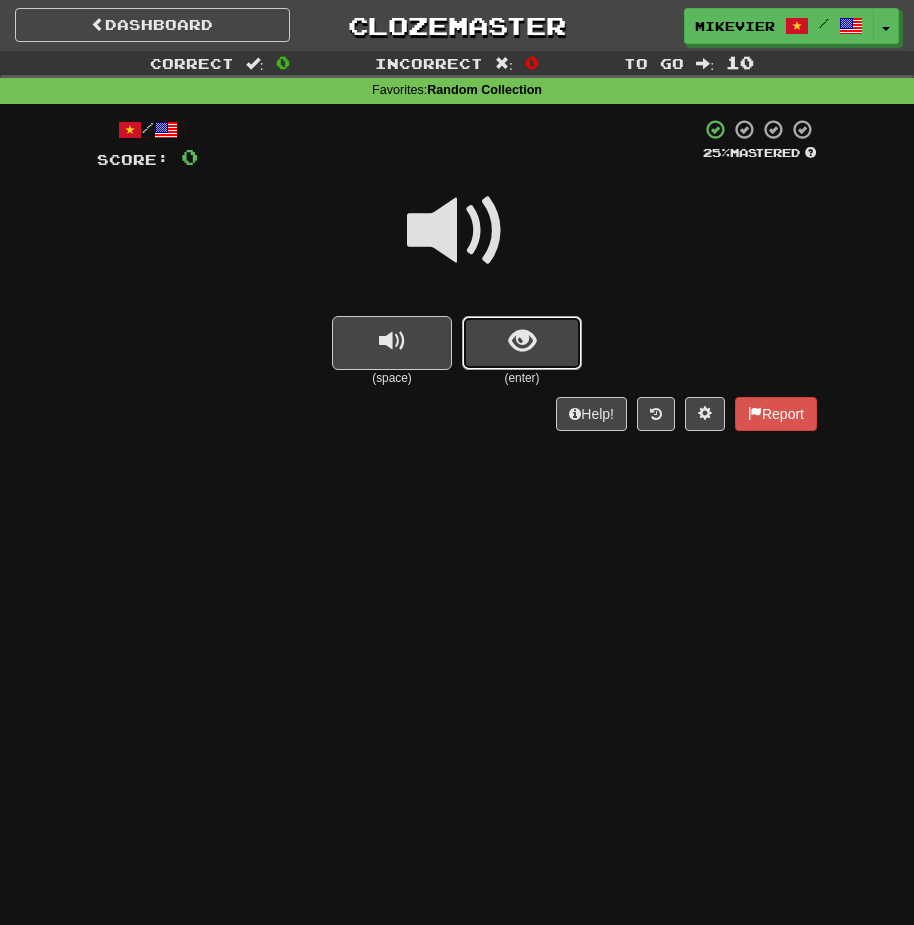 click at bounding box center (522, 343) 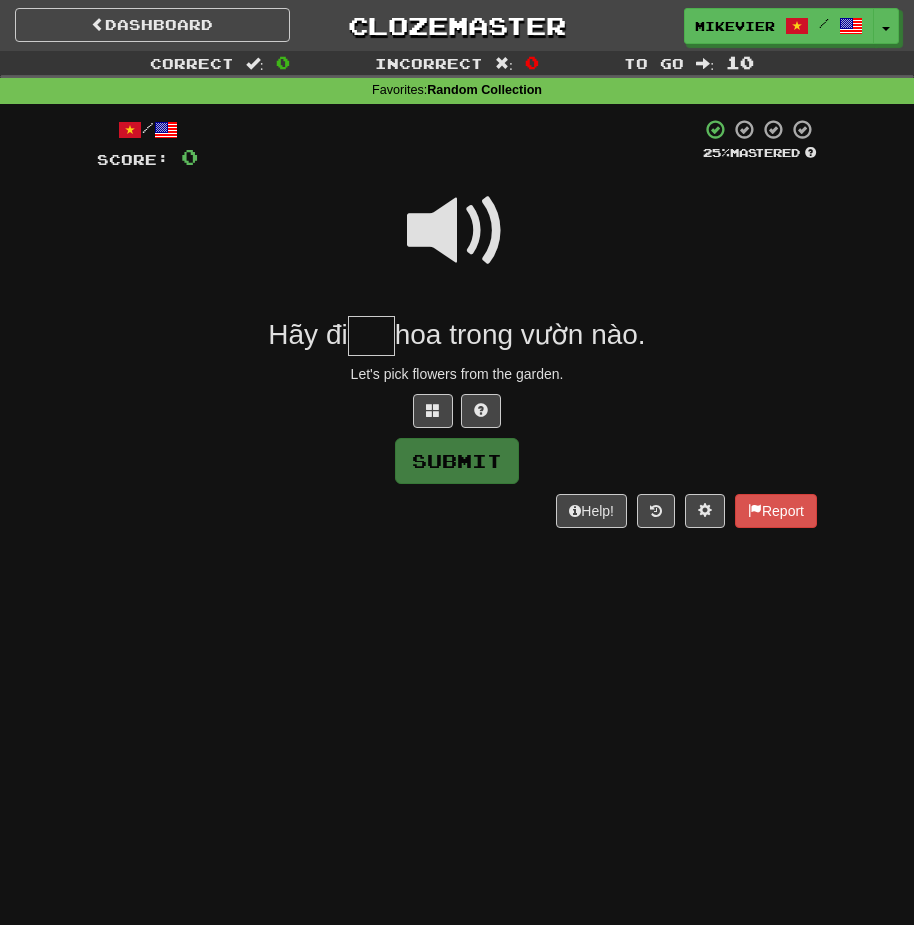click at bounding box center [457, 231] 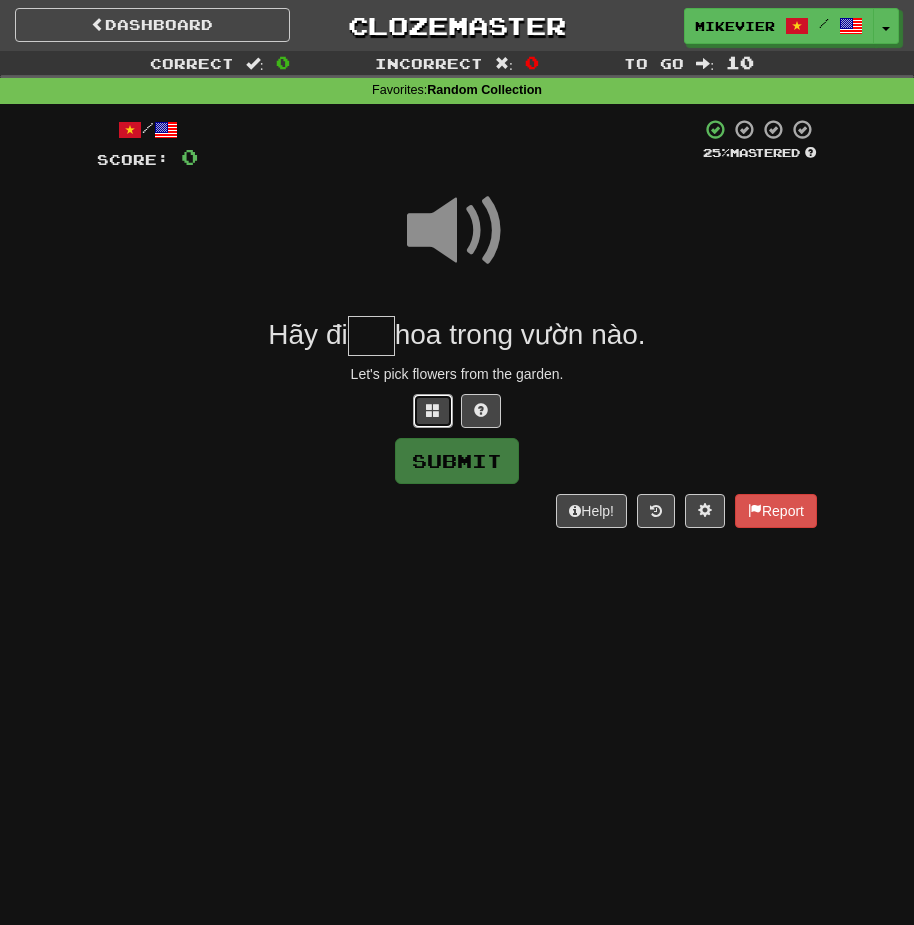 click at bounding box center (433, 411) 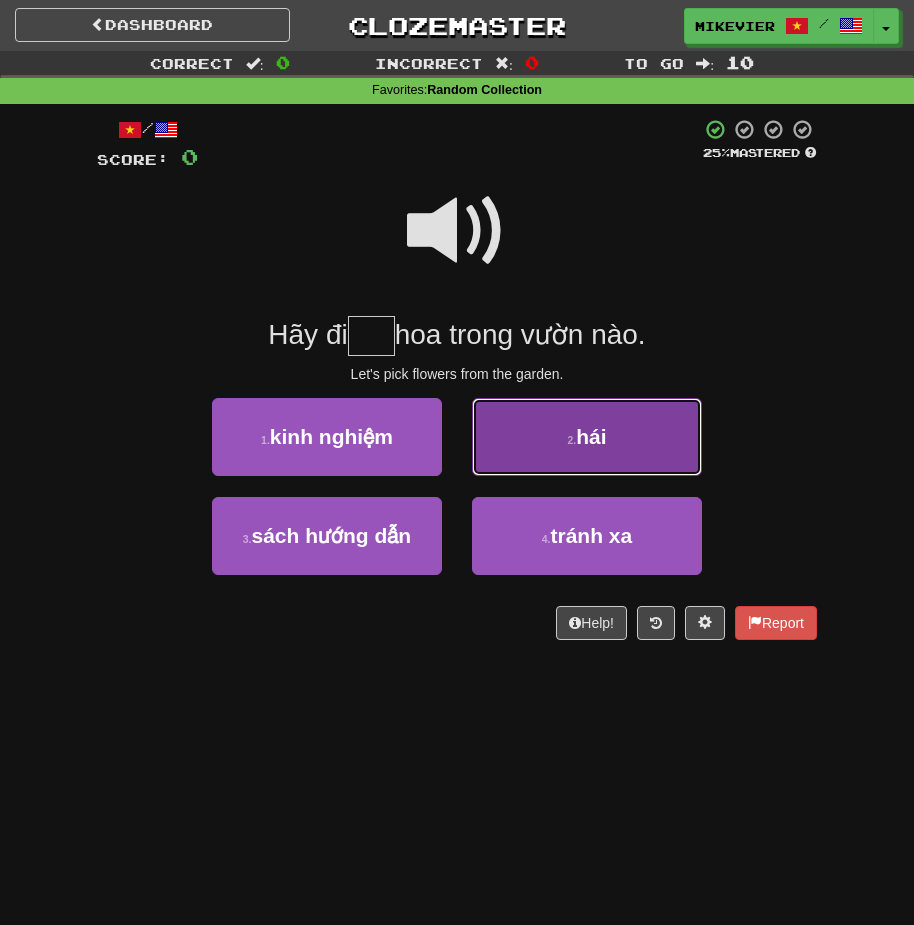 click on "2 . hái" at bounding box center (587, 437) 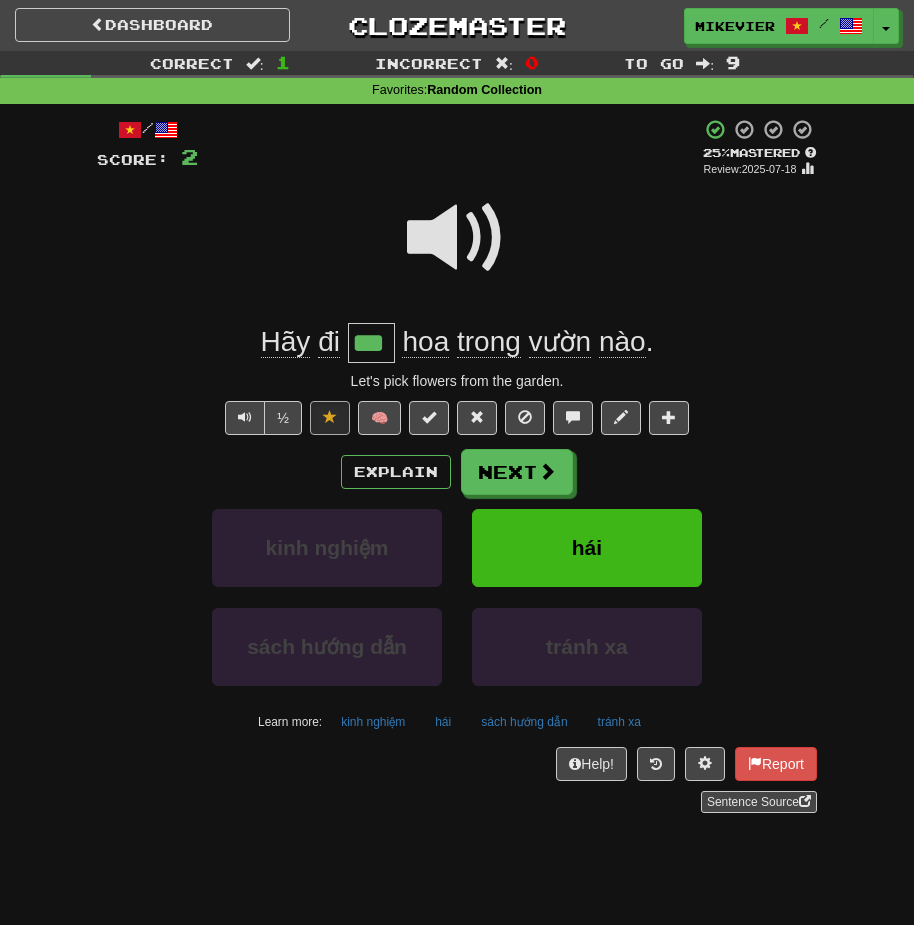 click at bounding box center (457, 238) 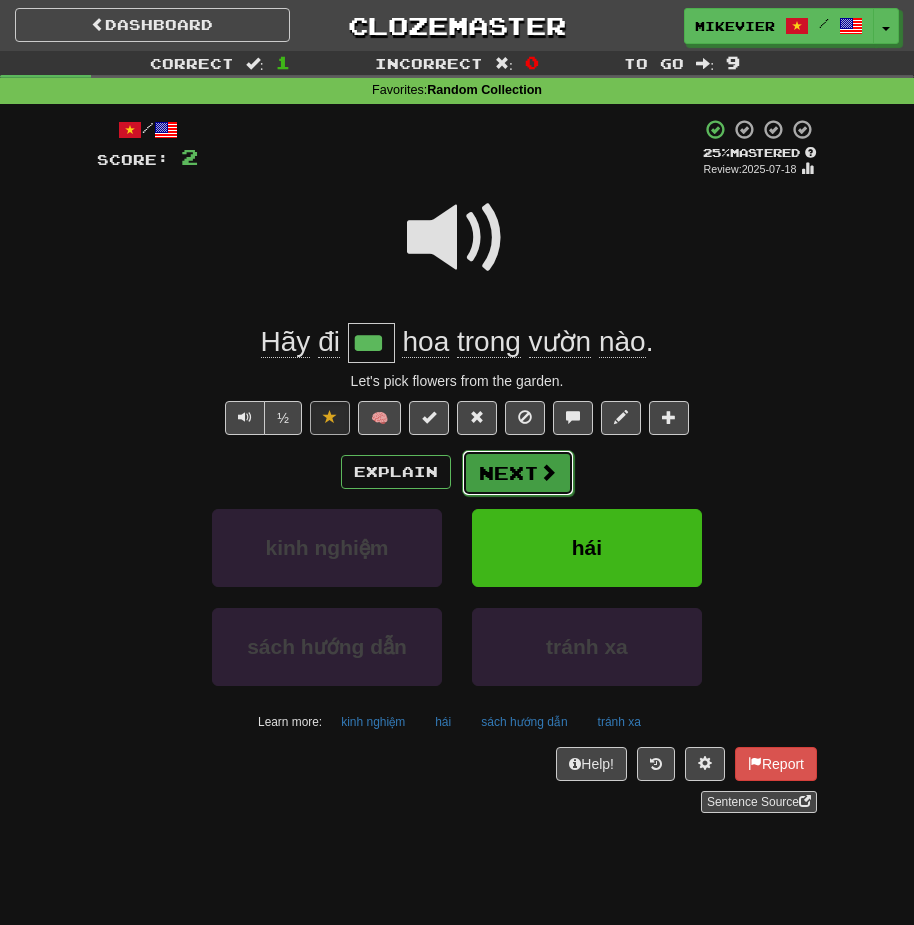click on "Next" at bounding box center [518, 473] 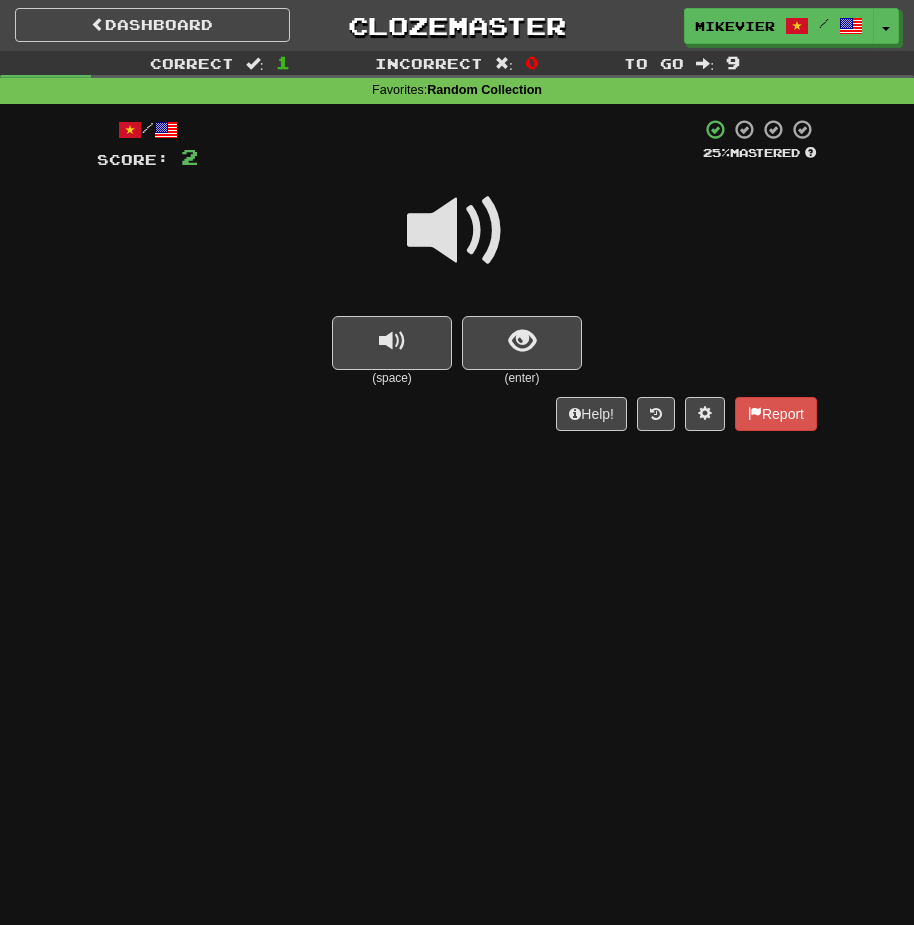 click at bounding box center [457, 244] 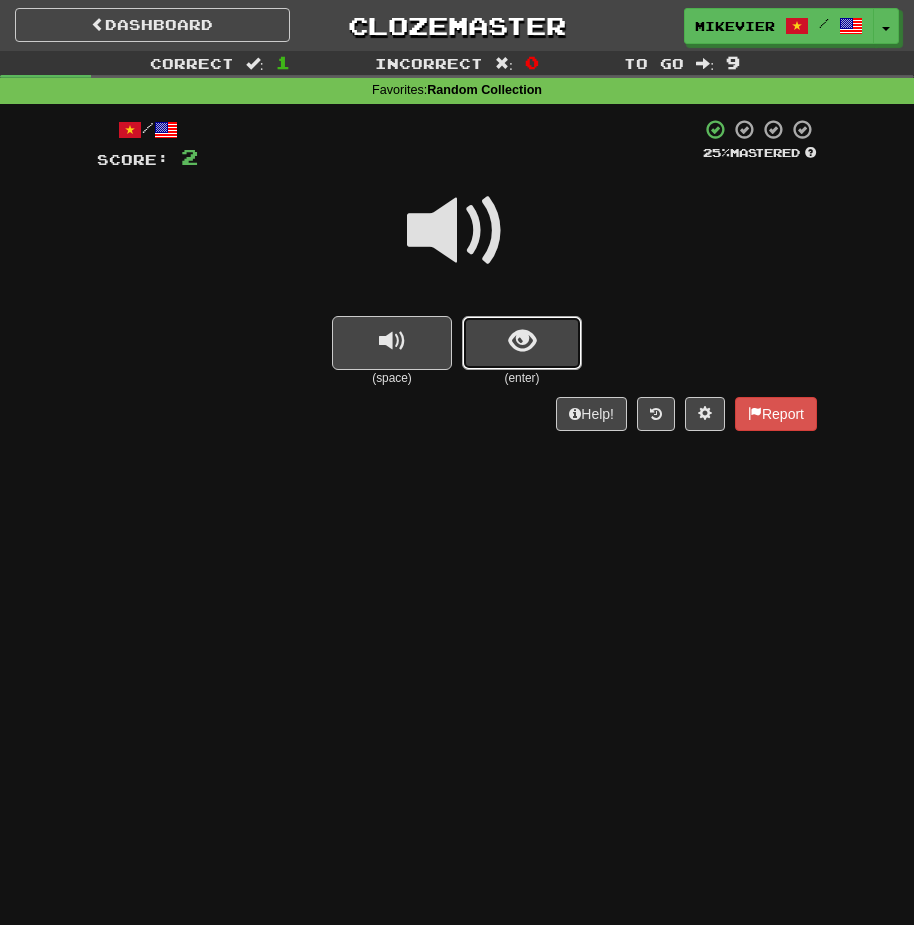 click at bounding box center [522, 341] 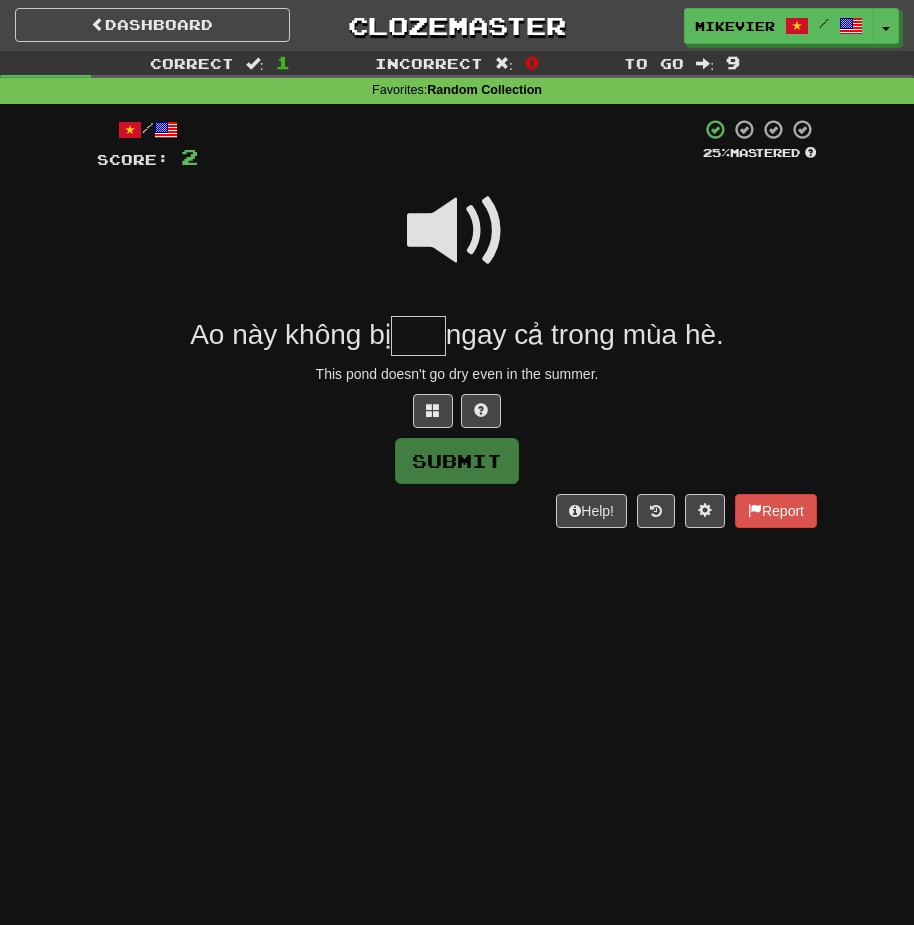 click at bounding box center (457, 231) 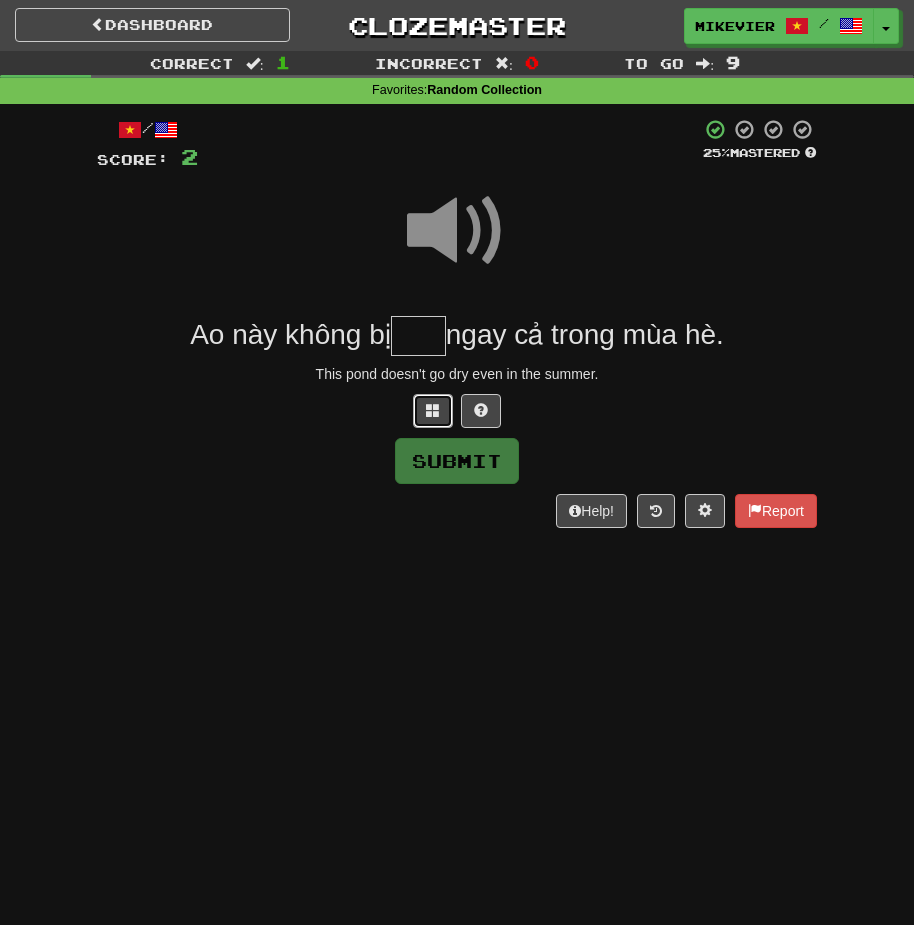 click at bounding box center [433, 410] 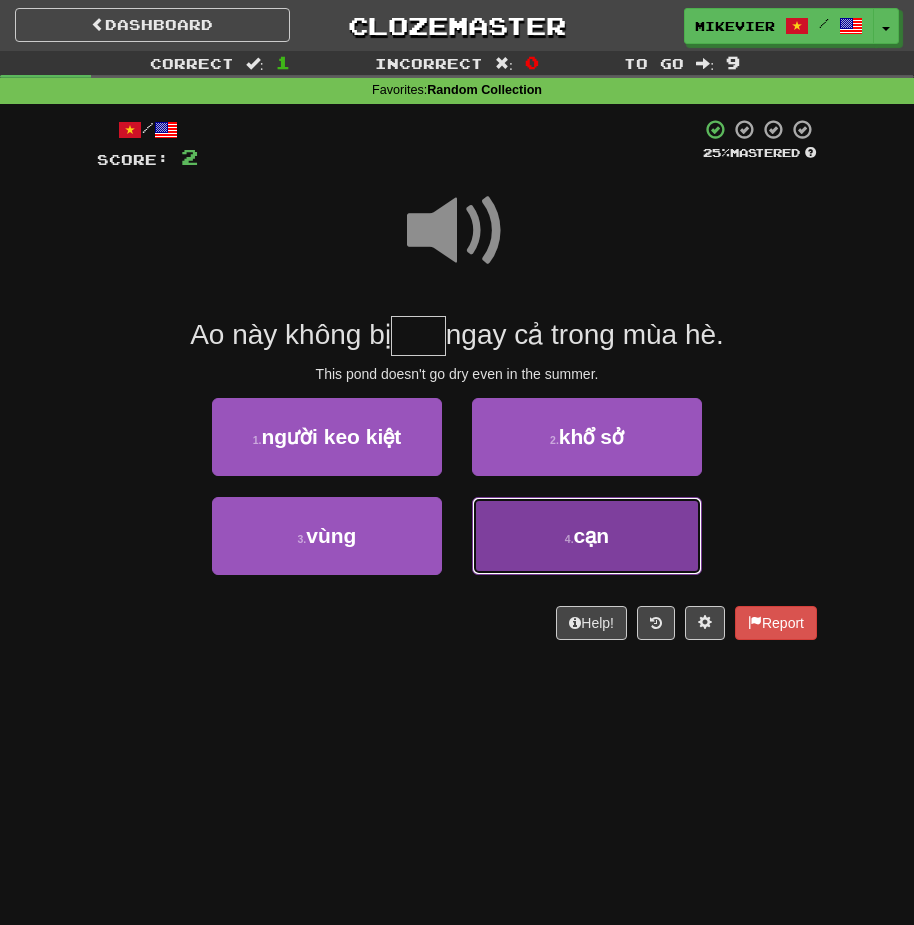 click on "4 .  cạn" at bounding box center (587, 536) 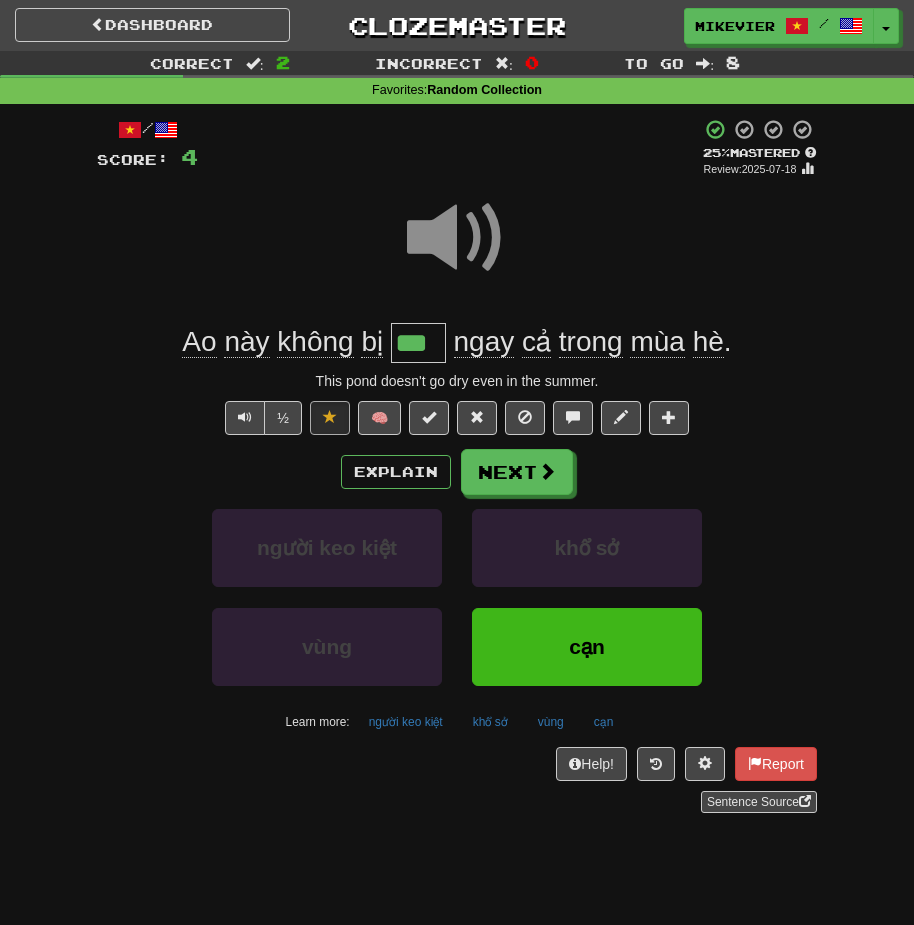 click at bounding box center [457, 238] 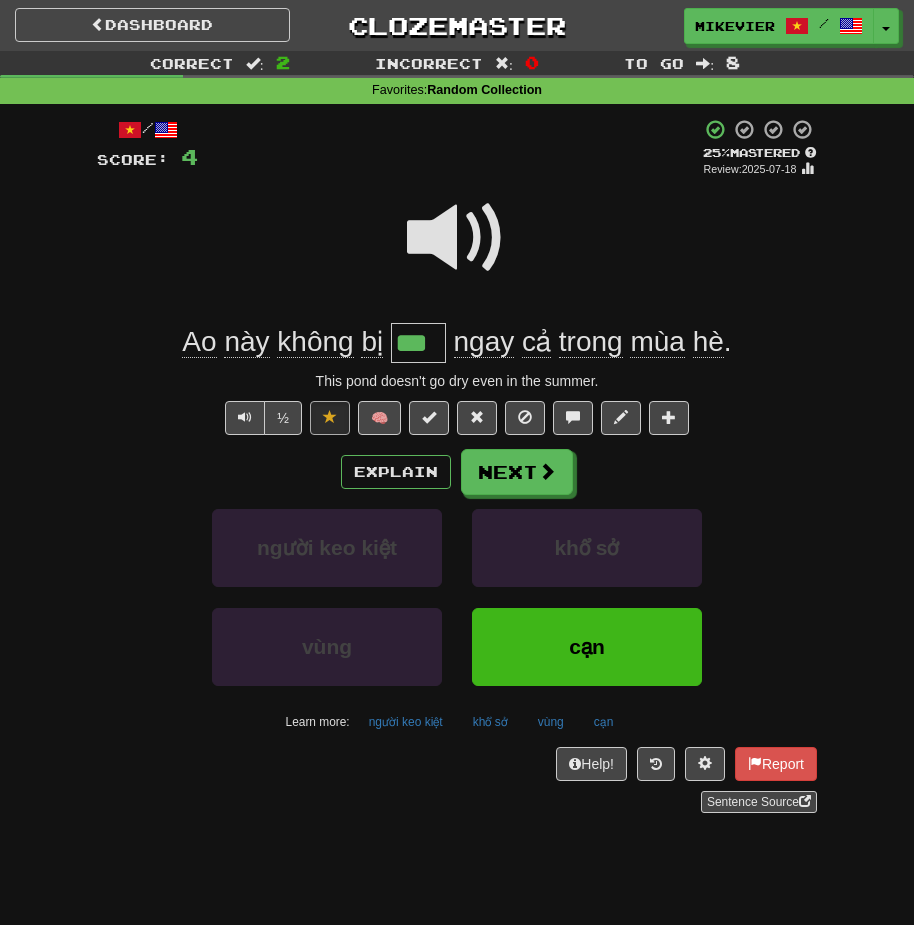 click at bounding box center (457, 238) 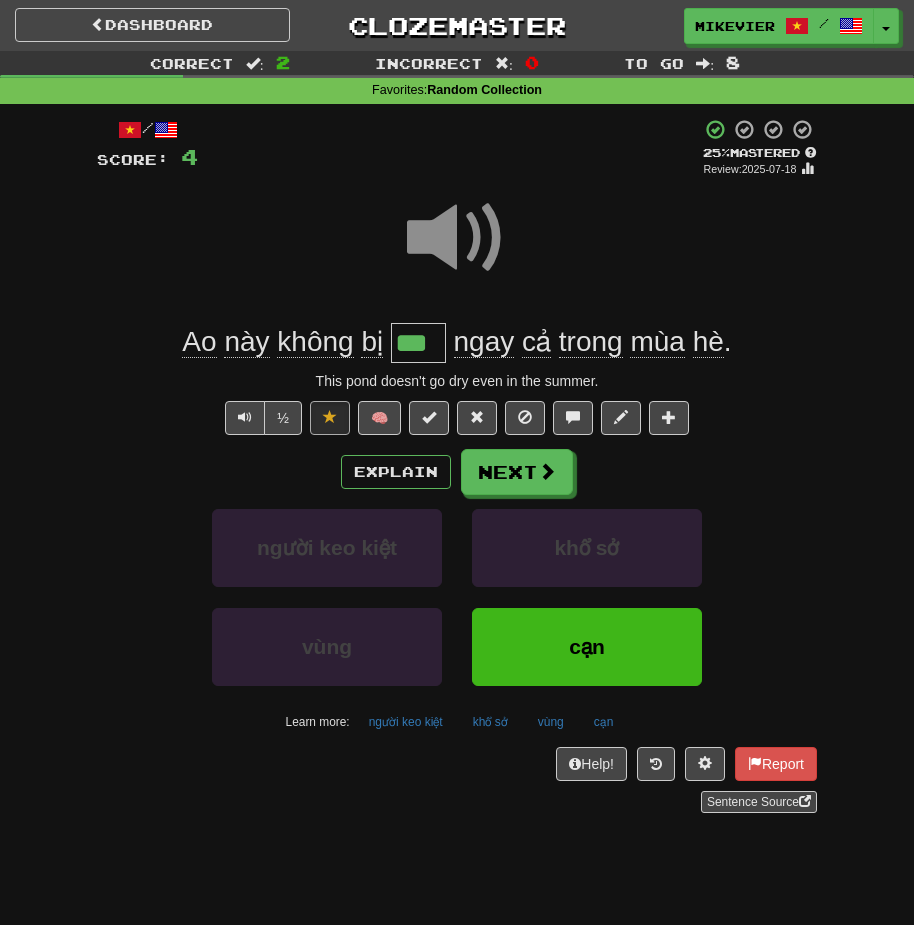 click at bounding box center (457, 238) 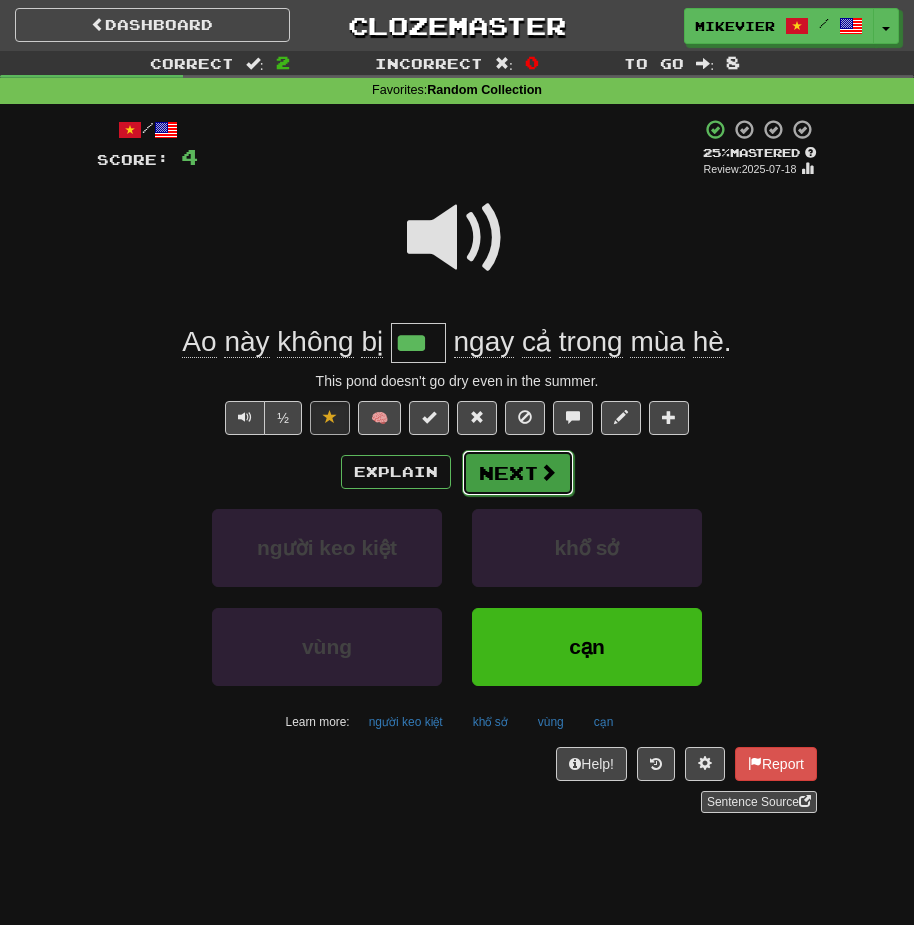 click on "Next" at bounding box center [518, 473] 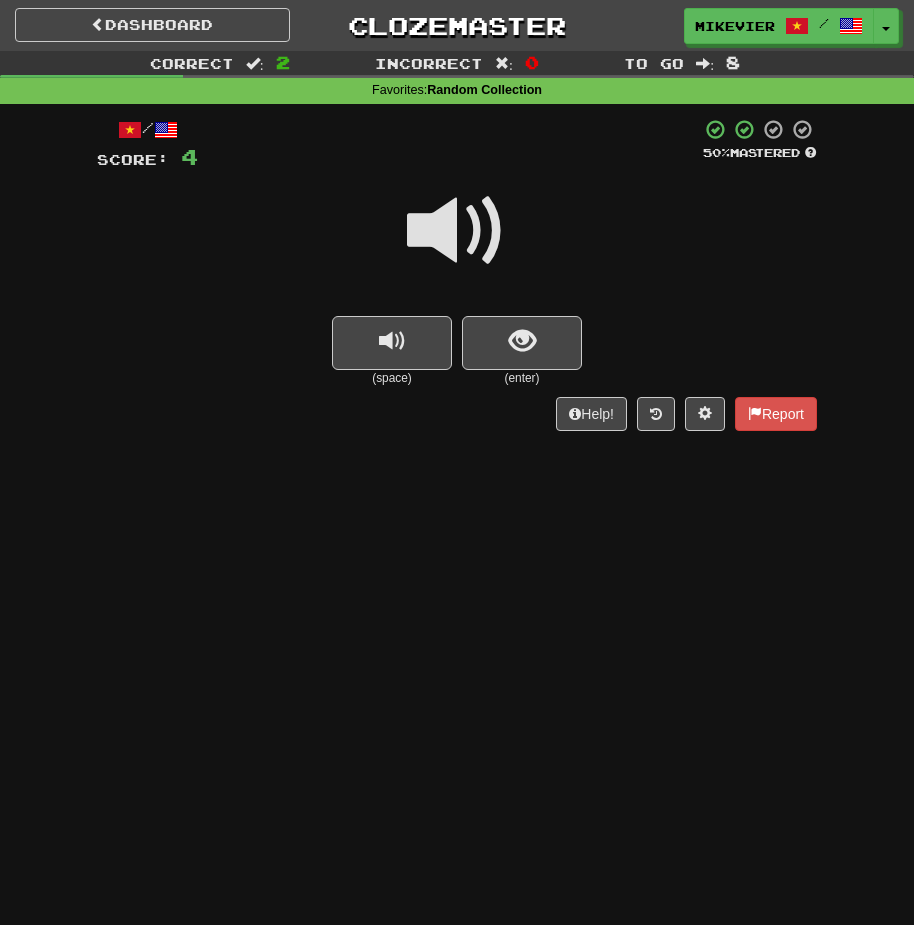 click at bounding box center [457, 231] 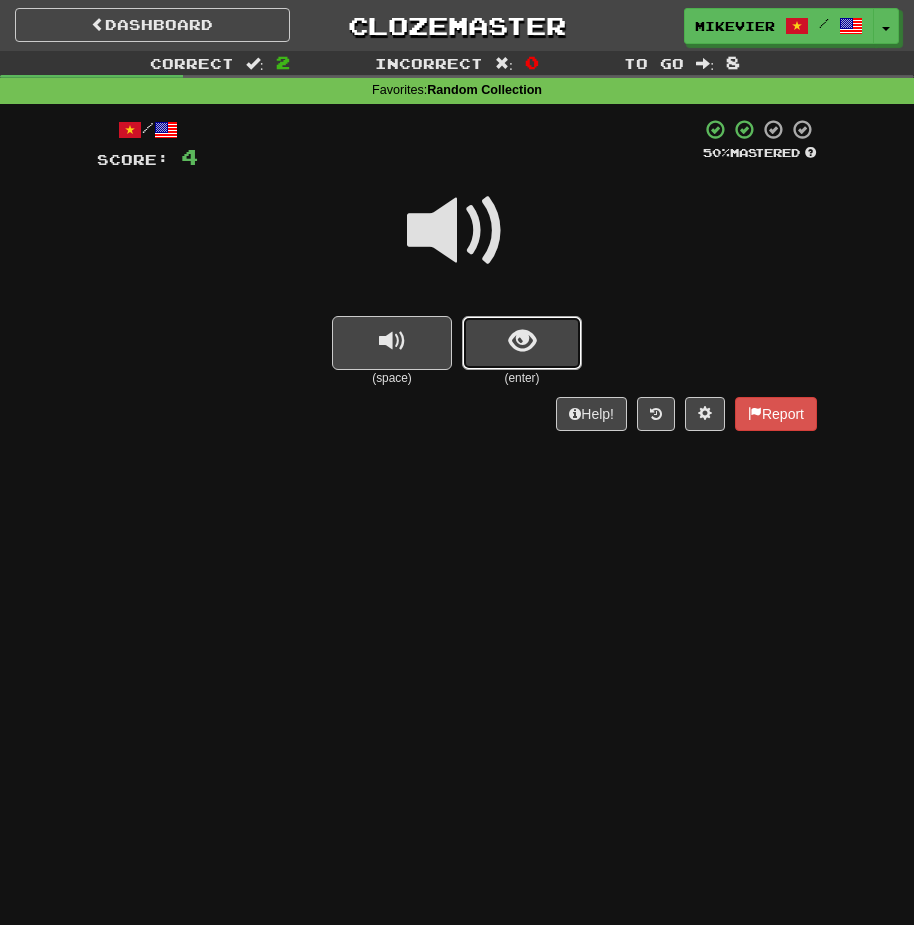 click at bounding box center (522, 343) 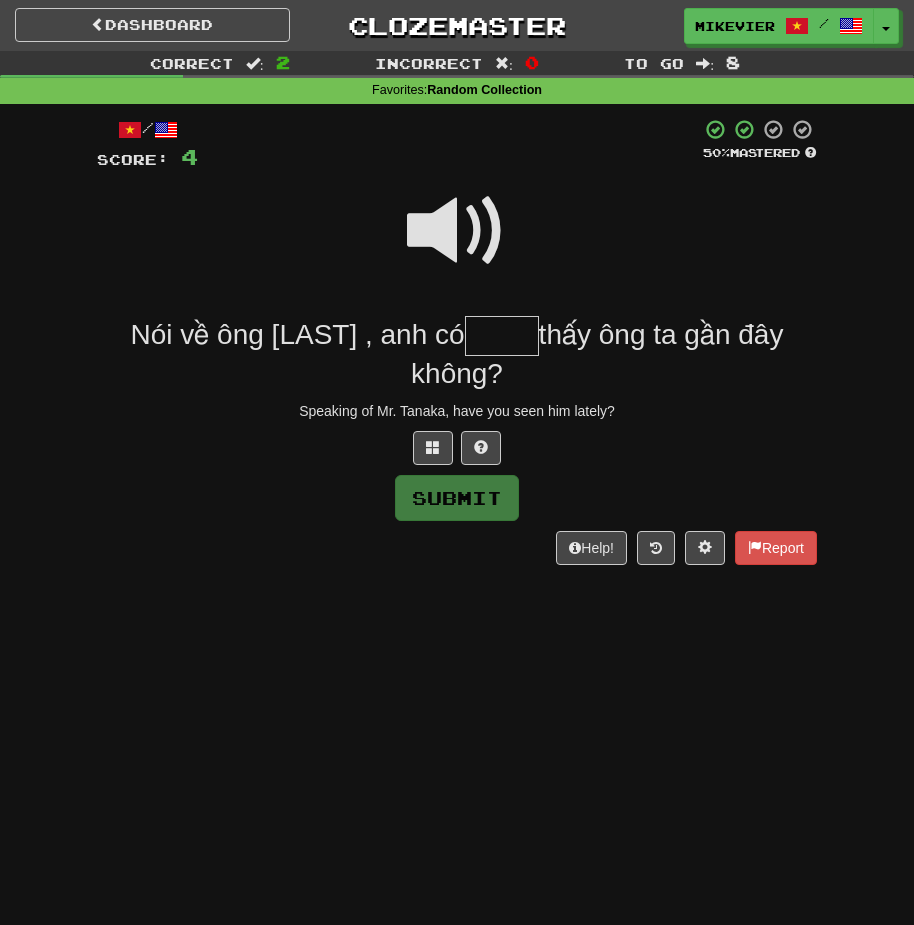 click at bounding box center (457, 231) 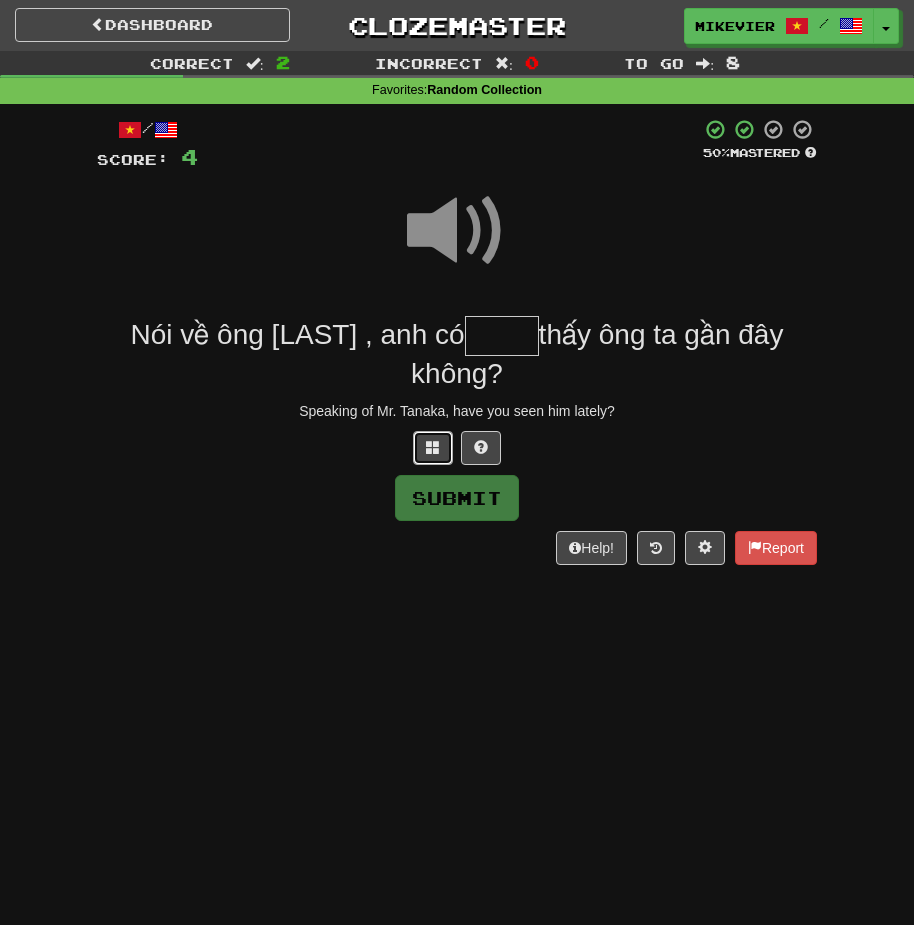 click at bounding box center (433, 448) 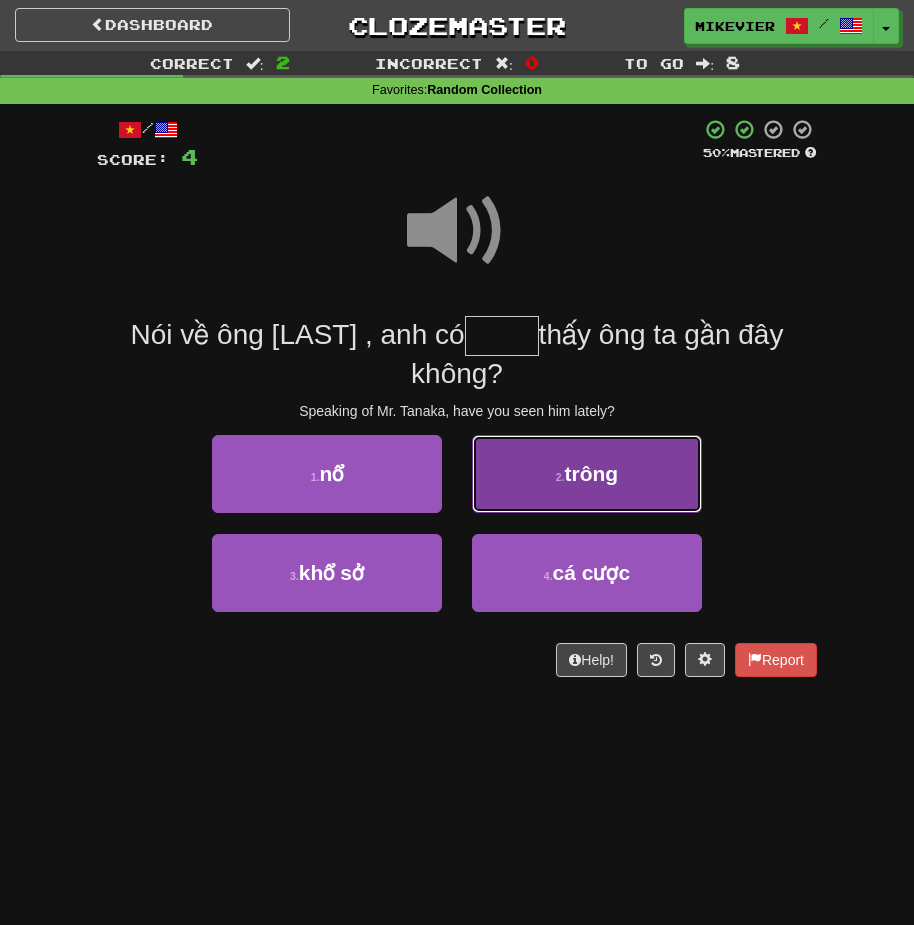 click on "2 .  trông" at bounding box center [587, 474] 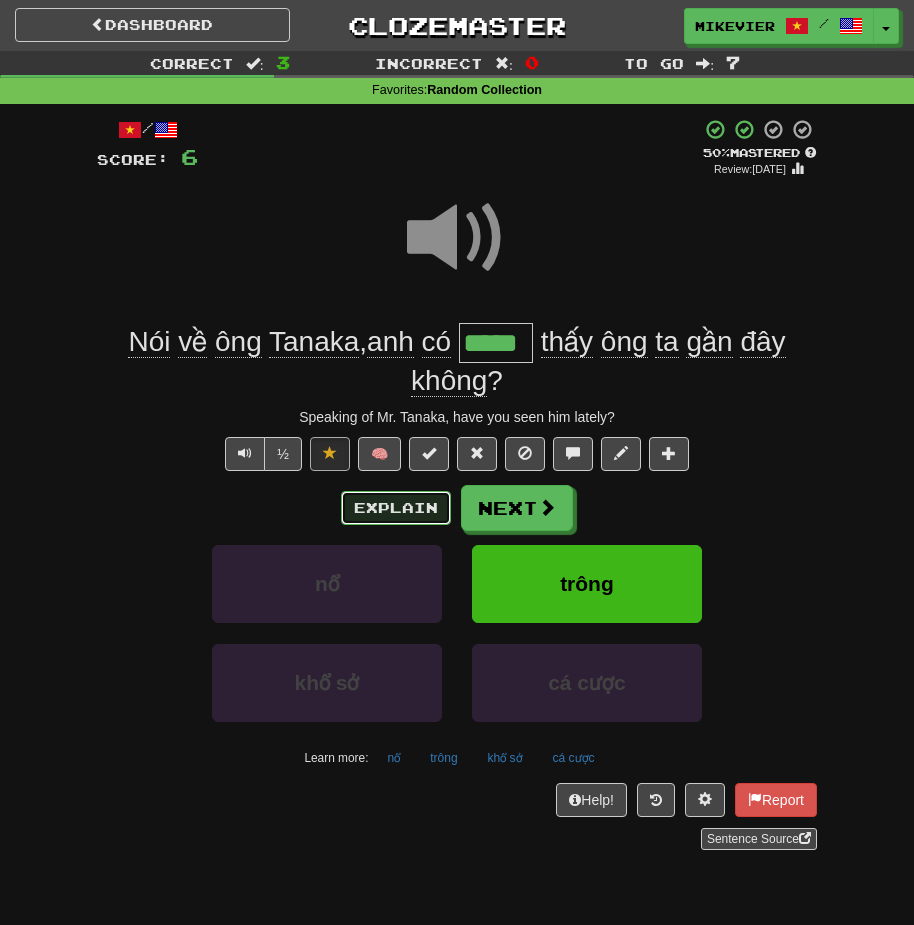 click on "Explain" at bounding box center [396, 508] 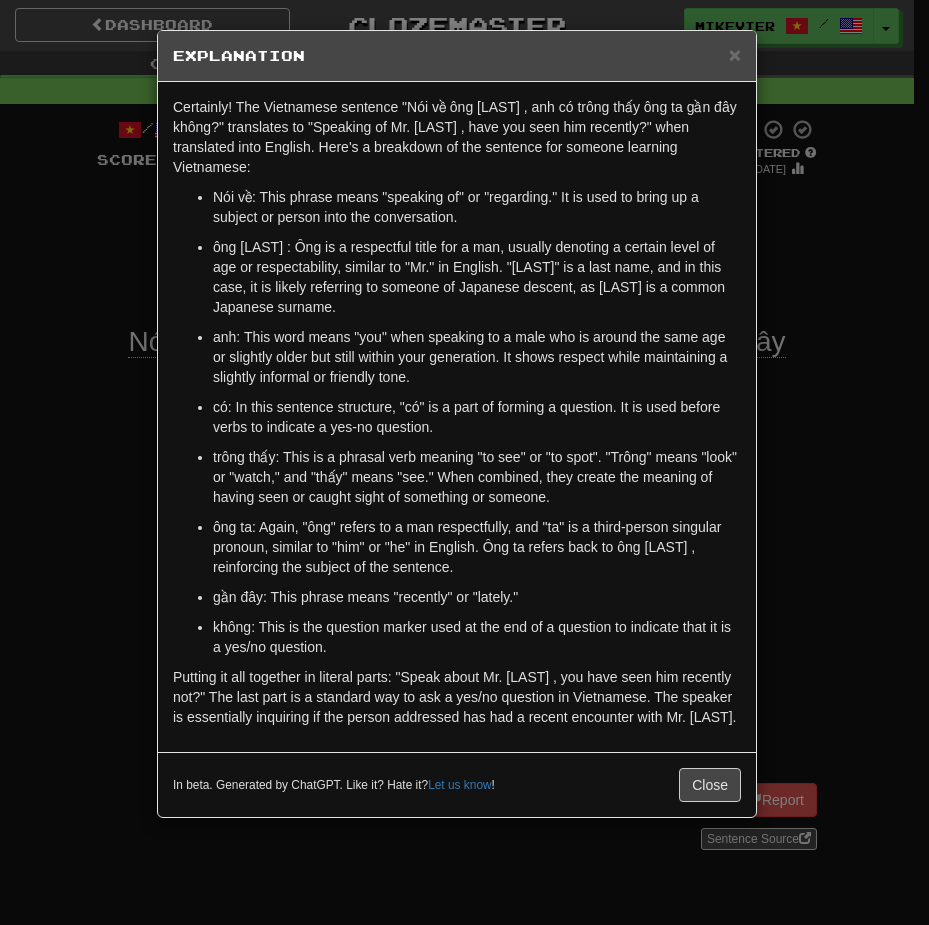 click on "× Explanation Certainly! The Vietnamese sentence "Nói về ông Tanaka, anh có trông thấy ông ta gần đây không?" translates to "Speaking of Mr. Tanaka, have you seen him recently?" when translated into English. Here's a breakdown of the sentence for someone learning Vietnamese:
Nói về: This phrase means "speaking of" or "regarding." It is used to bring up a subject or person into the conversation.
ông Tanaka: Ông is a respectful title for a man, usually denoting a certain level of age or respectability, similar to "Mr." in English. "Tanaka" is a last name, and in this case, it is likely referring to someone of Japanese descent, as Tanaka is a common Japanese surname.
anh: This word means "you" when speaking to a male who is around the same age or slightly older but still within your generation. It shows respect while maintaining a slightly informal or friendly tone.
gần đây: This phrase means "recently" or "lately."
Let us know ! Close" at bounding box center (464, 462) 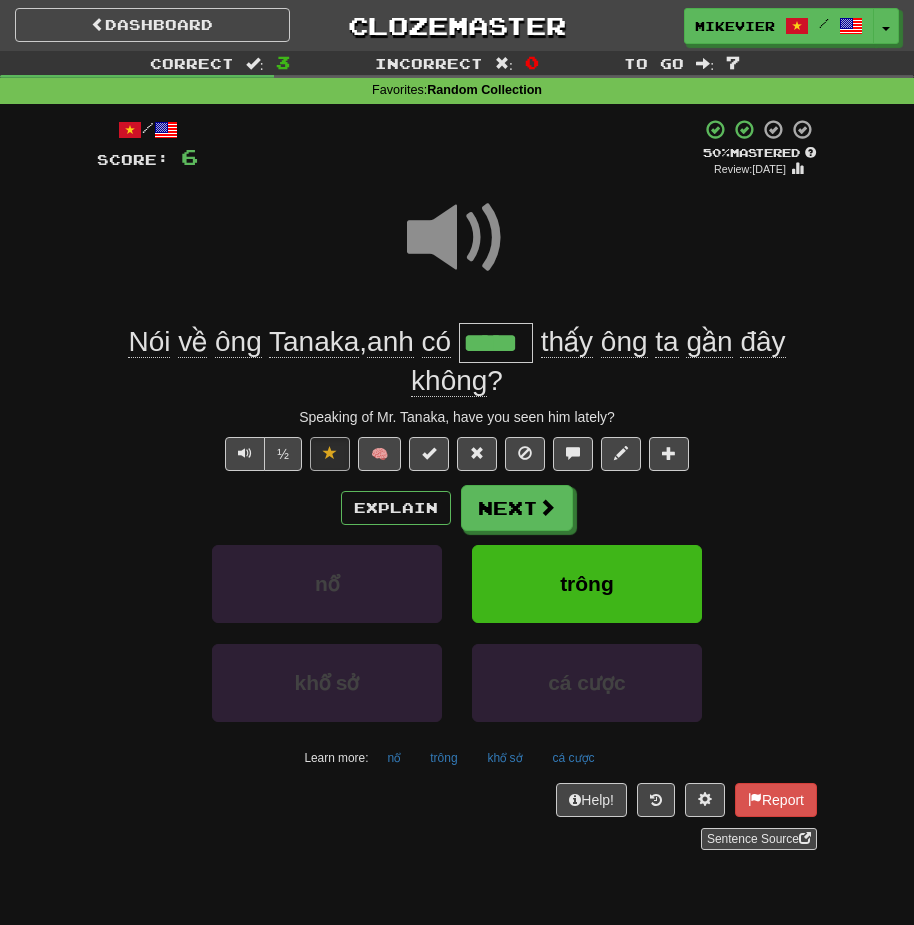 click at bounding box center (457, 238) 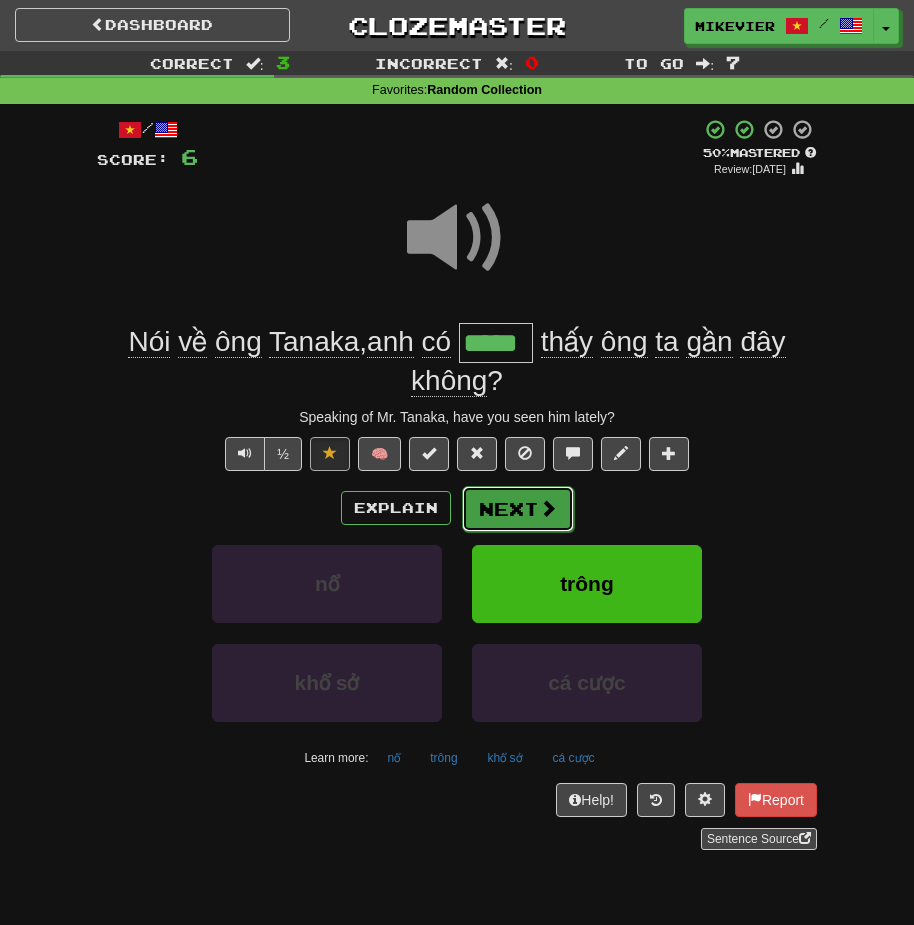 click on "Next" at bounding box center [518, 509] 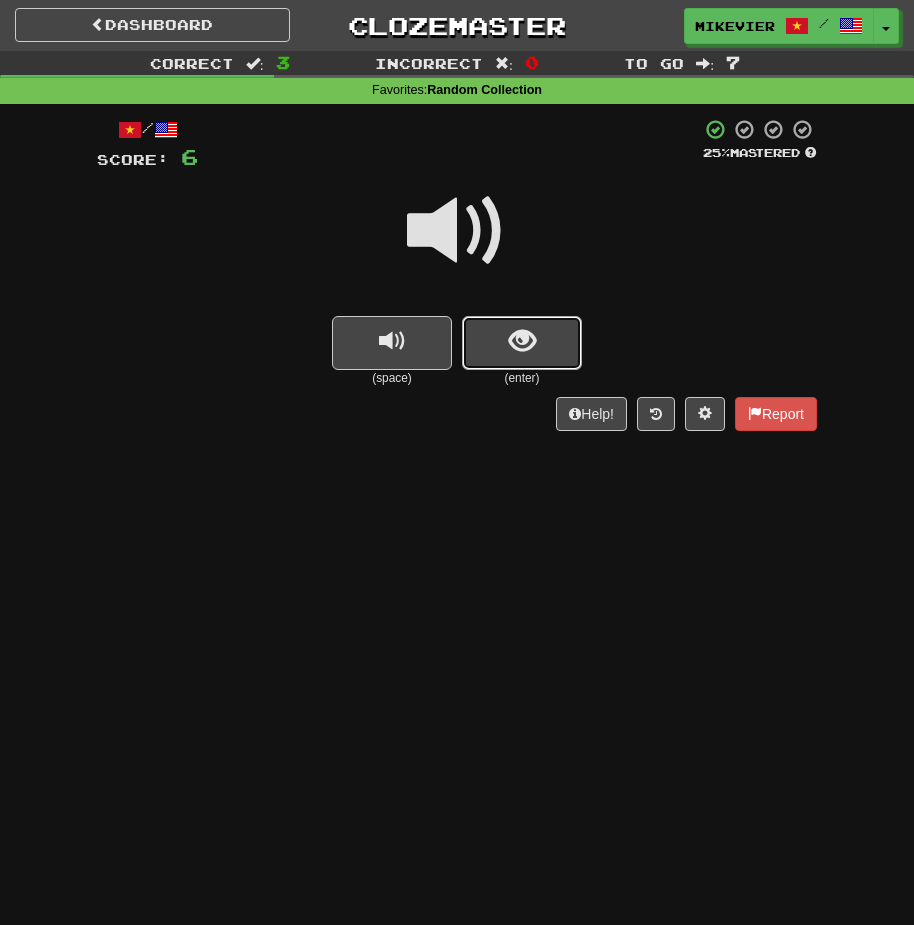 click at bounding box center [522, 343] 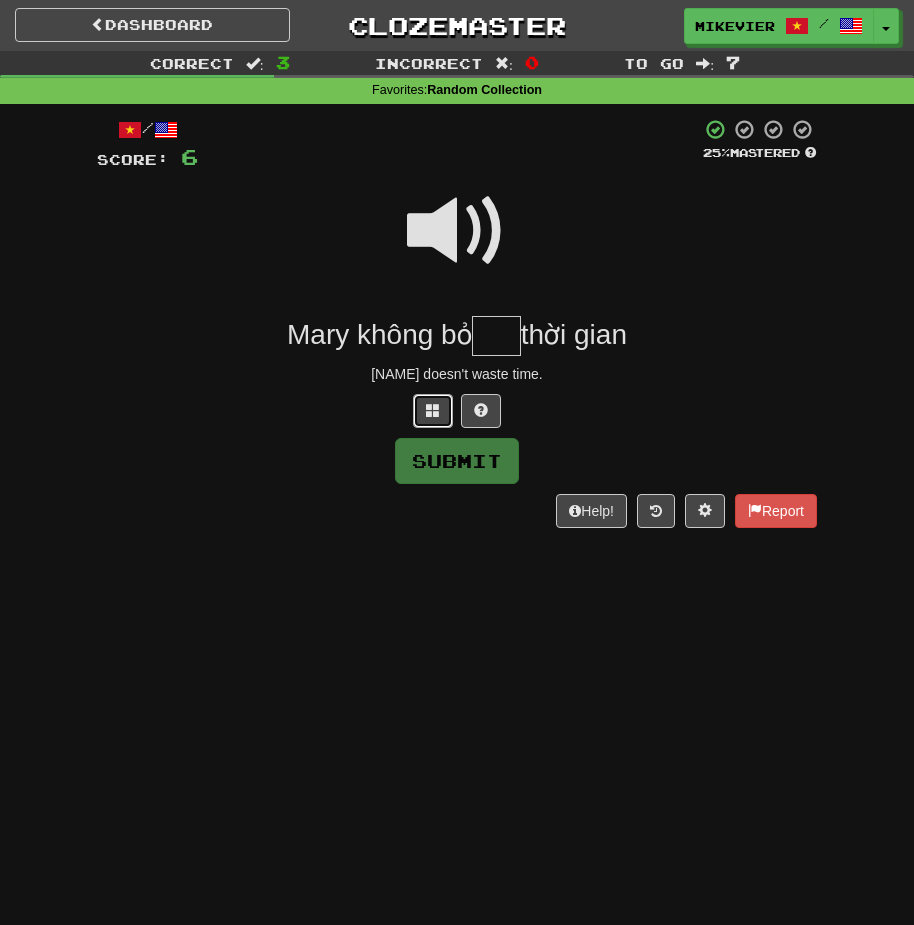 click at bounding box center [433, 410] 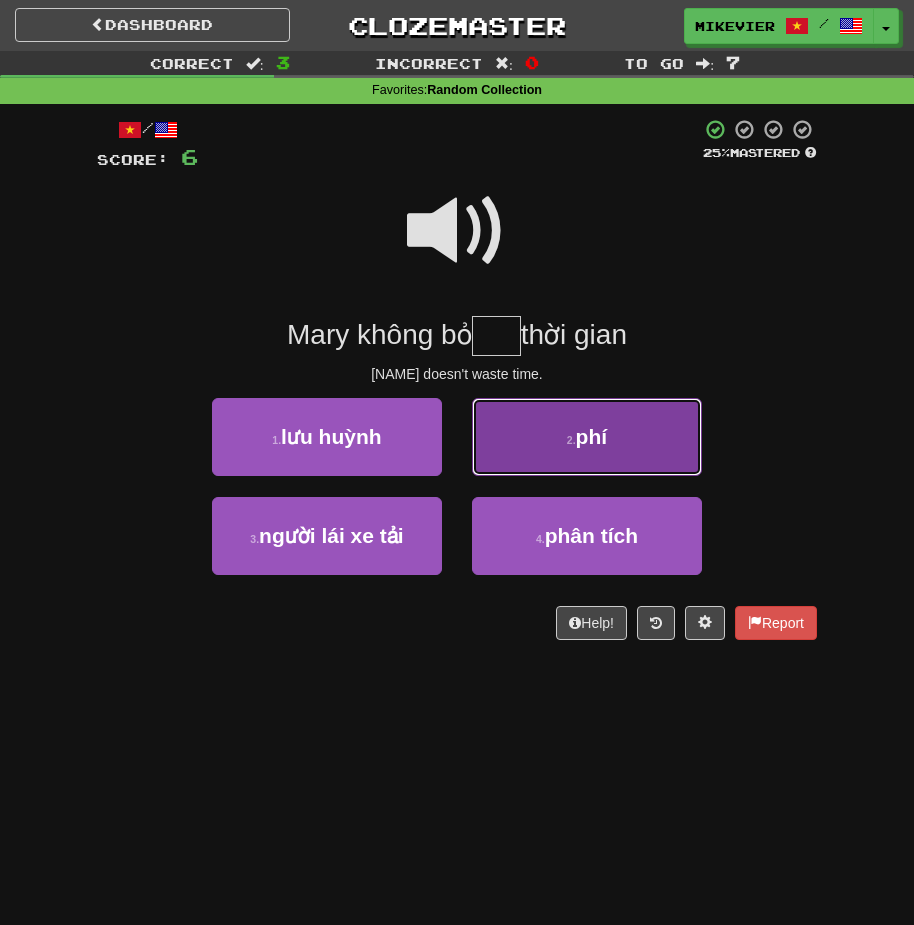 click on "2 .  phí" at bounding box center [587, 437] 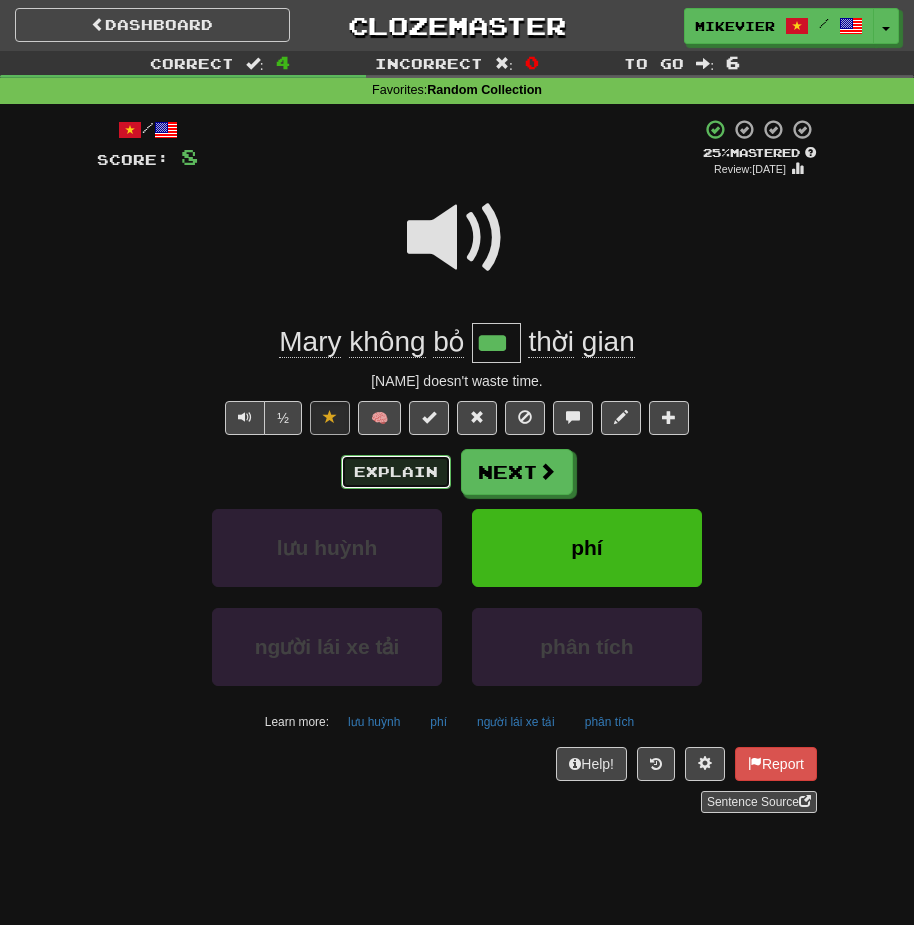 click on "Explain" at bounding box center [396, 472] 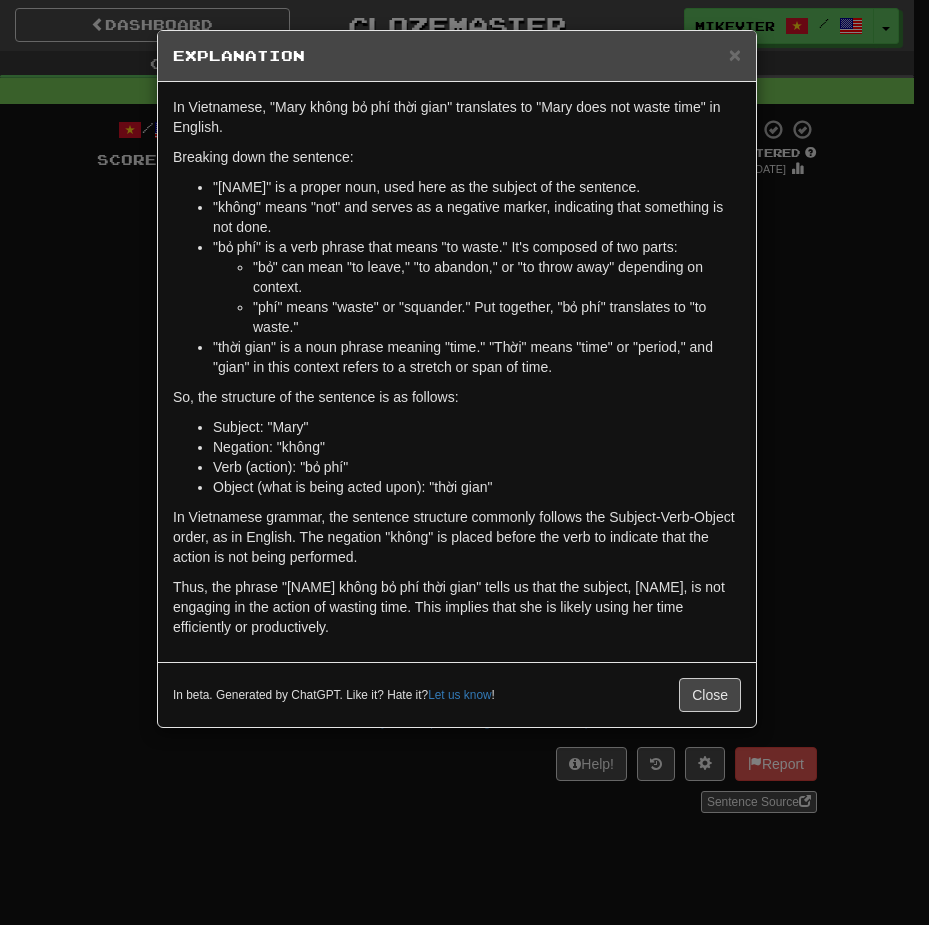 click on "× Explanation In Vietnamese, "Mary không bỏ phí thời gian" translates to "Mary does not waste time" in English.
Breaking down the sentence:
"Mary" is a proper noun, used here as the subject of the sentence.
"không" means "not" and serves as a negative marker, indicating that something is not done.
"bỏ phí" is a verb phrase that means "to waste." It's composed of two parts:
"bỏ" can mean "to leave," "to abandon," or "to throw away" depending on context.
"phí" means "waste" or "squander."
Put together, "bỏ phí" translates to "to waste."
"thời gian" is a noun phrase meaning "time." "Thời" means "time" or "period," and "gian" in this context refers to a stretch or span of time.
So, the structure of the sentence is as follows:
Subject: "Mary"
Negation: "không"
Verb (action): "bỏ phí"
Object (what is being acted upon): "thời gian"
In beta. Generated by ChatGPT. Like it? Hate it?  Let us know ! Close" at bounding box center (464, 462) 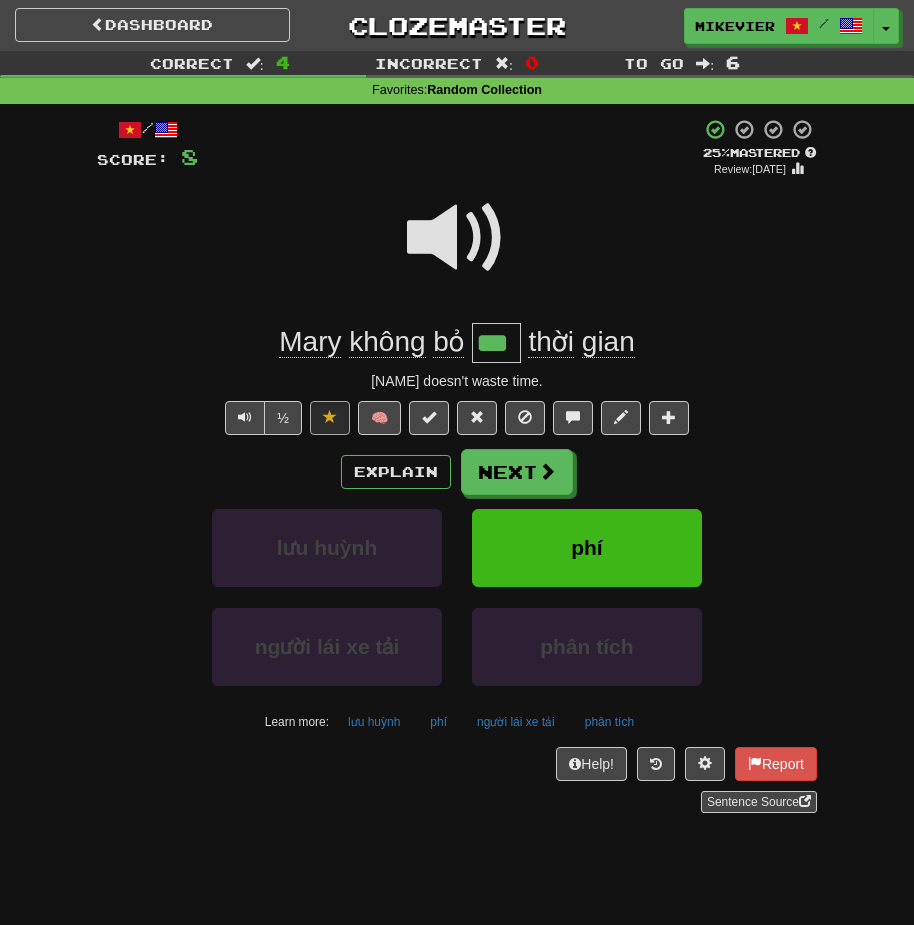 click at bounding box center (457, 238) 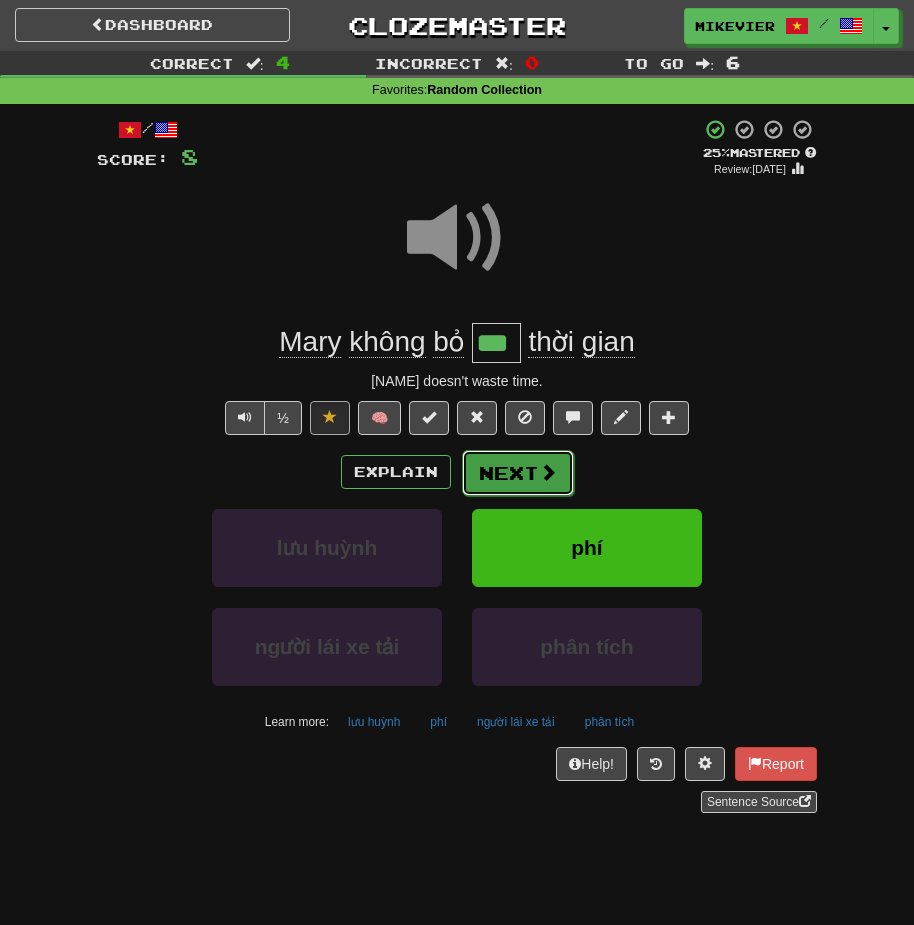 click on "Next" at bounding box center (518, 473) 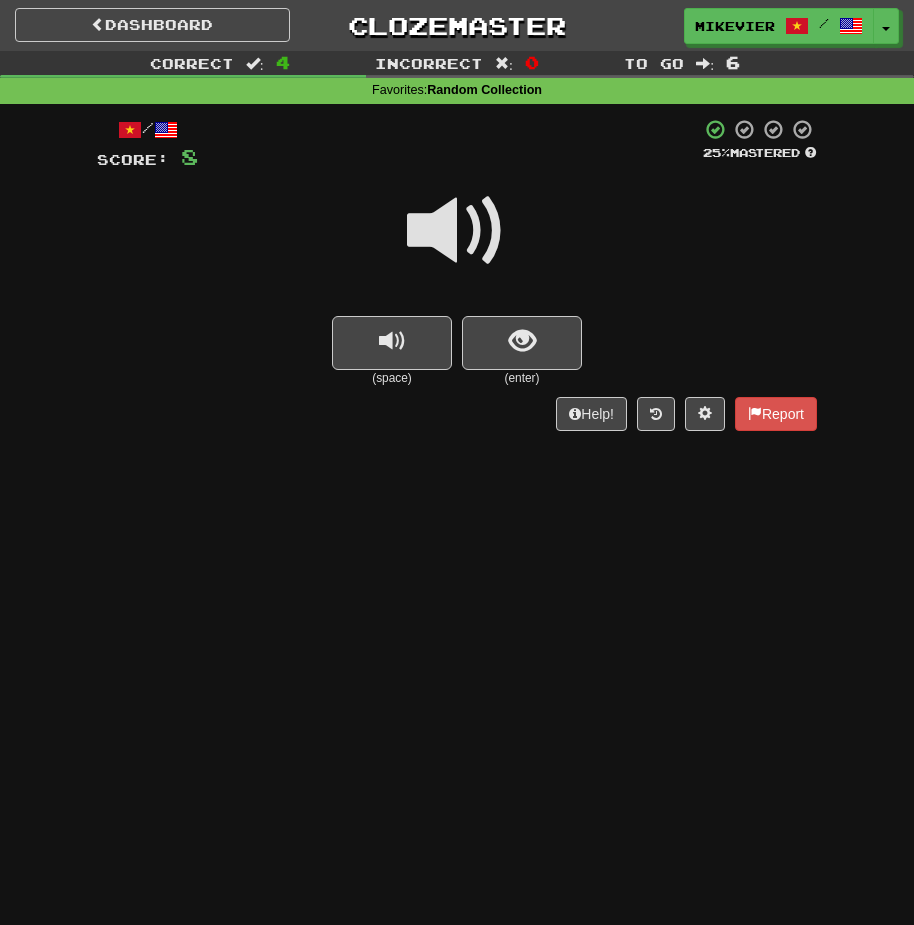 click at bounding box center [457, 244] 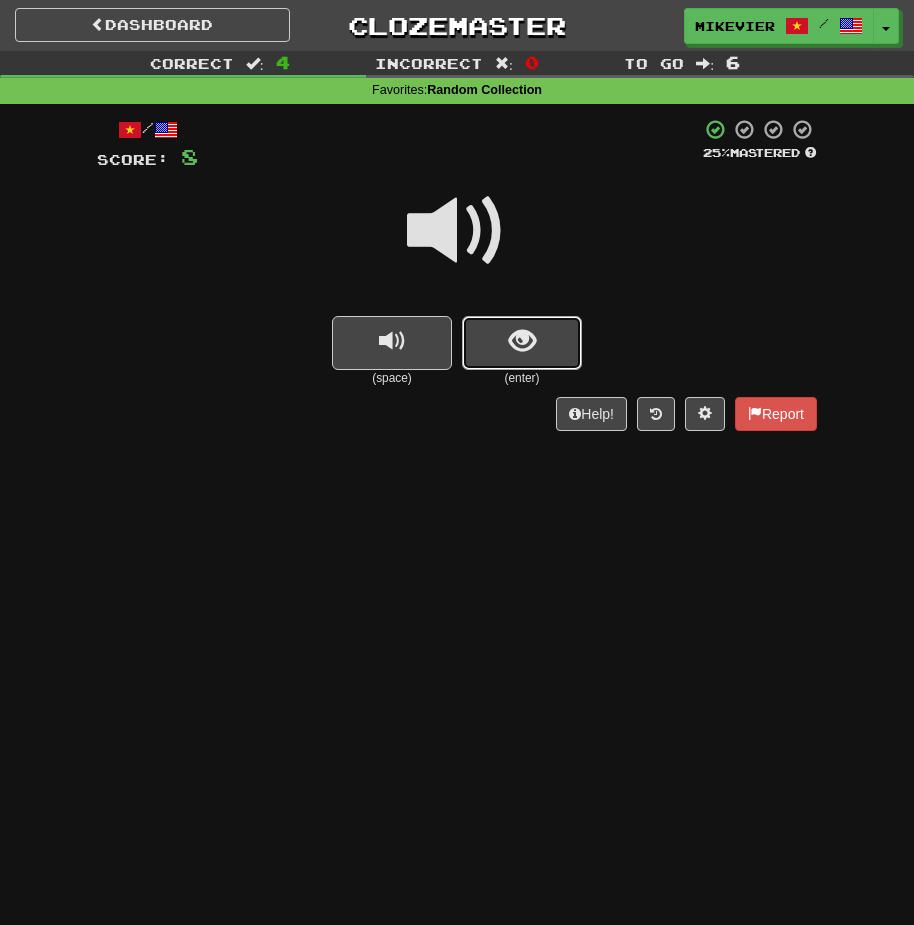 click at bounding box center [522, 343] 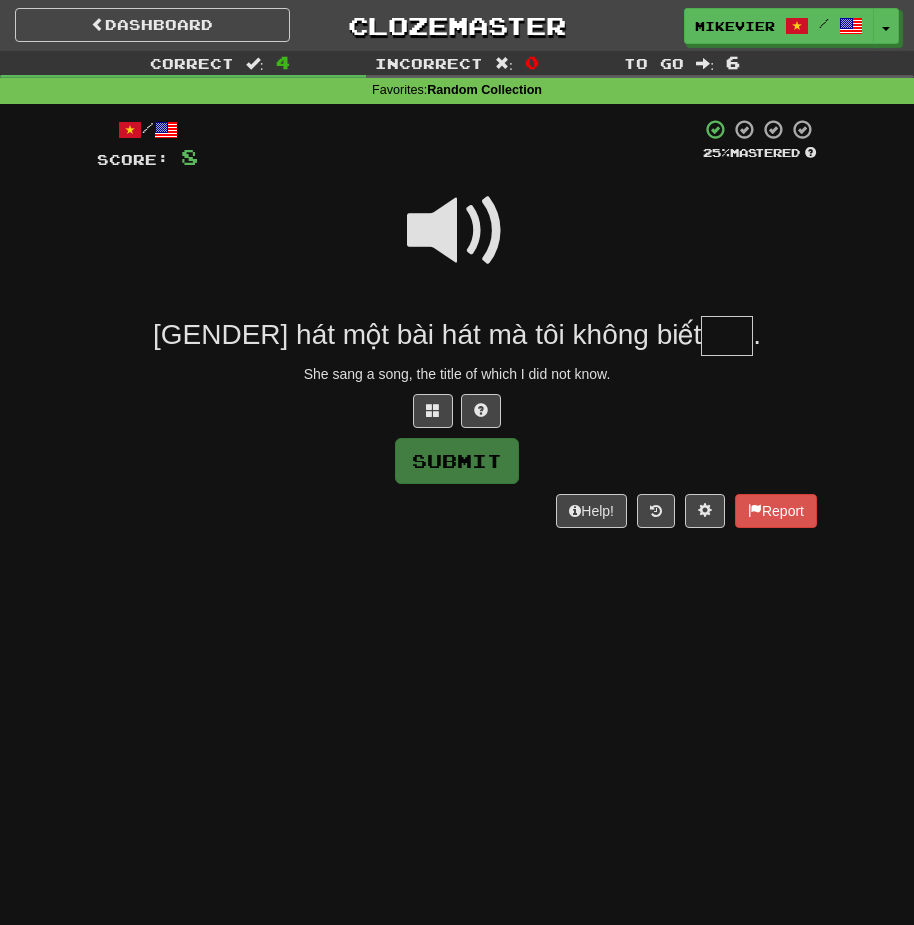 click at bounding box center [457, 231] 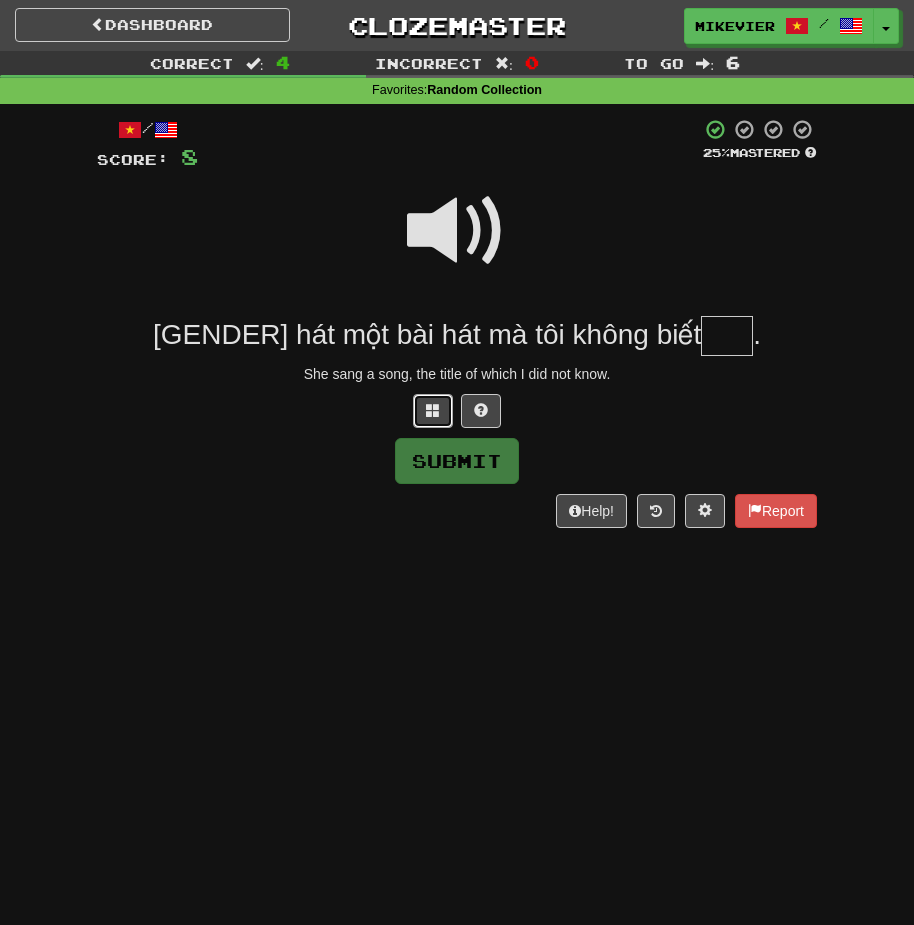 click at bounding box center (433, 410) 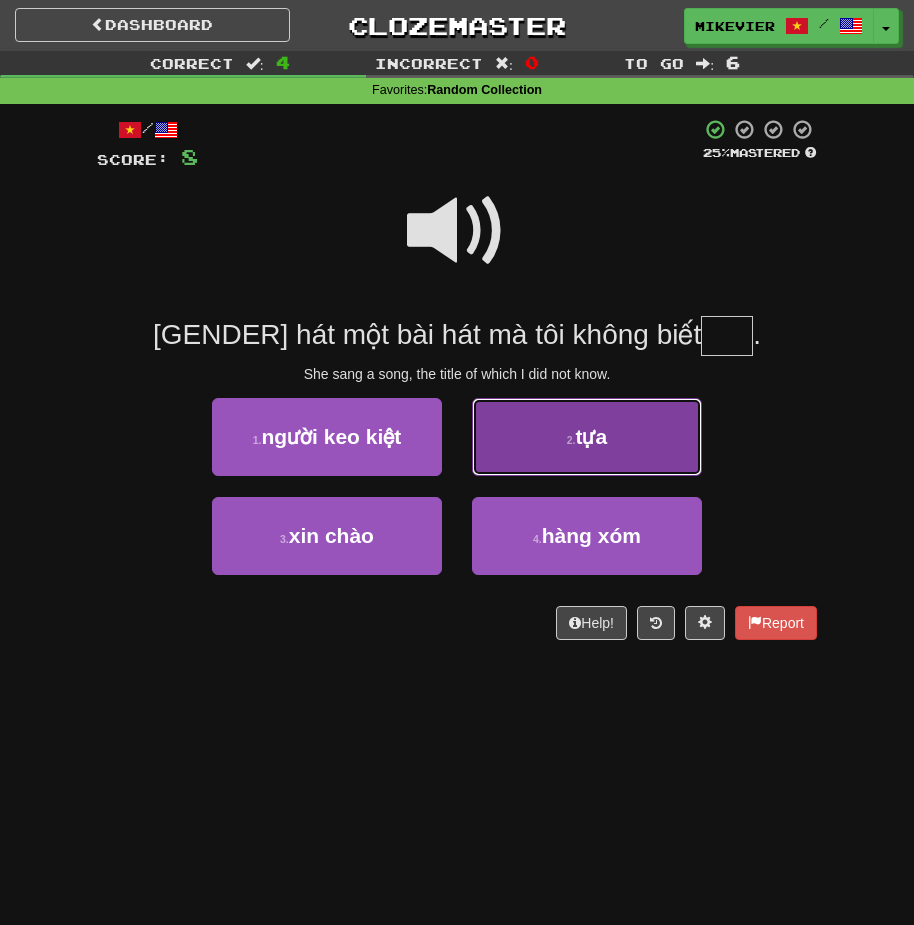 click on "2 .  tựa" at bounding box center (587, 437) 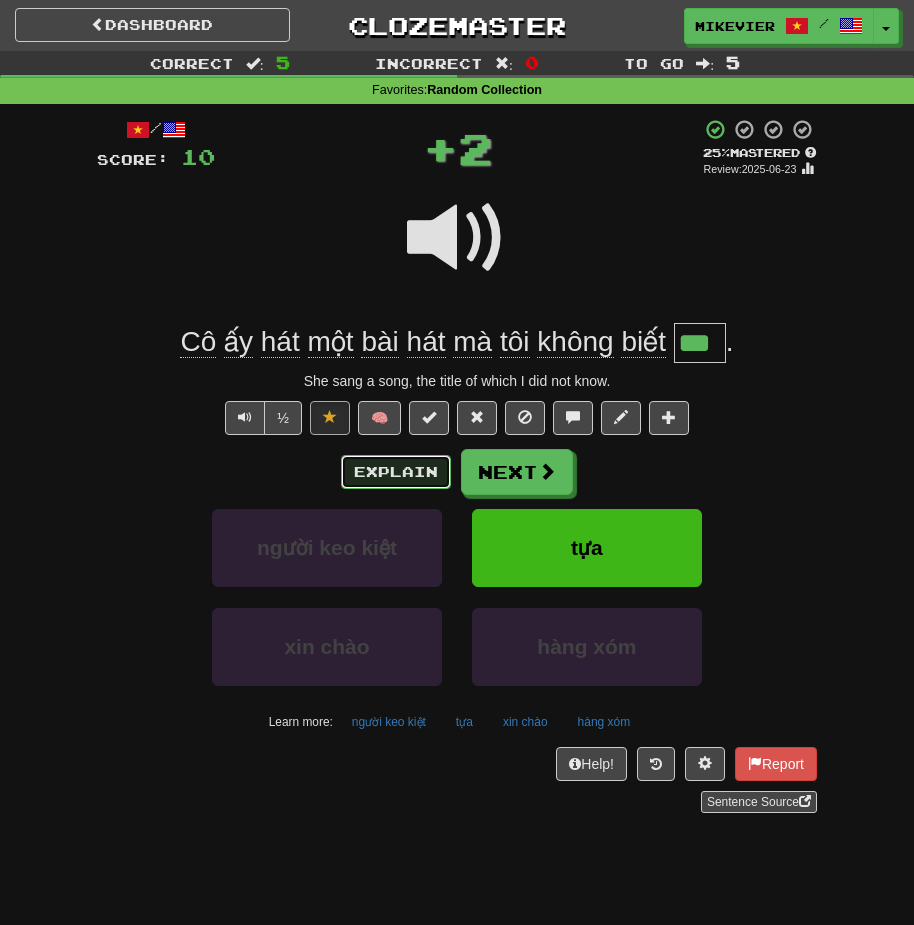 click on "Explain" at bounding box center (396, 472) 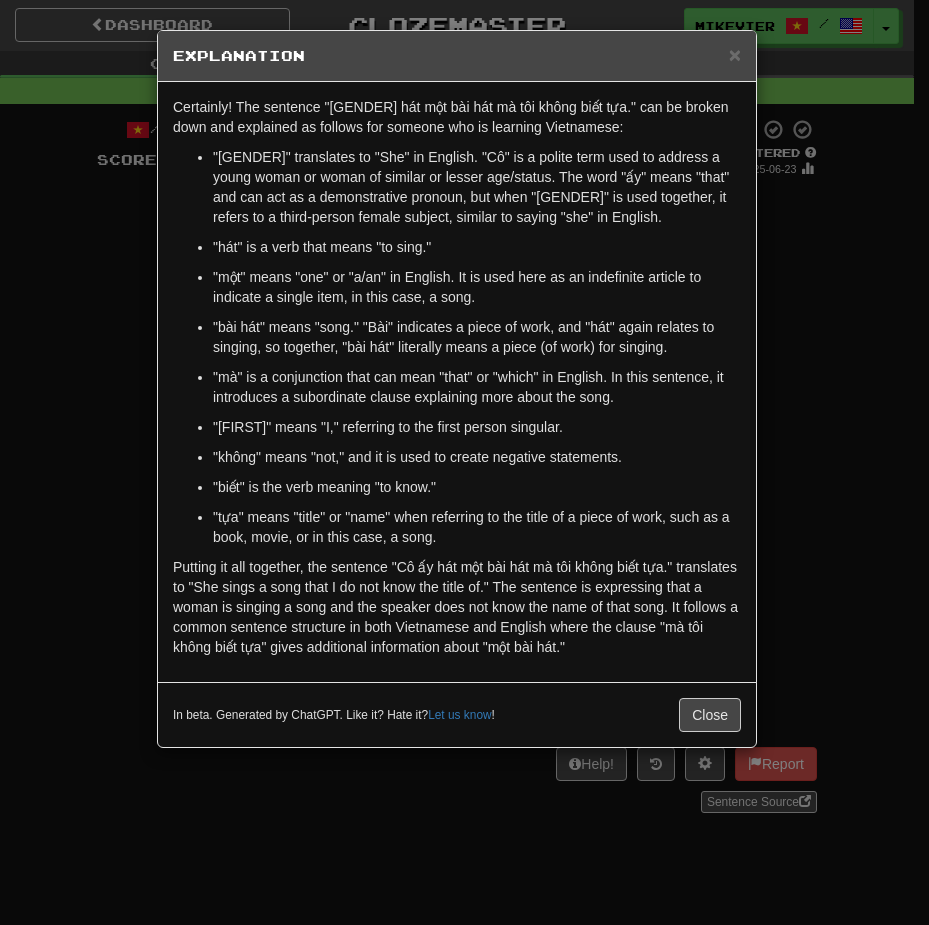 click on "× Explanation Certainly! The sentence "Cô ấy hát một bài hát mà tôi không biết tựa." can be broken down and explained as follows for someone who is learning Vietnamese:
"Cô ấy" translates to "She" in English. "Cô" is a polite term used to address a young woman or woman of similar or lesser age/status. The word "ấy" means "that" and can act as a demonstrative pronoun, but when "Cô ấy" is used together, it refers to a third-person female subject, similar to saying "she" in English.
"hát" is a verb that means "to sing."
"một" means "one" or "a/an" in English. It is used here as an indefinite article to indicate a single item, in this case, a song.
"bài hát" means "song." "Bài" indicates a piece of work, and "hát" again relates to singing, so together, "bài hát" literally means a piece (of work) for singing.
"tôi" means "I," referring to the first person singular.
"không" means "not," and it is used to create negative statements." at bounding box center (464, 462) 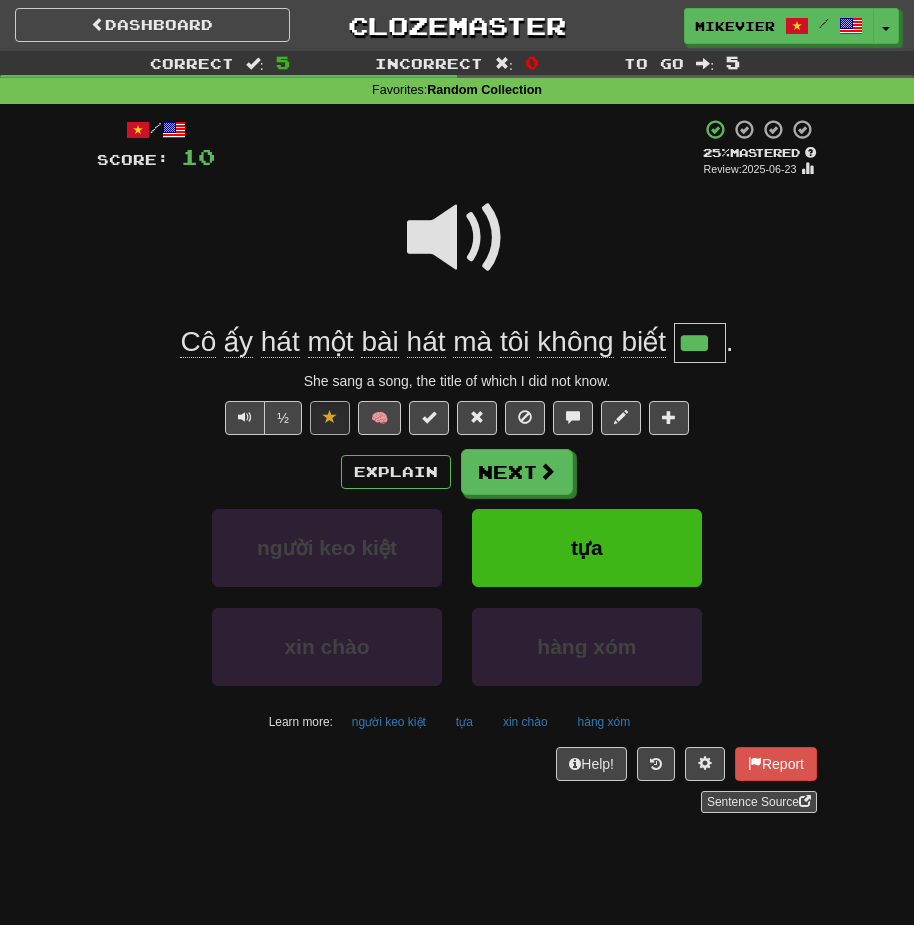 click at bounding box center (457, 238) 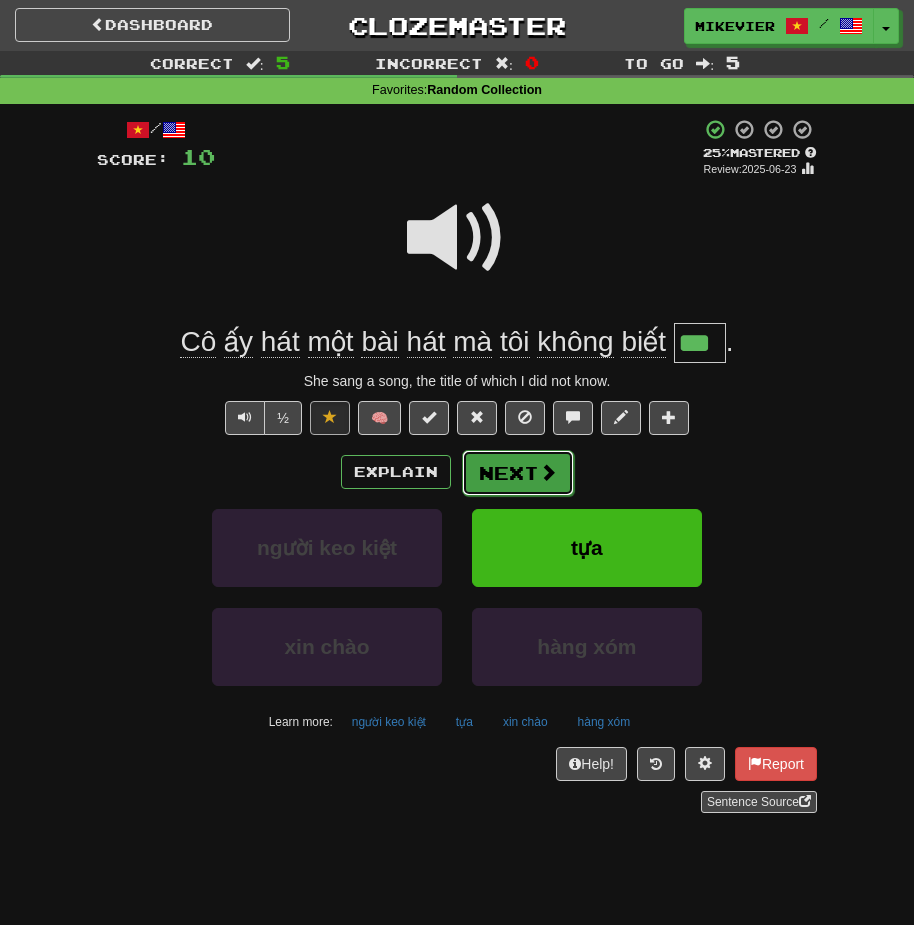click at bounding box center [548, 472] 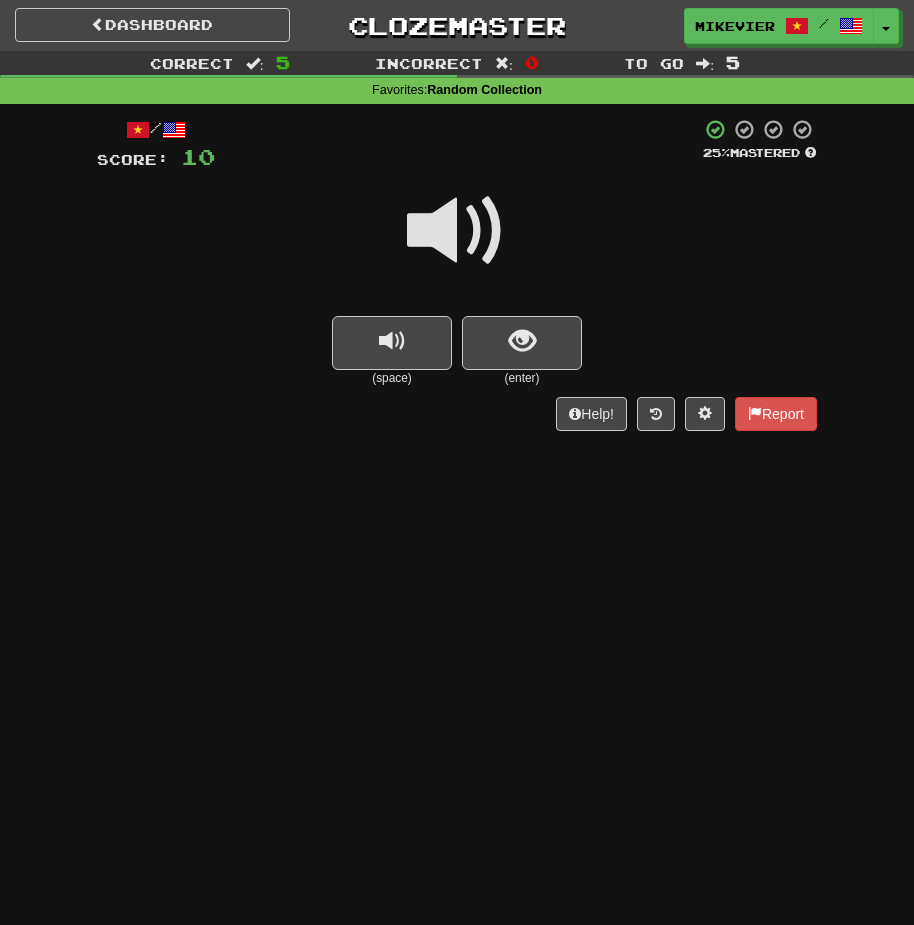 click at bounding box center [457, 231] 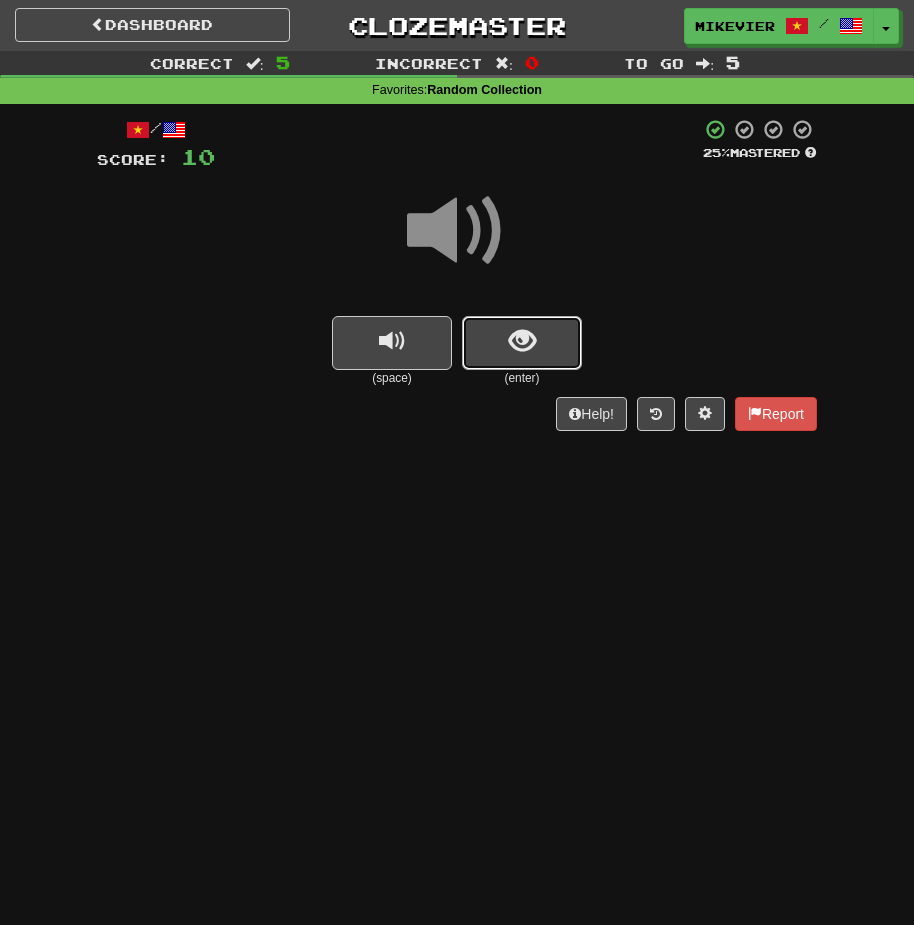 click at bounding box center (522, 343) 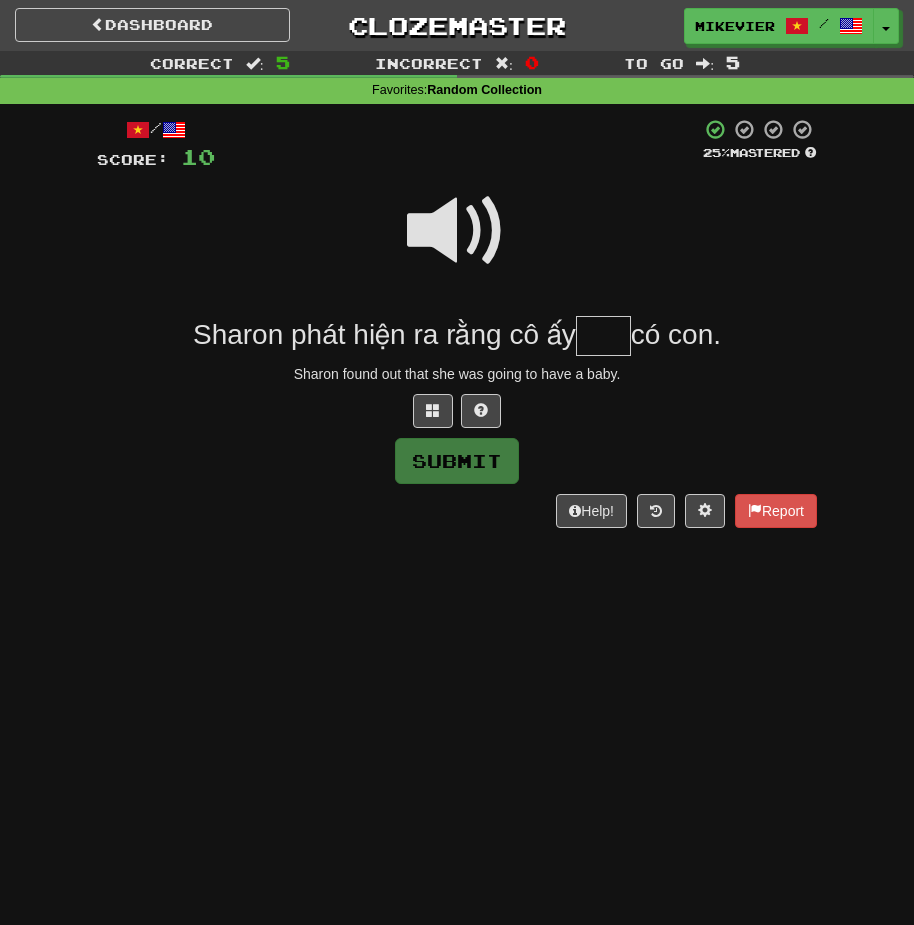 click at bounding box center [457, 231] 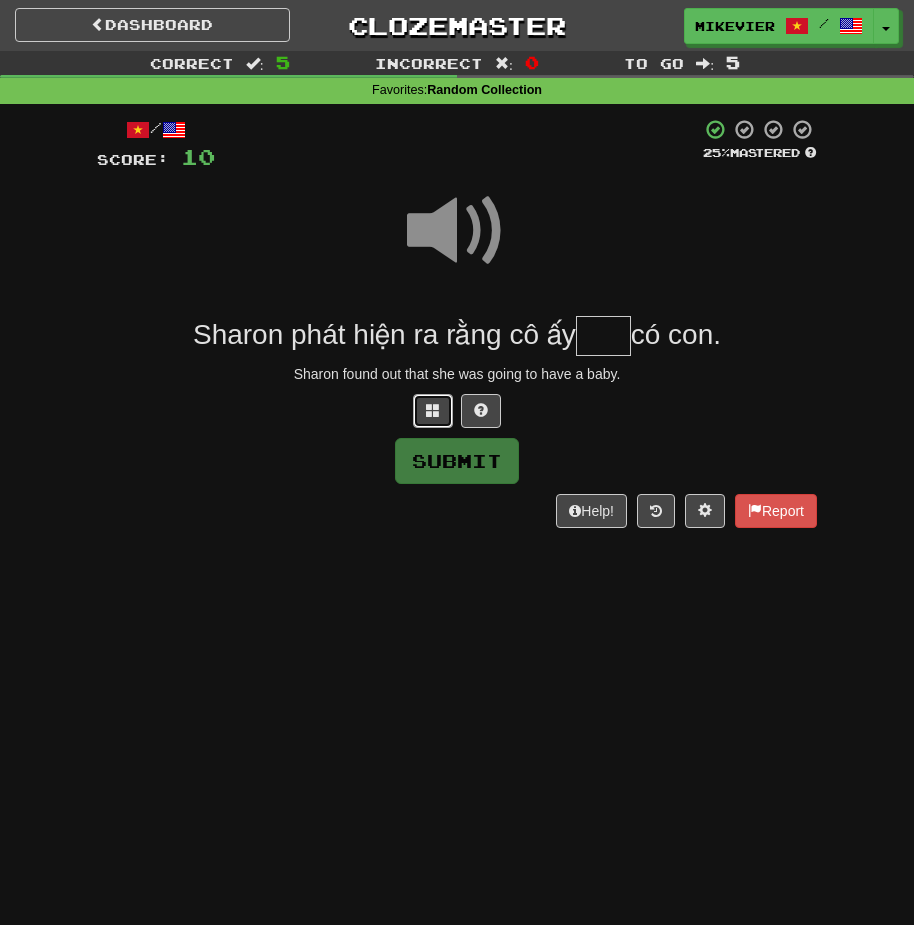 click at bounding box center (433, 411) 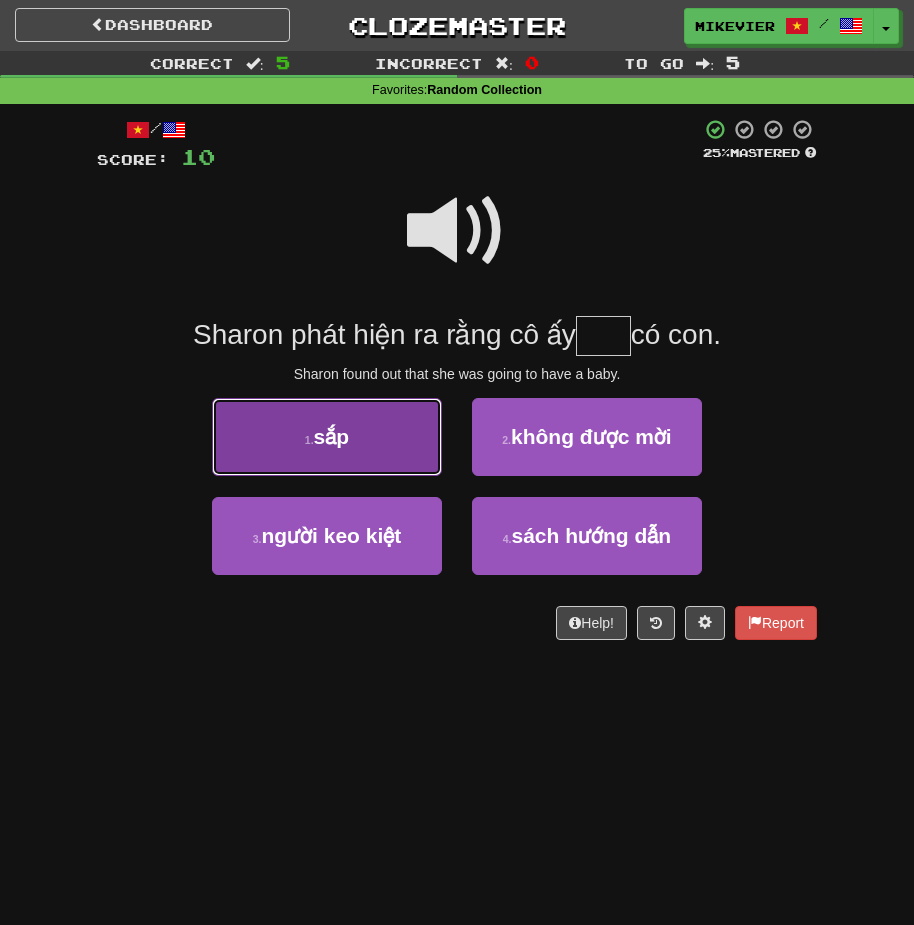 click on "1 .  sắp" at bounding box center [327, 437] 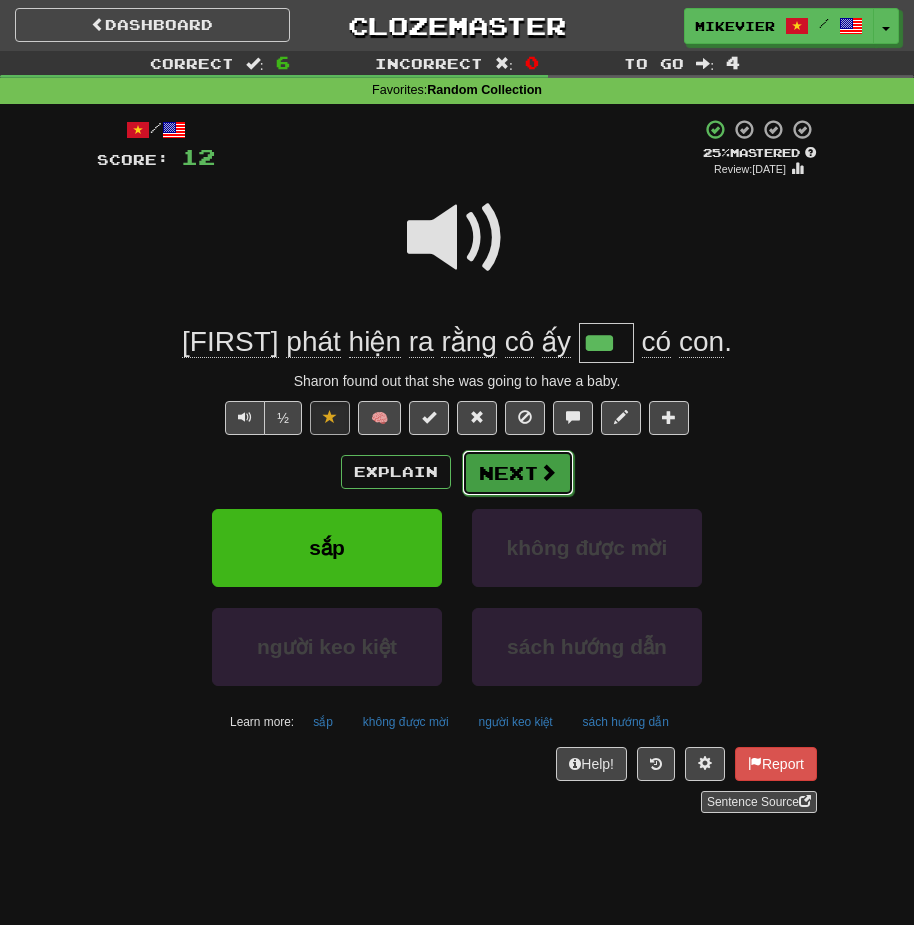 click on "Next" at bounding box center [518, 473] 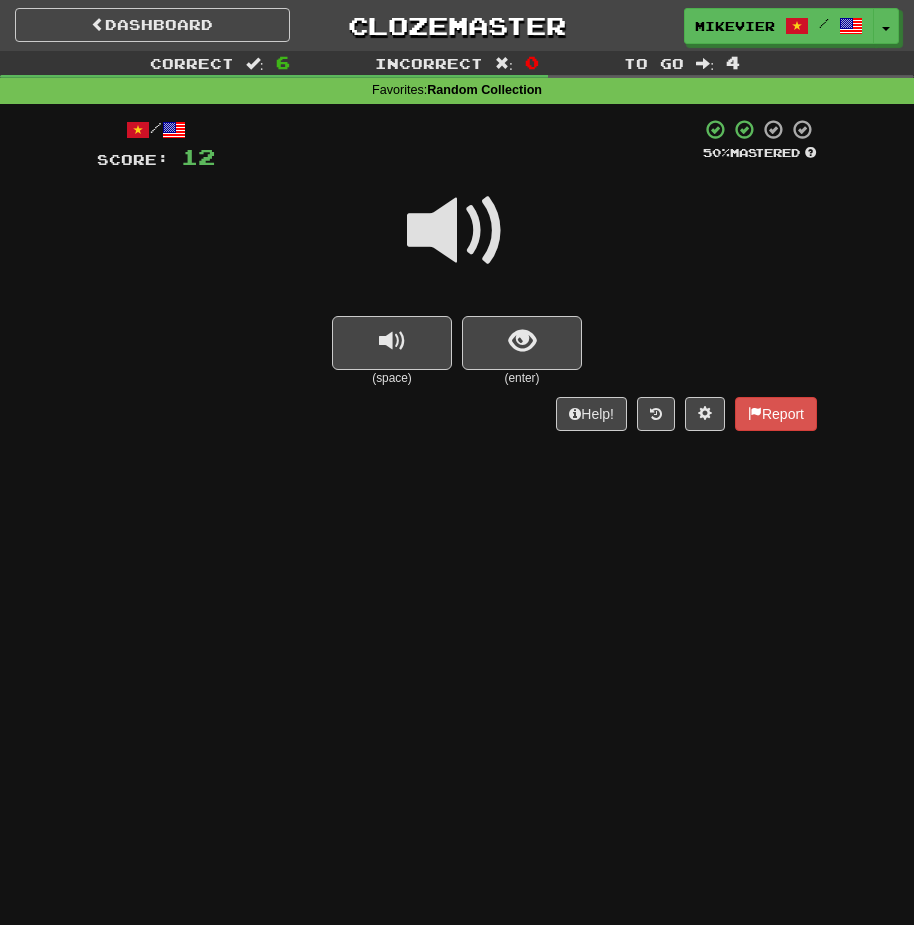 click at bounding box center [457, 231] 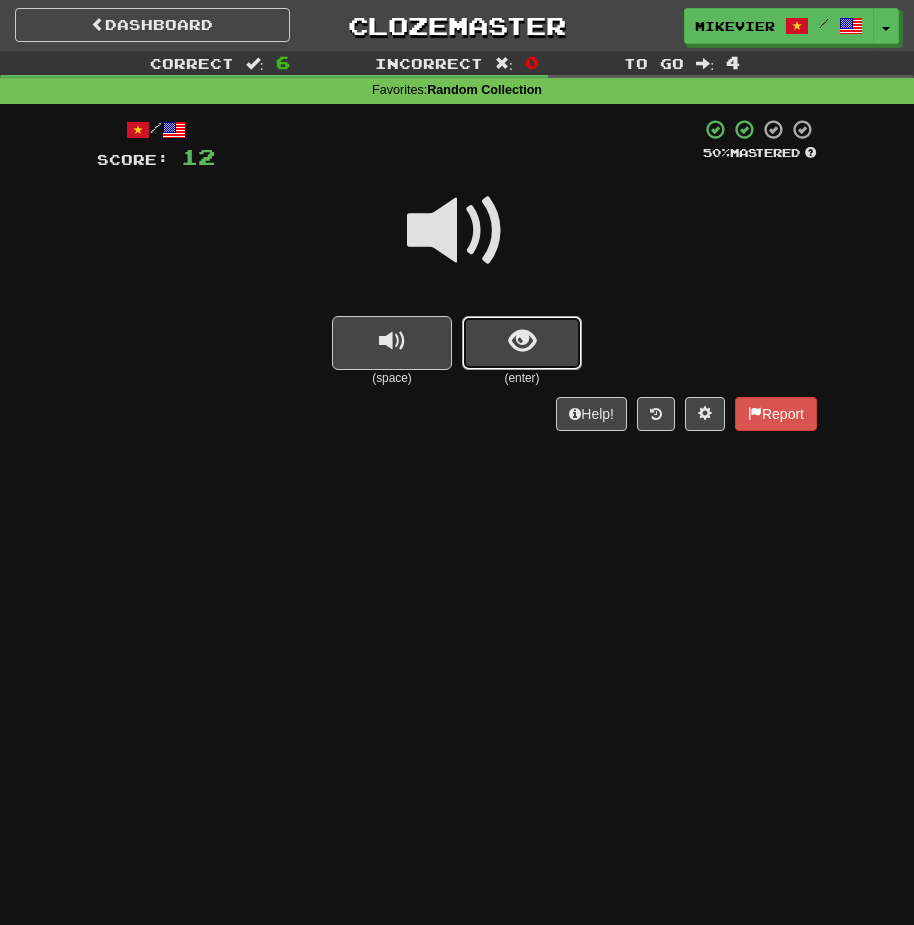 click at bounding box center [522, 343] 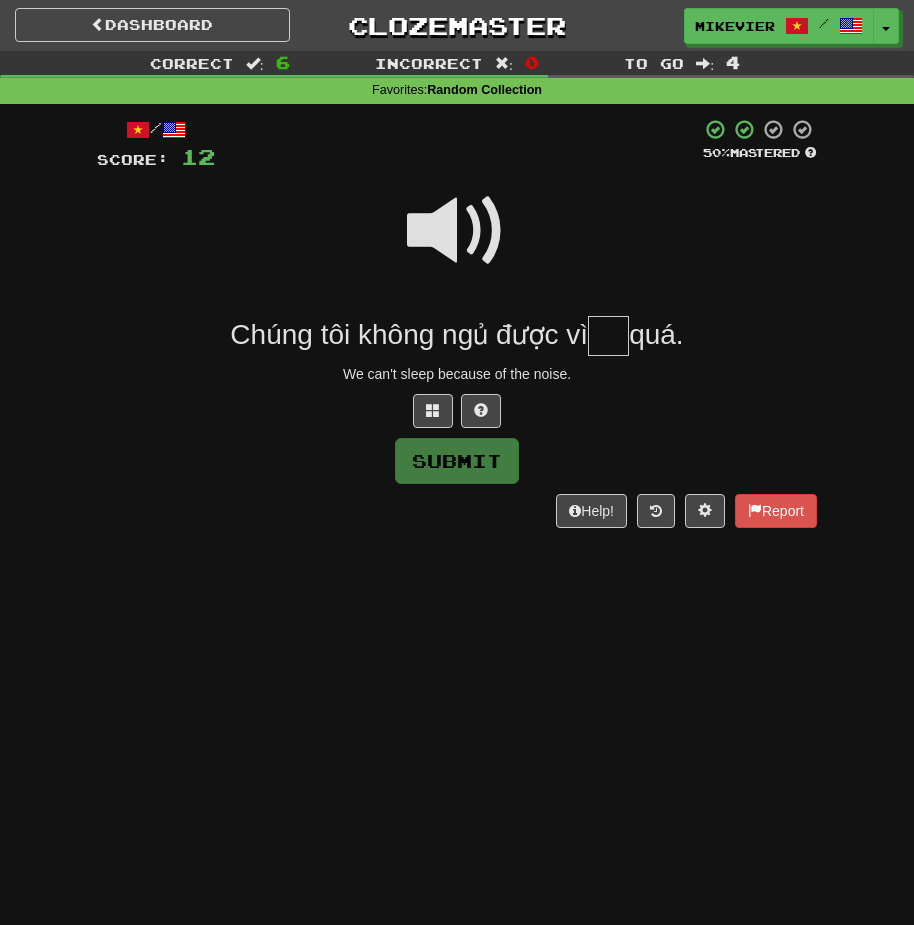 click at bounding box center (457, 231) 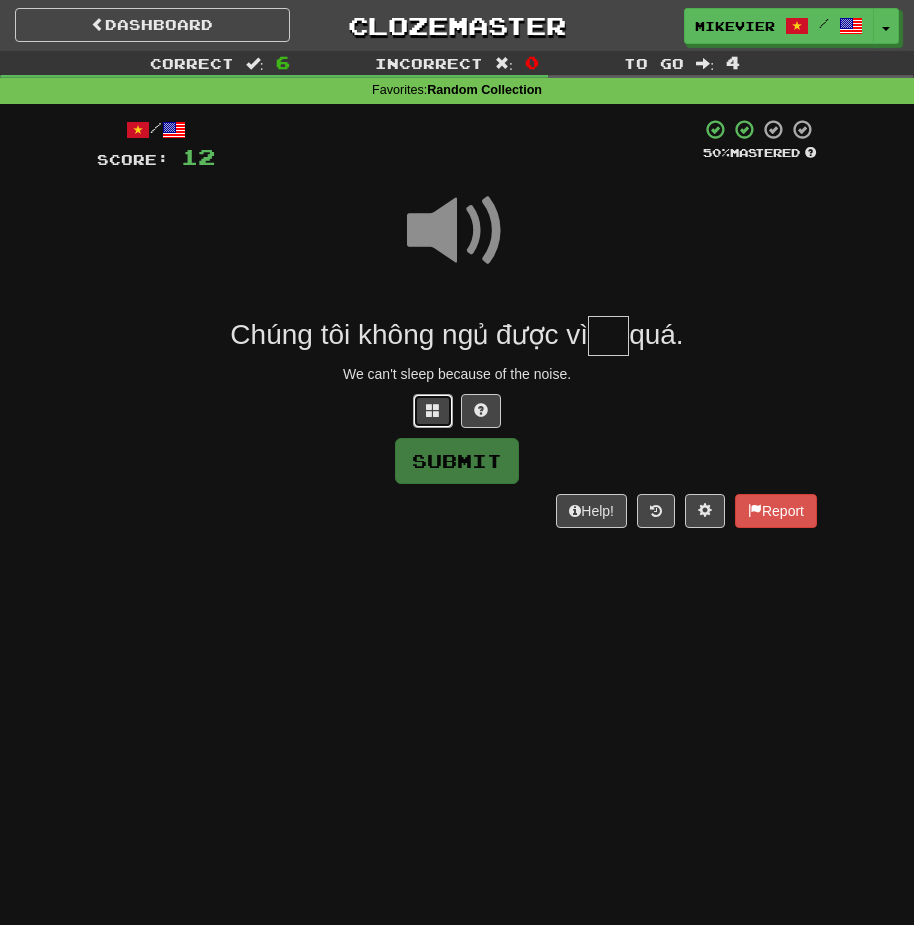 click at bounding box center (433, 410) 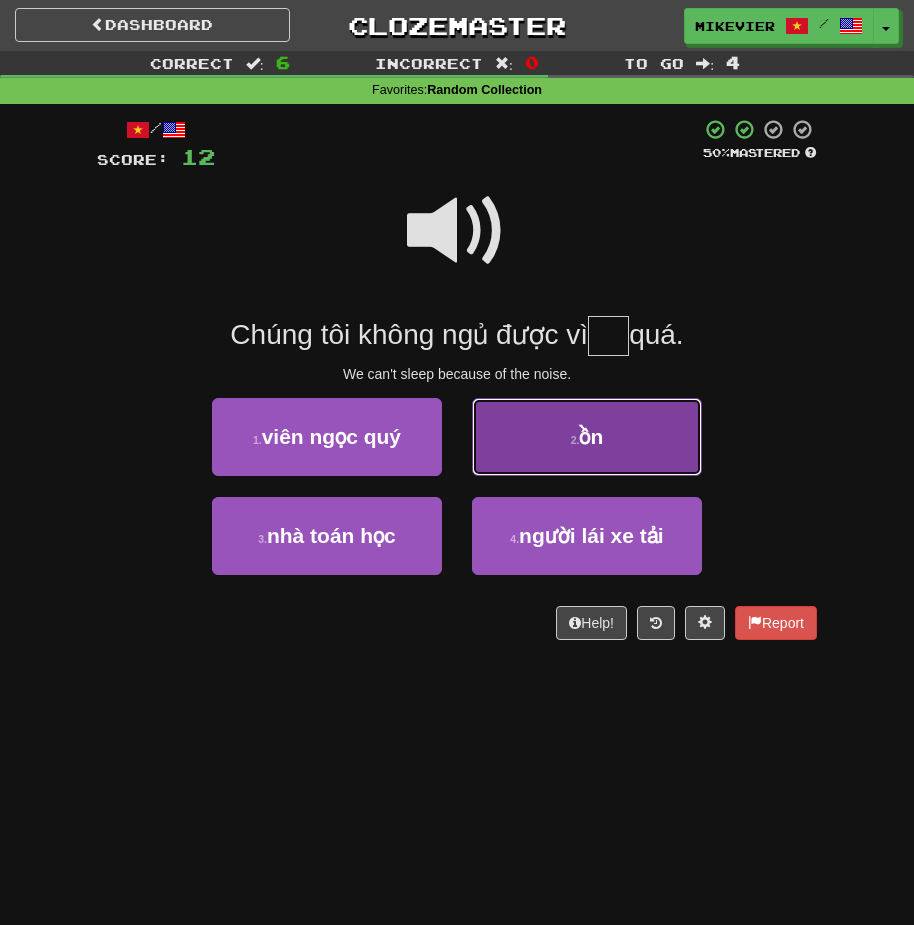click on "2 .  ồn" at bounding box center [587, 437] 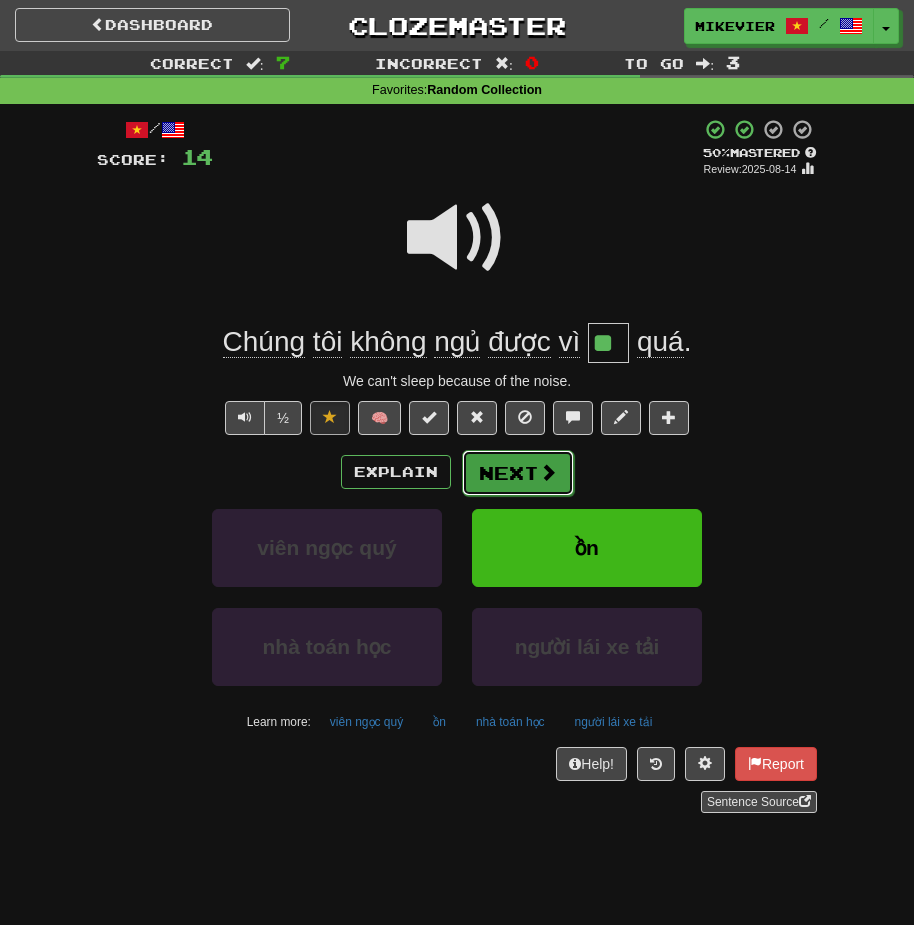 click at bounding box center [548, 472] 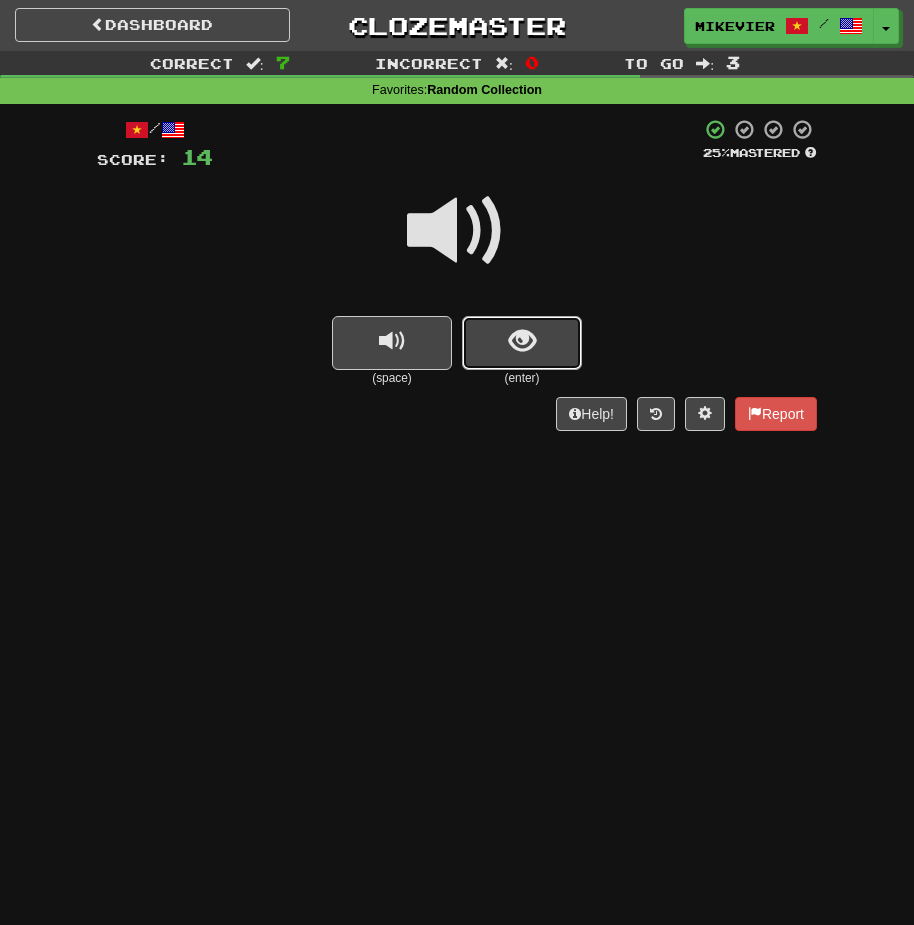 click at bounding box center [522, 341] 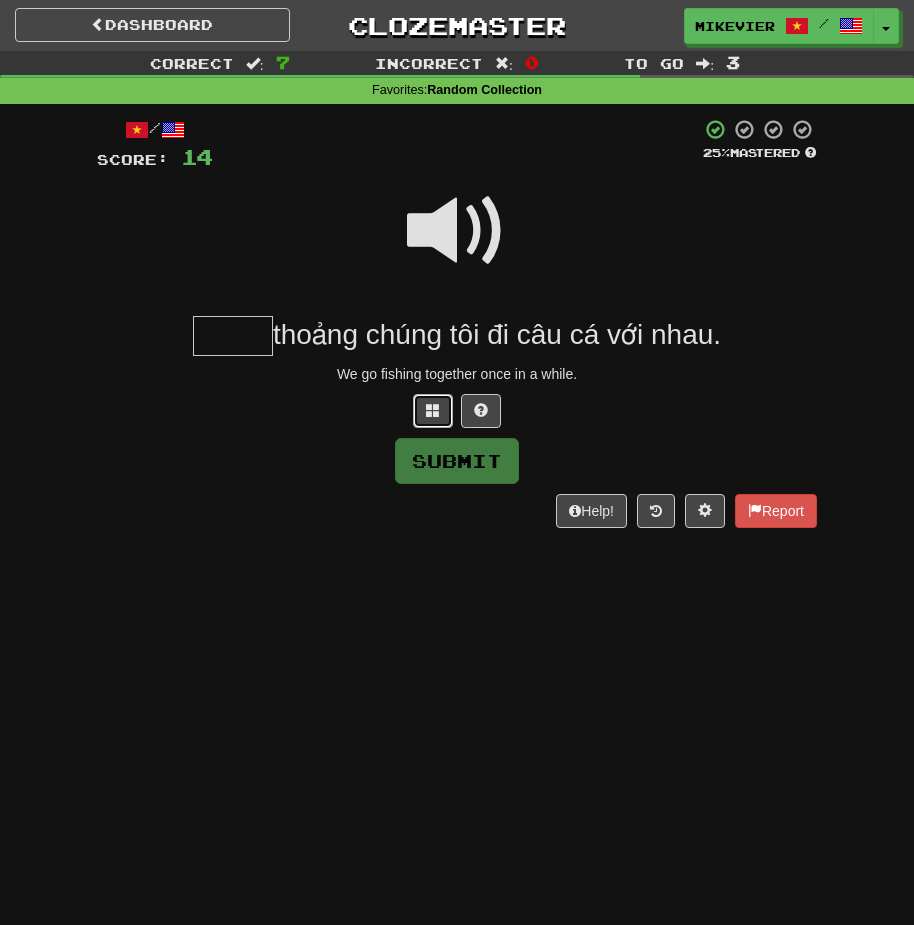 click at bounding box center (433, 411) 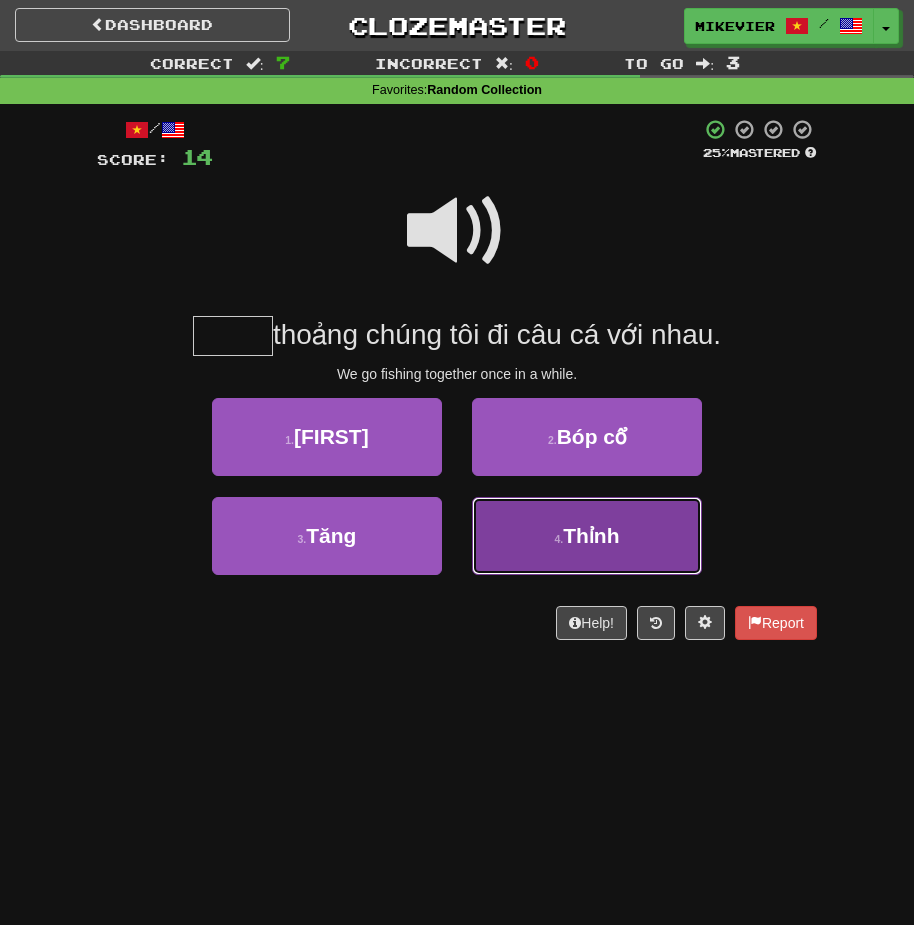 click on "Thỉnh" at bounding box center [591, 535] 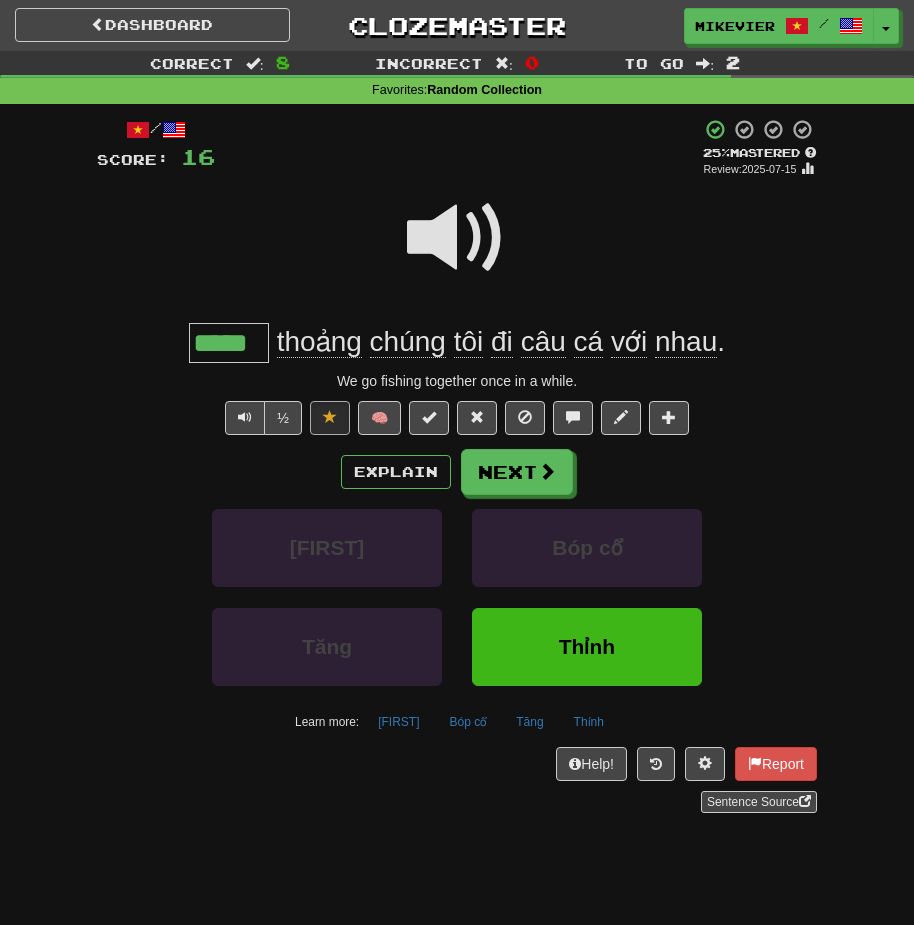 click at bounding box center [457, 238] 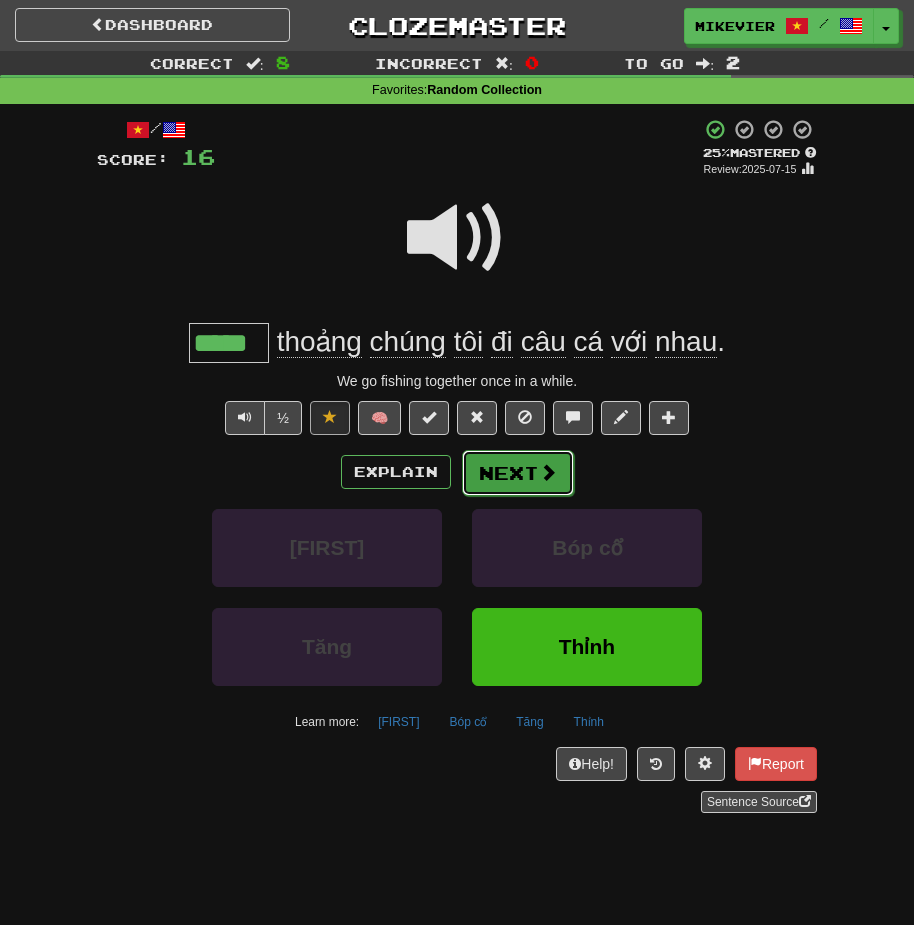 click on "Next" at bounding box center [518, 473] 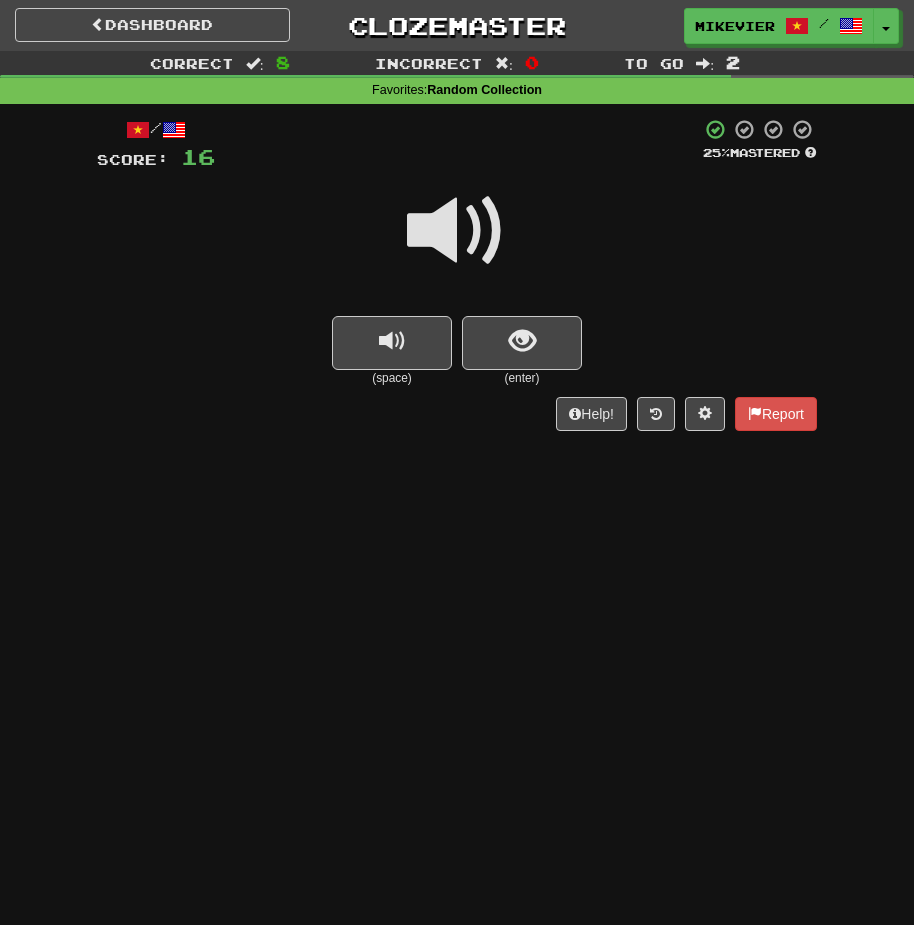 click at bounding box center (457, 231) 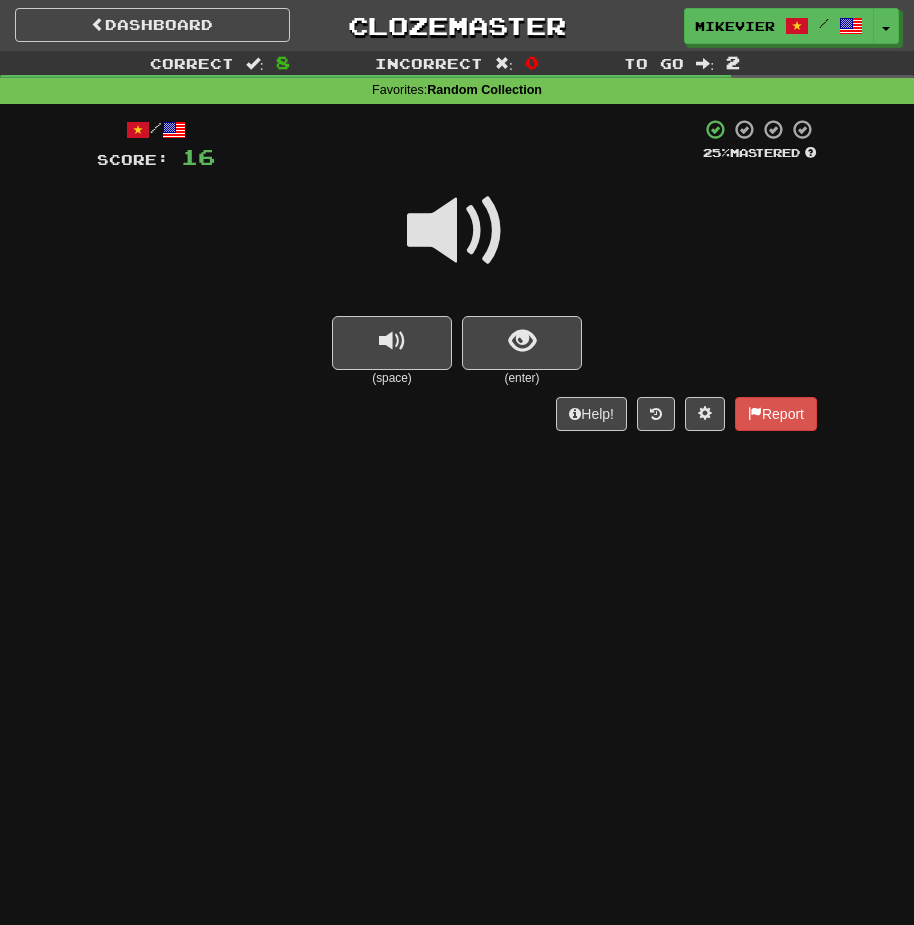 click at bounding box center (457, 231) 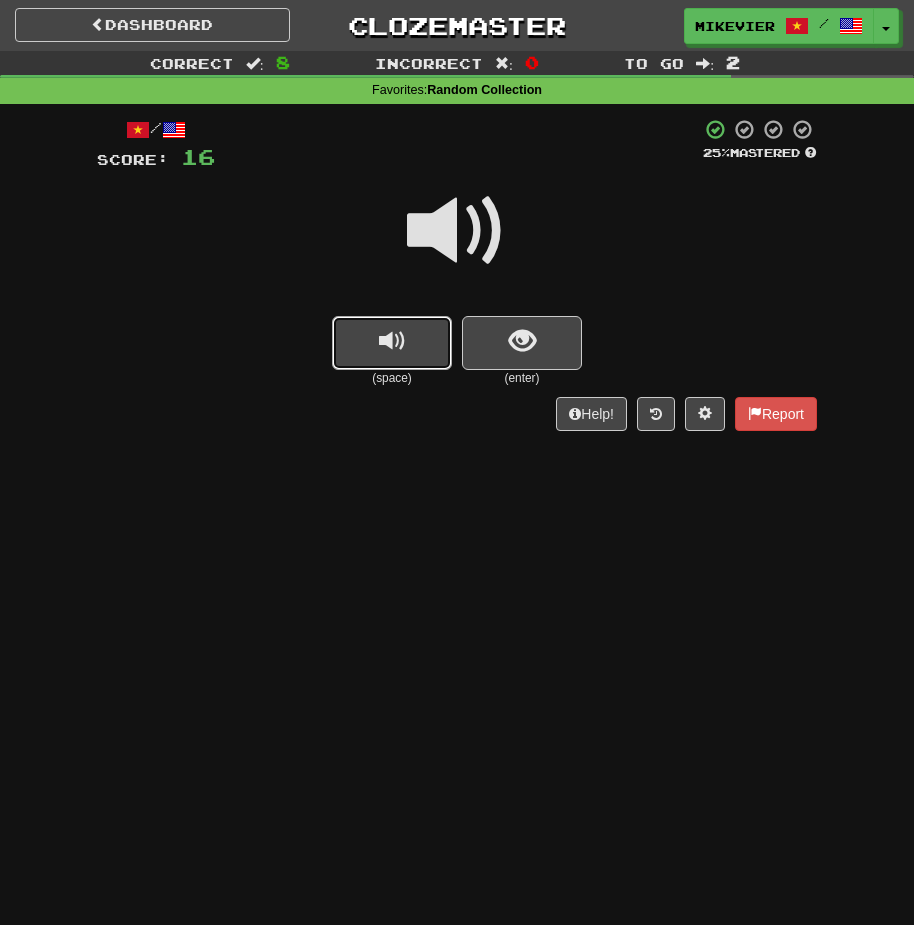 click at bounding box center (392, 343) 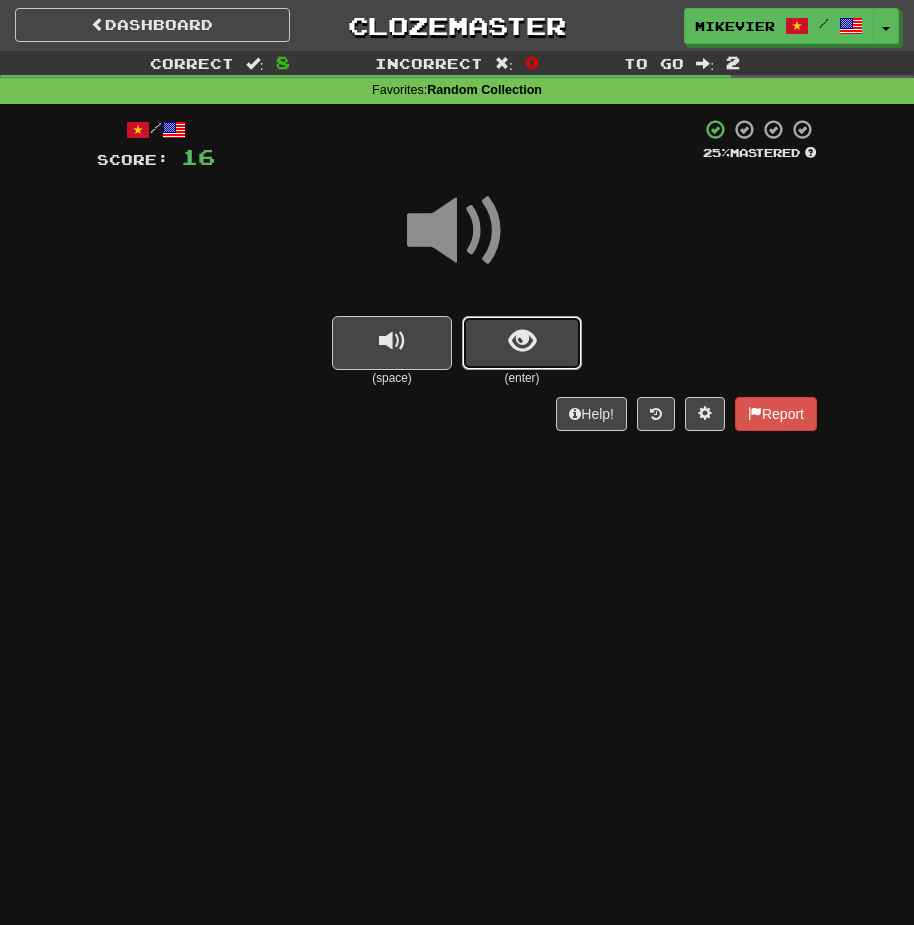 click at bounding box center (522, 343) 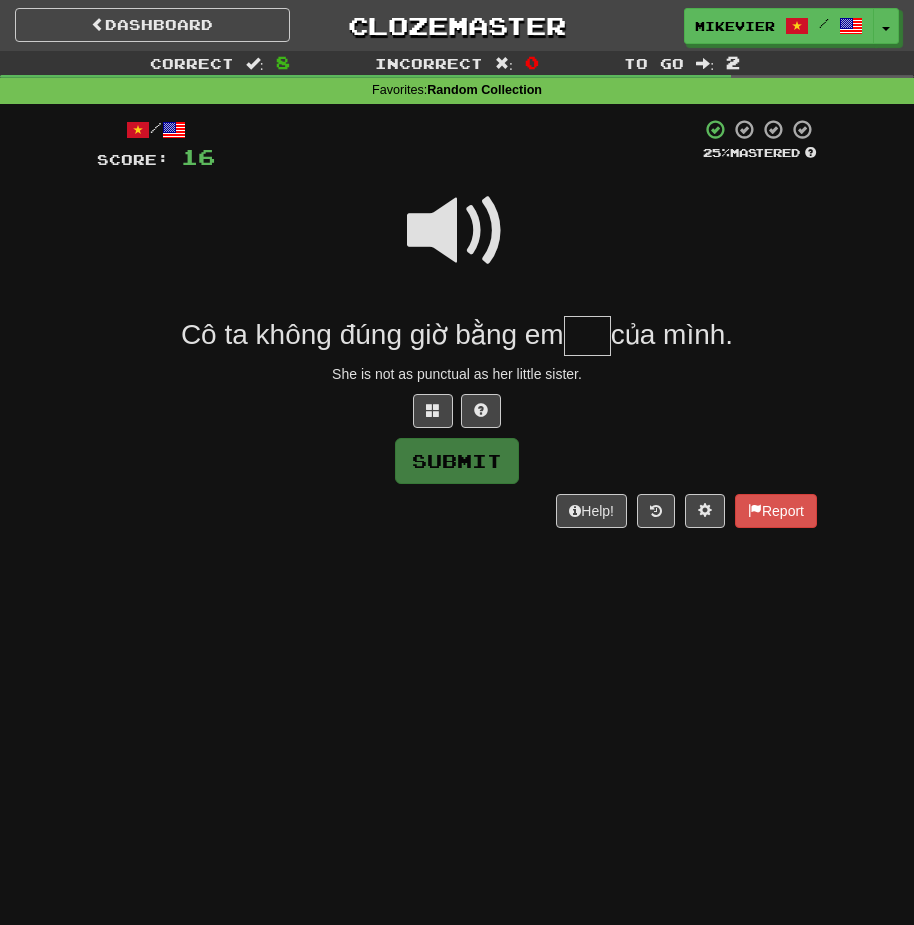 click at bounding box center (457, 231) 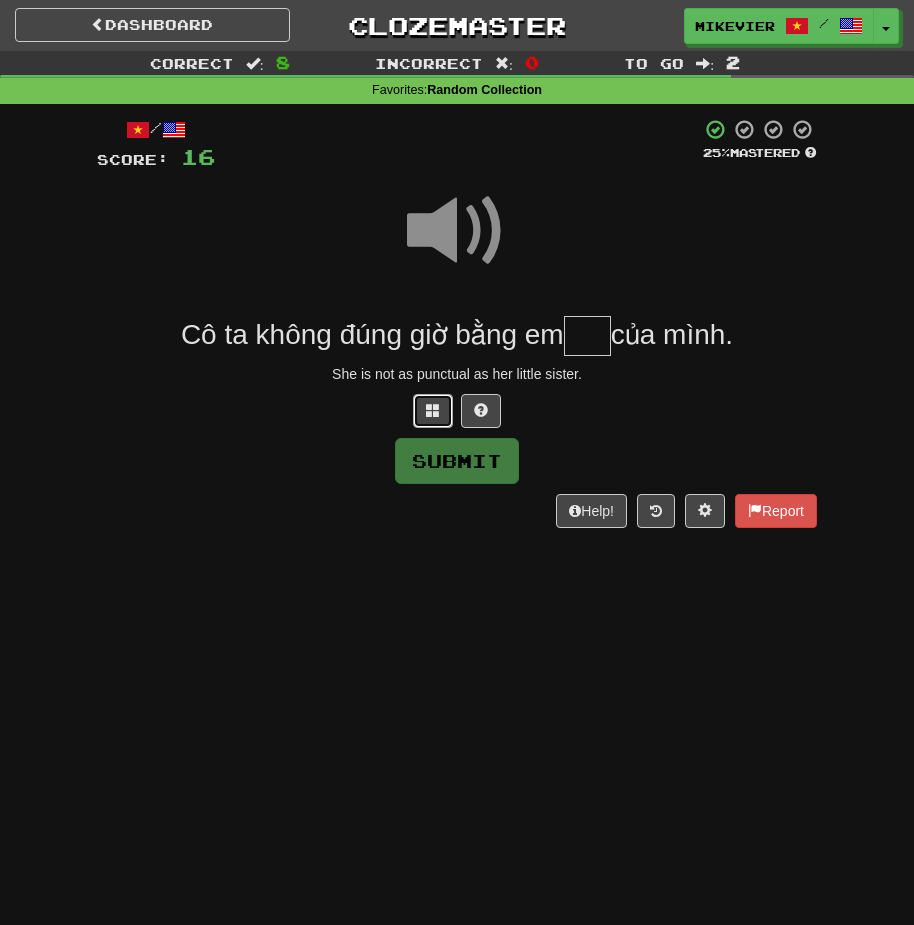 click at bounding box center (433, 410) 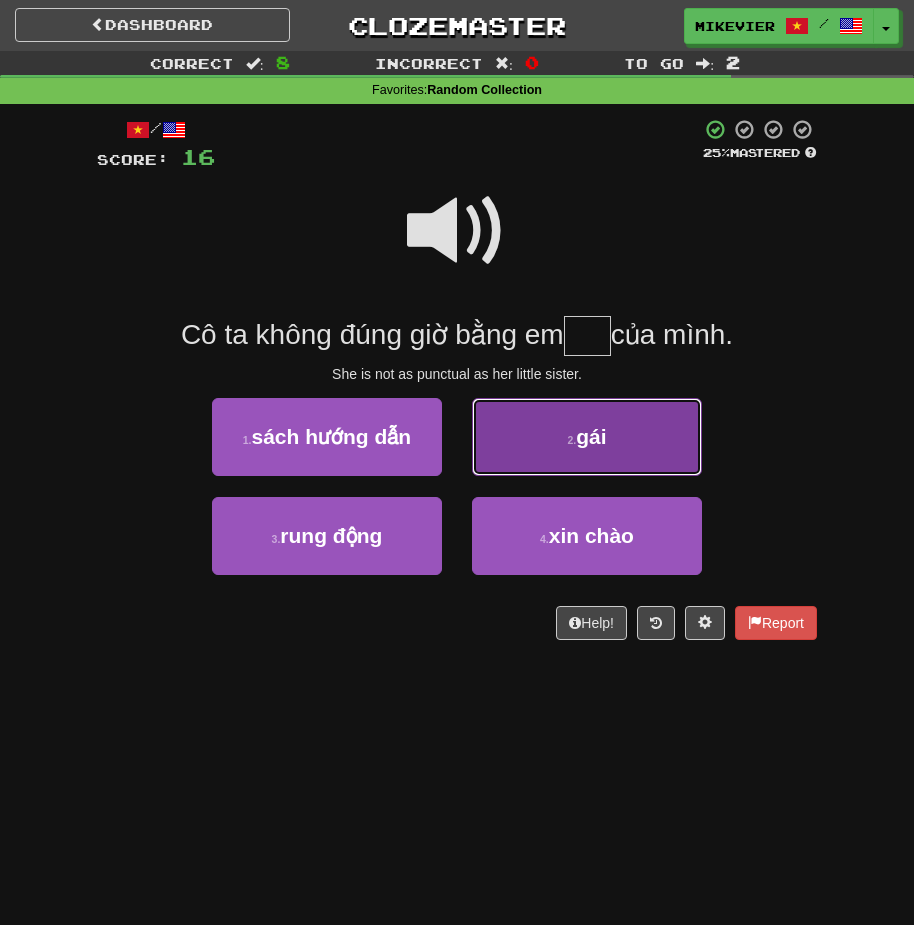 click on "2 .  gái" at bounding box center (587, 437) 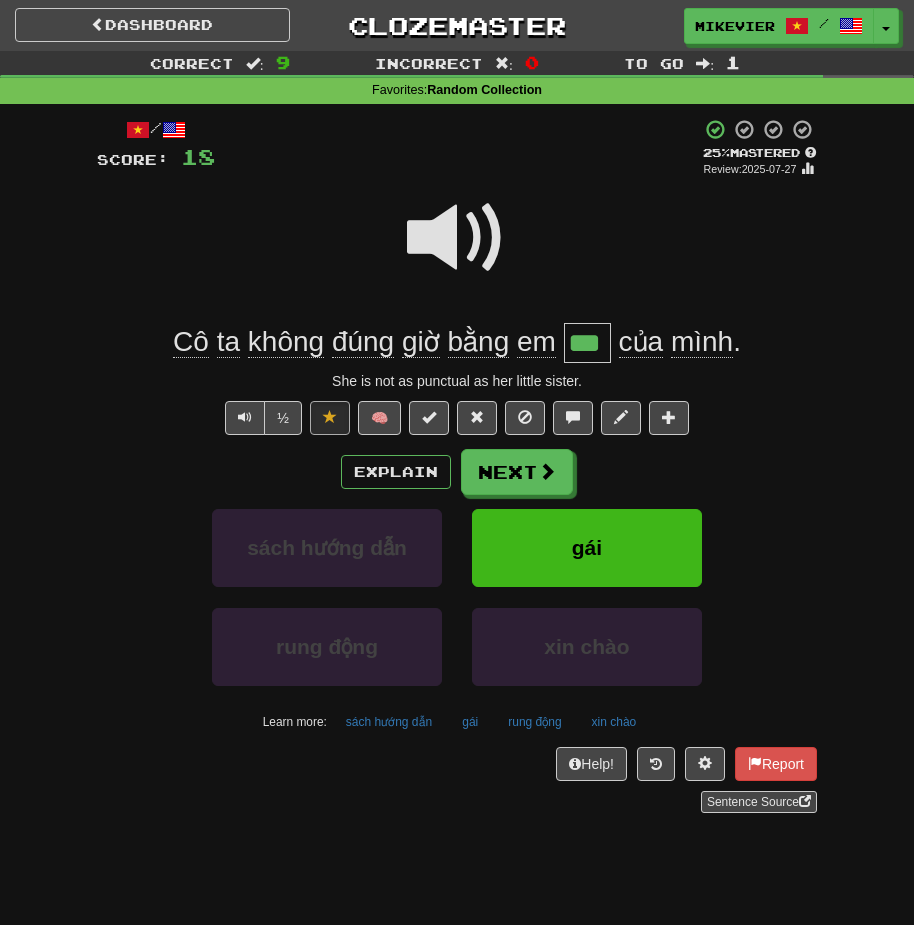 click at bounding box center [457, 238] 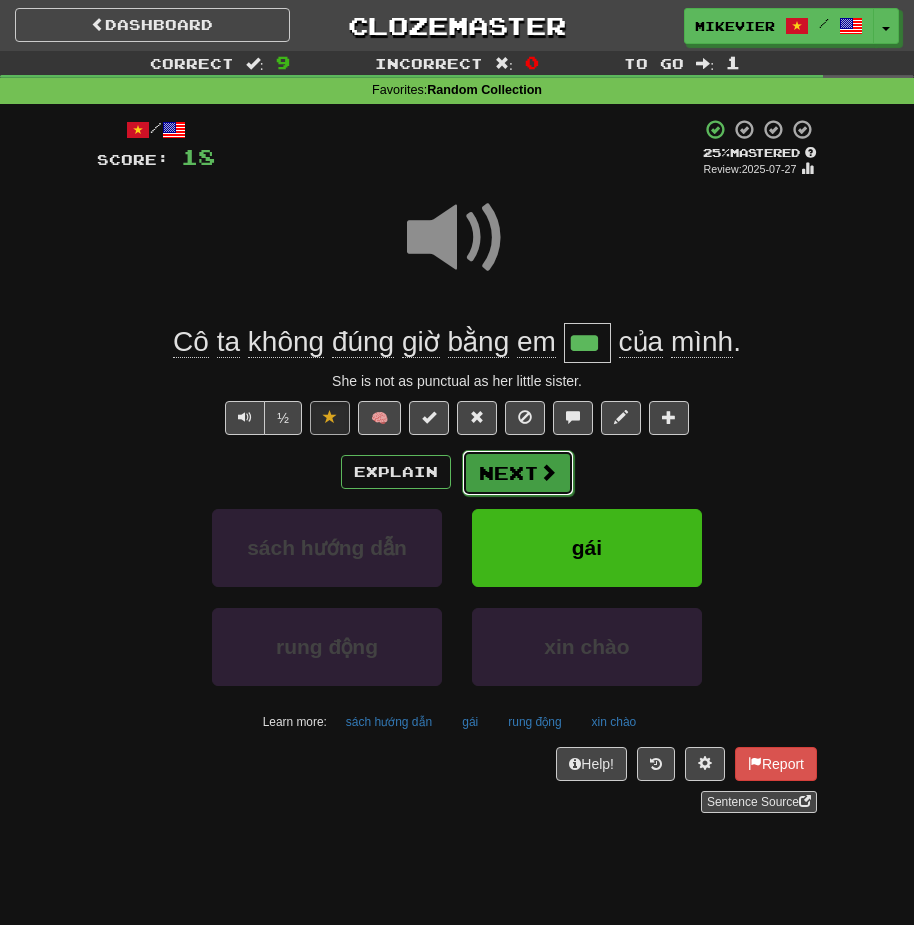 click at bounding box center [548, 472] 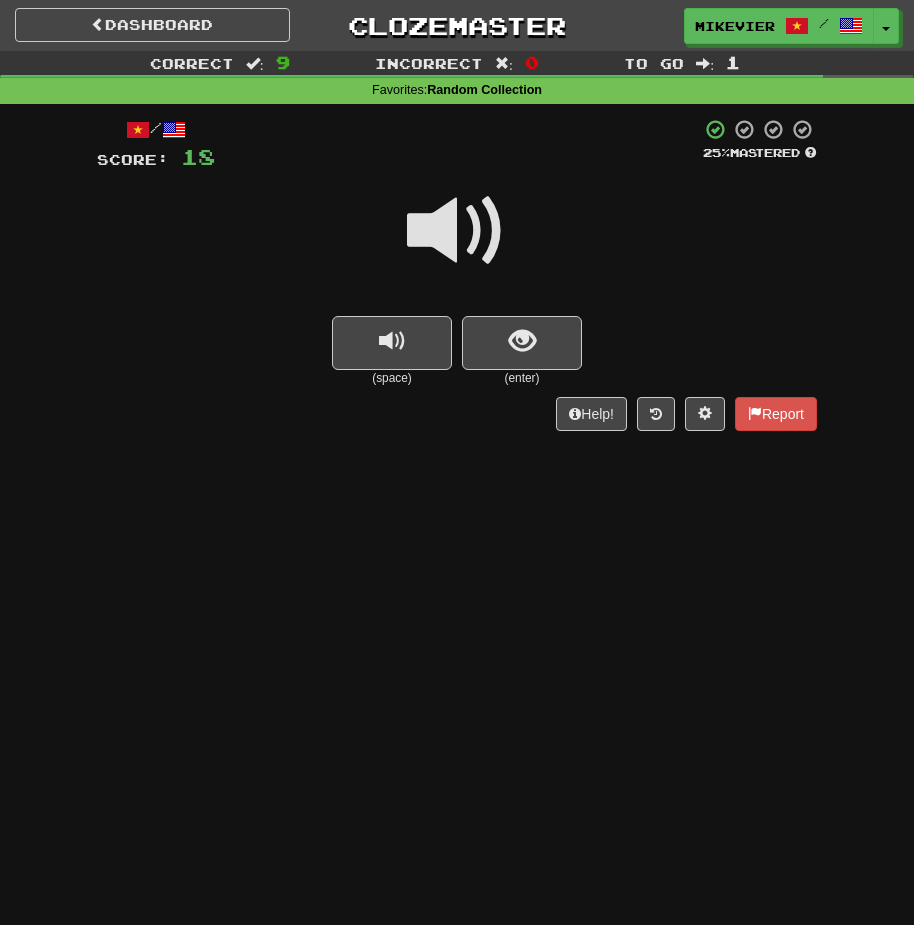 click at bounding box center (457, 231) 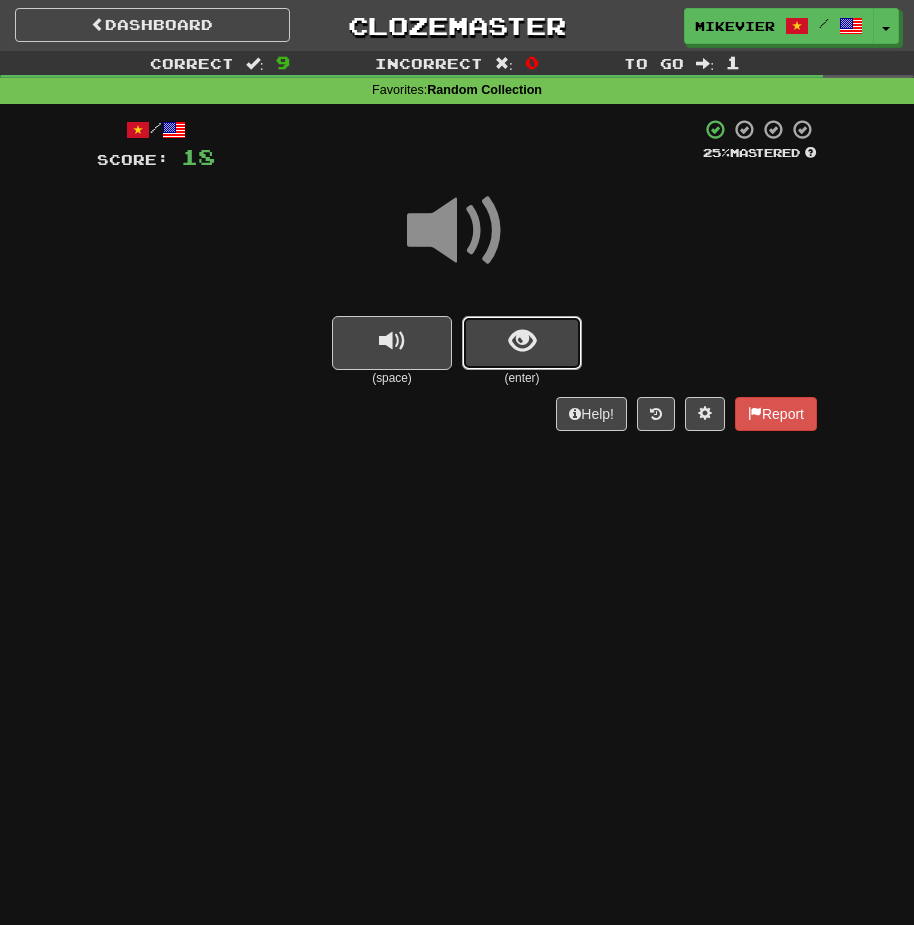 click at bounding box center [522, 343] 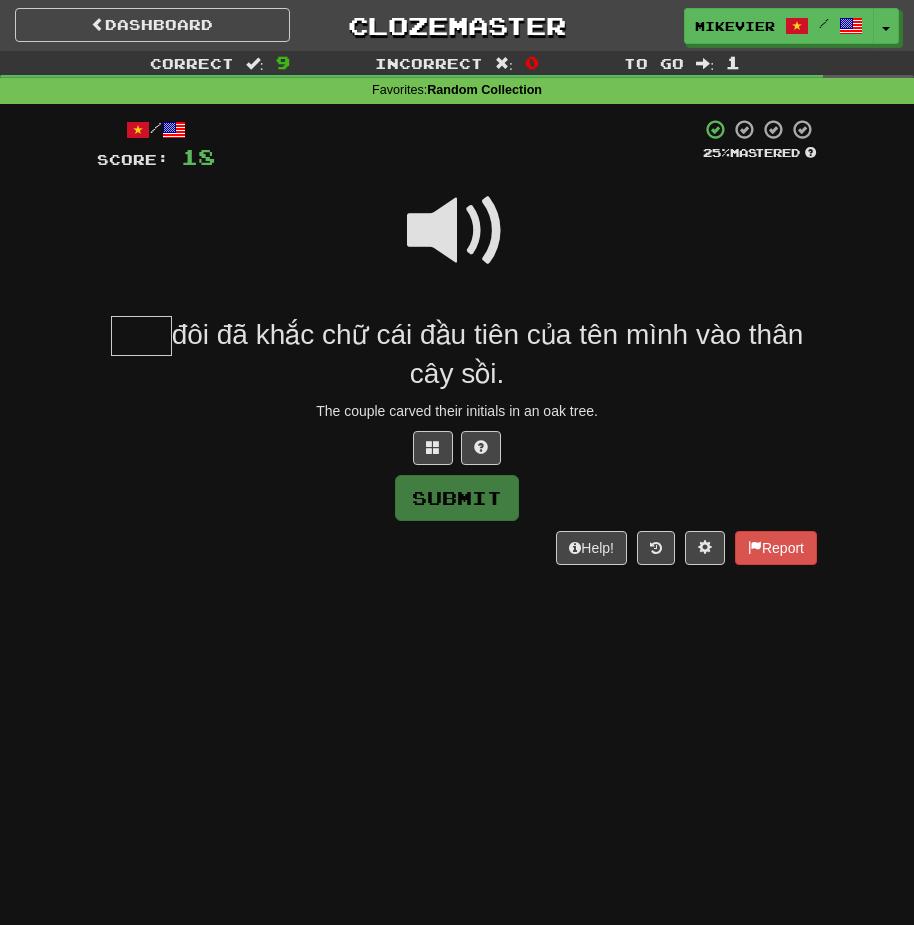 click at bounding box center (457, 231) 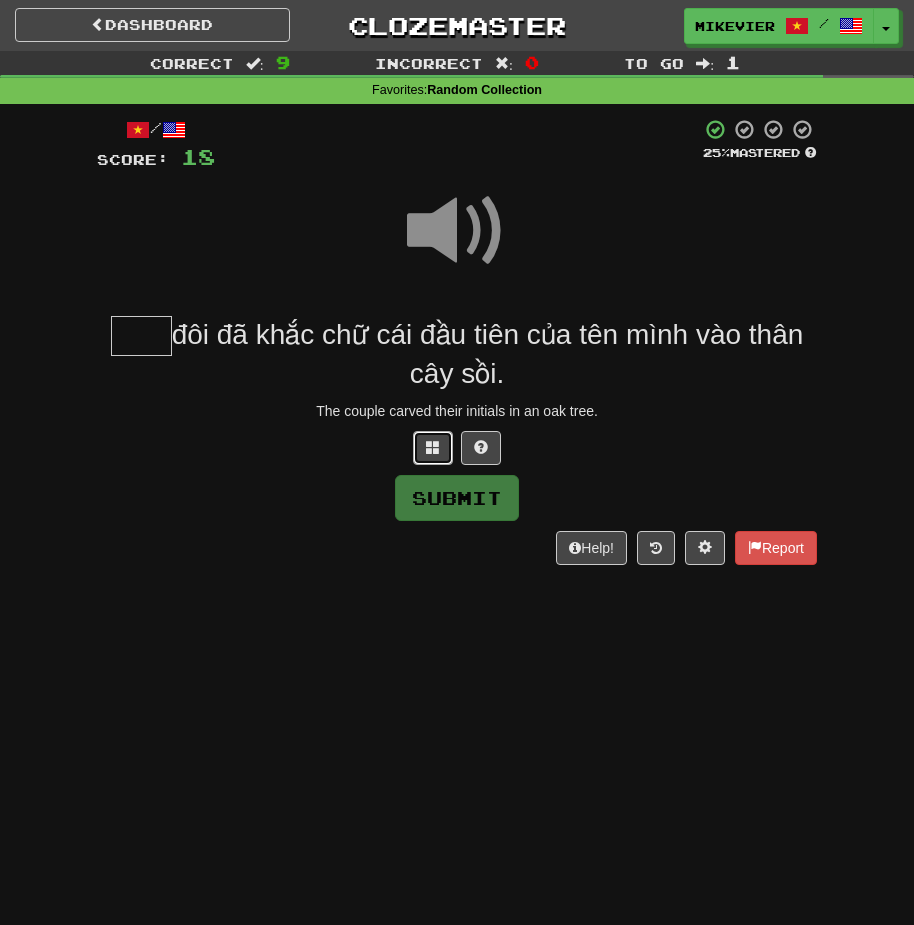 click at bounding box center (433, 447) 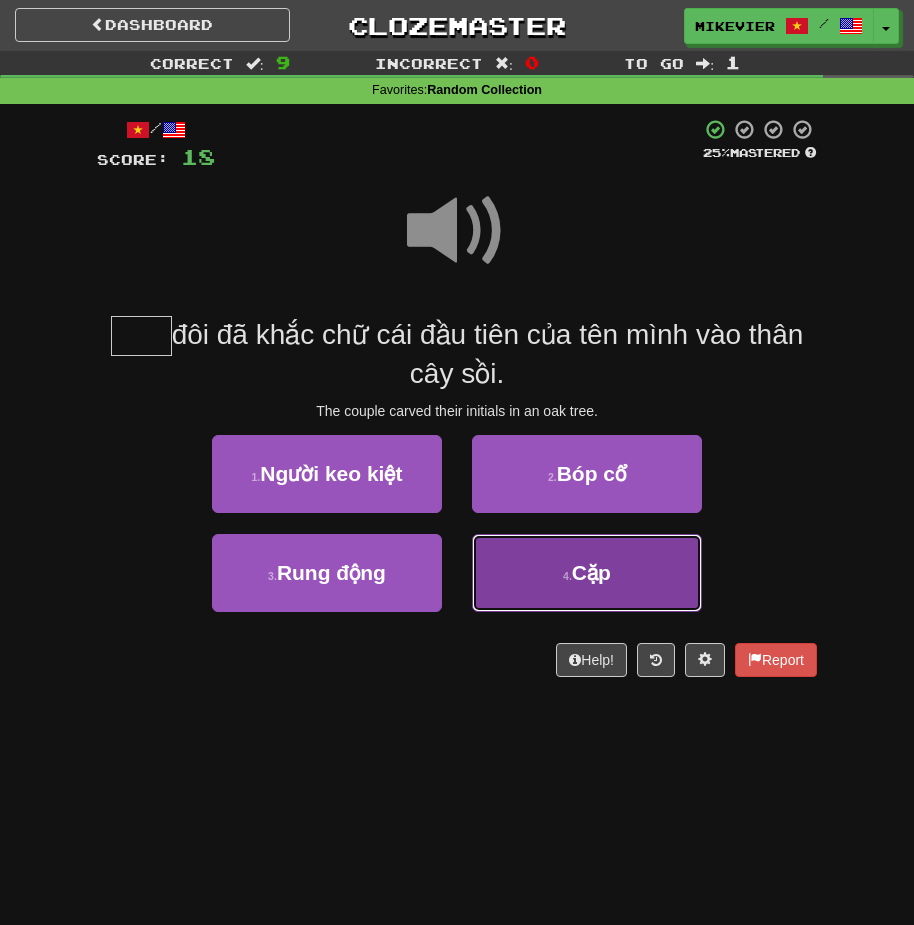 click on "4 ." at bounding box center (567, 576) 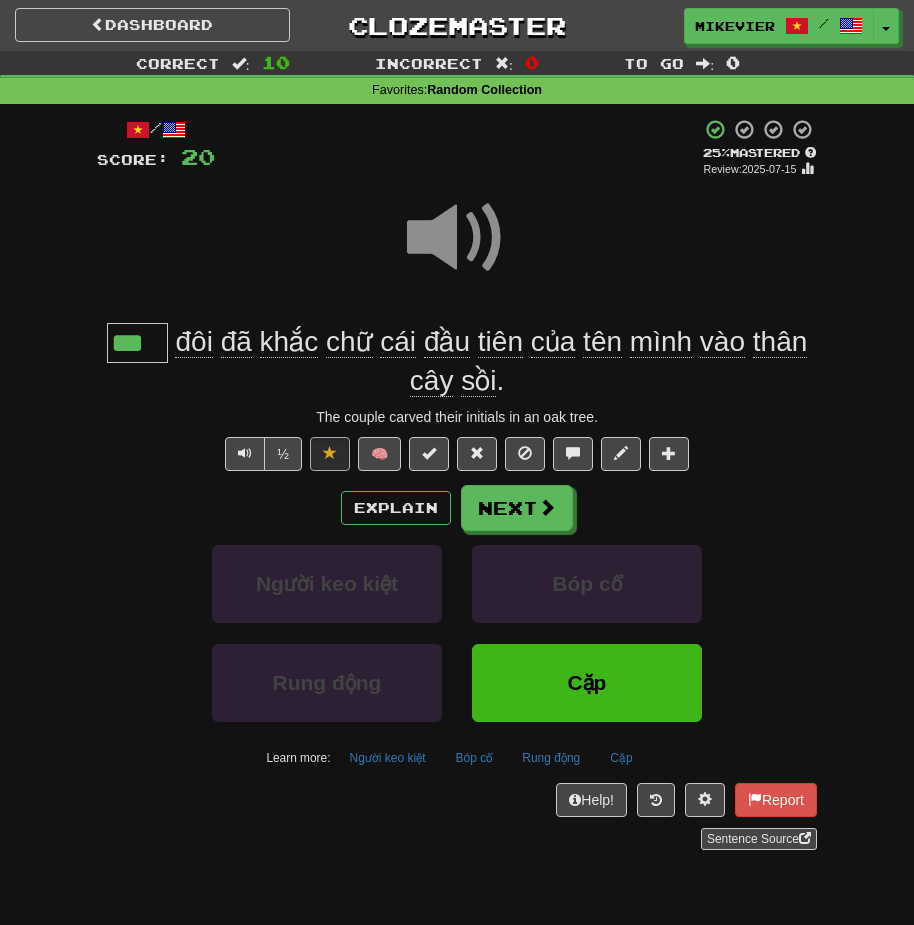 click at bounding box center (457, 238) 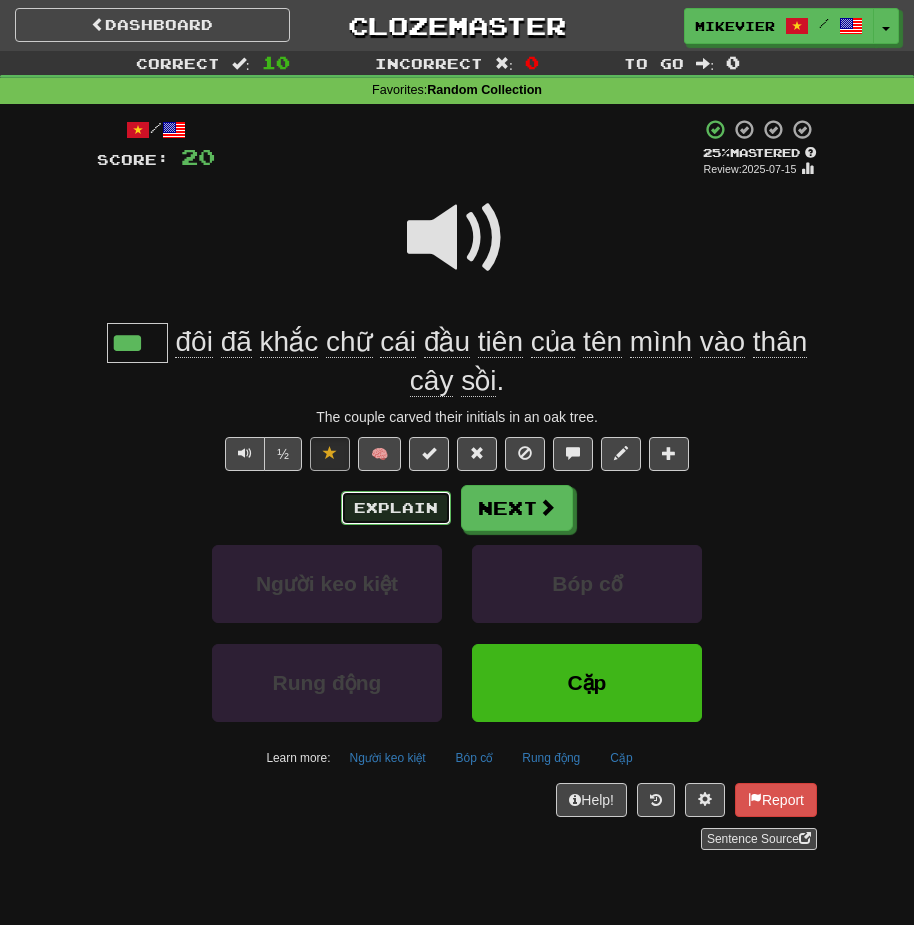 click on "Explain" at bounding box center [396, 508] 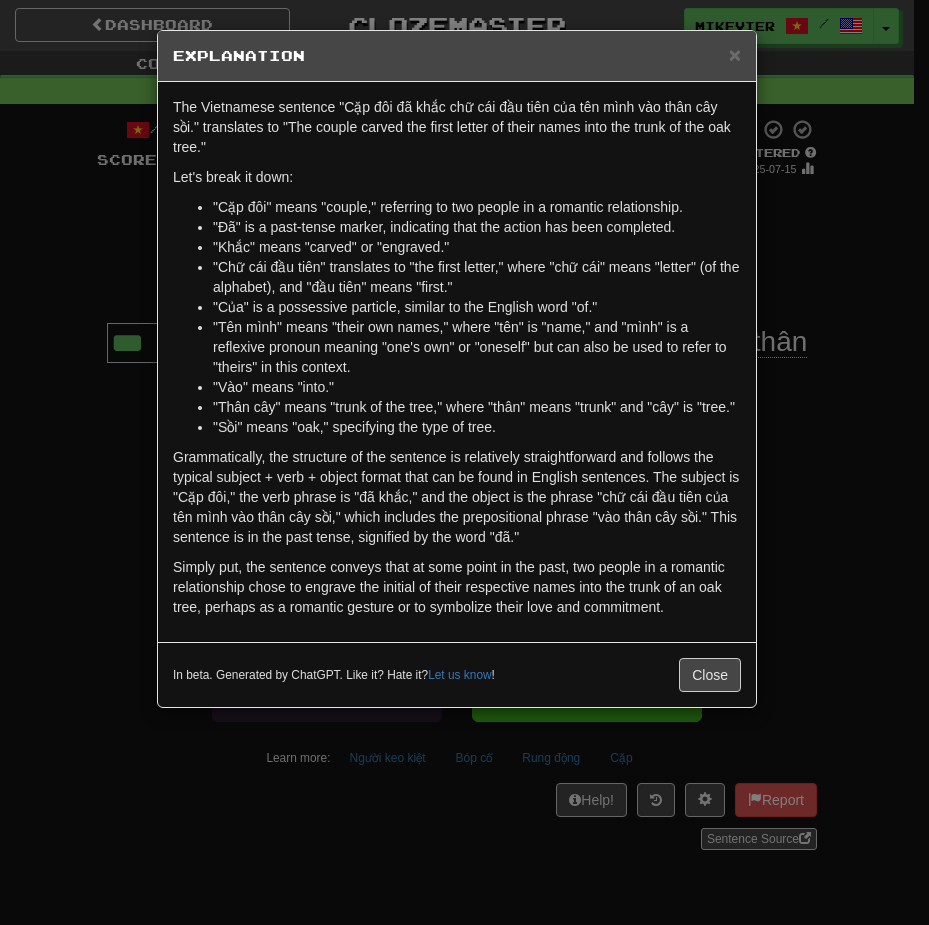 click on "× Explanation The Vietnamese sentence "Cặp đôi đã khắc chữ cái đầu tiên của tên mình vào thân cây sồi." translates to "The couple carved the first letter of their names into the trunk of the oak tree."
Let's break it down:
"Cặp đôi" means "couple," referring to two people in a romantic relationship.
"Đã" is a past-tense marker, indicating that the action has been completed.
"Khắc" means "carved" or "engraved."
"Chữ cái đầu tiên" translates to "the first letter," where "chữ cái" means "letter" (of the alphabet), and "đầu tiên" means "first."
"Của" is a possessive particle, similar to the English word "of."
"Tên mình" means "their own names," where "tên" is "name," and "mình" is a reflexive pronoun meaning "one's own" or "oneself" but can also be used to refer to "theirs" in this context.
"Vào" means "into."
"Thân cây" means "trunk of the tree," where "thân" means "trunk" and "cây" is "tree."
Let us know ! Close" at bounding box center [464, 462] 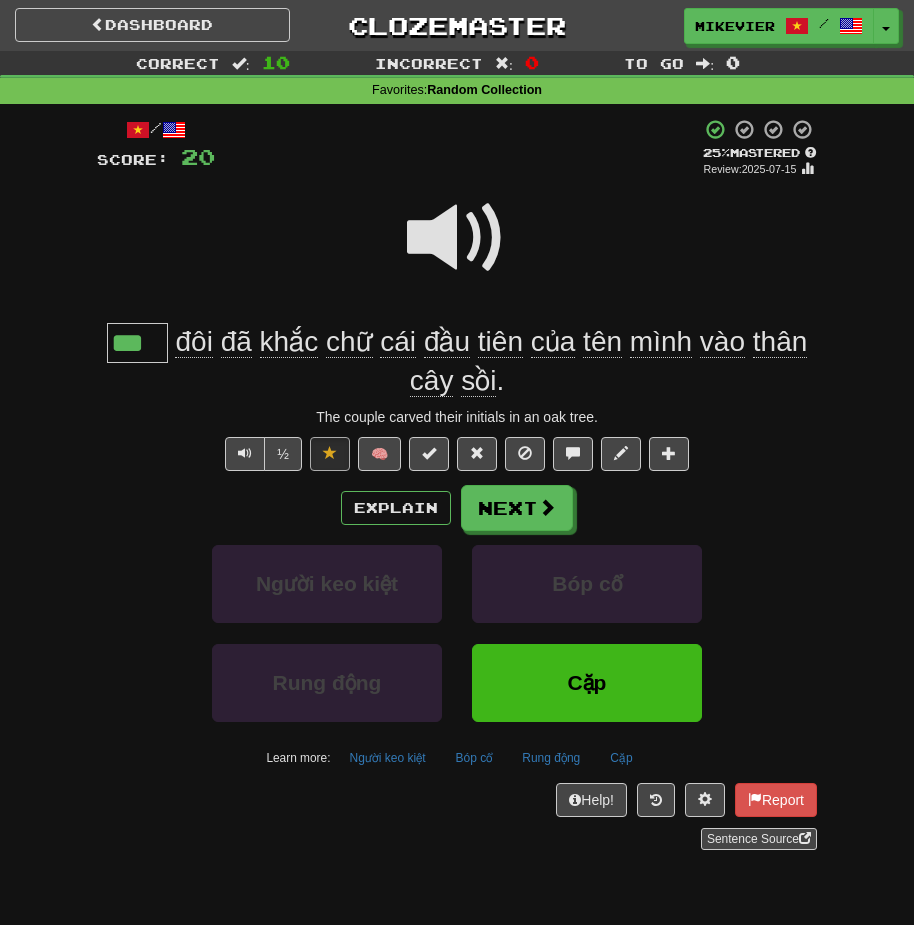 click at bounding box center [457, 251] 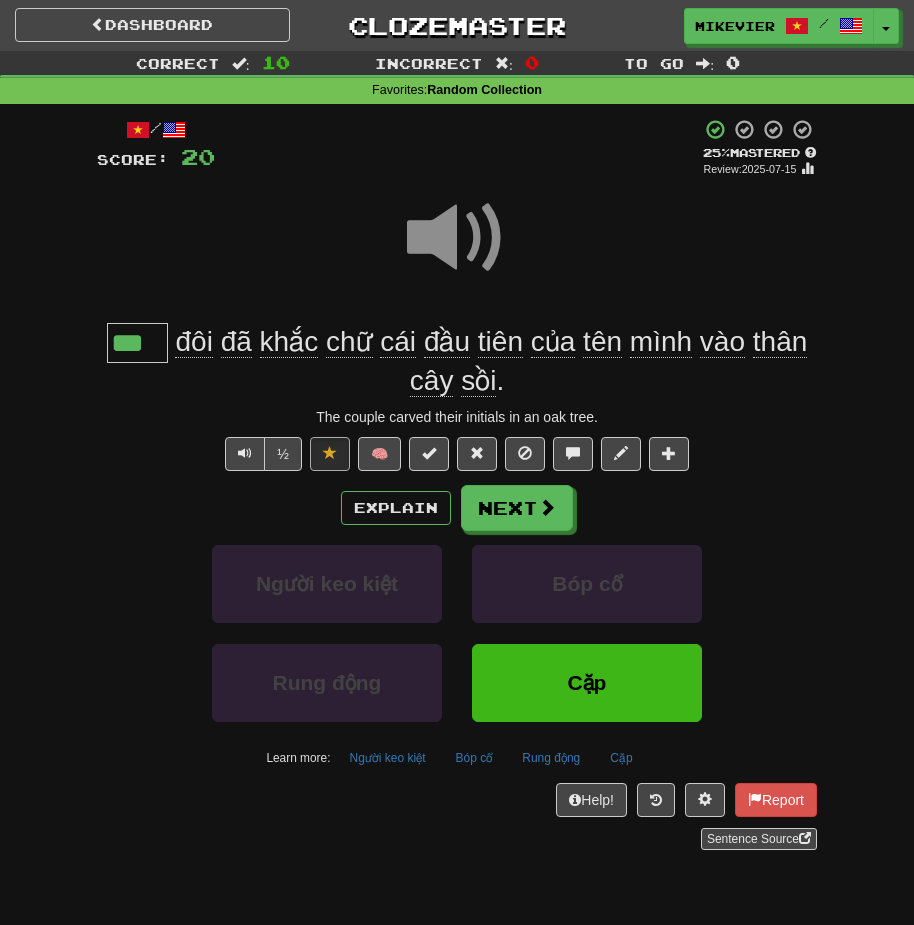 click at bounding box center (457, 238) 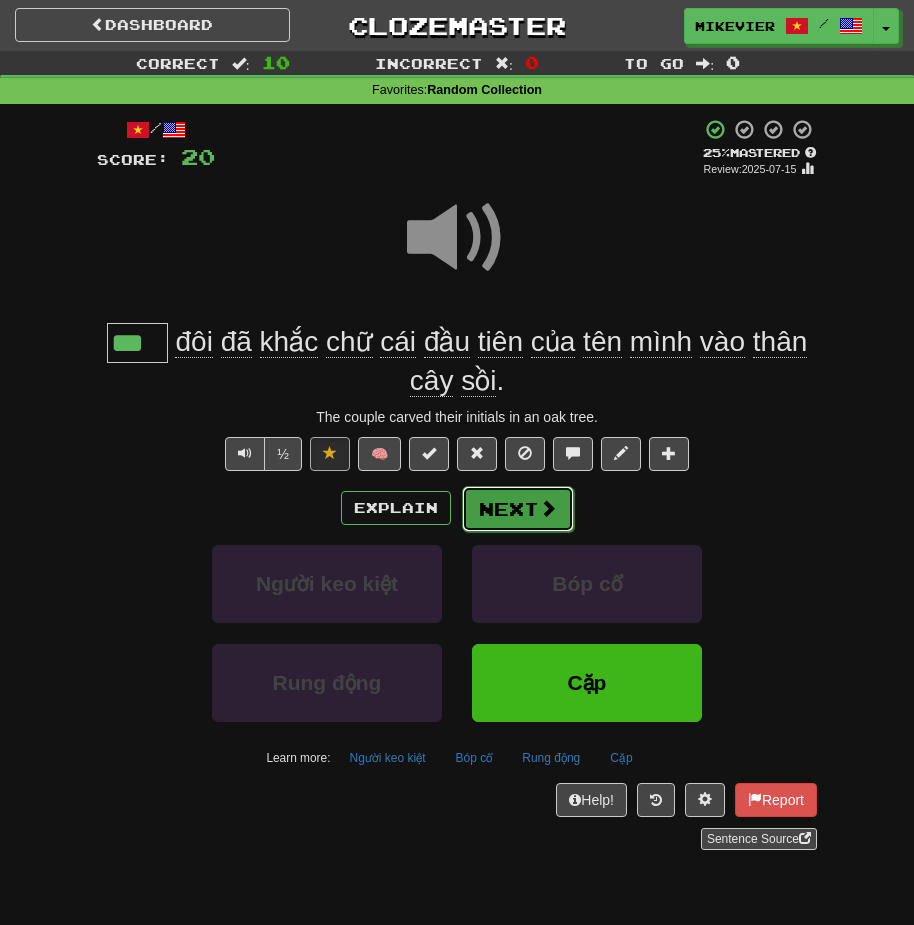 click on "Next" at bounding box center [518, 509] 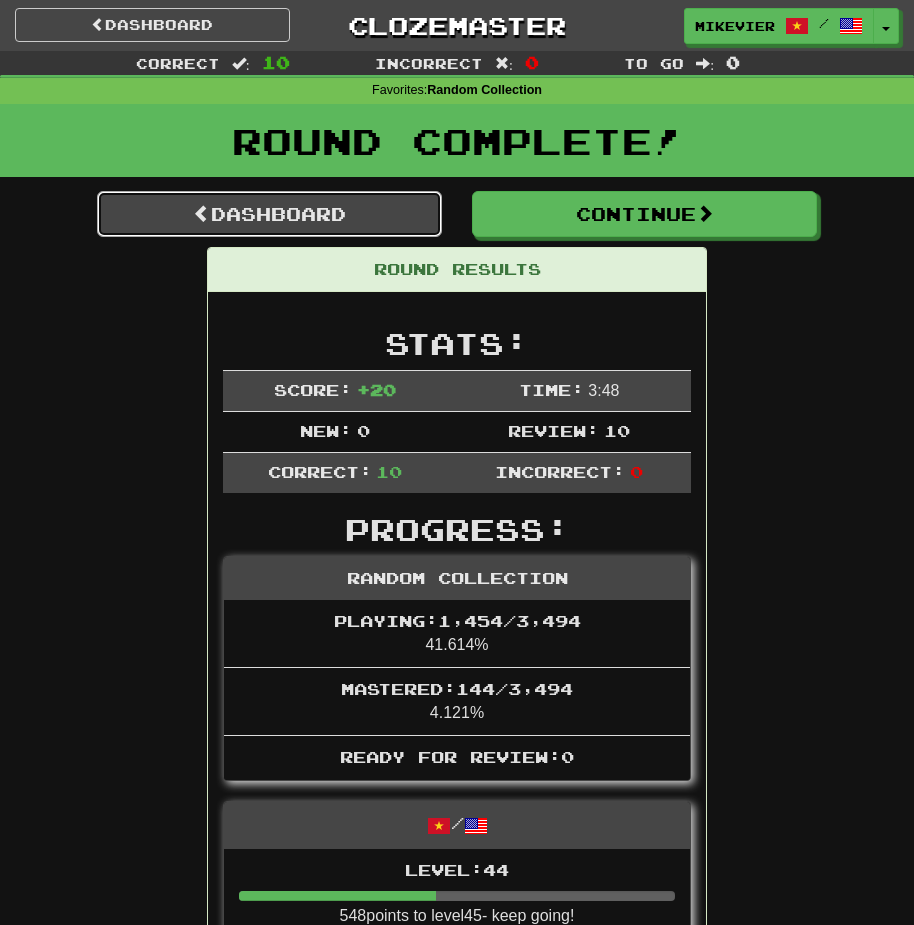 click on "Dashboard" at bounding box center [269, 214] 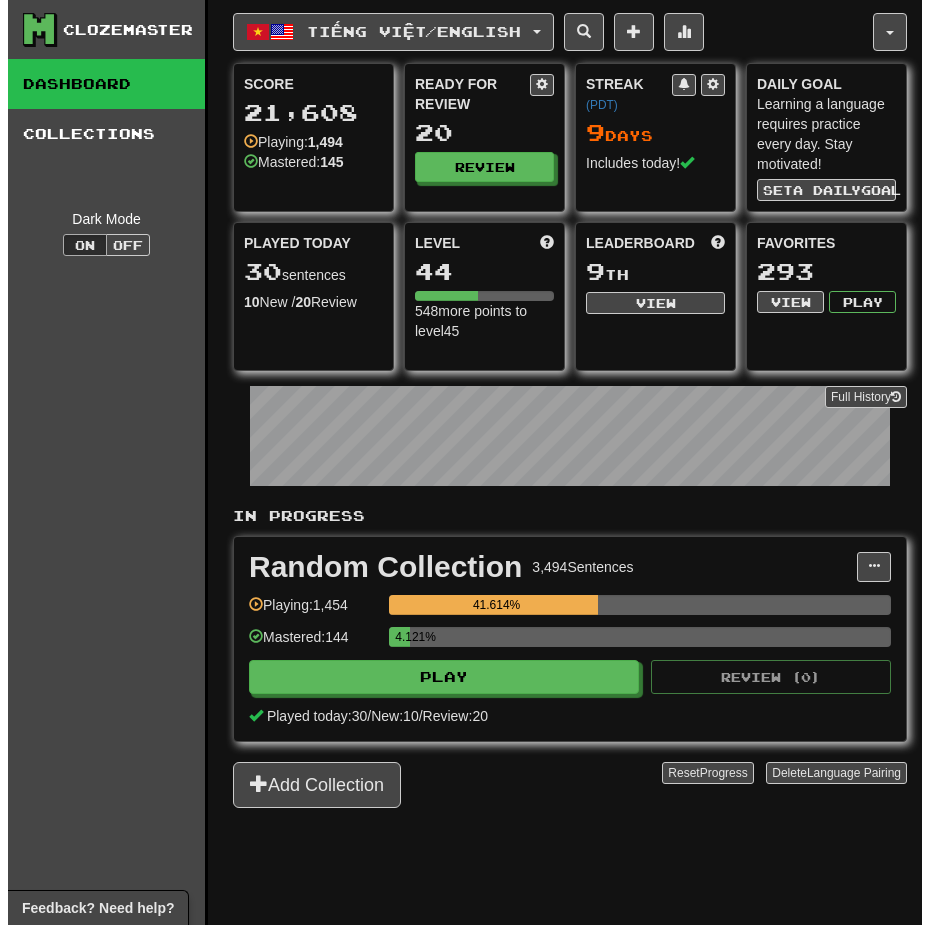 scroll, scrollTop: 0, scrollLeft: 0, axis: both 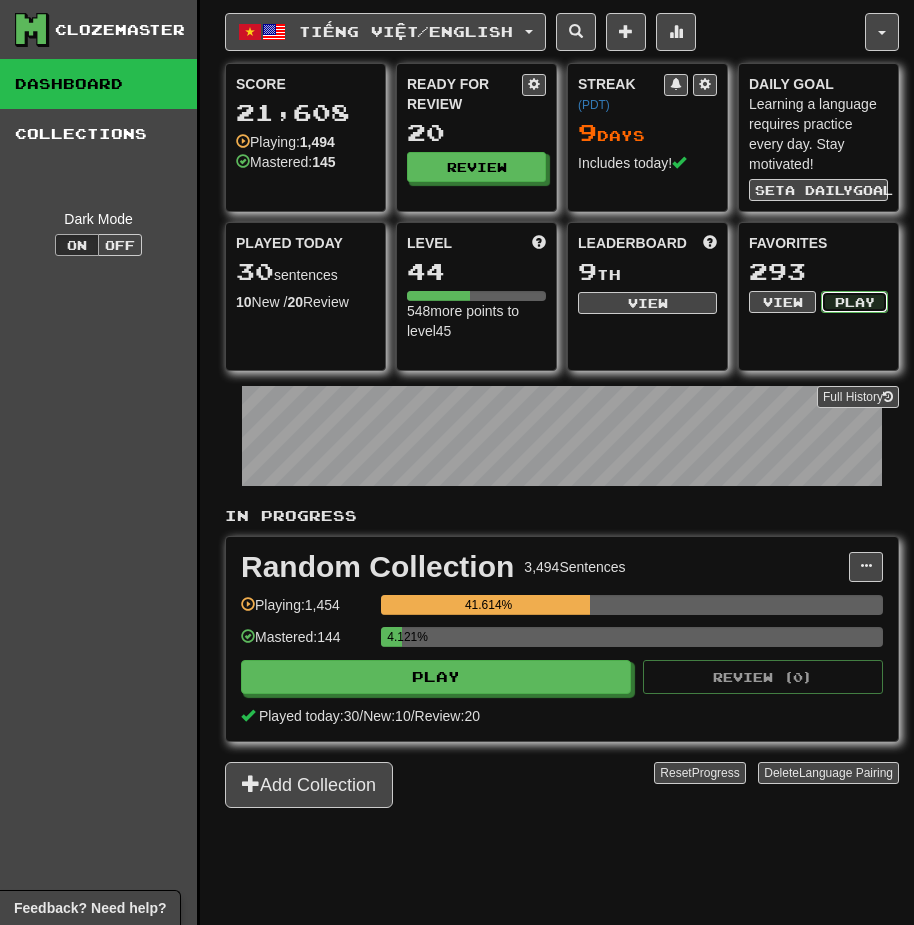 click on "Play" at bounding box center [854, 302] 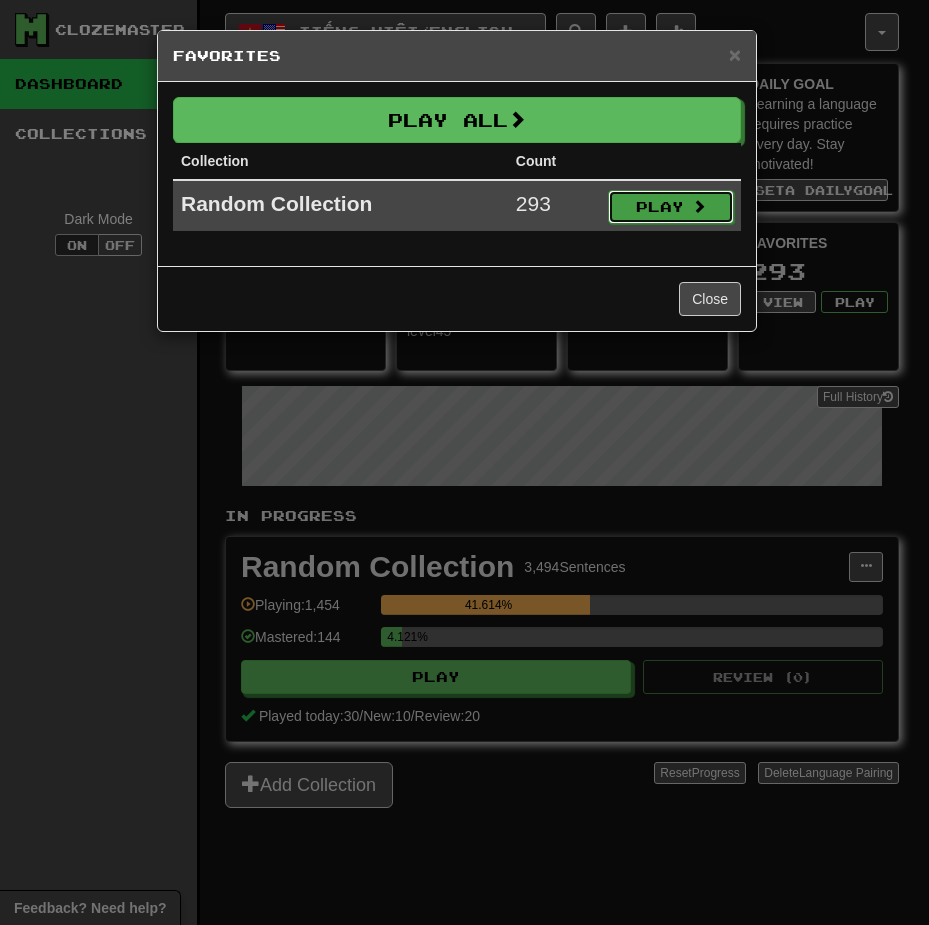 click on "Play" at bounding box center (671, 207) 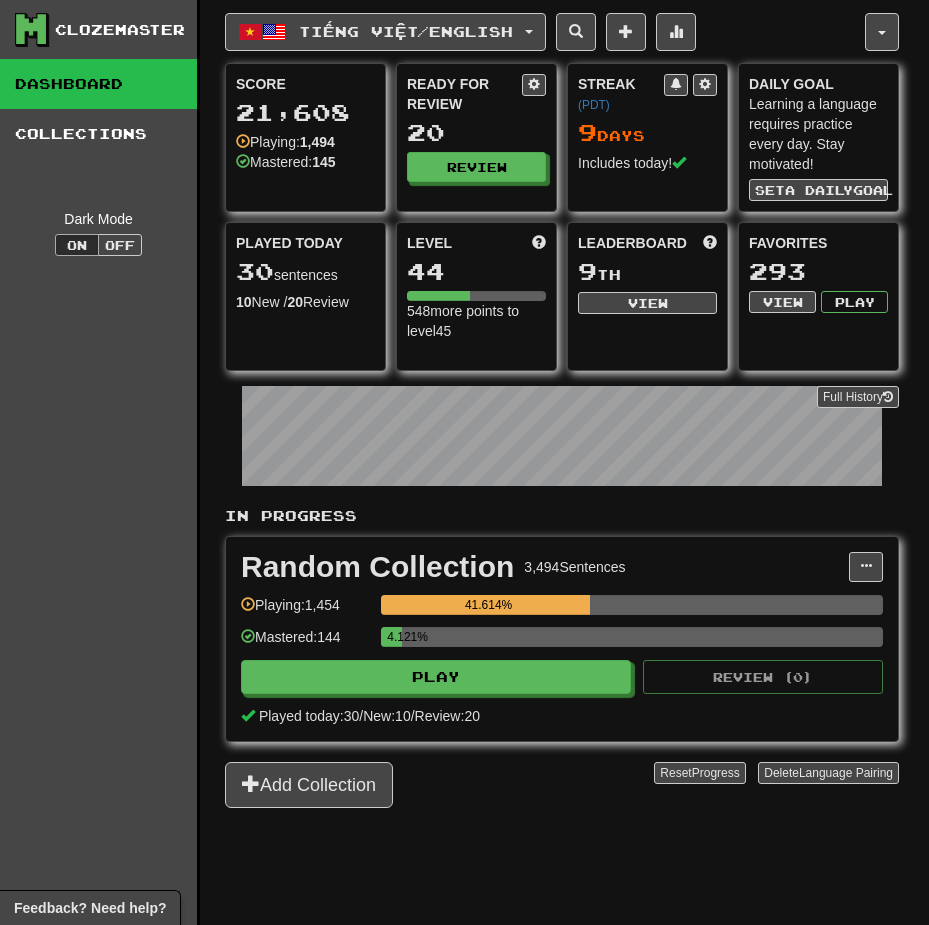 select on "**" 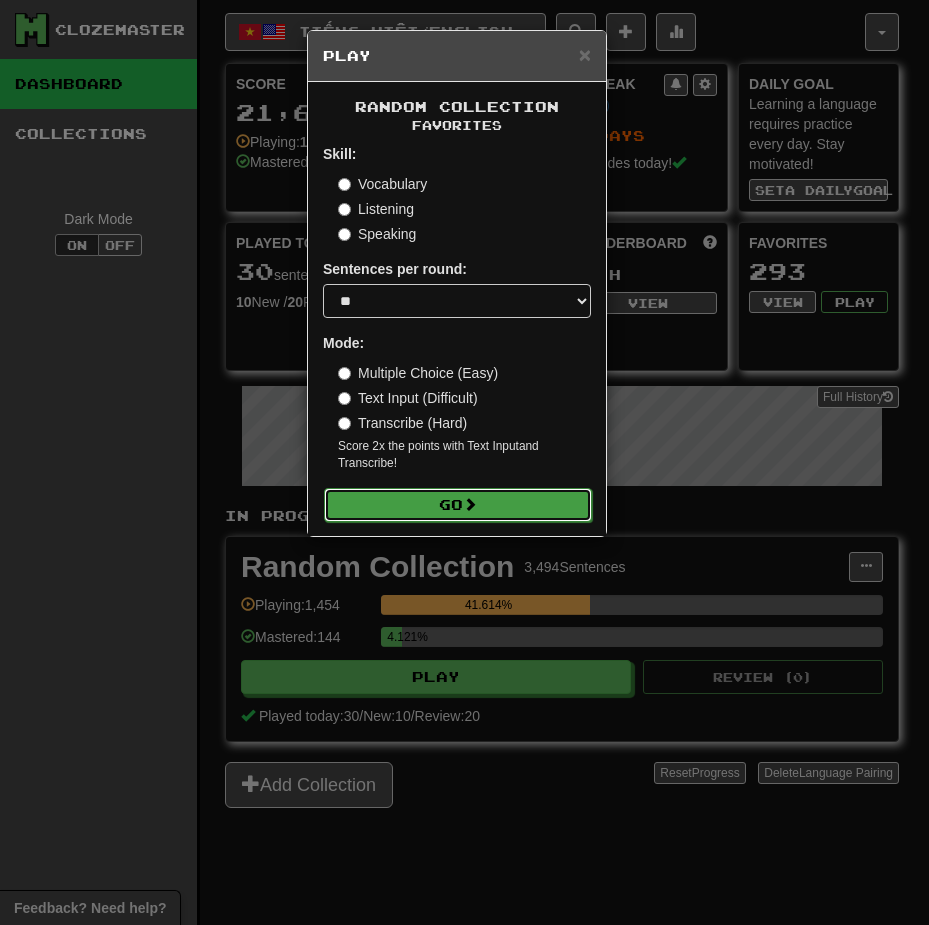 click on "Go" at bounding box center [458, 505] 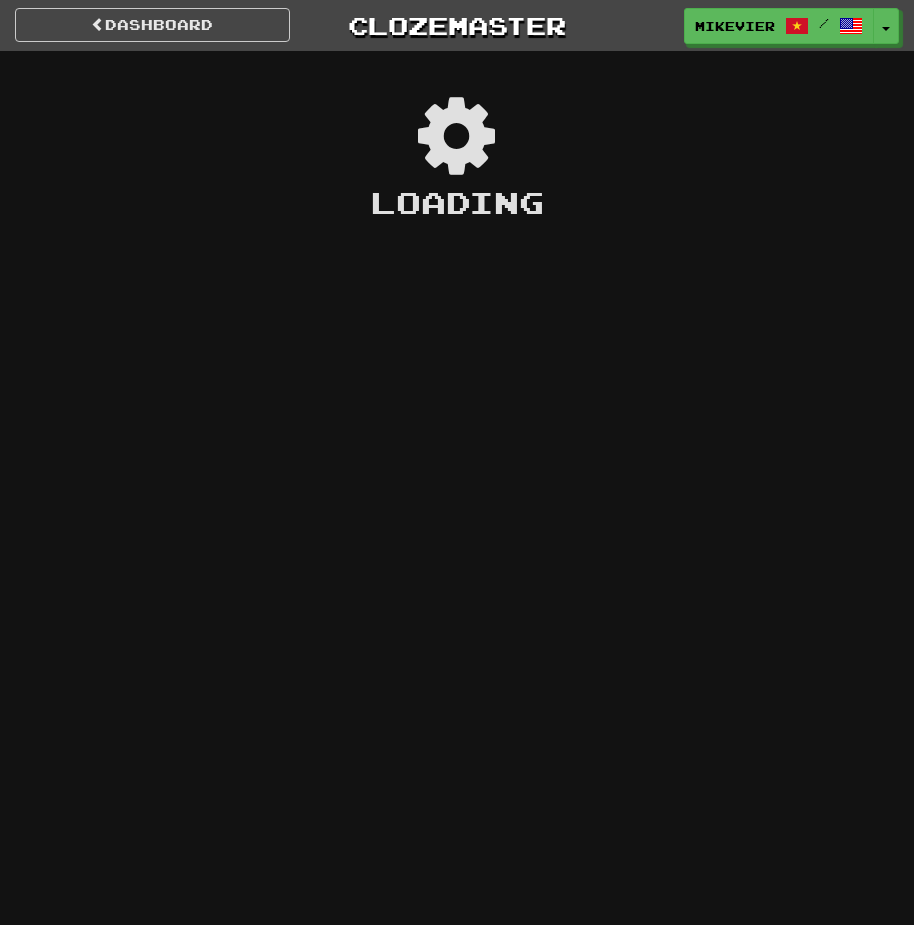 scroll, scrollTop: 0, scrollLeft: 0, axis: both 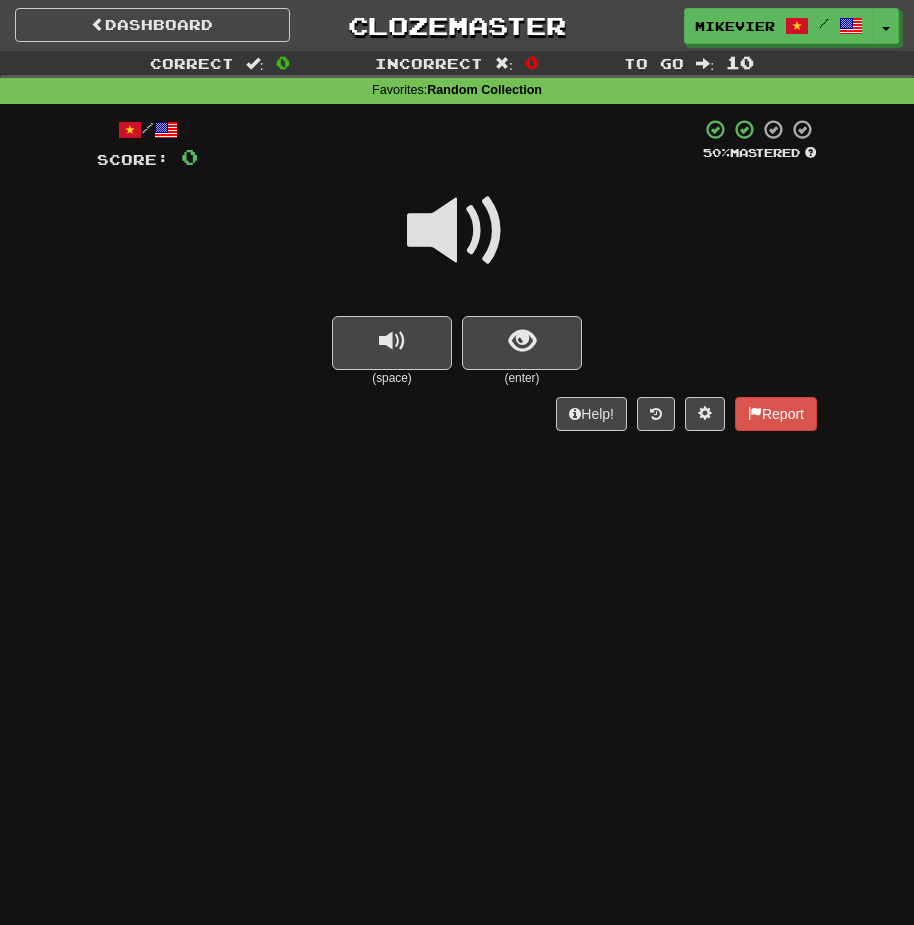 click at bounding box center [457, 231] 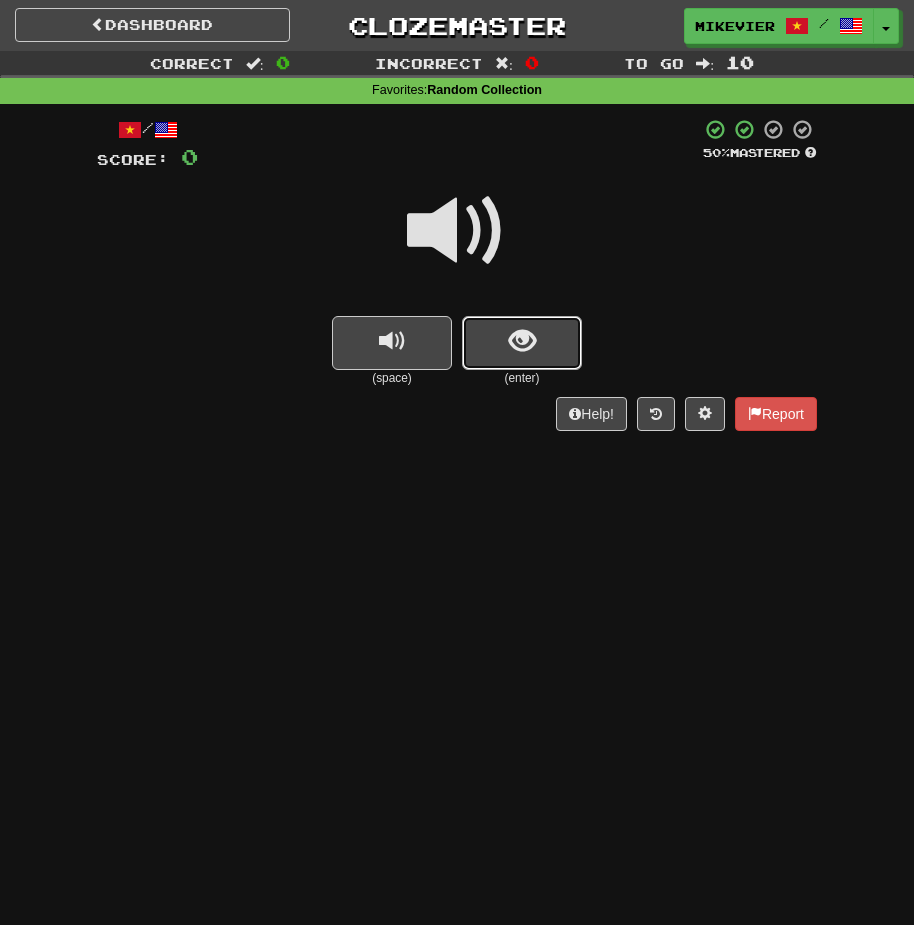 click at bounding box center (522, 343) 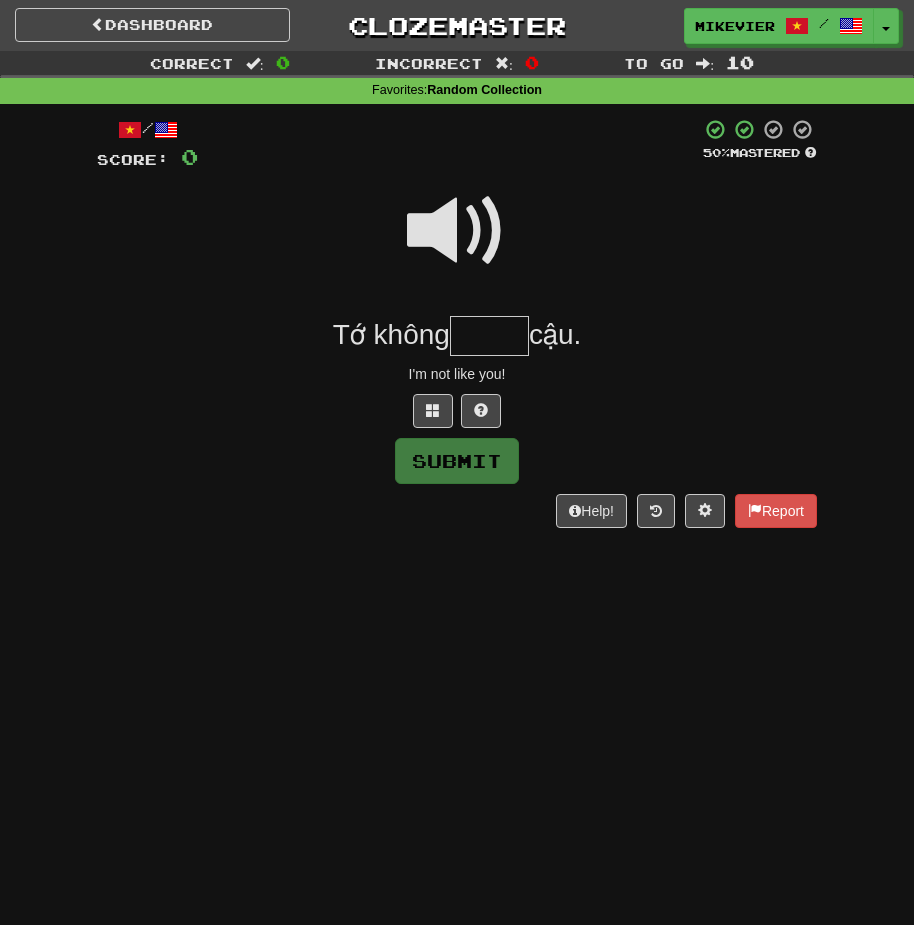 click at bounding box center [457, 231] 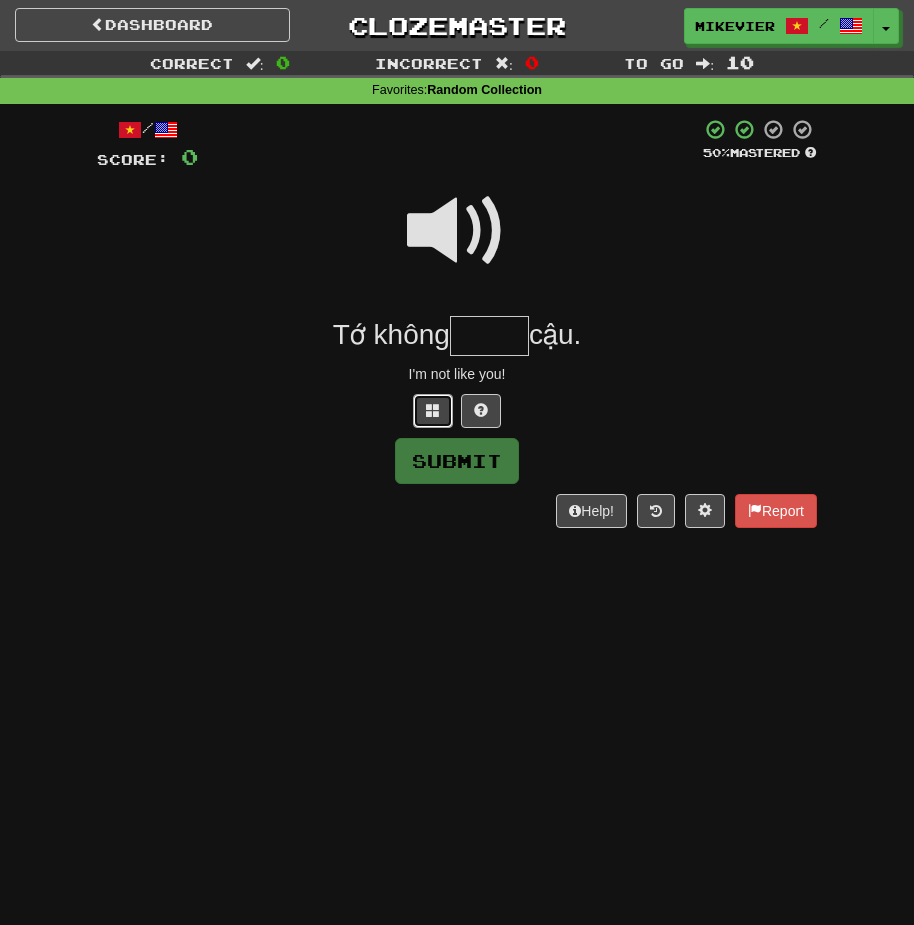 click at bounding box center (433, 411) 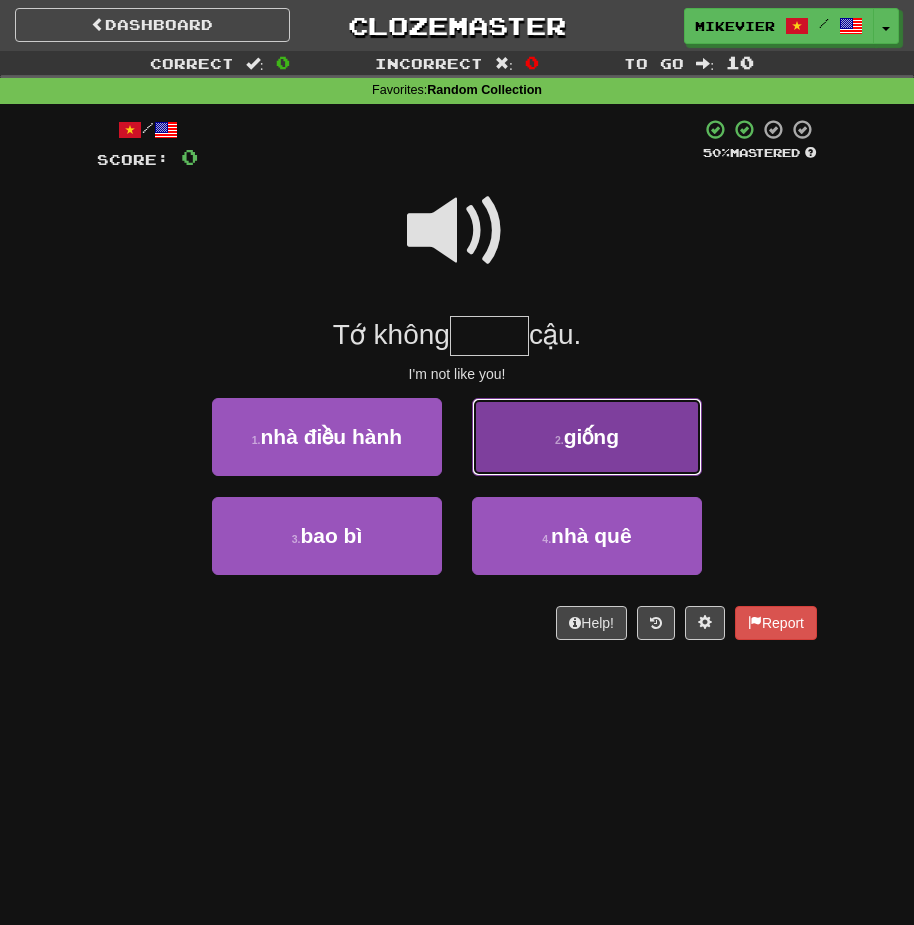click on "2 .  giống" at bounding box center (587, 437) 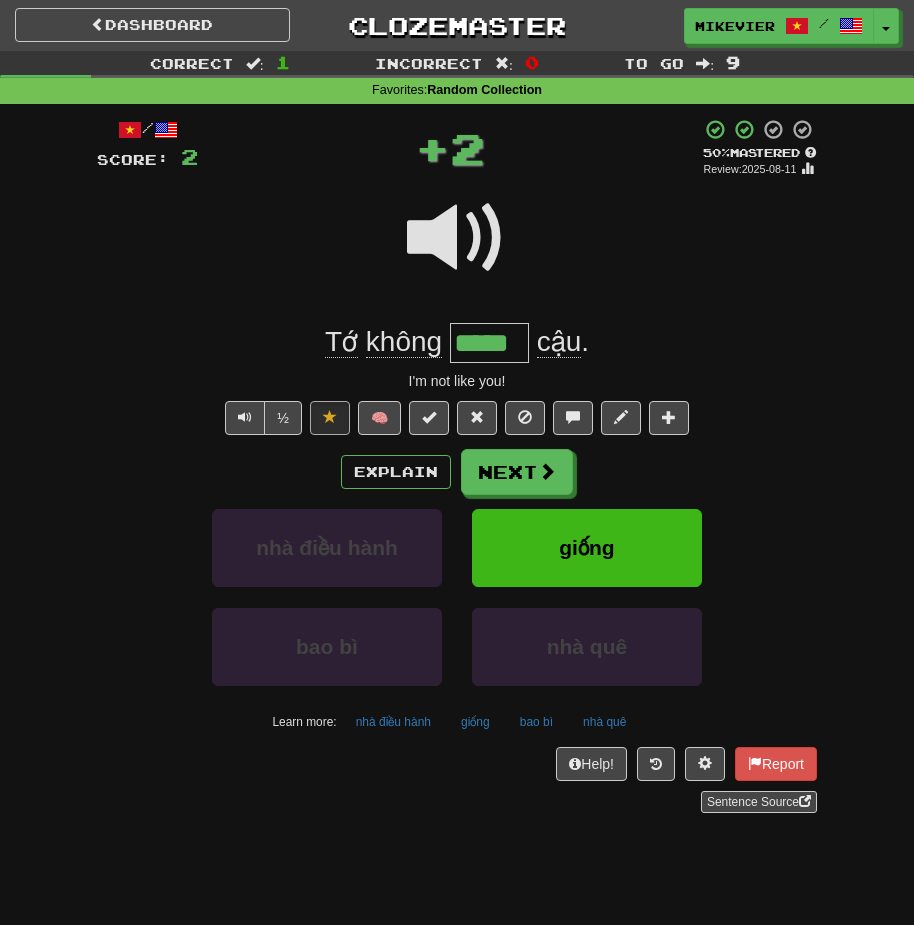 click at bounding box center (457, 238) 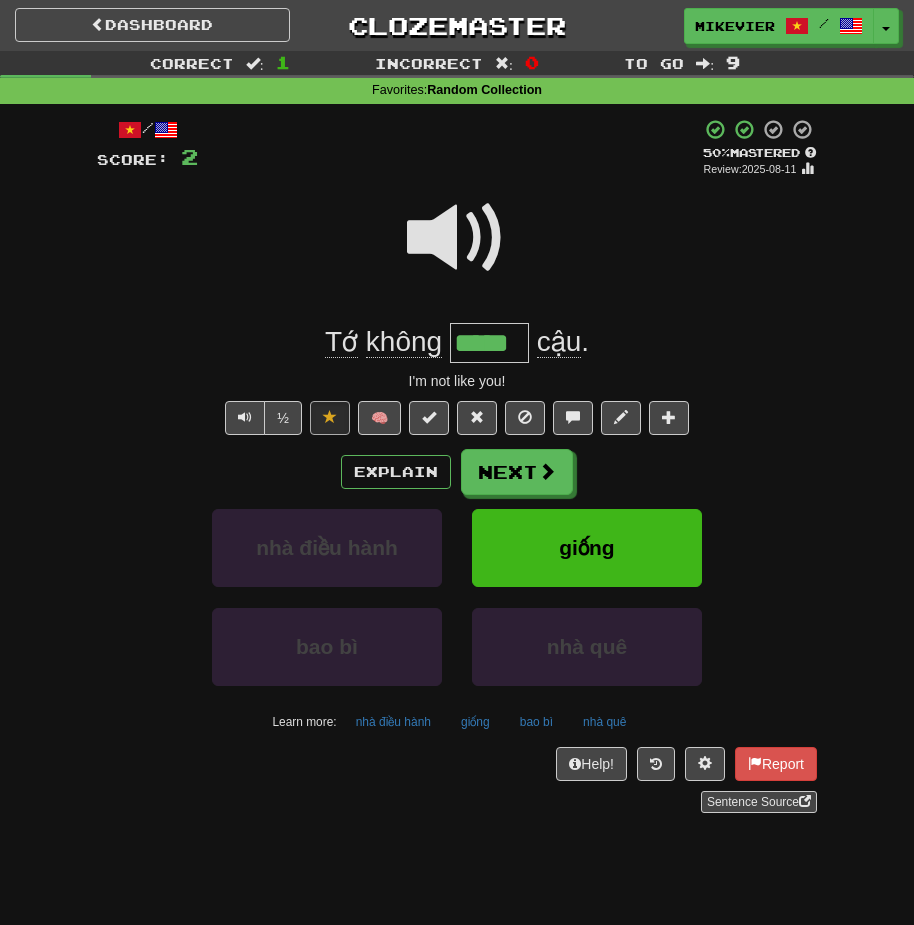 click at bounding box center [457, 238] 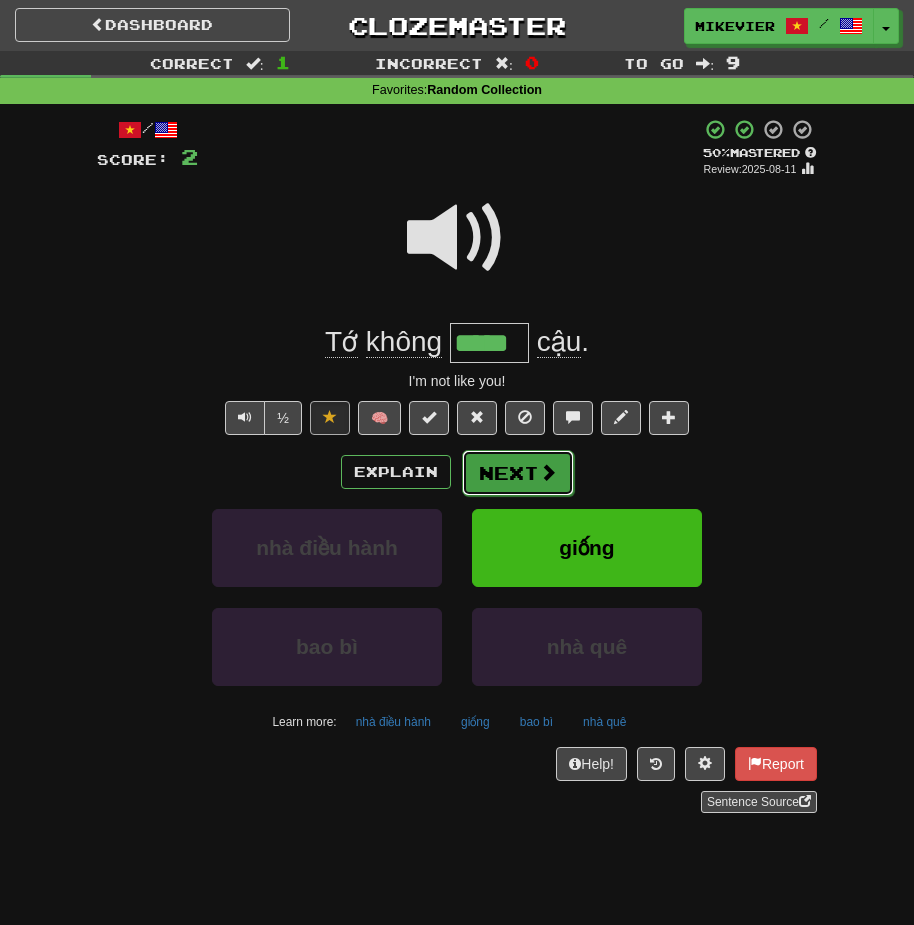 click on "Next" at bounding box center [518, 473] 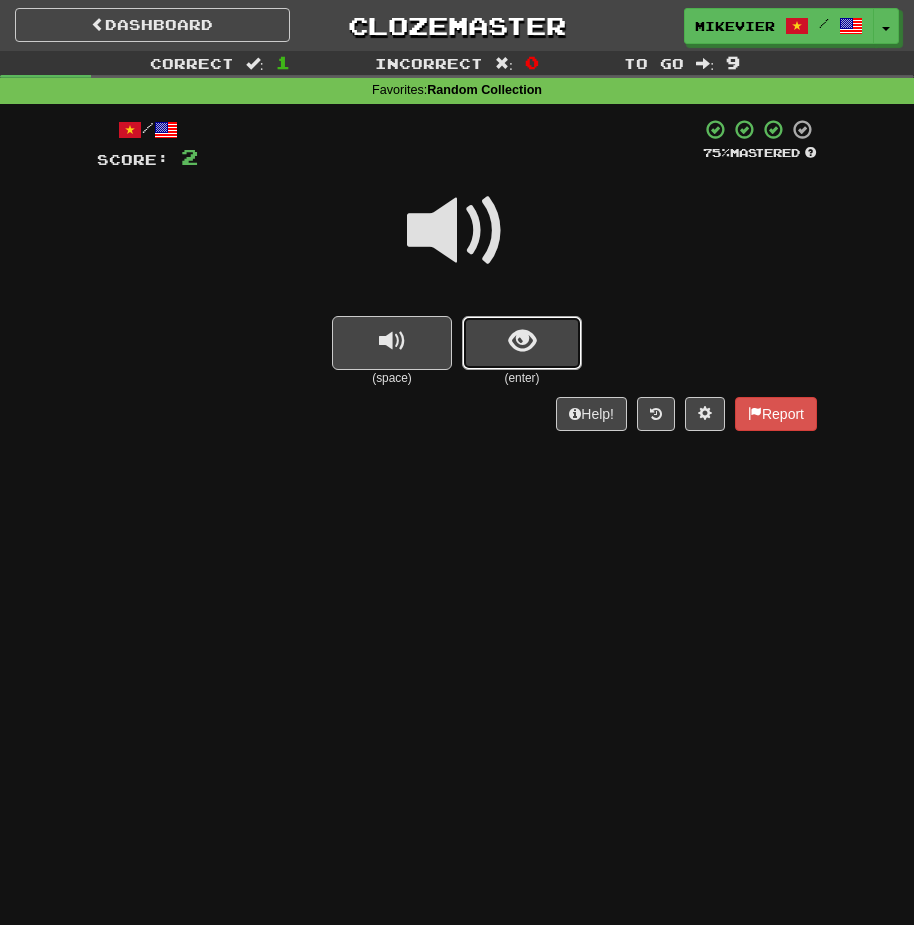 click at bounding box center [522, 341] 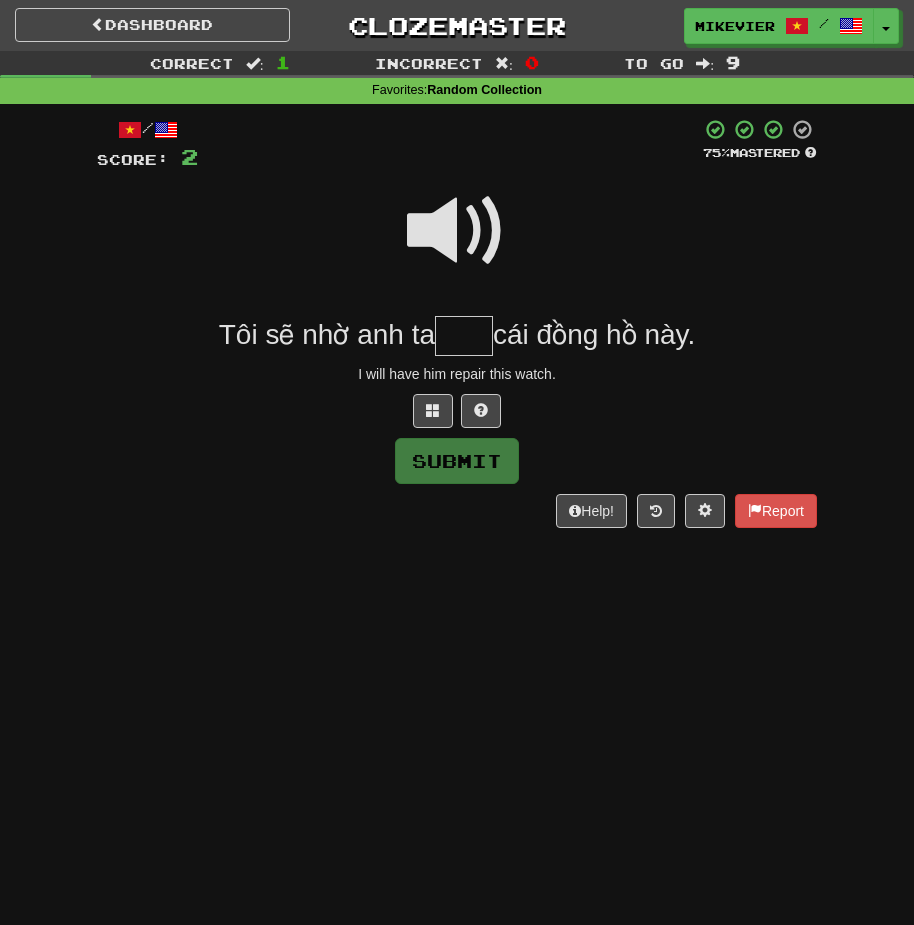 click at bounding box center [457, 231] 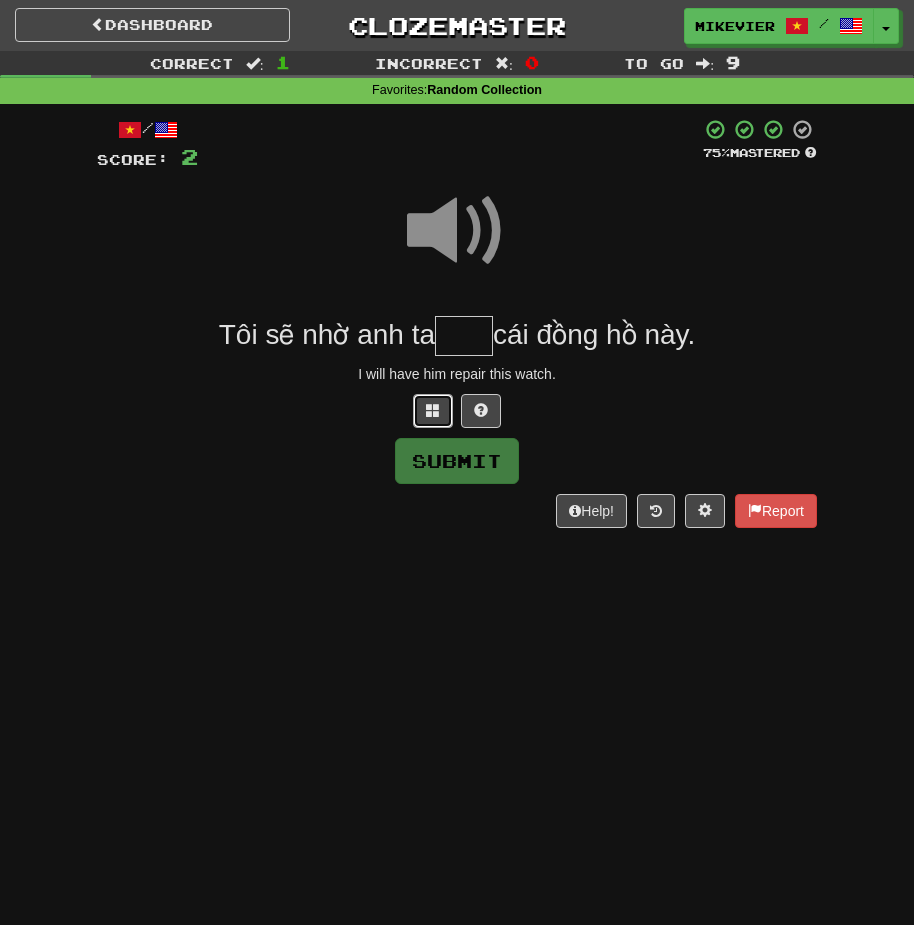 click at bounding box center (433, 411) 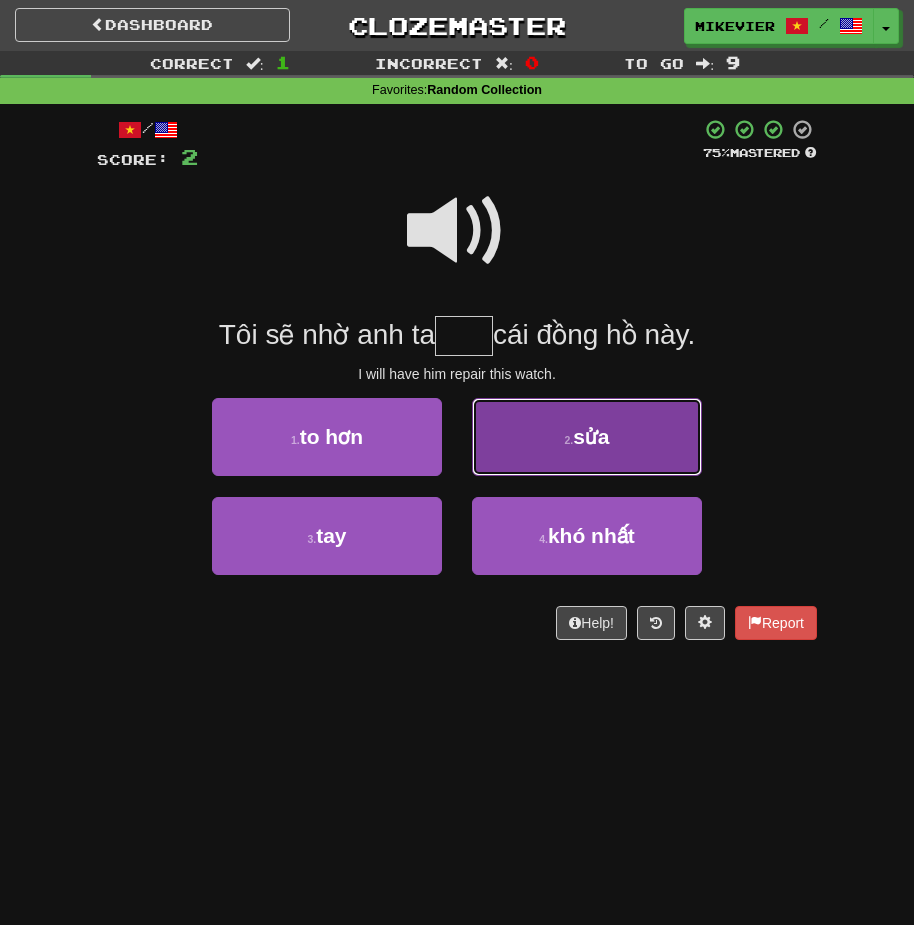 click on "2 .  sửa" at bounding box center [587, 437] 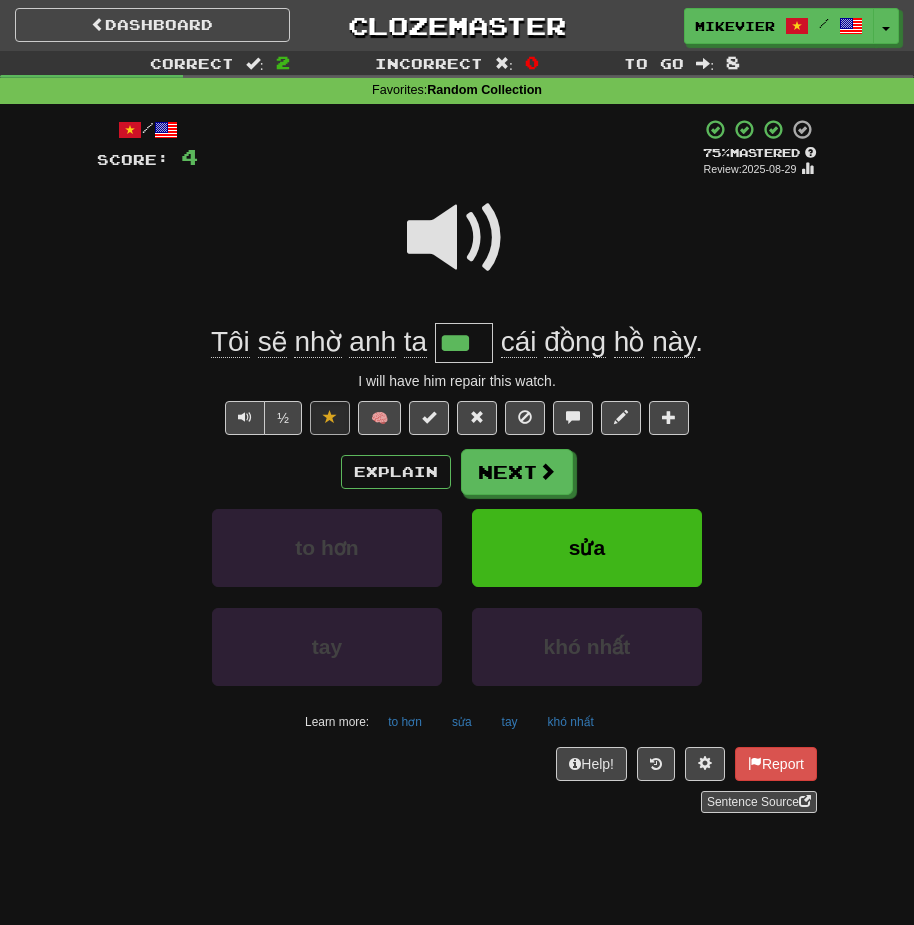 click at bounding box center [457, 238] 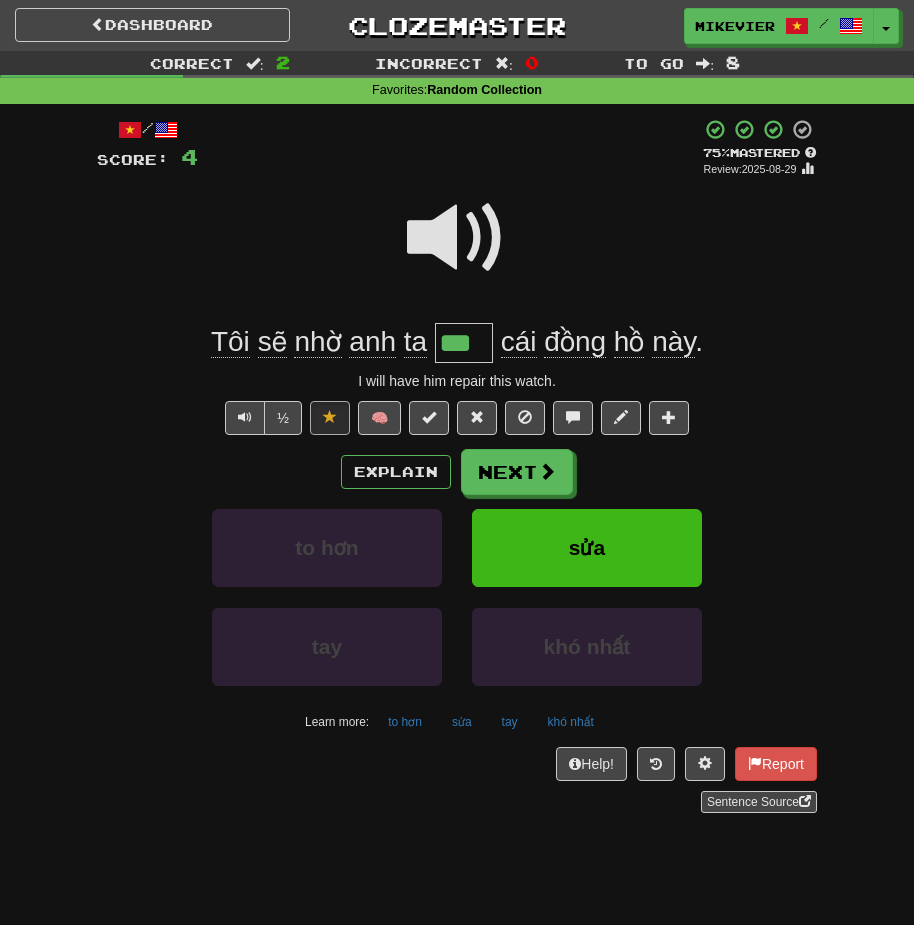 click at bounding box center [457, 238] 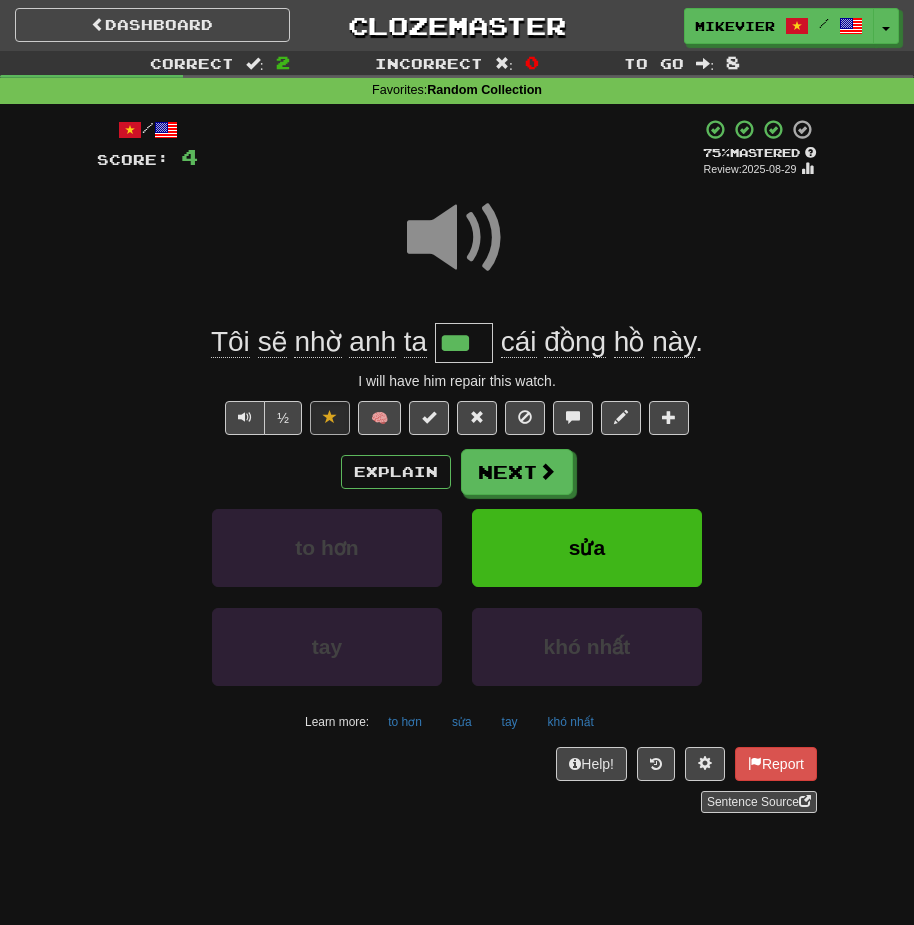 click at bounding box center (457, 238) 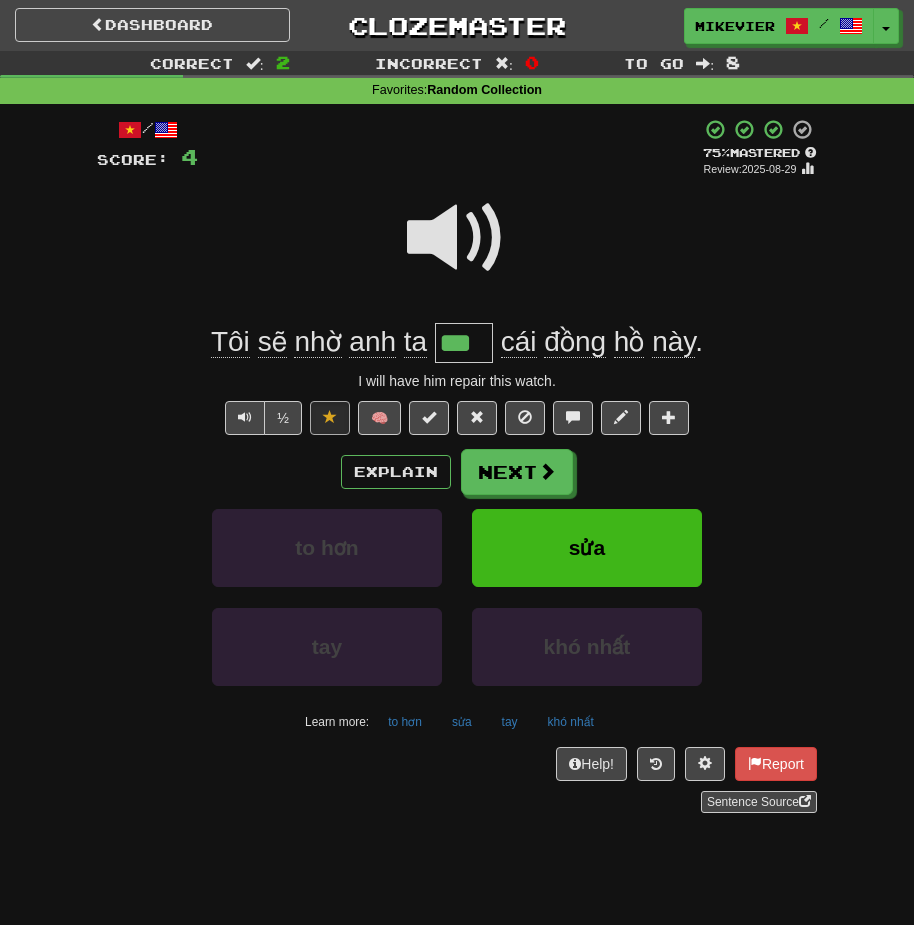 click at bounding box center [457, 238] 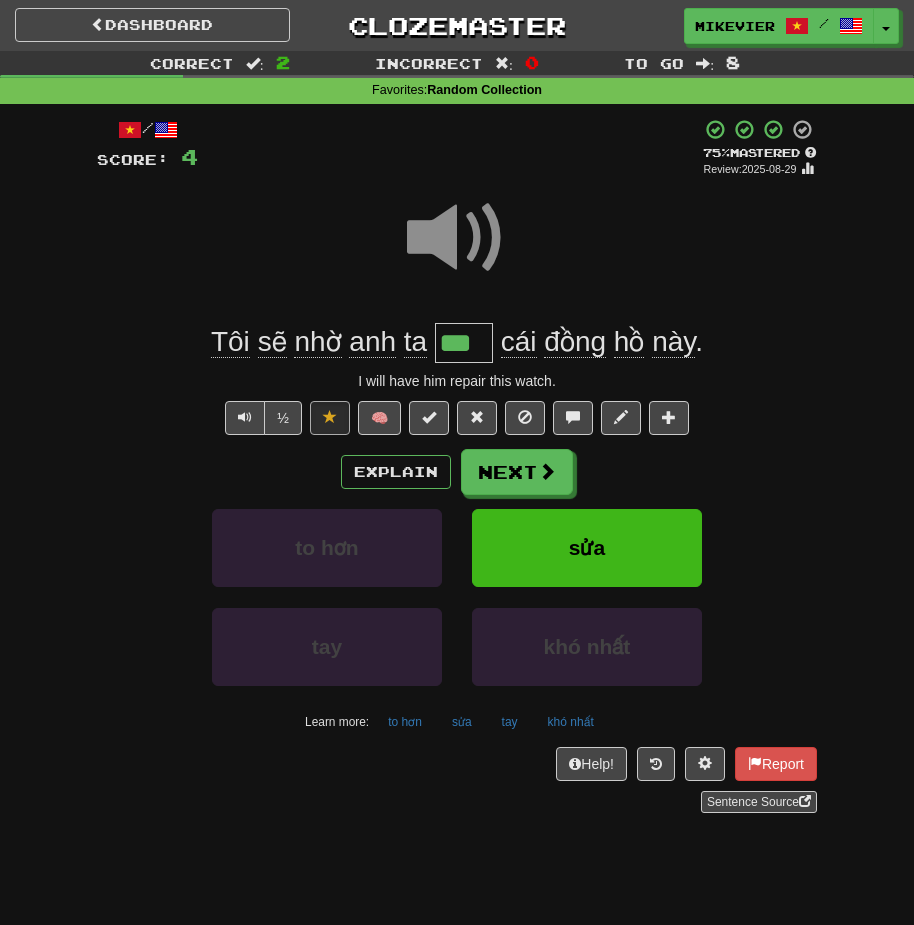 click at bounding box center (457, 238) 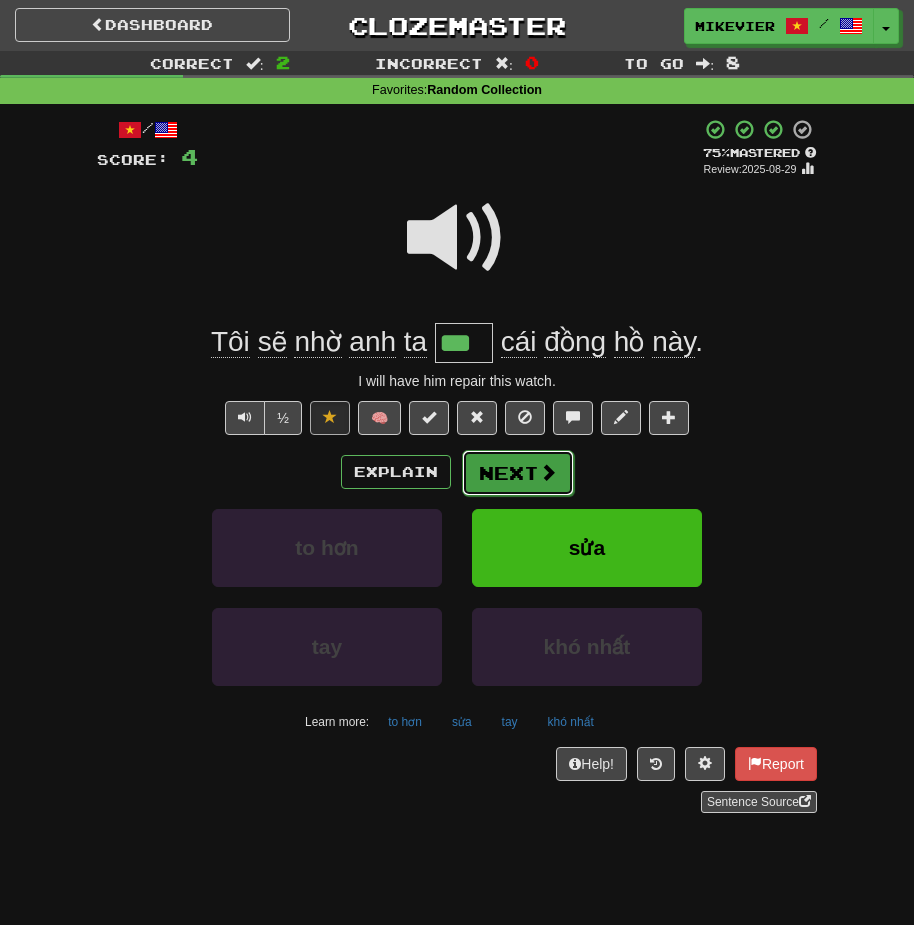 click on "Next" at bounding box center [518, 473] 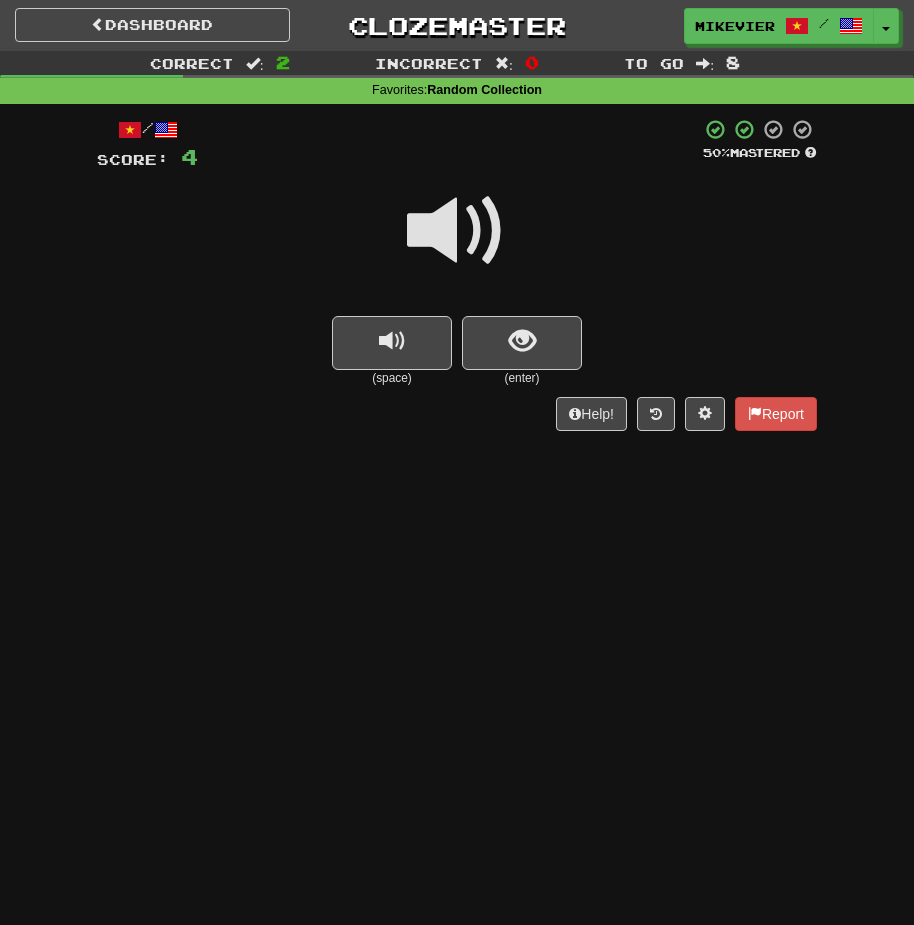 click at bounding box center (457, 231) 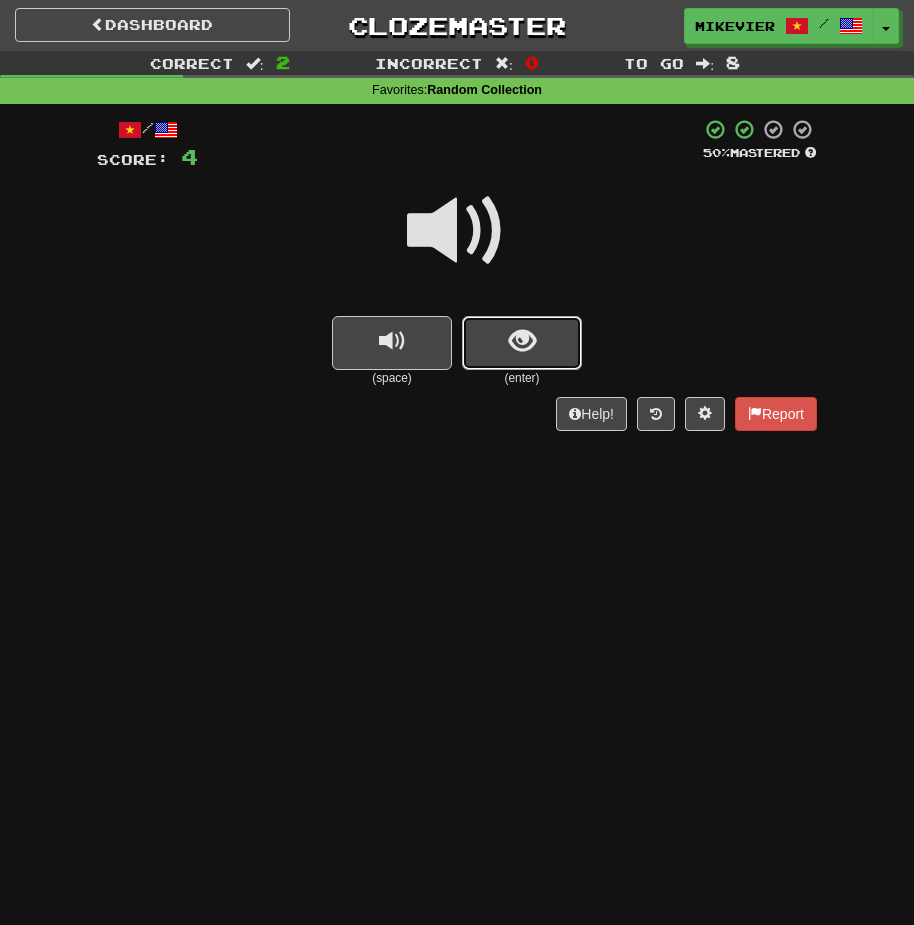 click at bounding box center [522, 341] 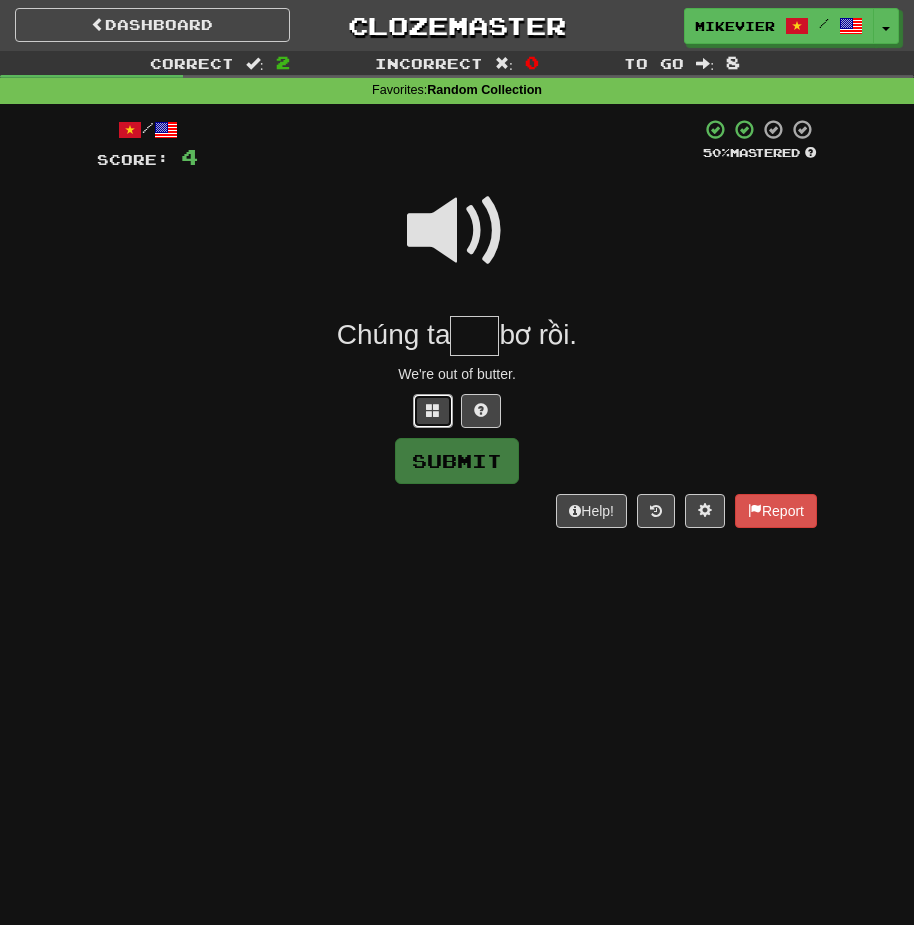 click at bounding box center [433, 411] 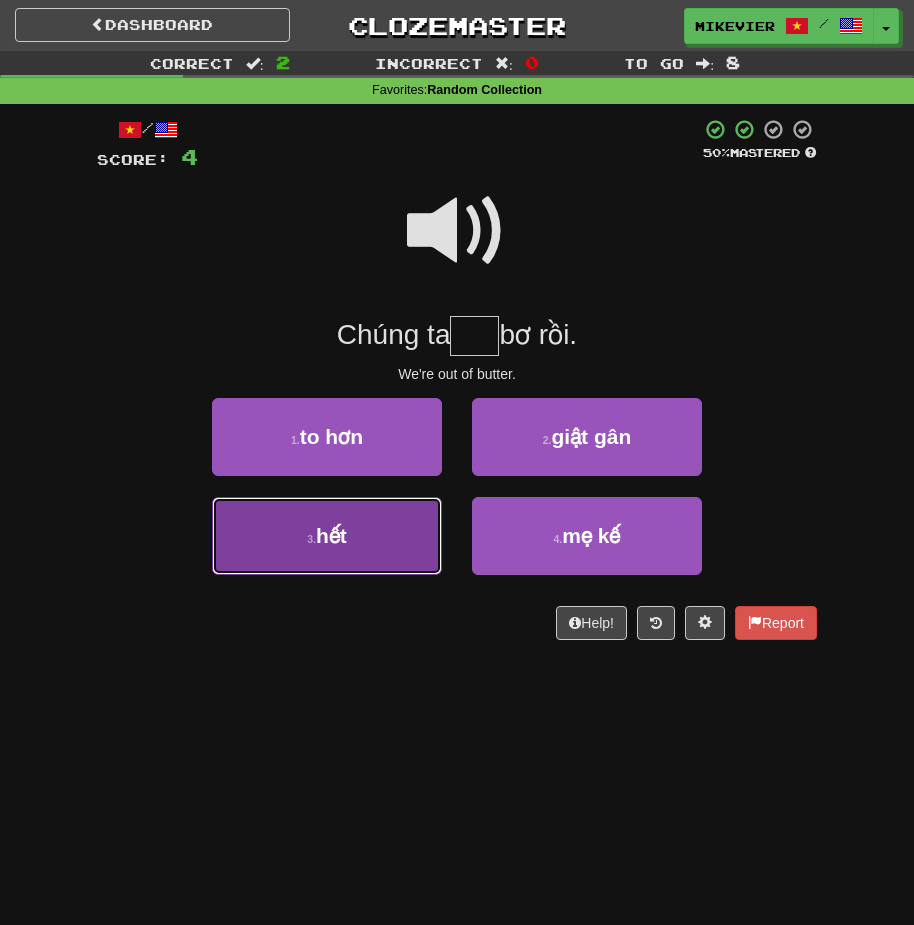 click on "3 .  hết" at bounding box center (327, 536) 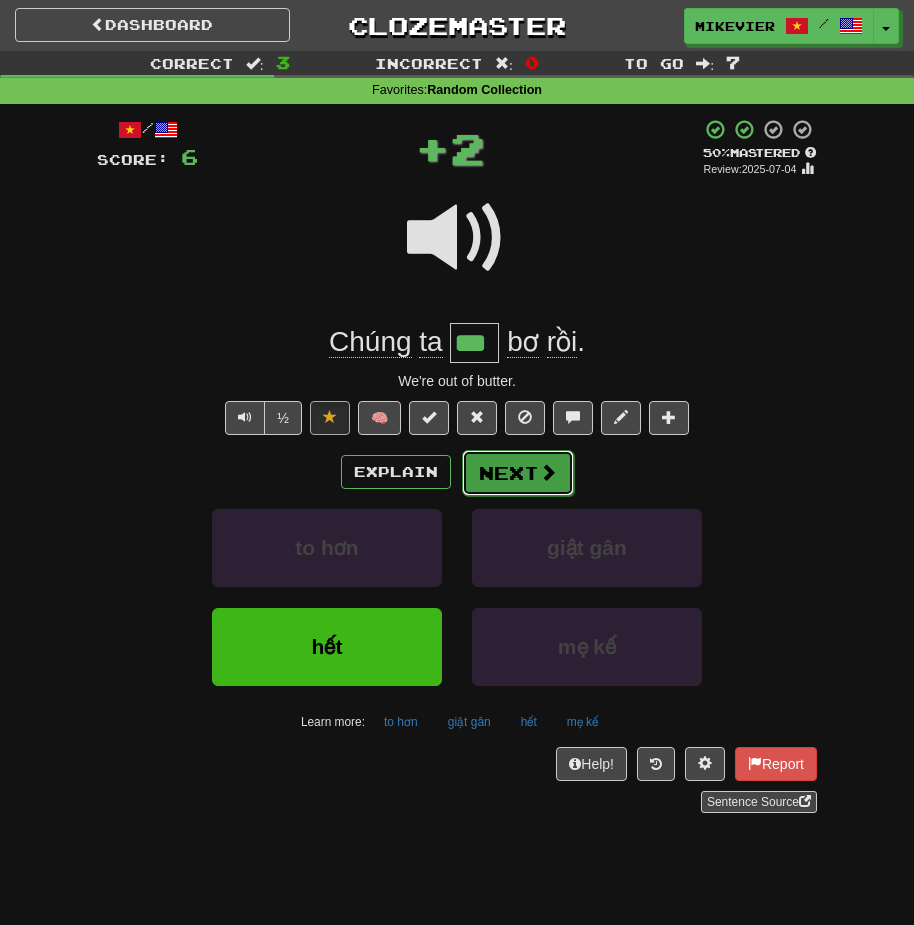 click on "Next" at bounding box center [518, 473] 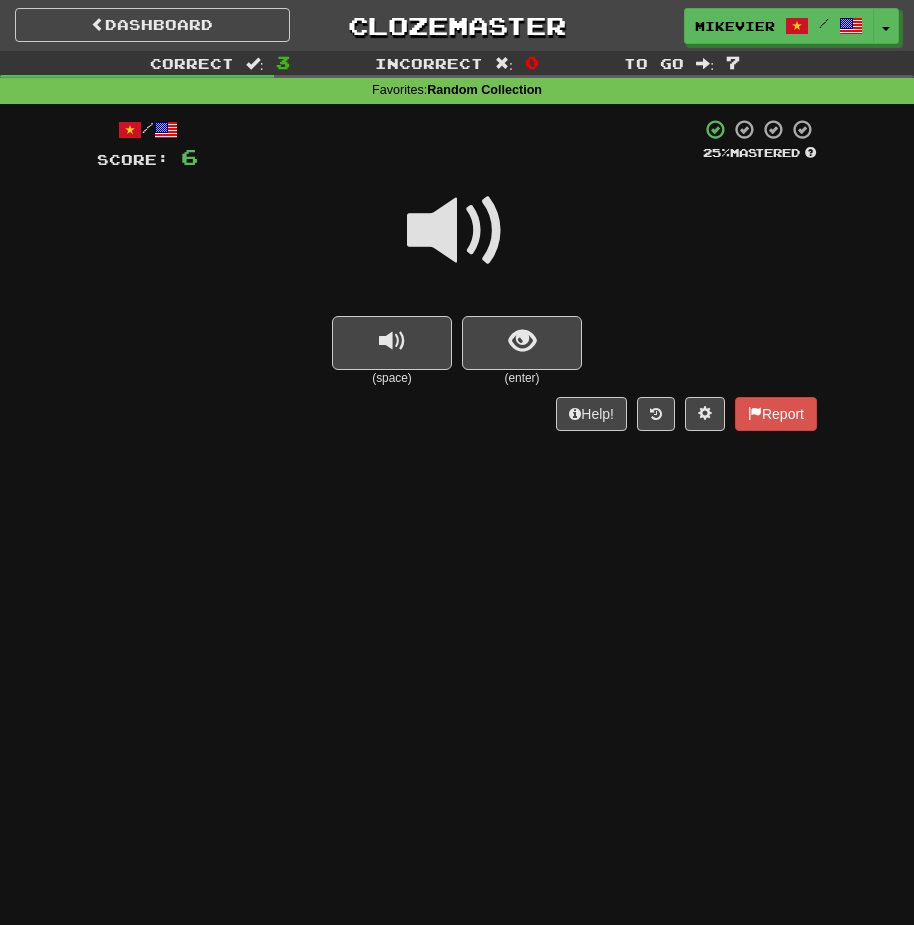 click at bounding box center [457, 231] 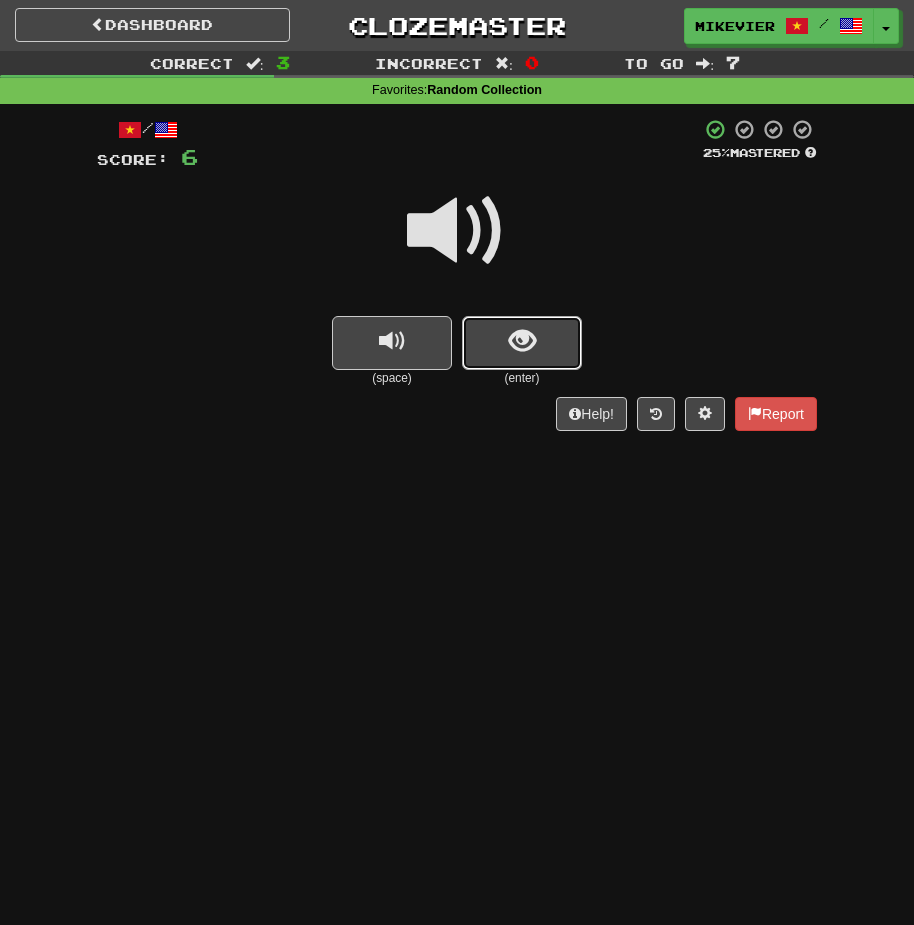 click at bounding box center (522, 343) 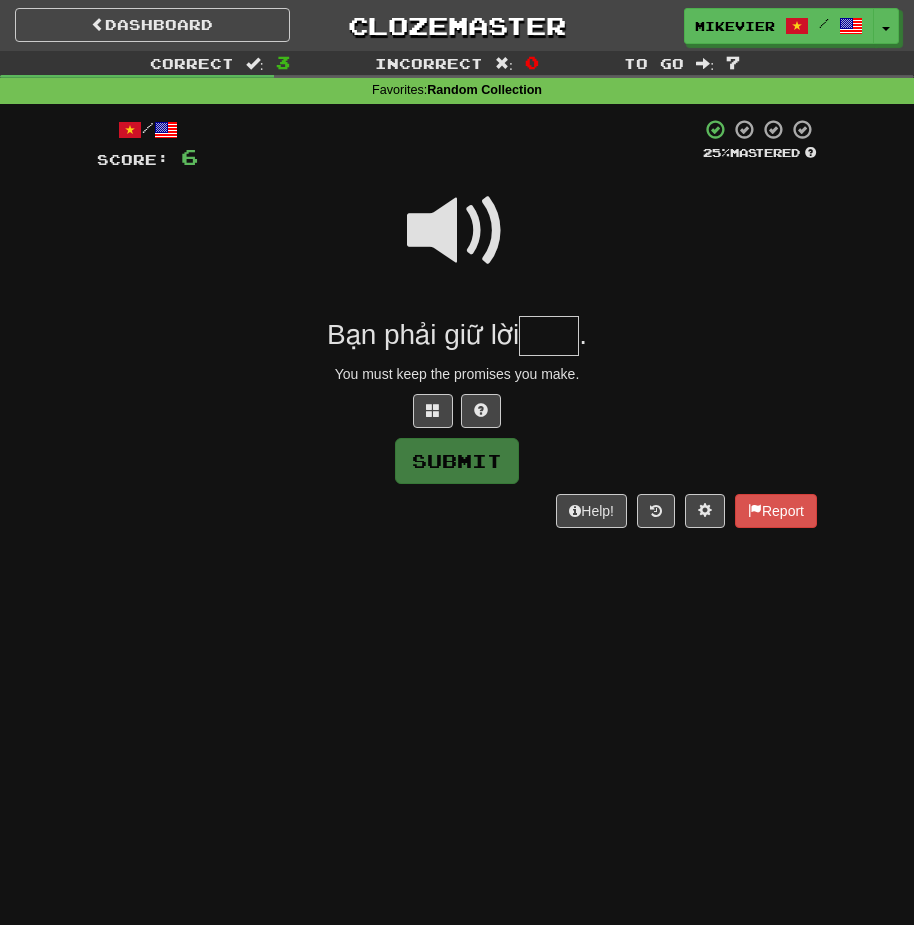 click at bounding box center [457, 231] 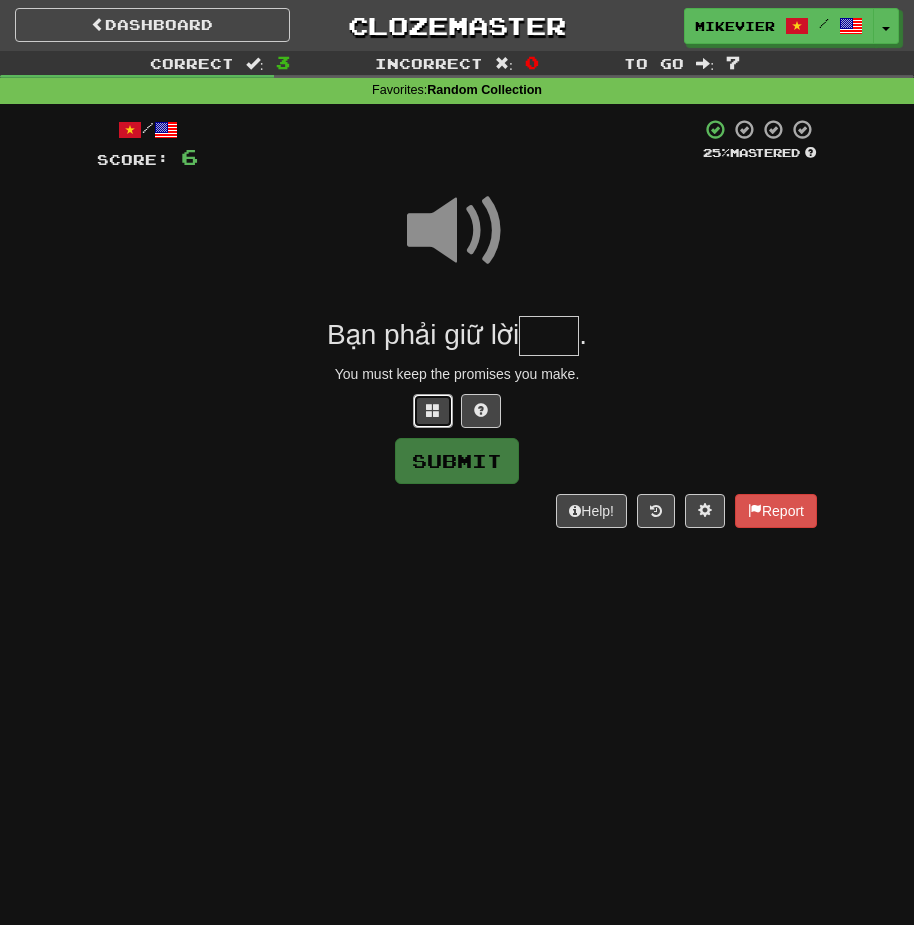 click at bounding box center [433, 410] 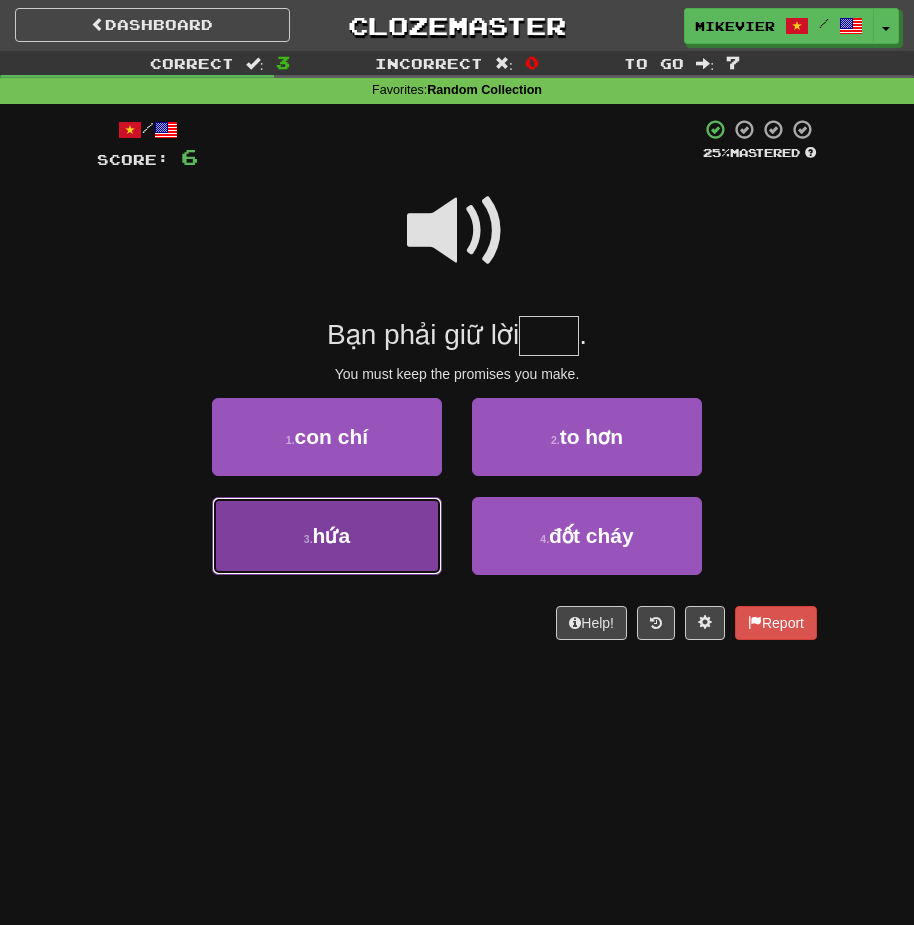 click on "3 .  hứa" at bounding box center [327, 536] 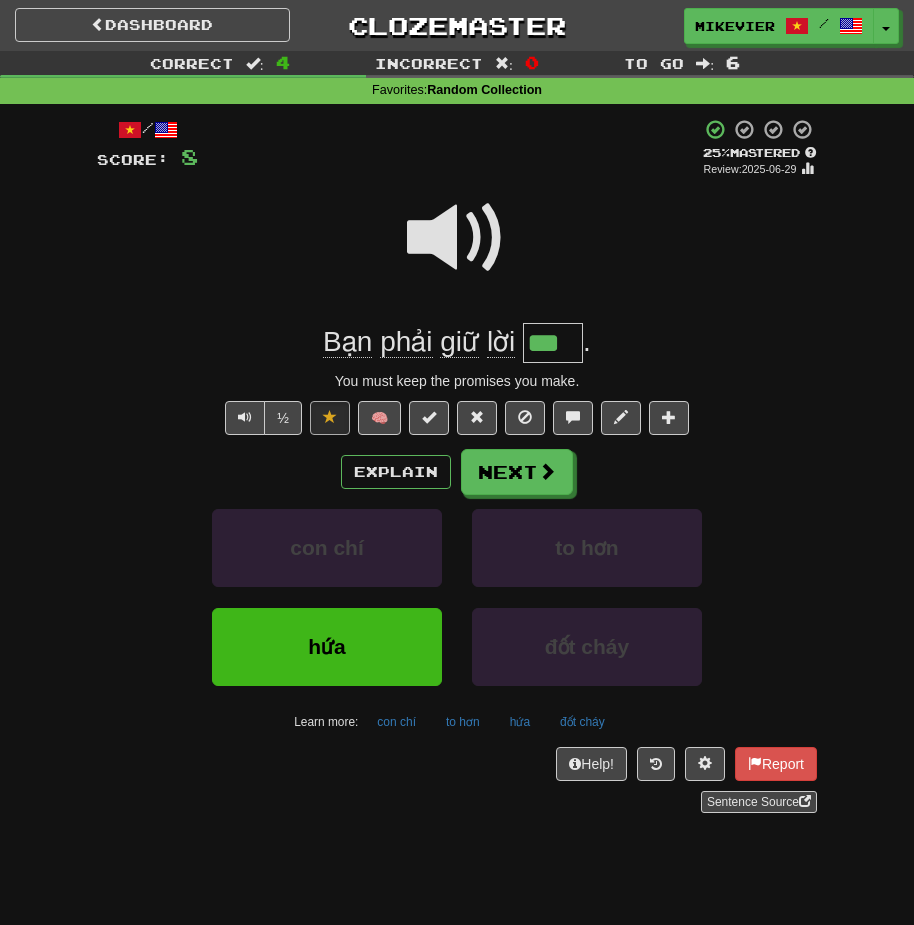 click at bounding box center [457, 238] 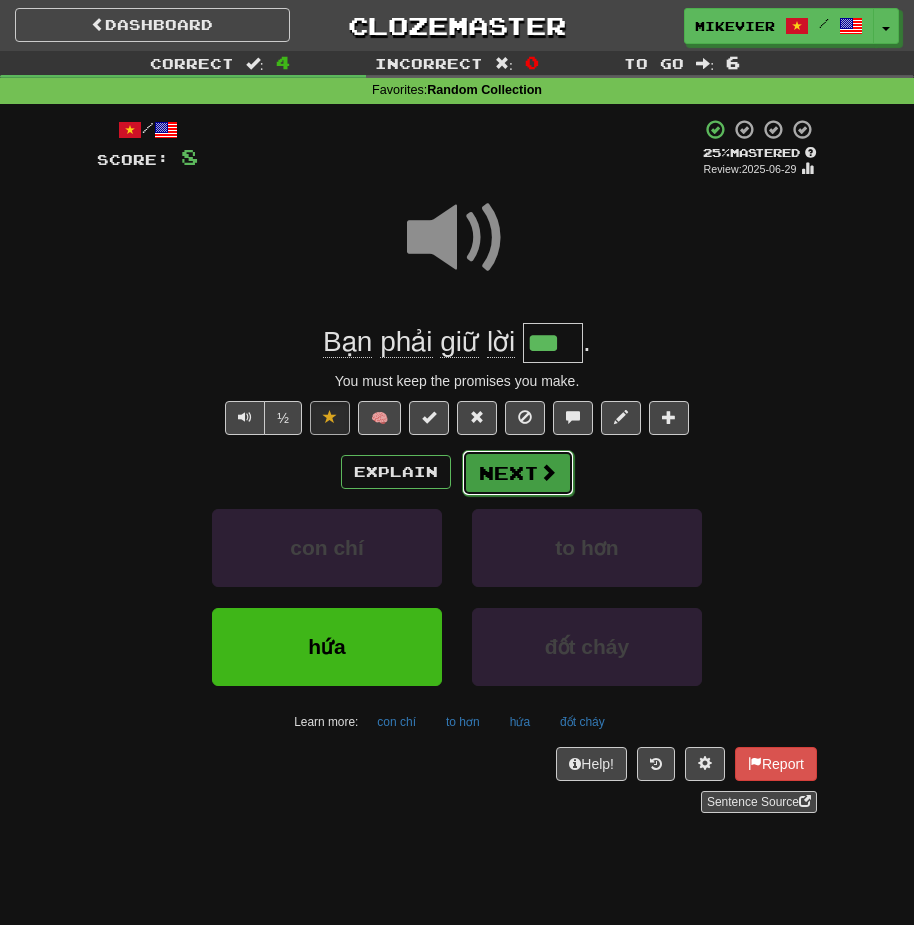click on "Next" at bounding box center (518, 473) 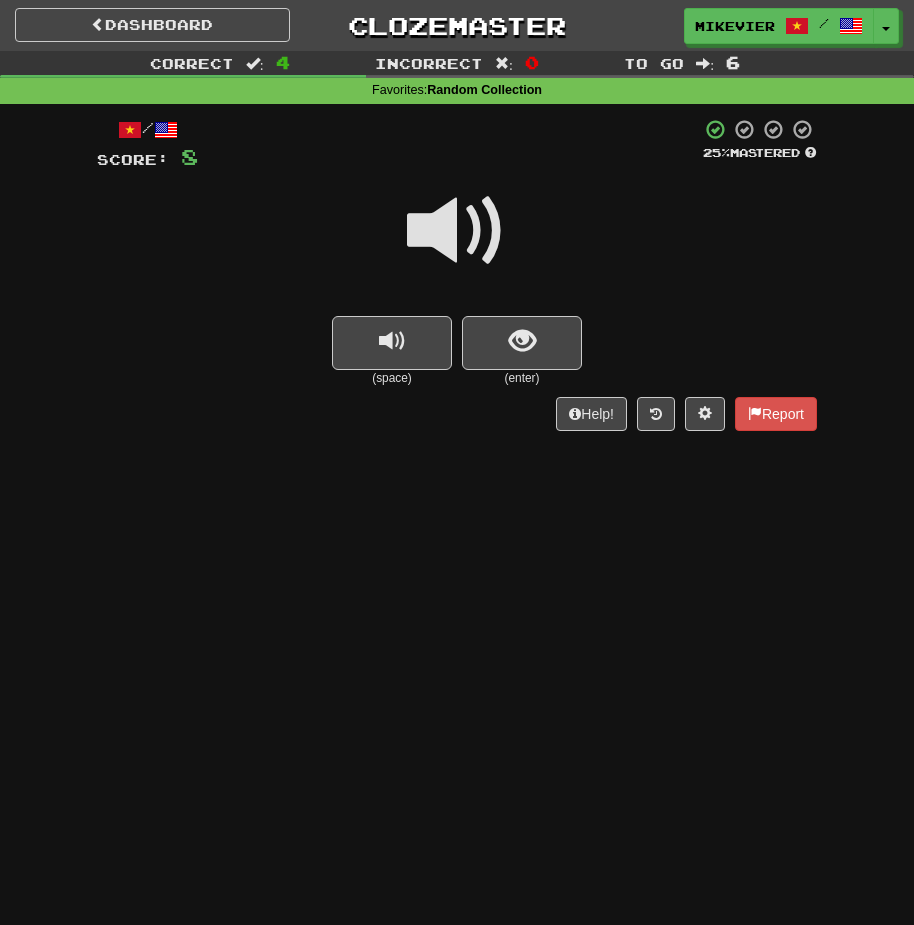 click at bounding box center [457, 231] 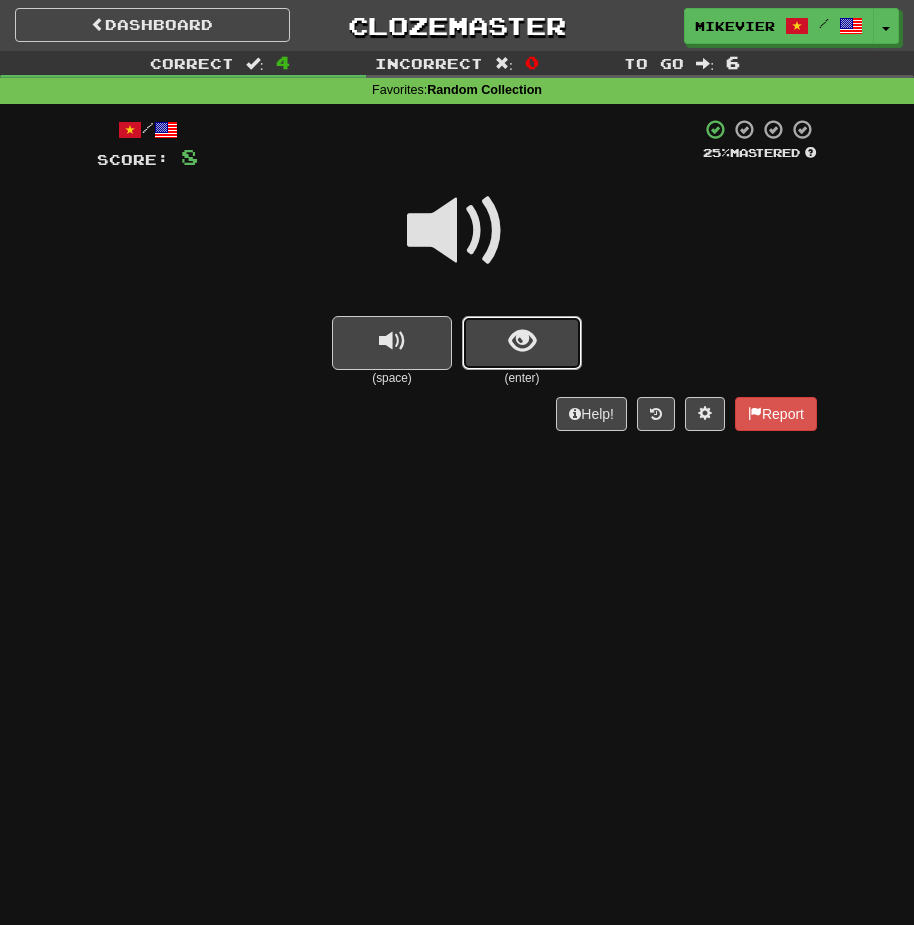click at bounding box center (522, 343) 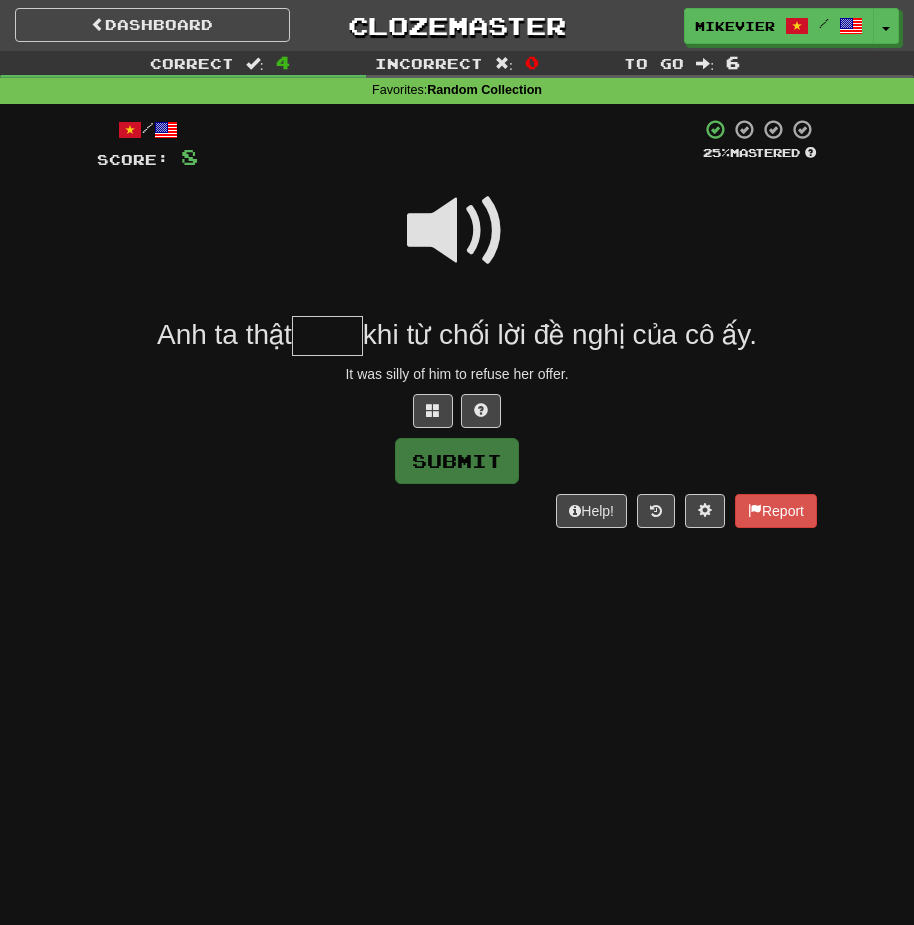 click at bounding box center [457, 231] 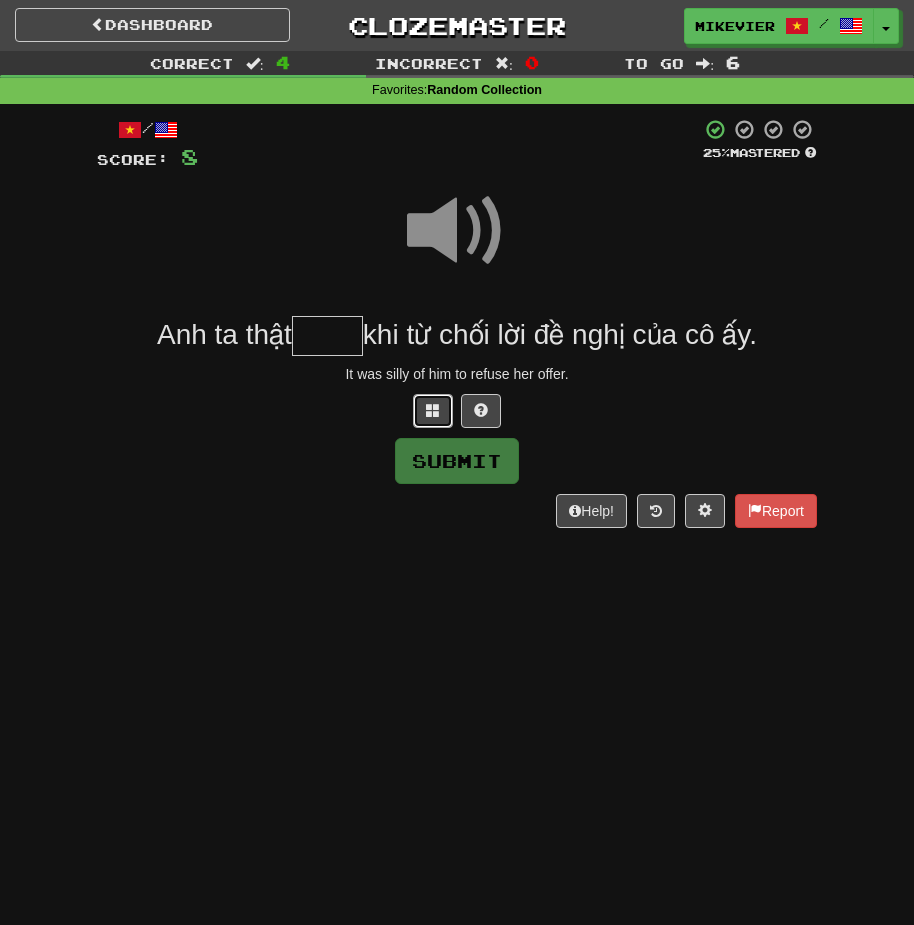 click at bounding box center [433, 411] 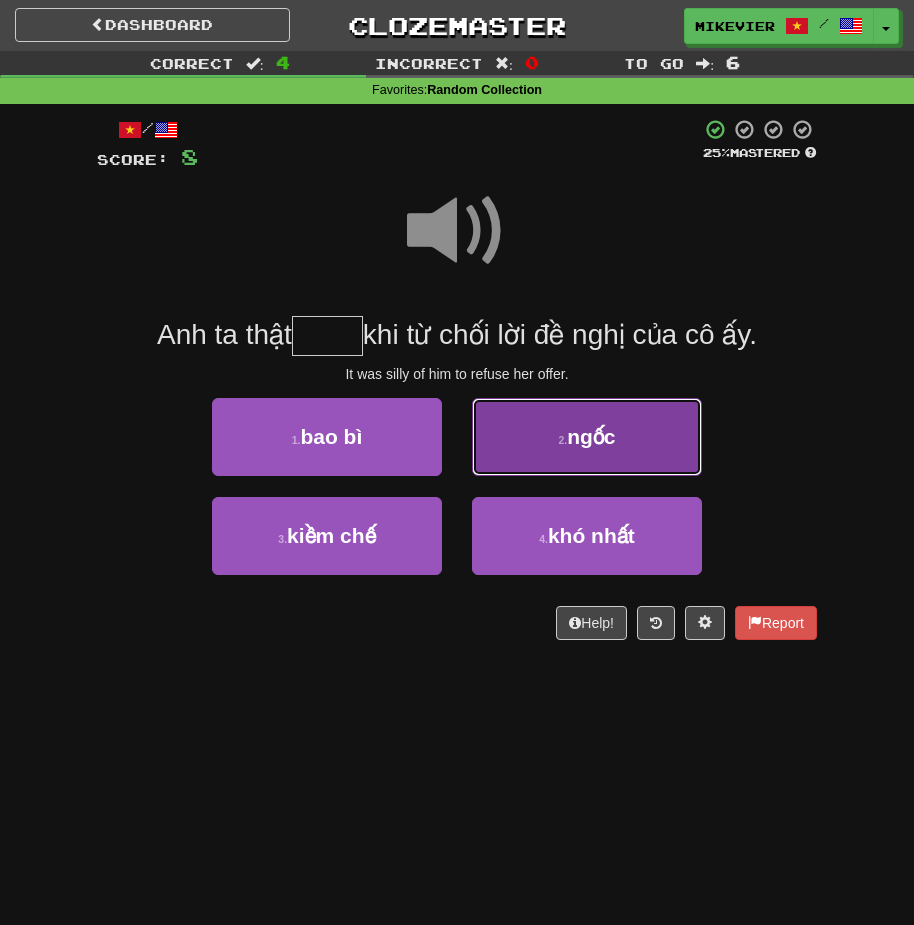 click on "2 .  ngốc" at bounding box center [587, 437] 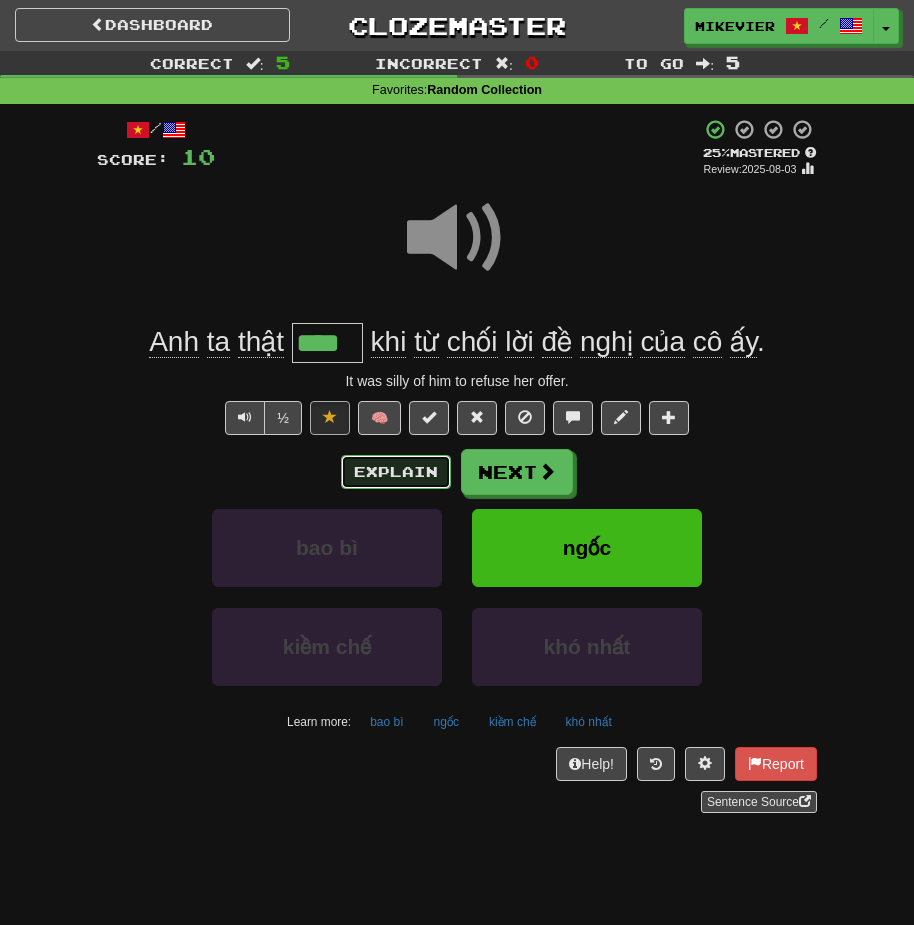 click on "Explain" at bounding box center [396, 472] 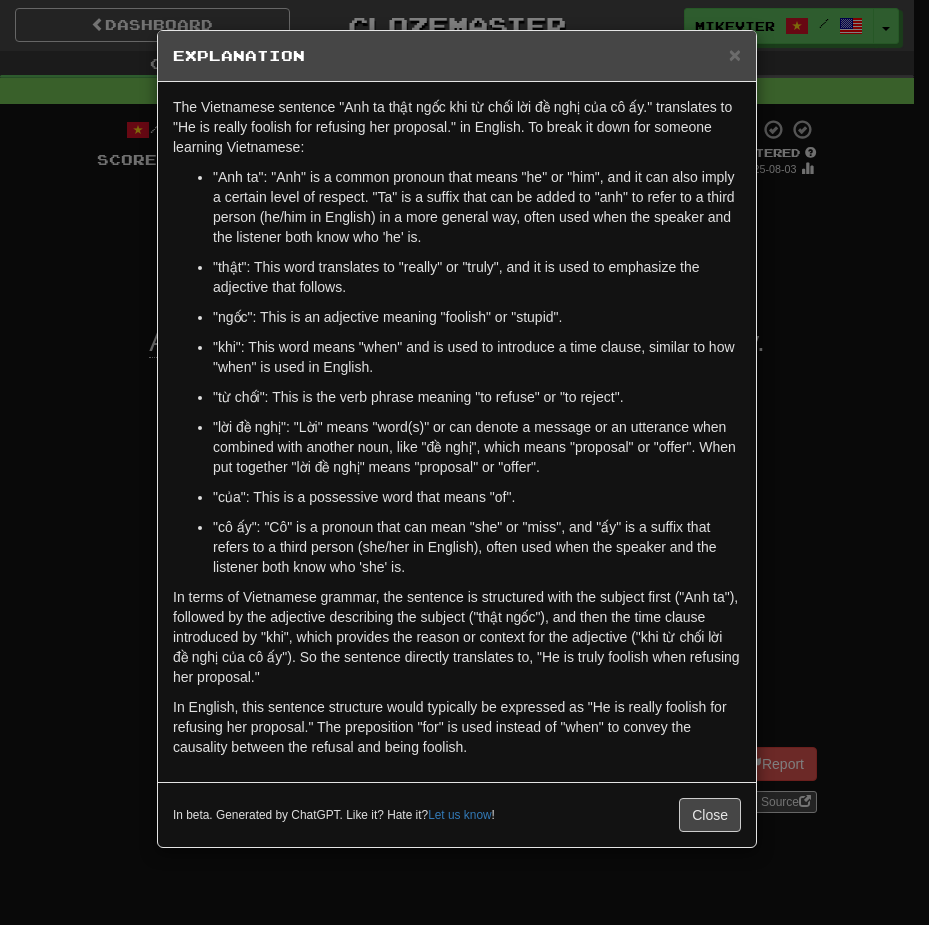 click on "× Explanation The Vietnamese sentence "Anh ta thật ngốc khi từ chối lời đề nghị của cô ấy." translates to "He is really foolish for refusing her proposal." in English. To break it down for someone learning Vietnamese:
"Anh ta": "Anh" is a common pronoun that means "he" or "him", and it can also imply a certain level of respect. "Ta" is a suffix that can be added to "anh" to refer to a third person (he/him in English) in a more general way, often used when the speaker and the listener both know who 'he' is.
"thật": This word translates to "really" or "truly", and it is used to emphasize the adjective that follows.
"ngốc": This is an adjective meaning "foolish" or "stupid".
"khi": This word means "when" and is used to introduce a time clause, similar to how "when" is used in English.
"từ chối": This is the verb phrase meaning "to refuse" or "to reject".
"của": This is a possessive word that means "of".
Let us know ! Close" at bounding box center [464, 462] 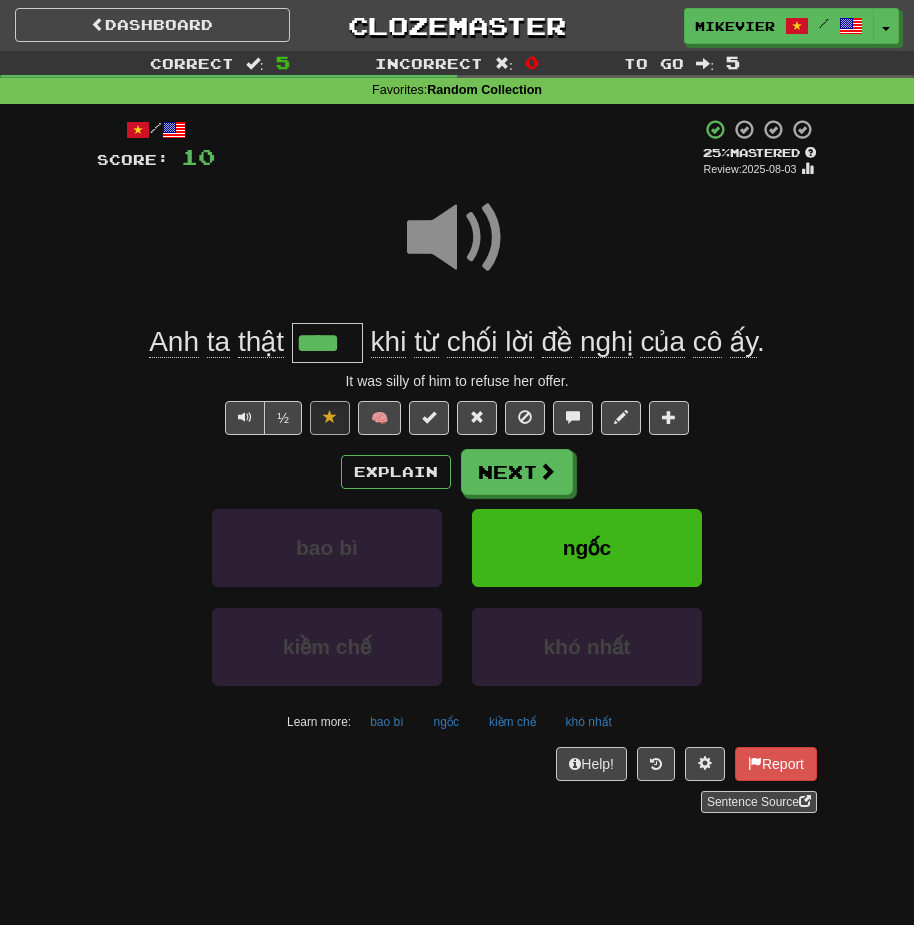 click at bounding box center [457, 238] 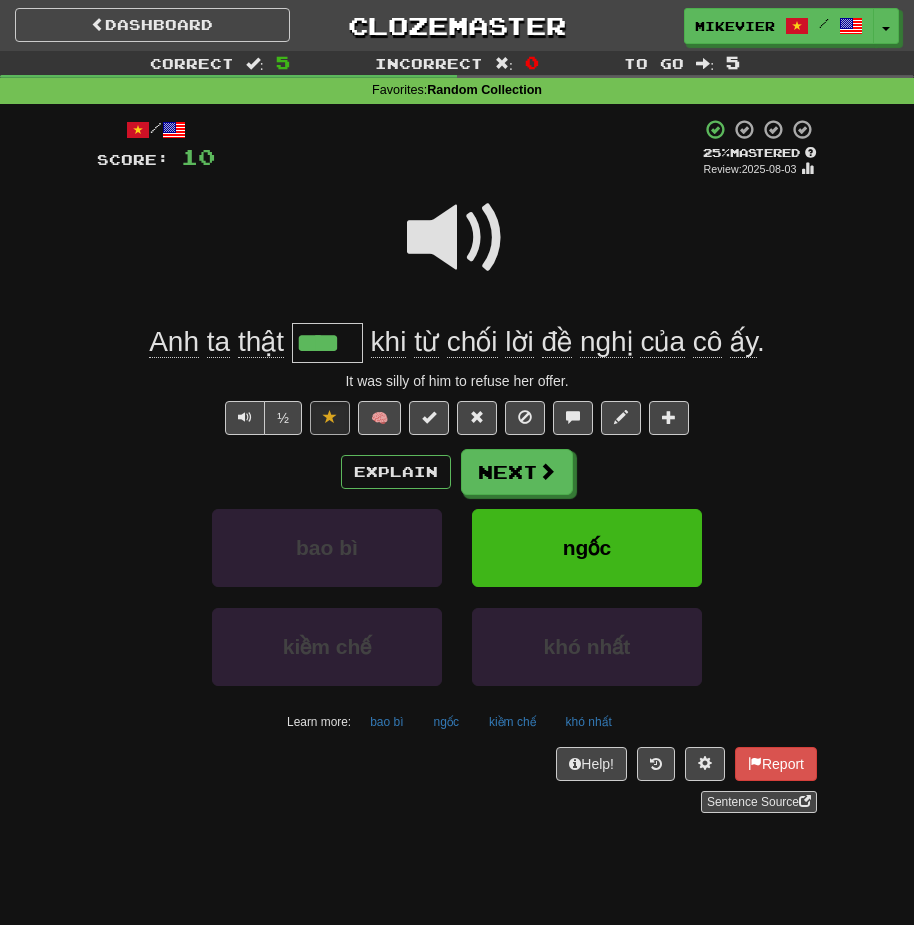 click at bounding box center [457, 238] 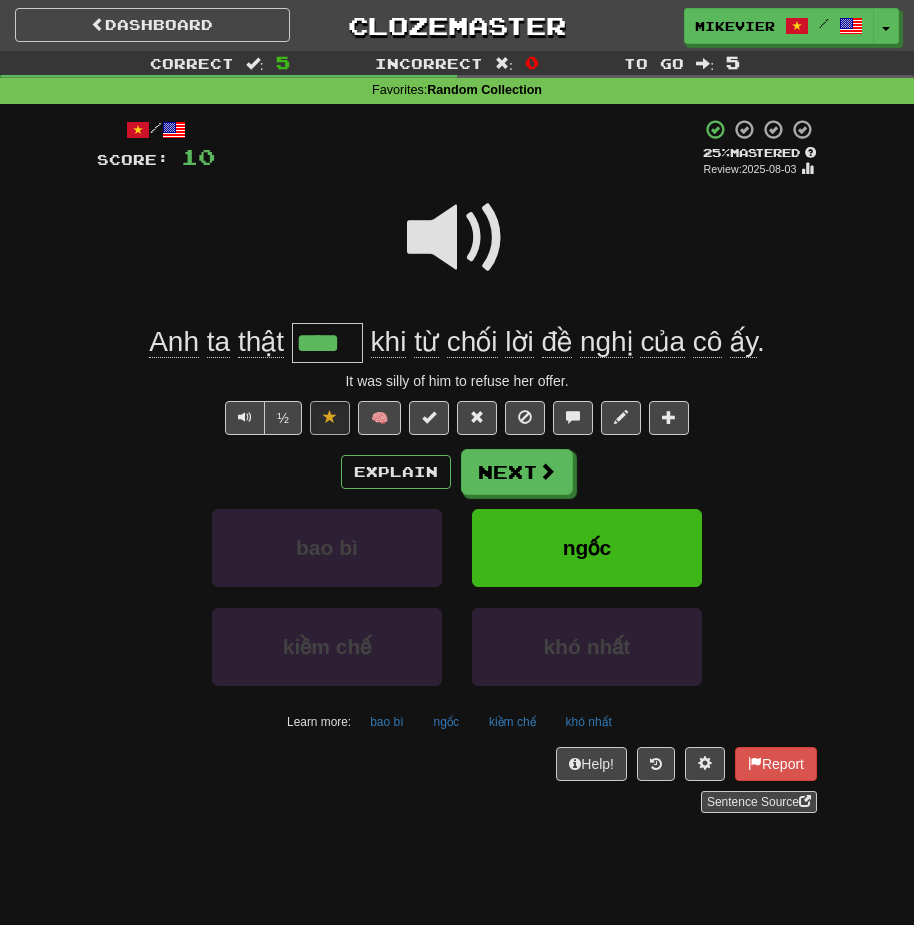 click at bounding box center [457, 238] 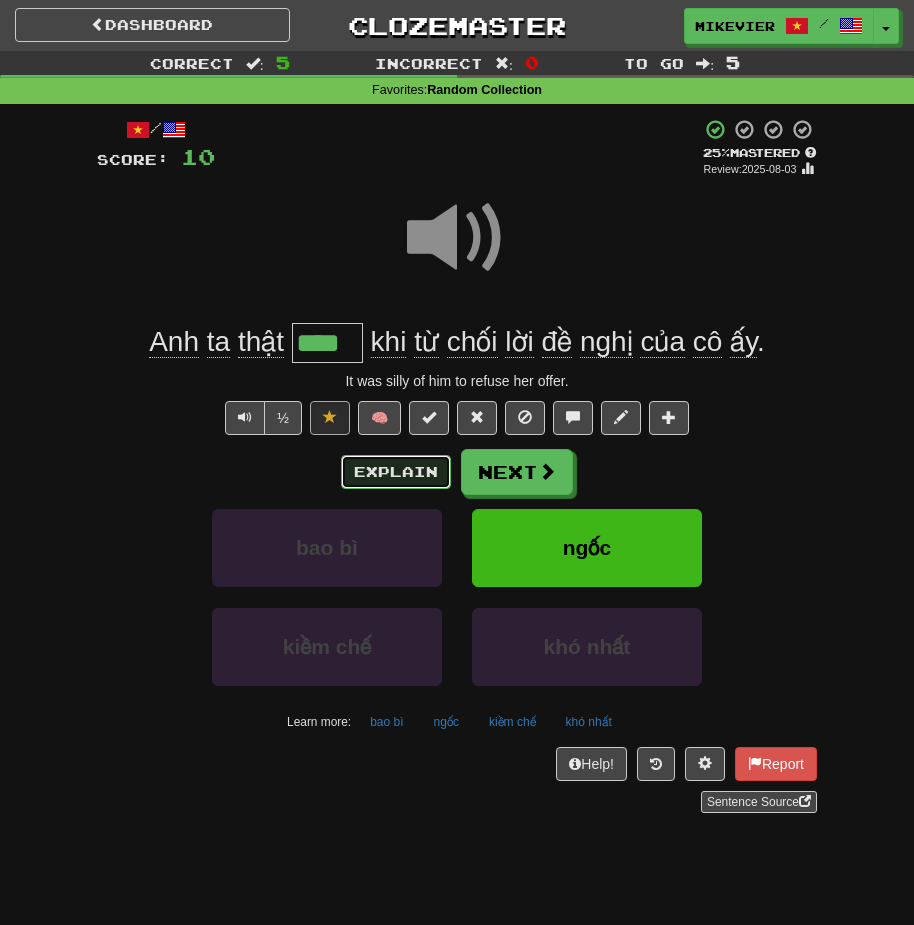 click on "Explain" at bounding box center (396, 472) 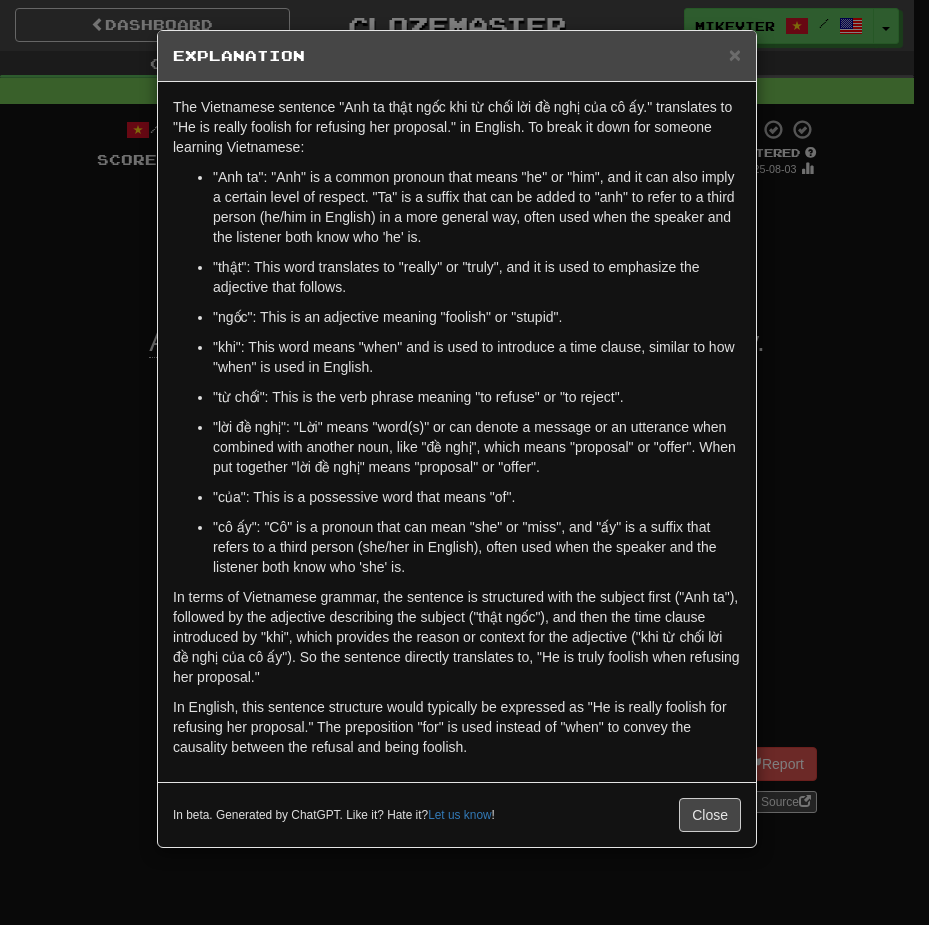 click on "× Explanation The Vietnamese sentence "Anh ta thật ngốc khi từ chối lời đề nghị của cô ấy." translates to "He is really foolish for refusing her proposal." in English. To break it down for someone learning Vietnamese:
"Anh ta": "Anh" is a common pronoun that means "he" or "him", and it can also imply a certain level of respect. "Ta" is a suffix that can be added to "anh" to refer to a third person (he/him in English) in a more general way, often used when the speaker and the listener both know who 'he' is.
"thật": This word translates to "really" or "truly", and it is used to emphasize the adjective that follows.
"ngốc": This is an adjective meaning "foolish" or "stupid".
"khi": This word means "when" and is used to introduce a time clause, similar to how "when" is used in English.
"từ chối": This is the verb phrase meaning "to refuse" or "to reject".
"của": This is a possessive word that means "of".
Let us know ! Close" at bounding box center (464, 462) 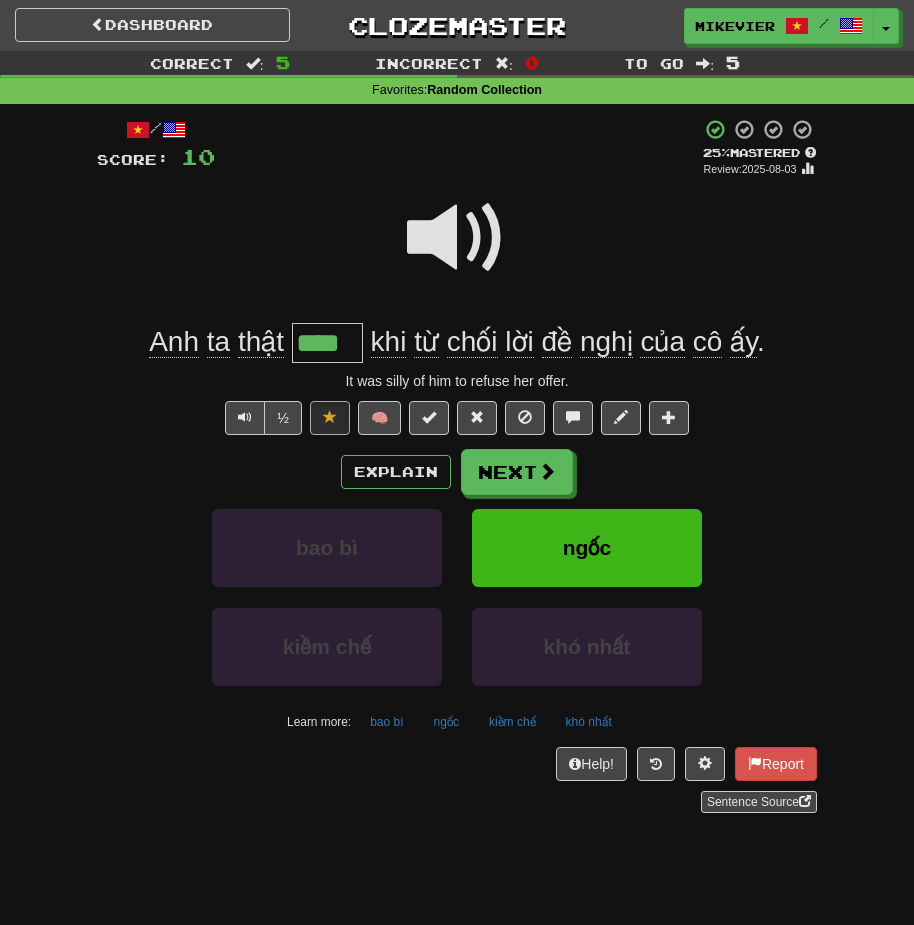 click at bounding box center (457, 251) 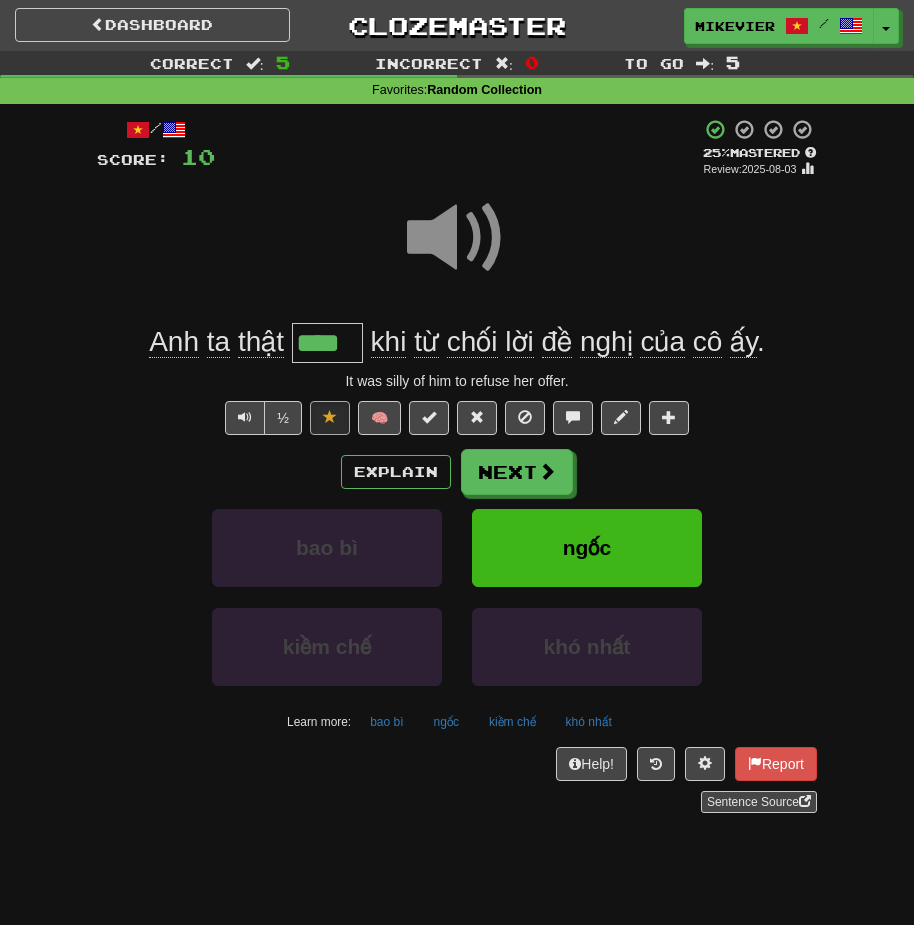 click at bounding box center (457, 238) 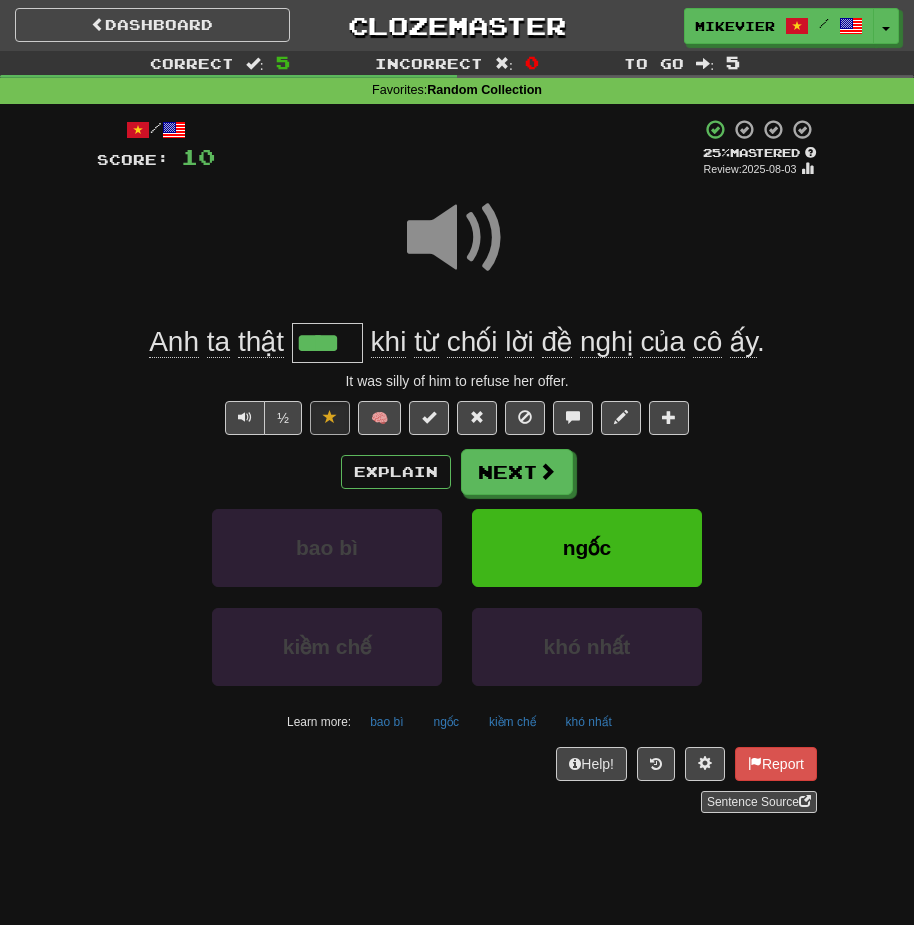 click at bounding box center (457, 238) 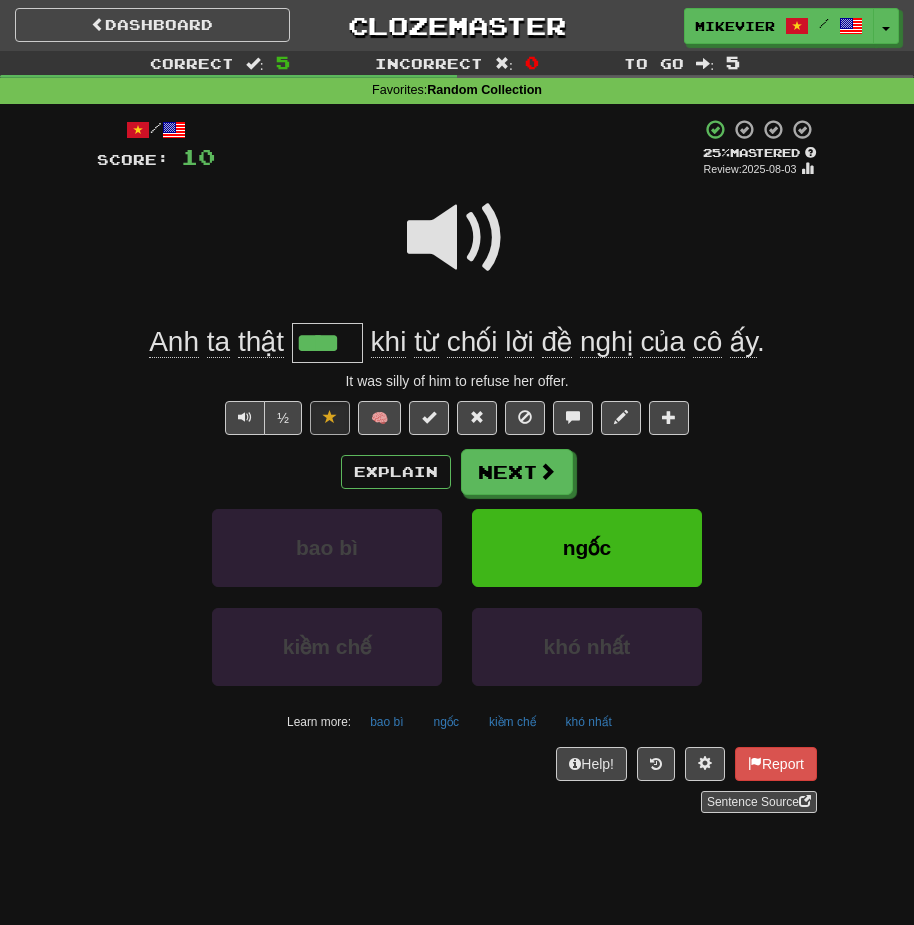 click at bounding box center [457, 238] 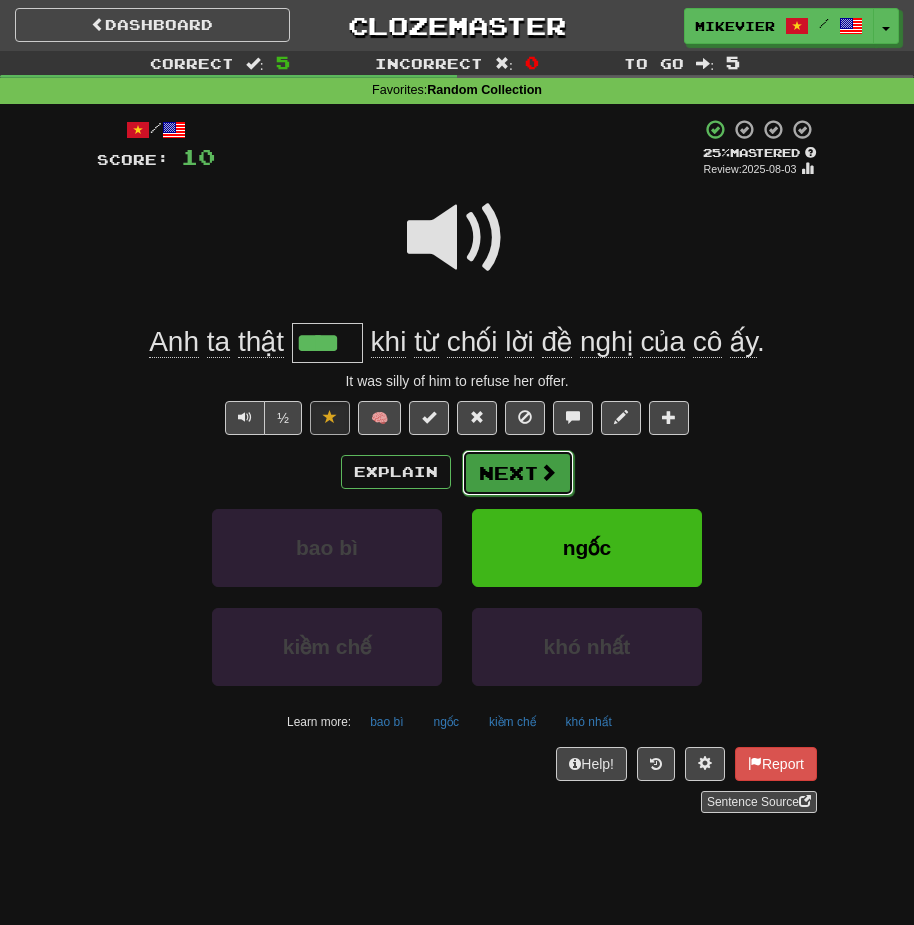 click on "Next" at bounding box center [518, 473] 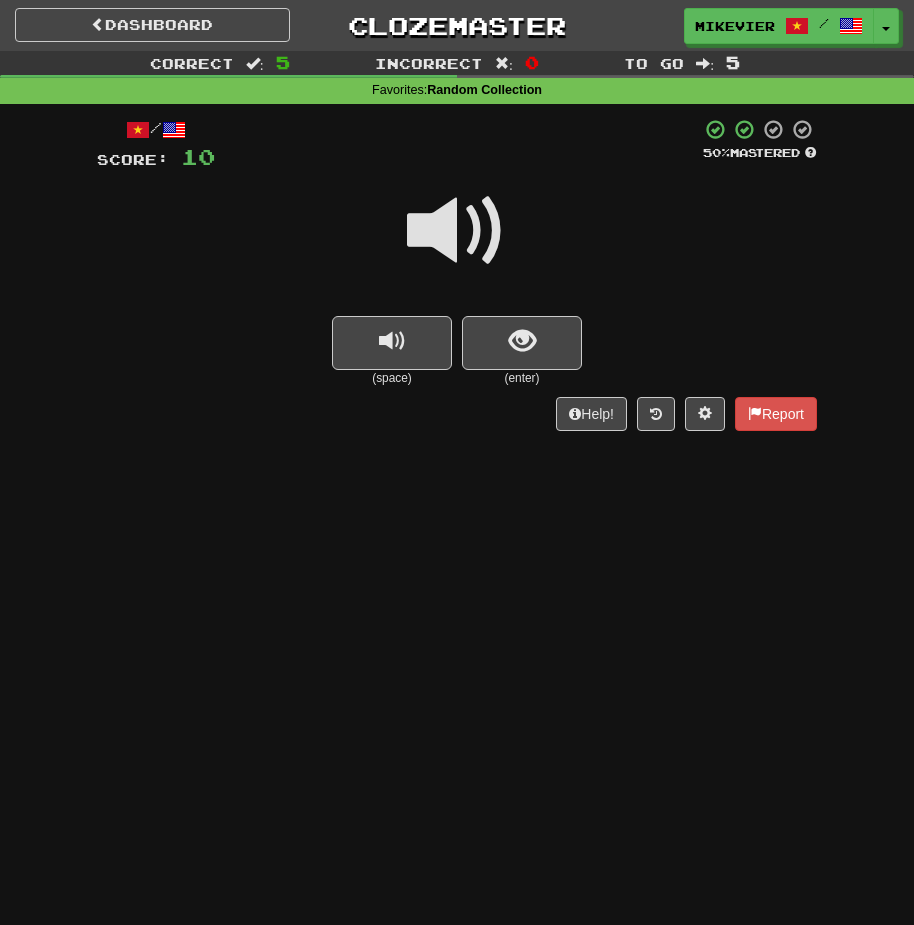 click at bounding box center [457, 231] 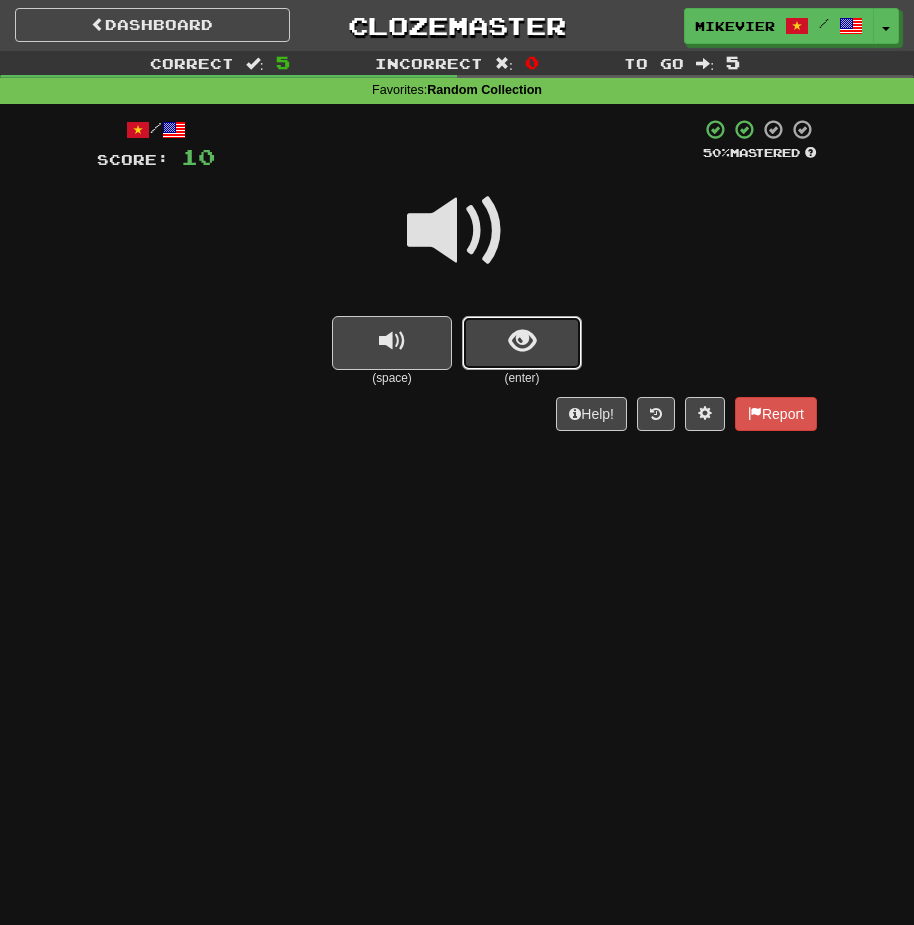 click at bounding box center (522, 343) 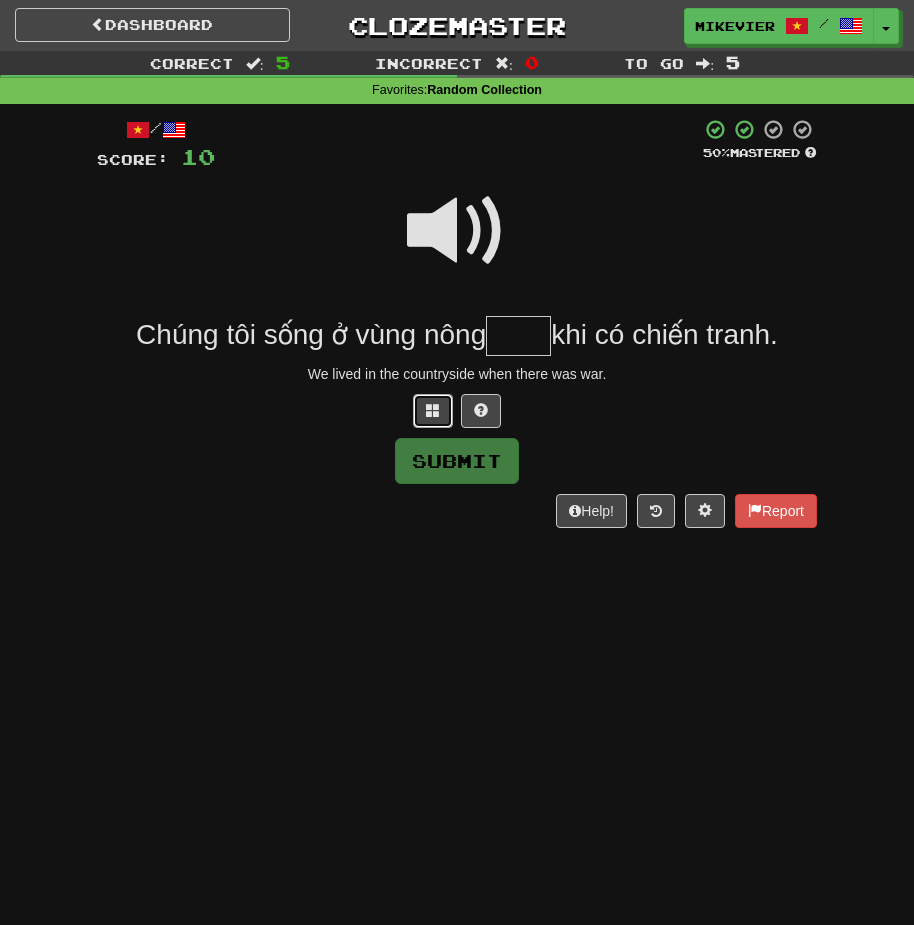 click at bounding box center (433, 411) 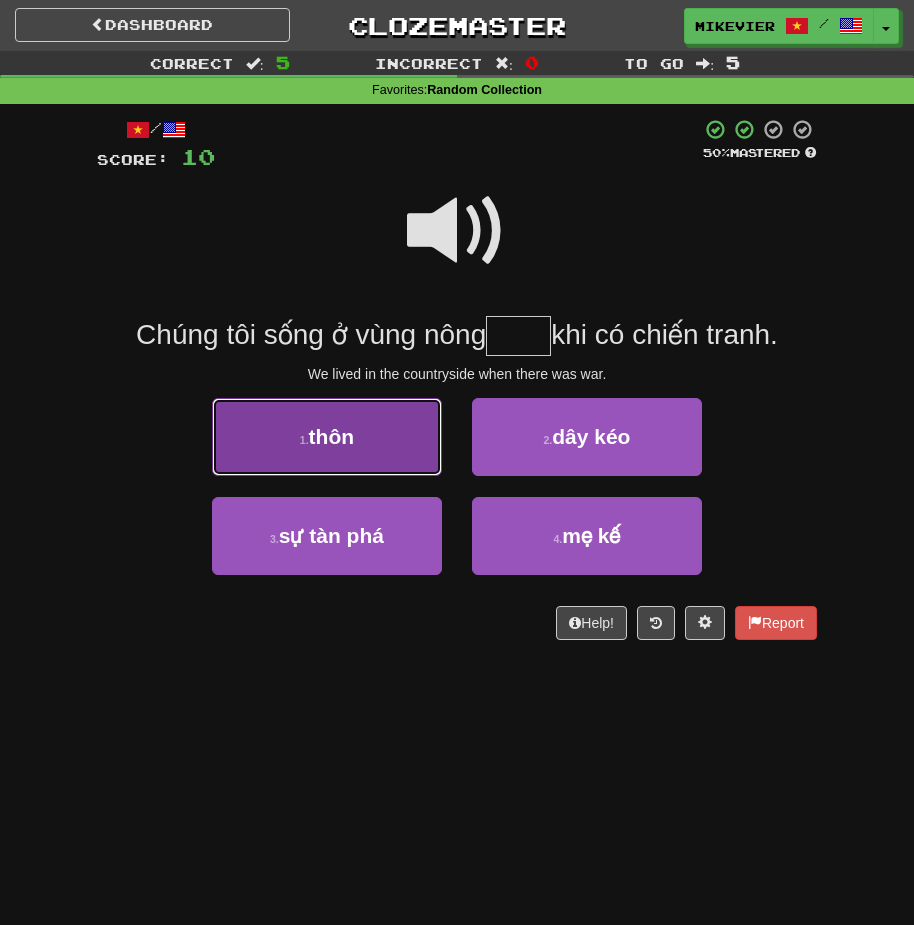 click on "1 .  thôn" at bounding box center [327, 437] 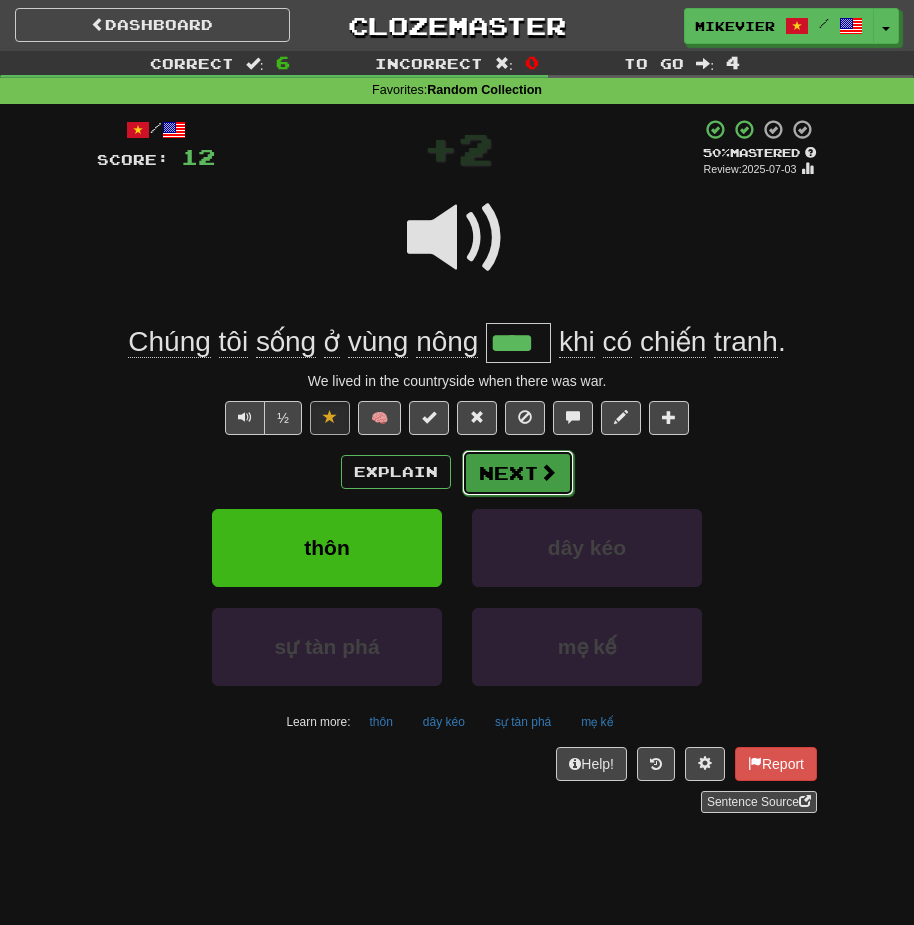 click on "Next" at bounding box center [518, 473] 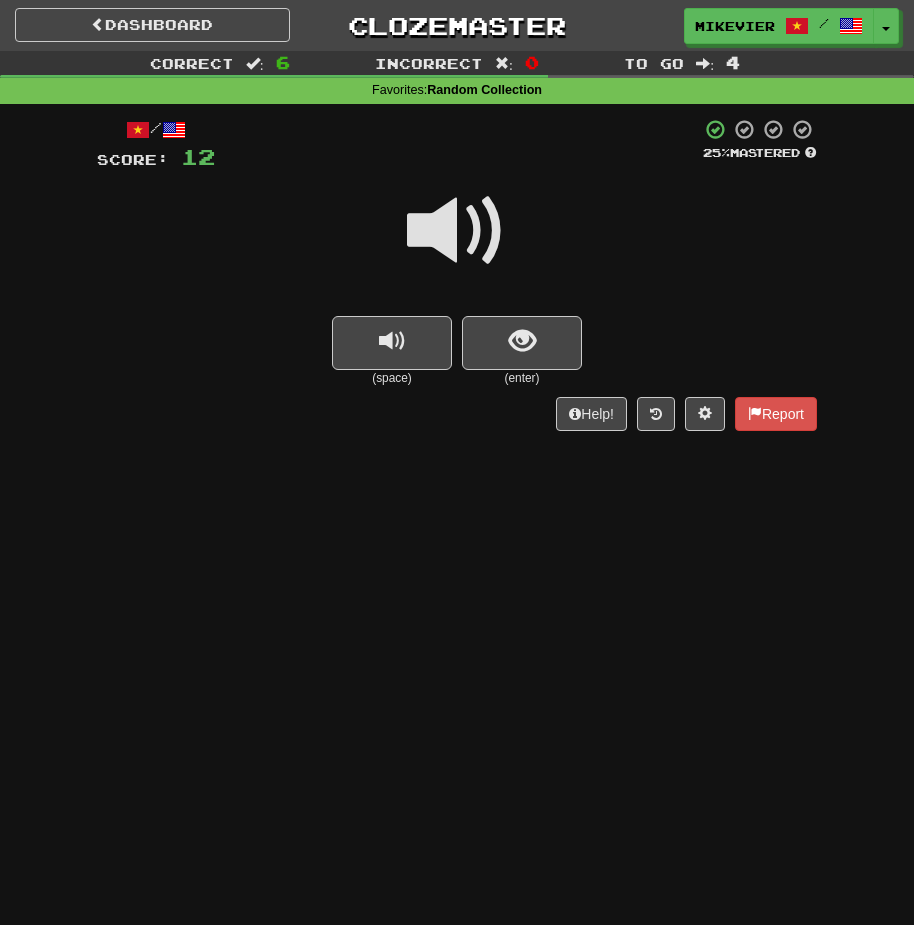 click at bounding box center [457, 231] 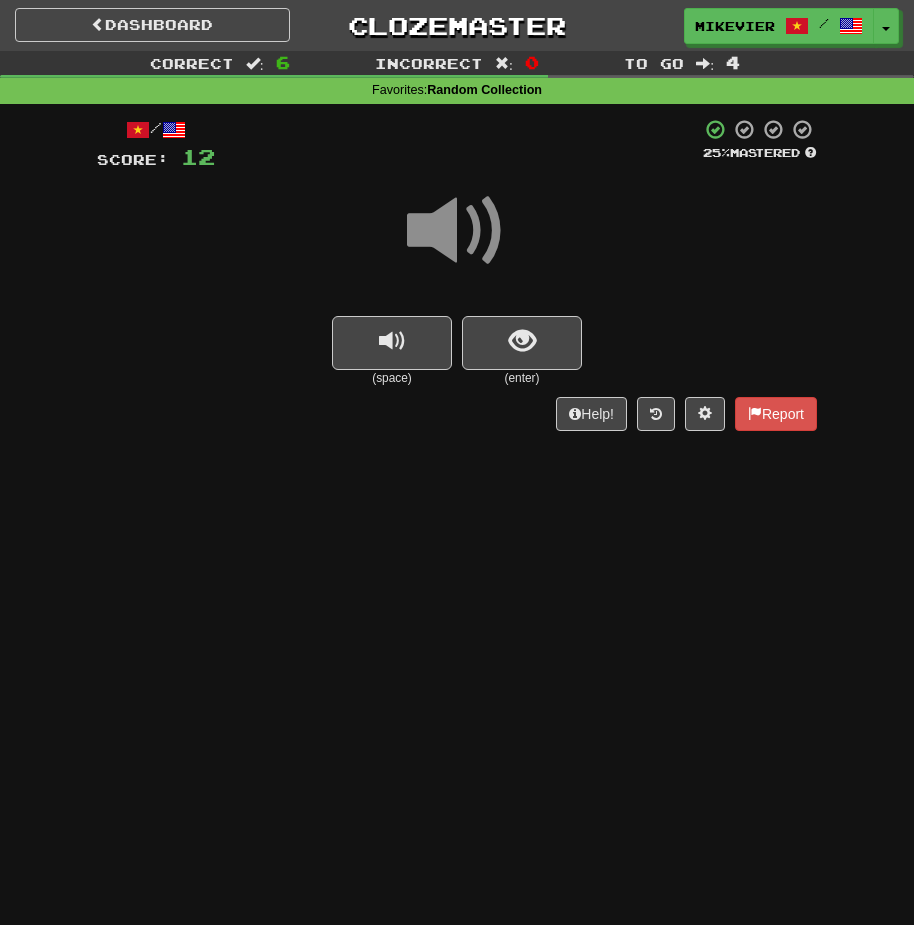 click at bounding box center [457, 231] 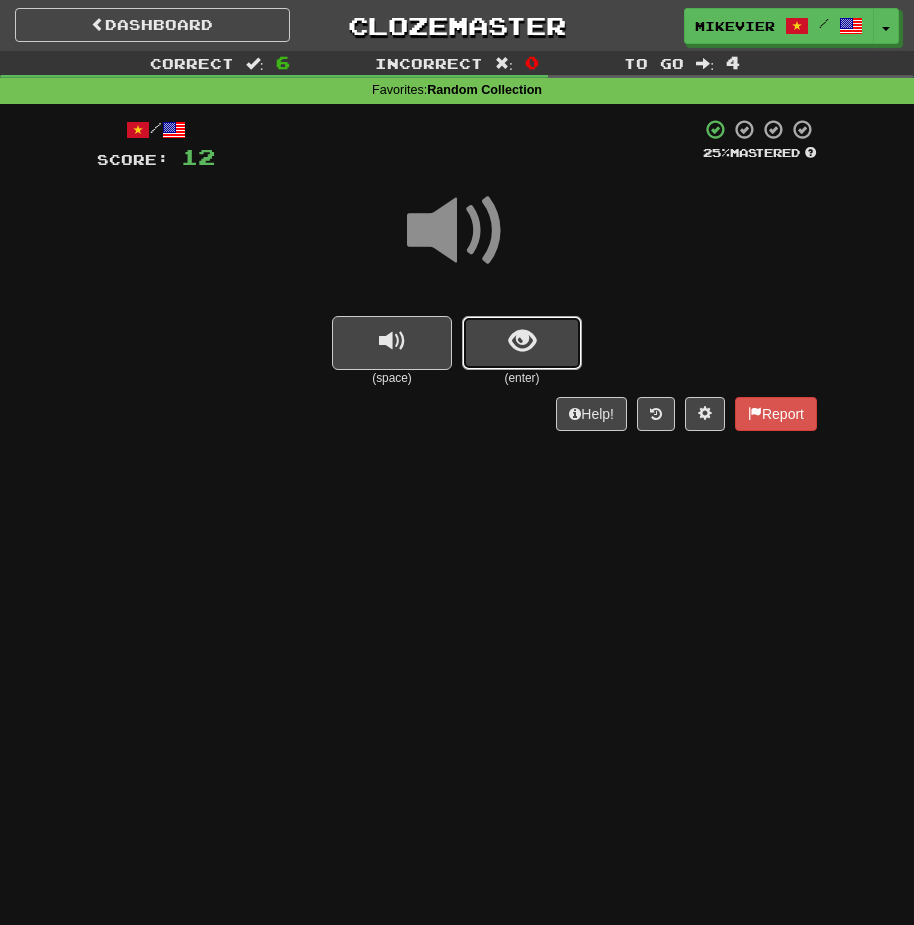 click at bounding box center [522, 343] 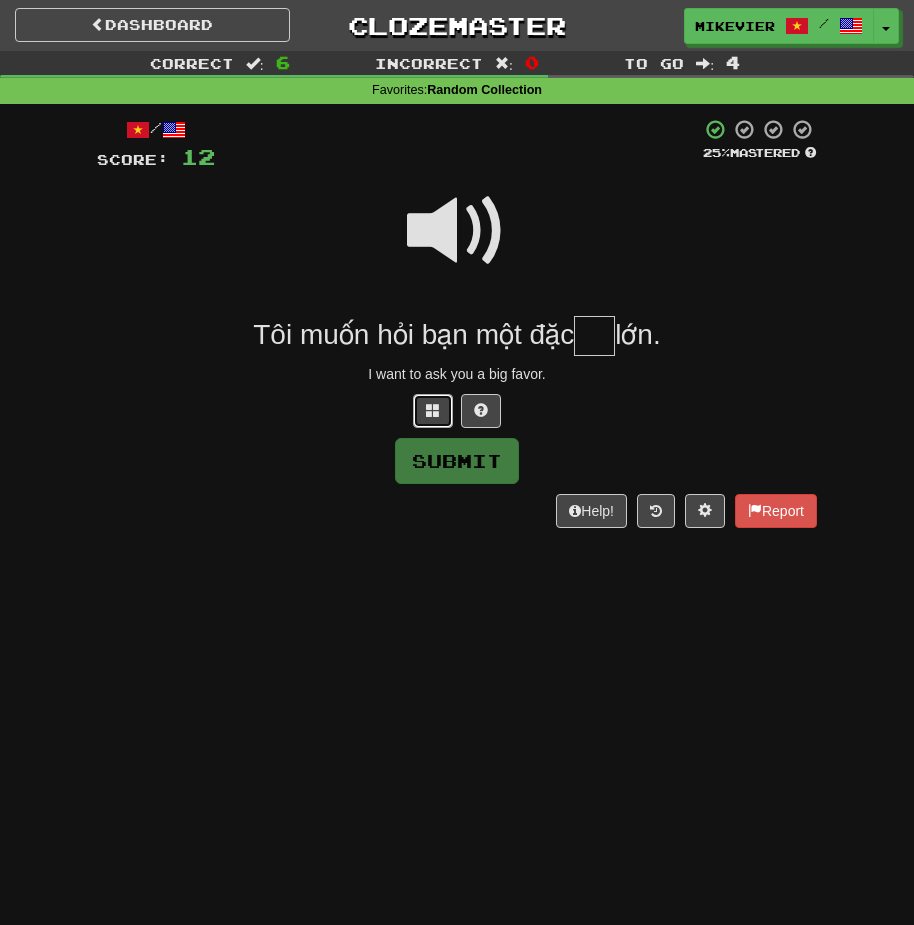 click at bounding box center (433, 411) 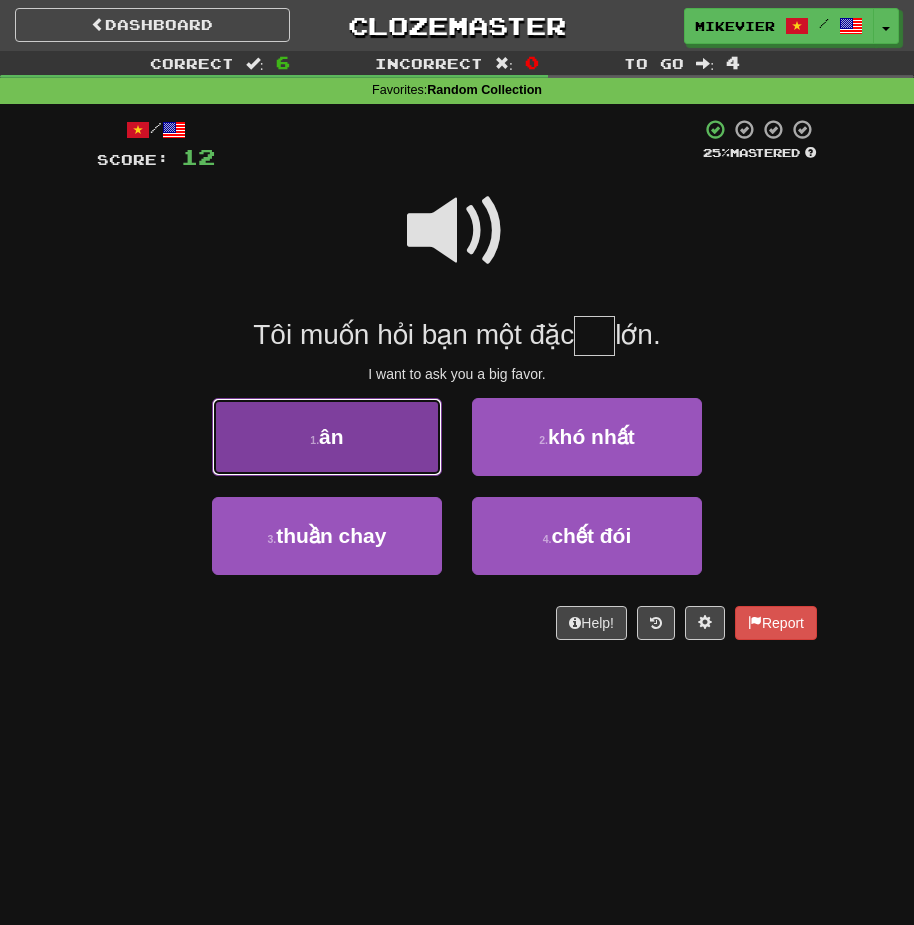 click on "1 .  ân" at bounding box center [327, 437] 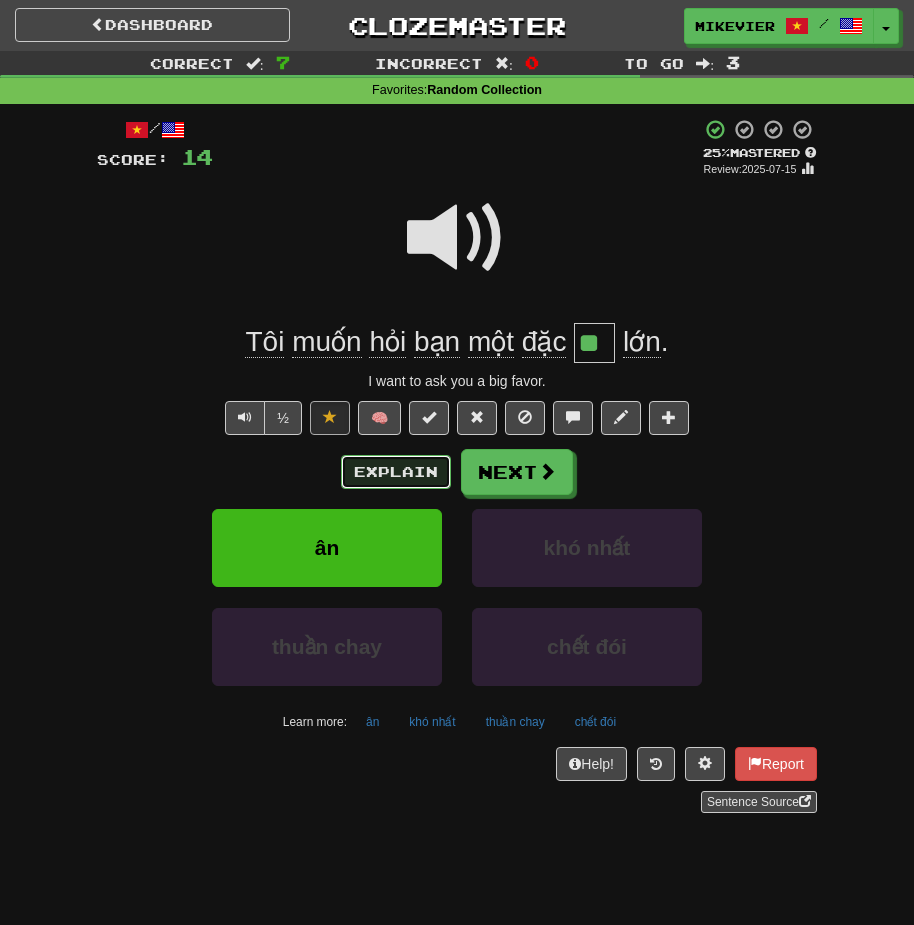 click on "Explain" at bounding box center (396, 472) 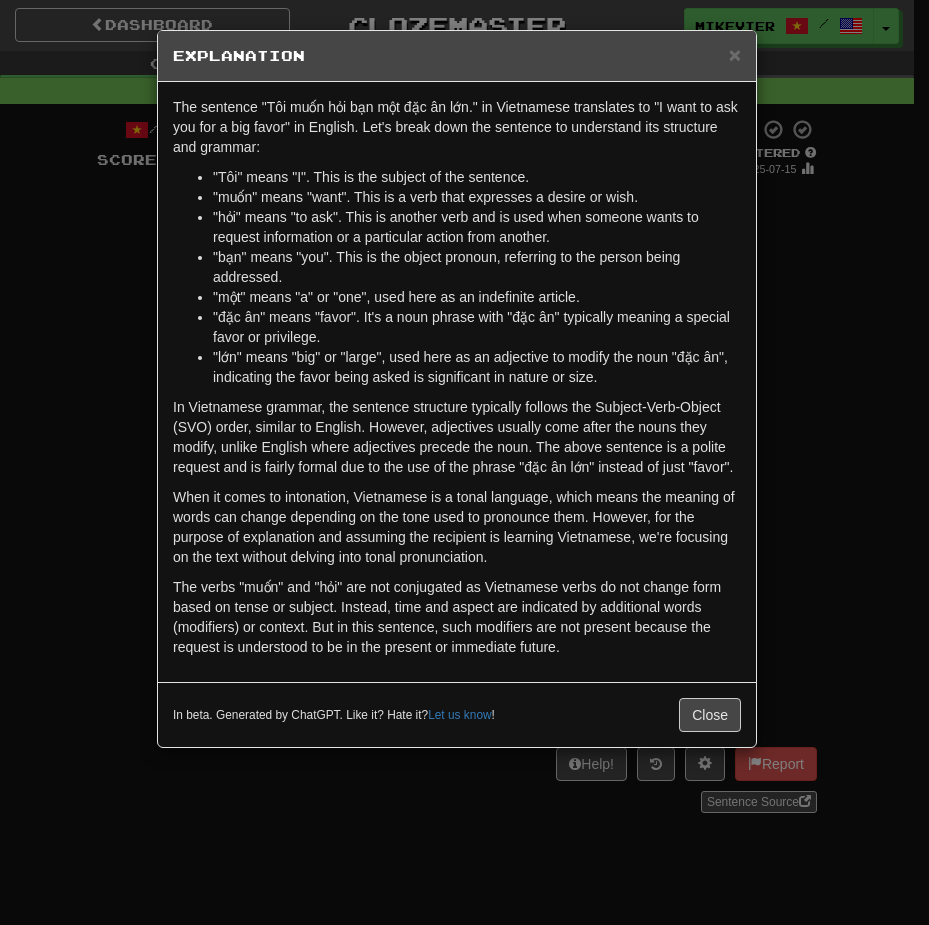 click on "× Explanation The sentence "Tôi muốn hỏi bạn một đặc ân lớn." in Vietnamese translates to "I want to ask you for a big favor" in English. Let's break down the sentence to understand its structure and grammar:
"Tôi" means "I". This is the subject of the sentence.
"muốn" means "want". This is a verb that expresses a desire or wish.
"hỏi" means "to ask". This is another verb and is used when someone wants to request information or a particular action from another.
"bạn" means "you". This is the object pronoun, referring to the person being addressed.
"một" means "a" or "one", used here as an indefinite article.
"đặc ân" means "favor". It's a noun phrase with "đặc ân" typically meaning a special favor or privilege.
"lớn" means "big" or "large", used here as an adjective to modify the noun "đặc ân", indicating the favor being asked is significant in nature or size.
In beta. Generated by ChatGPT. Like it? Hate it?  Let us know ! Close" at bounding box center [464, 462] 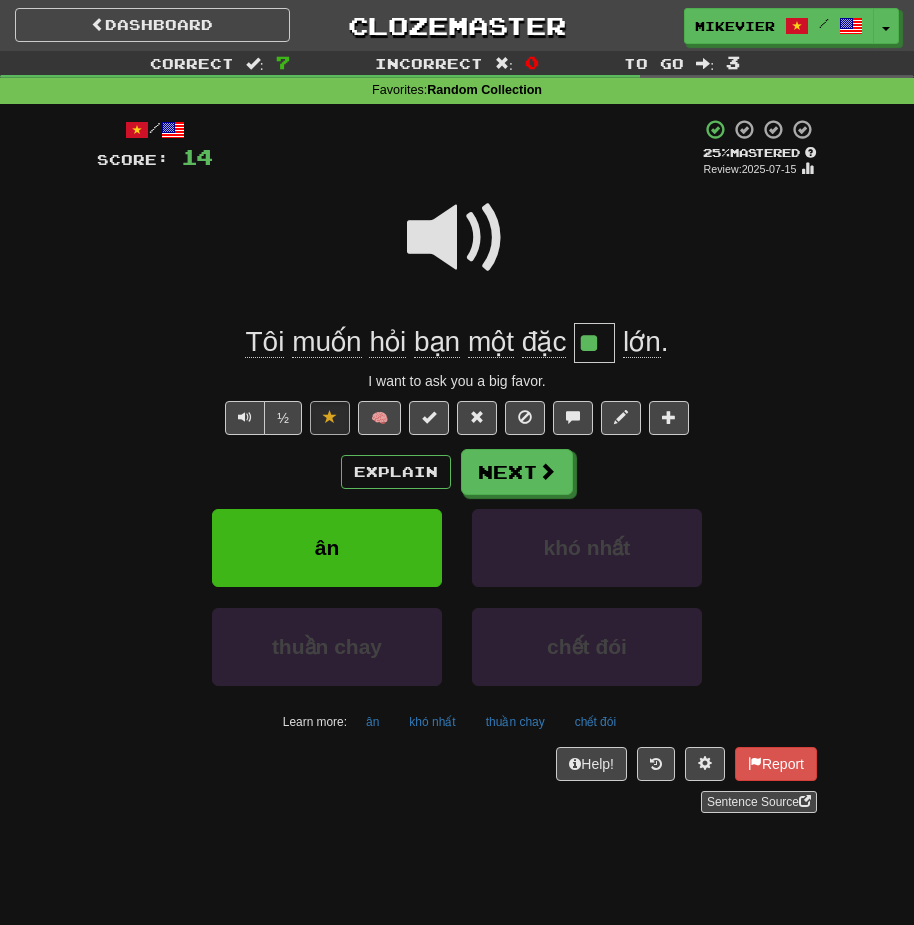 click at bounding box center (457, 238) 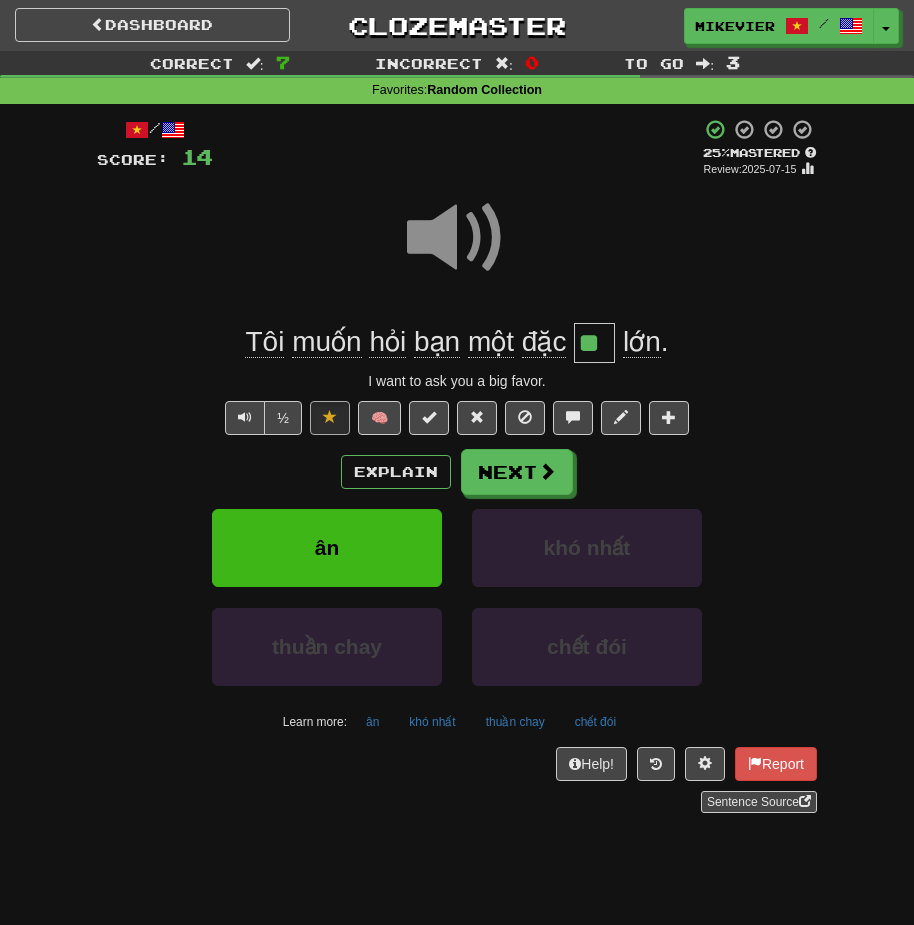click at bounding box center [457, 238] 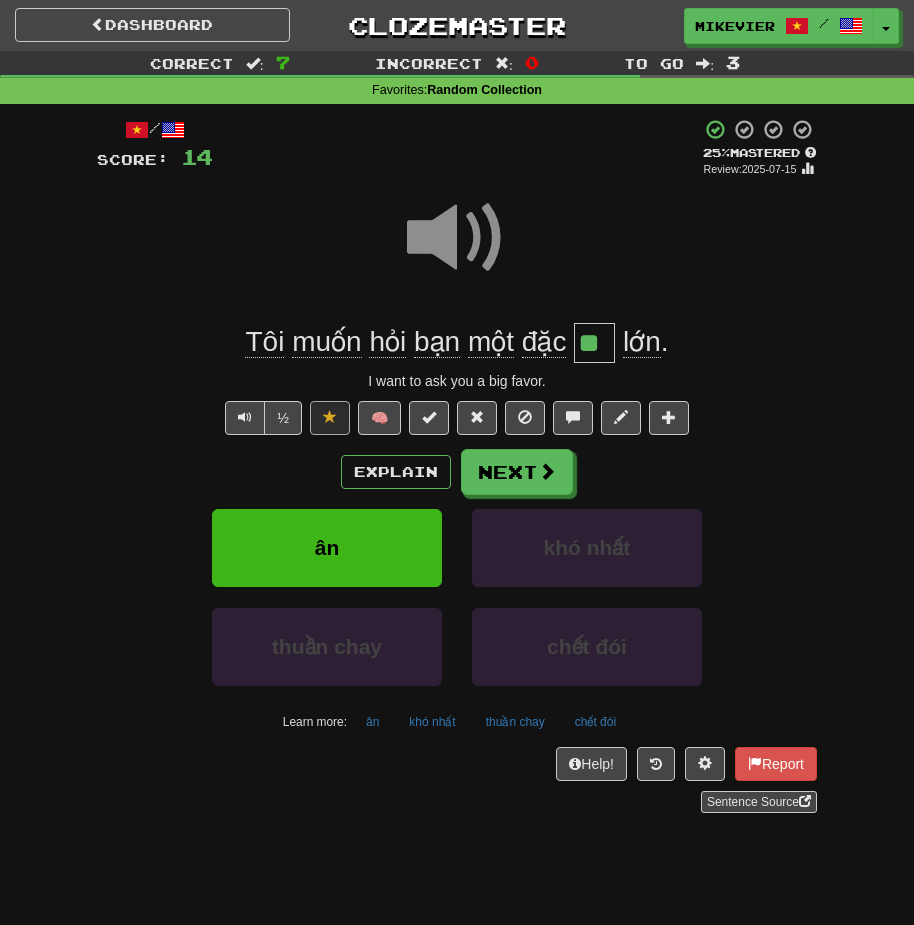 click at bounding box center (457, 238) 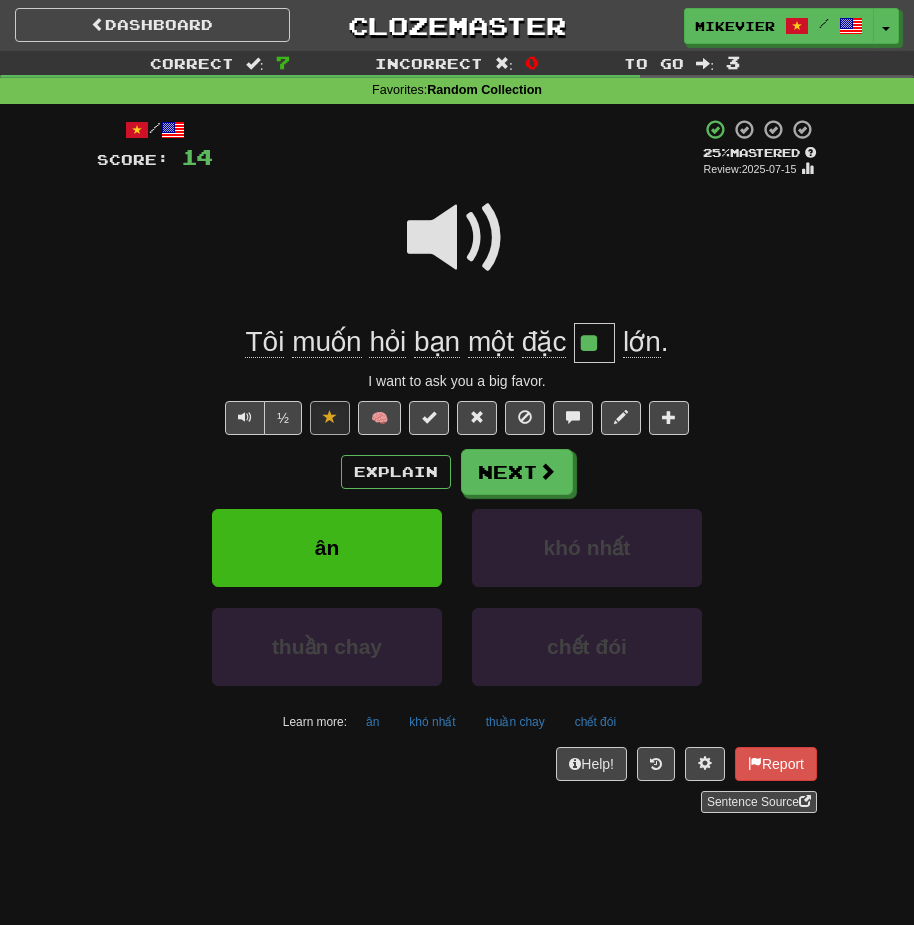 click at bounding box center (457, 238) 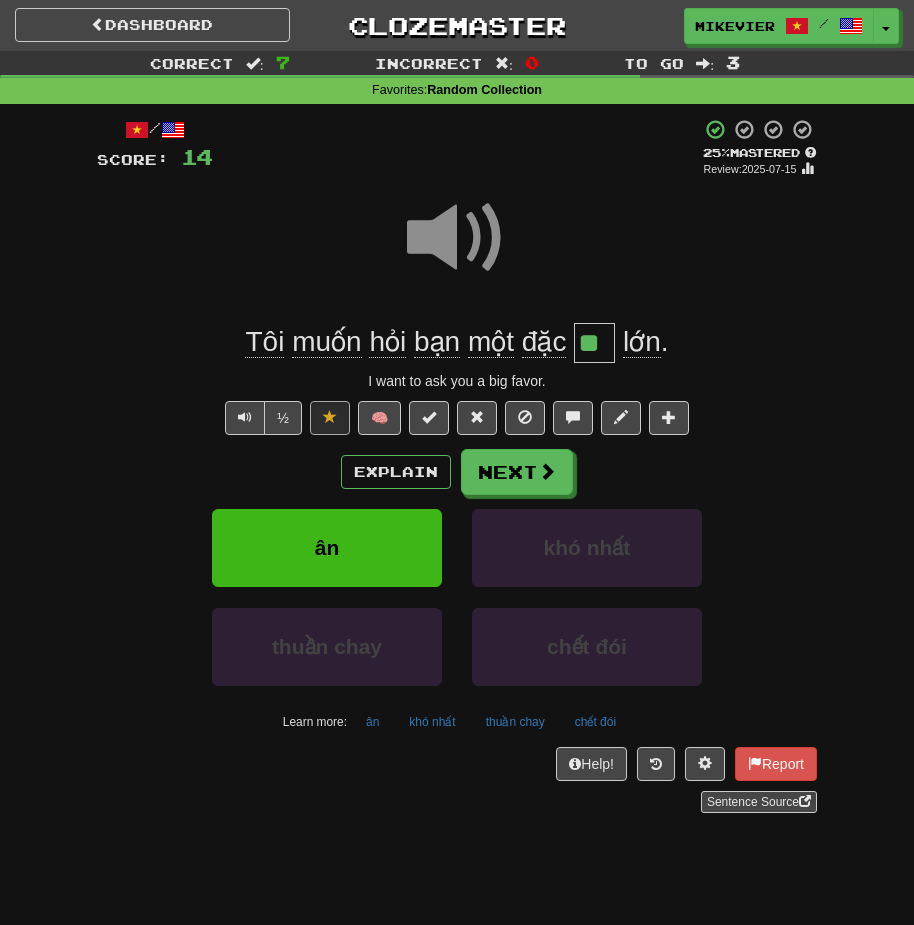 click at bounding box center [457, 238] 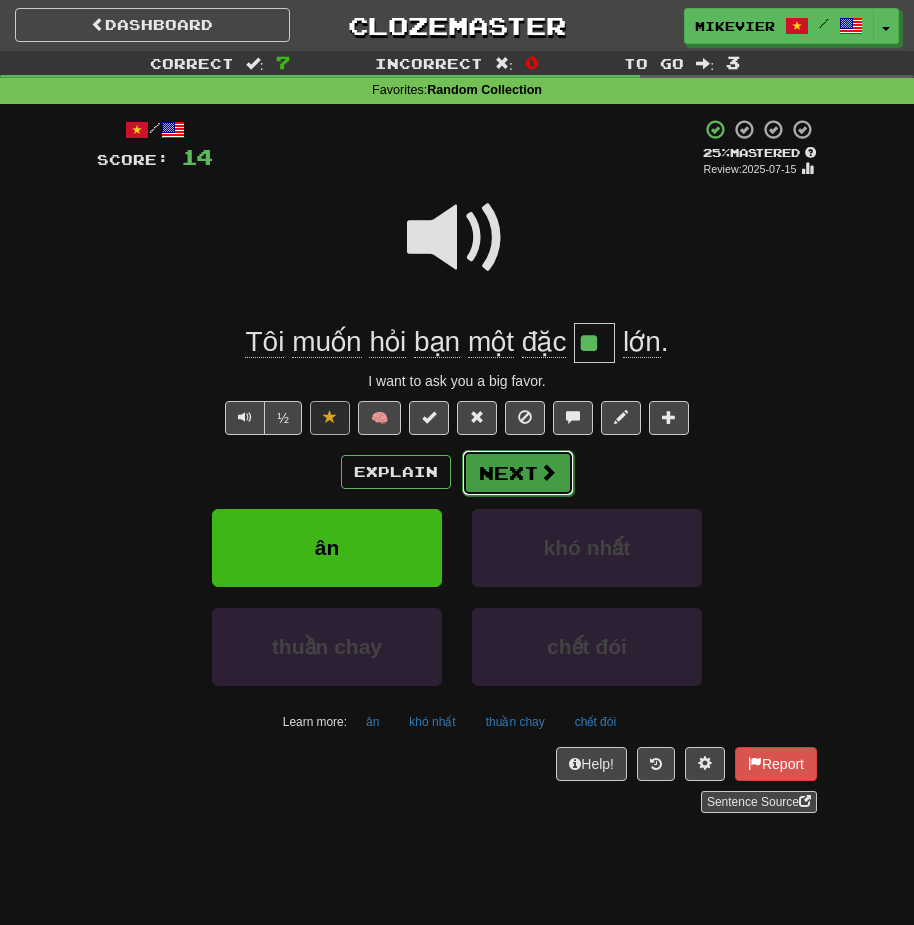 click on "Next" at bounding box center (518, 473) 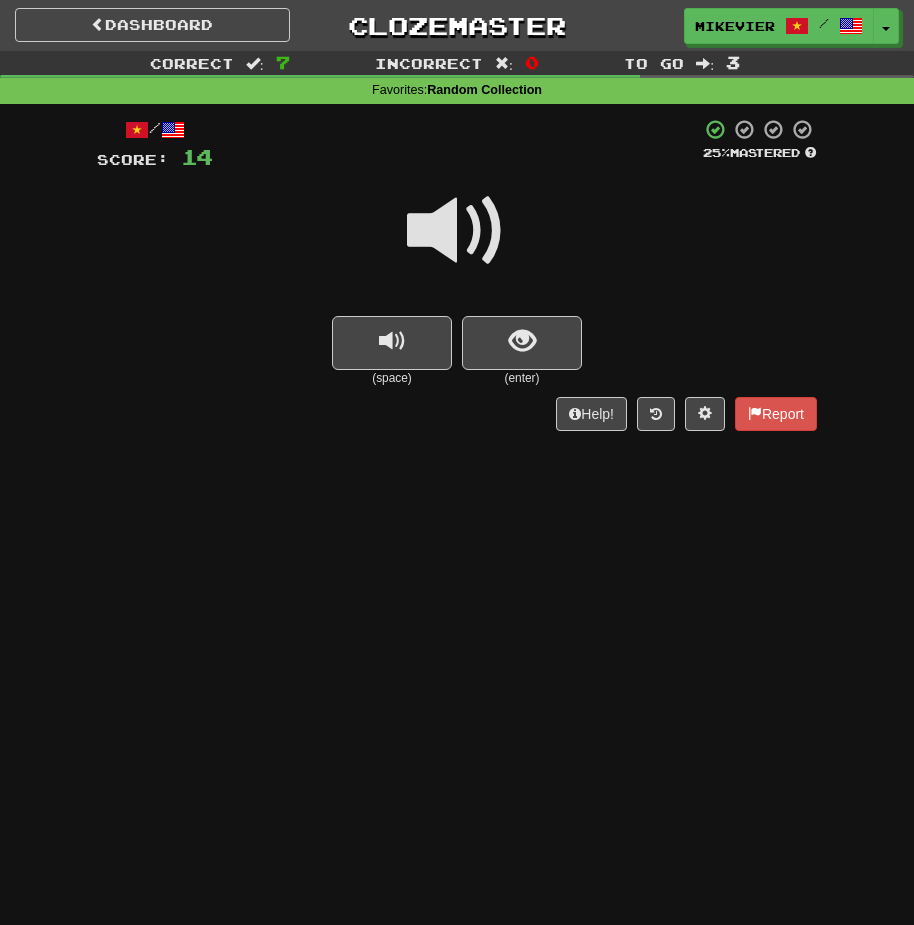 click at bounding box center [457, 231] 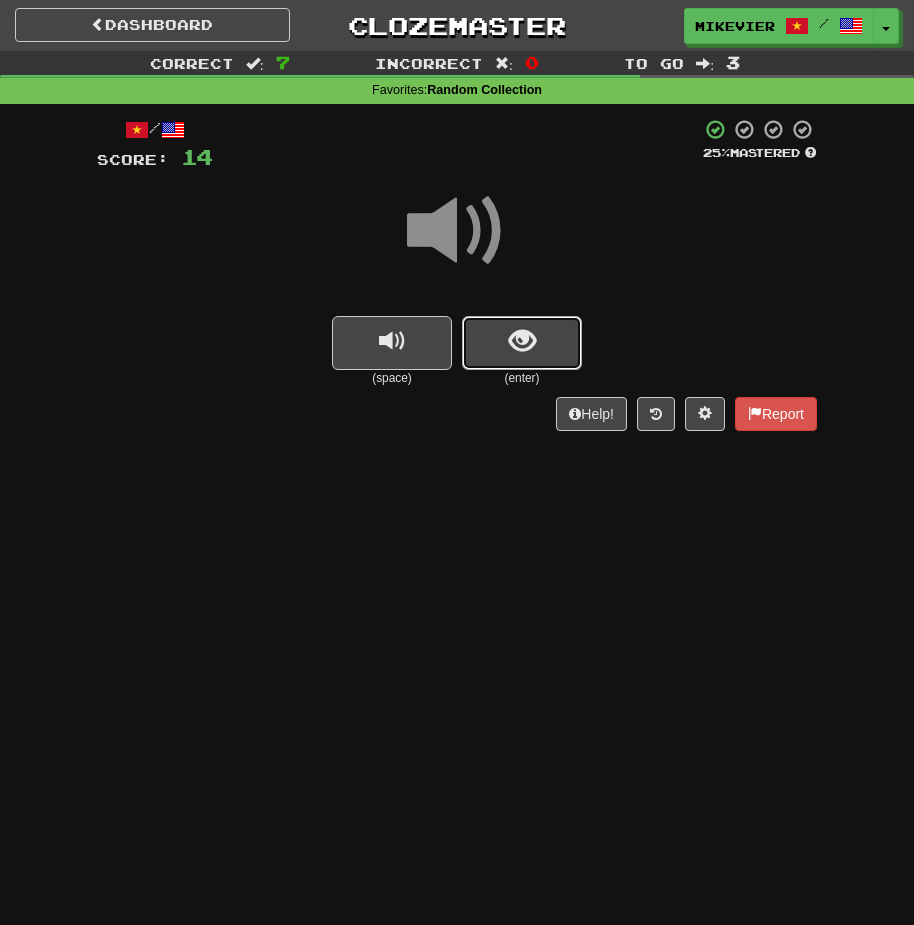 click at bounding box center [522, 343] 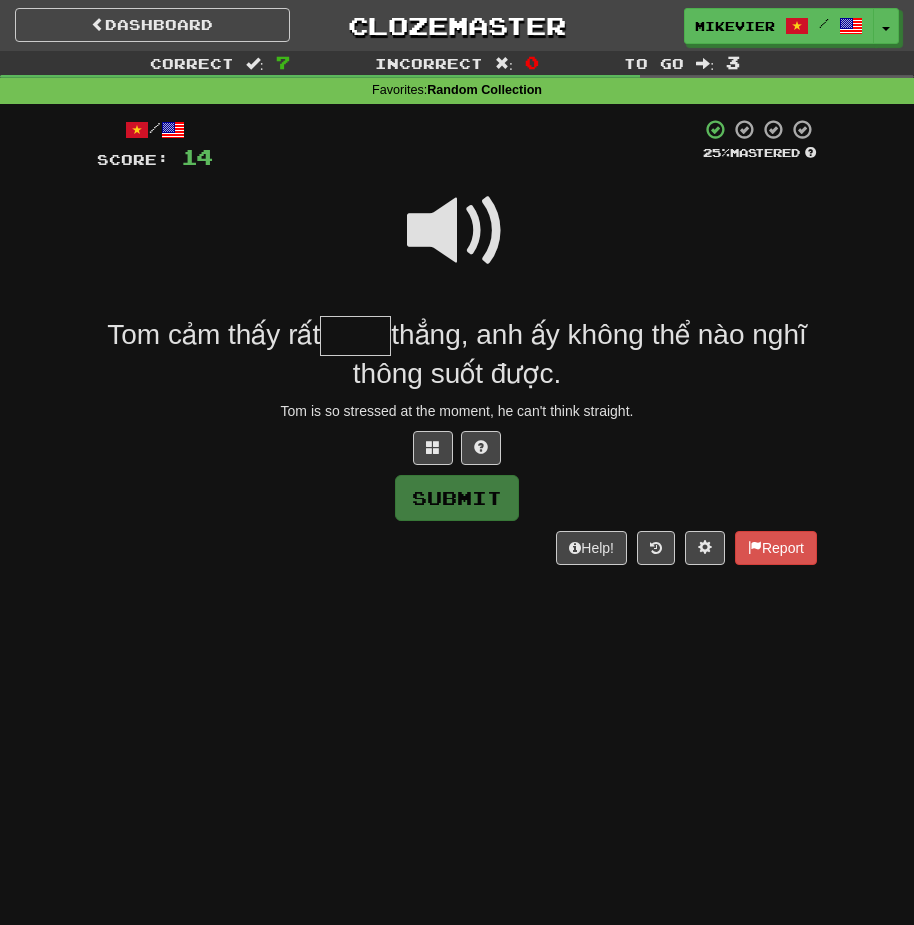 click at bounding box center (457, 231) 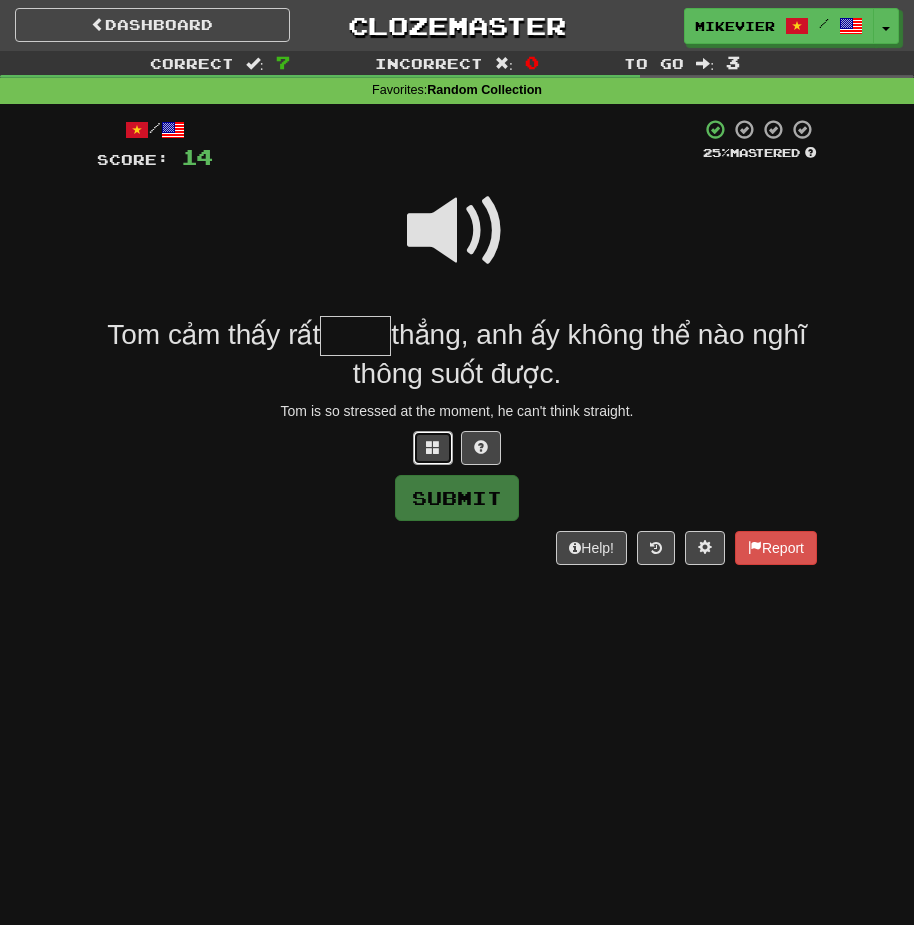 click at bounding box center (433, 448) 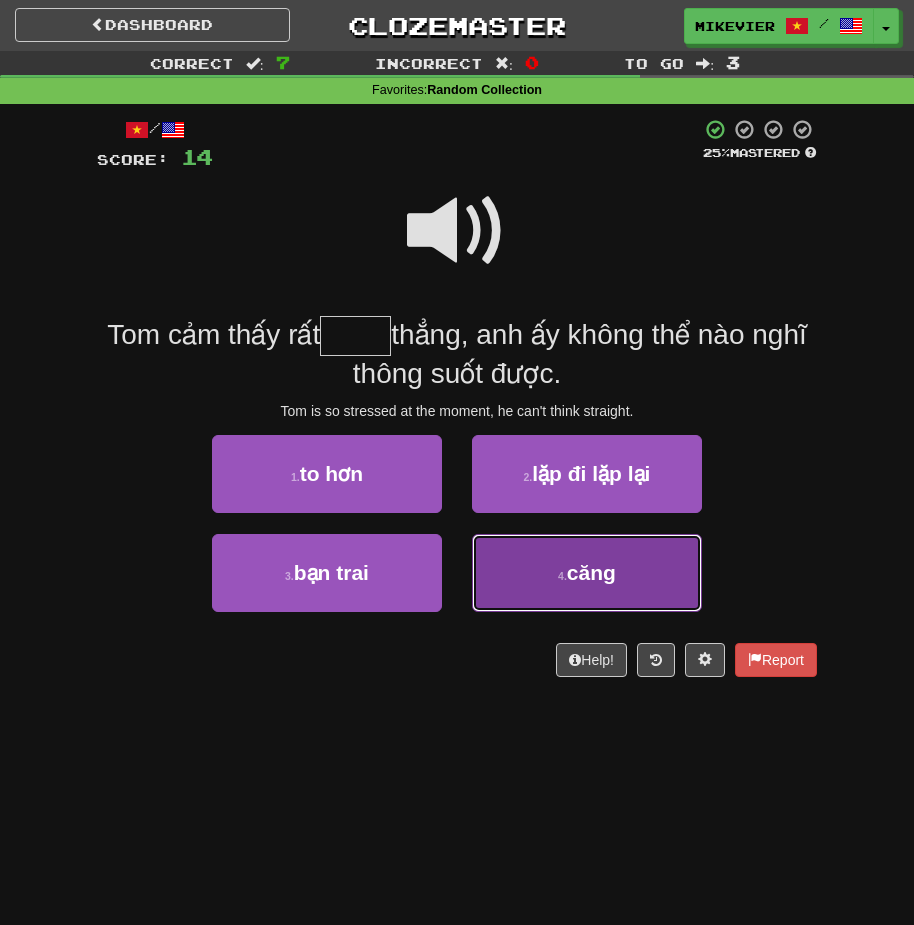 click on "4 .  căng" at bounding box center [587, 573] 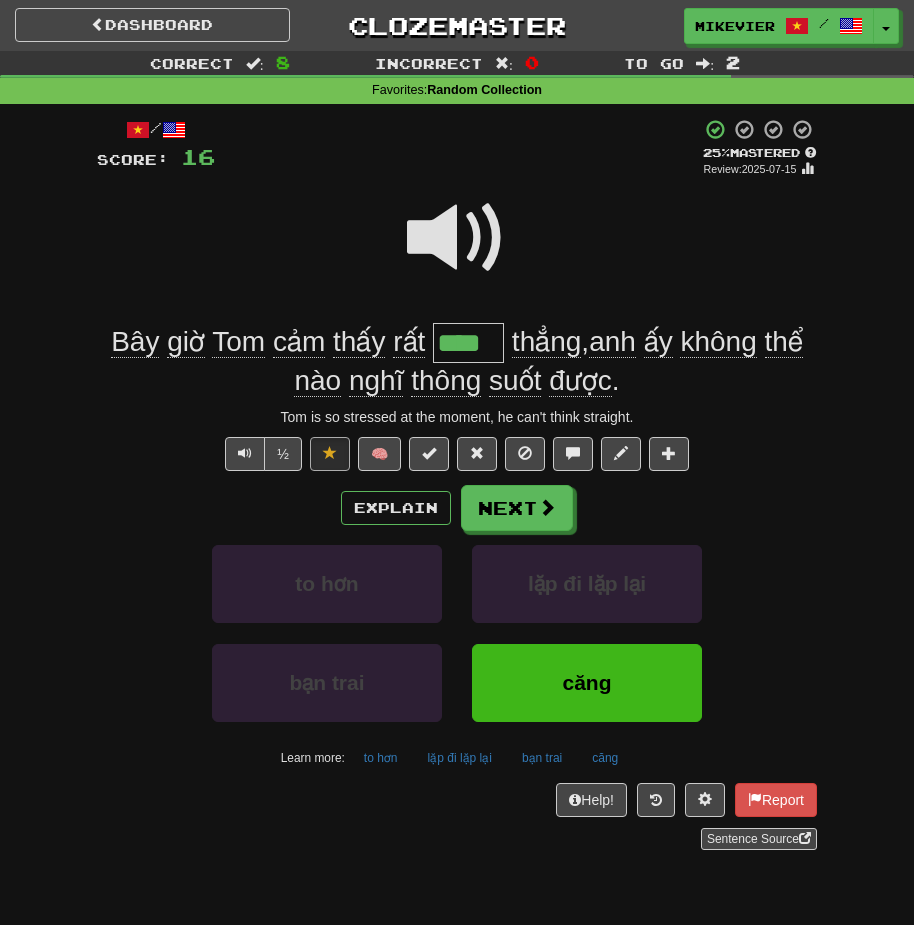 click at bounding box center (457, 238) 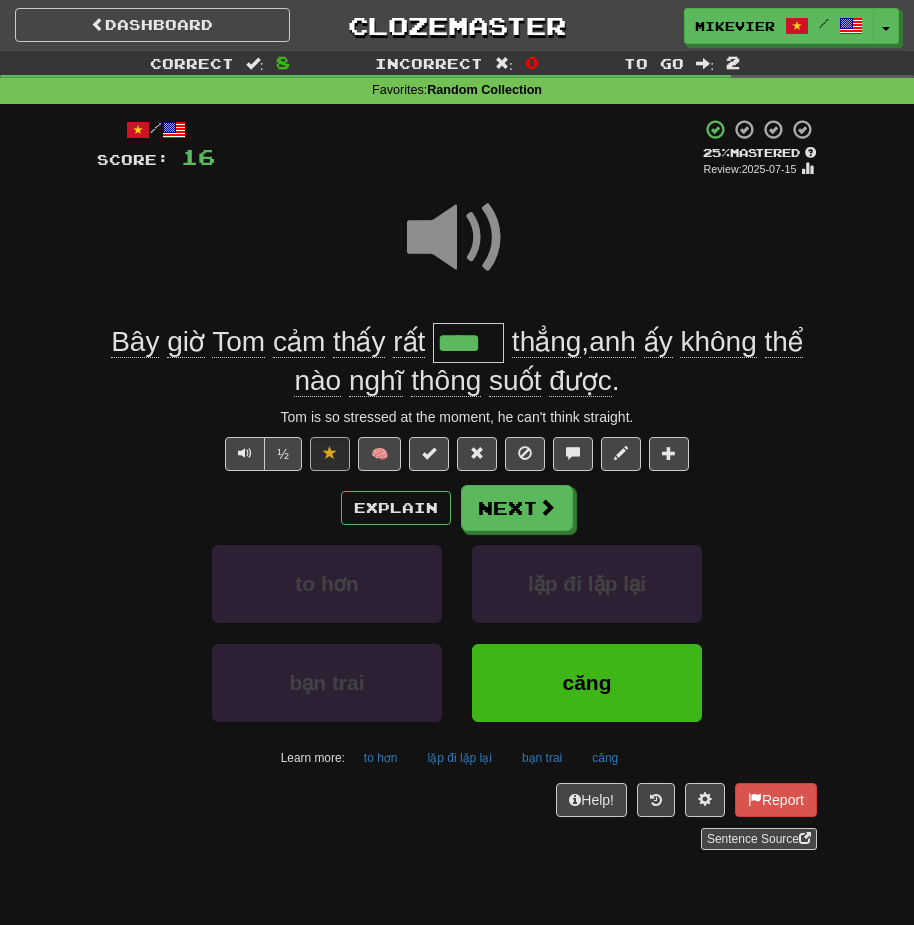 click at bounding box center [457, 238] 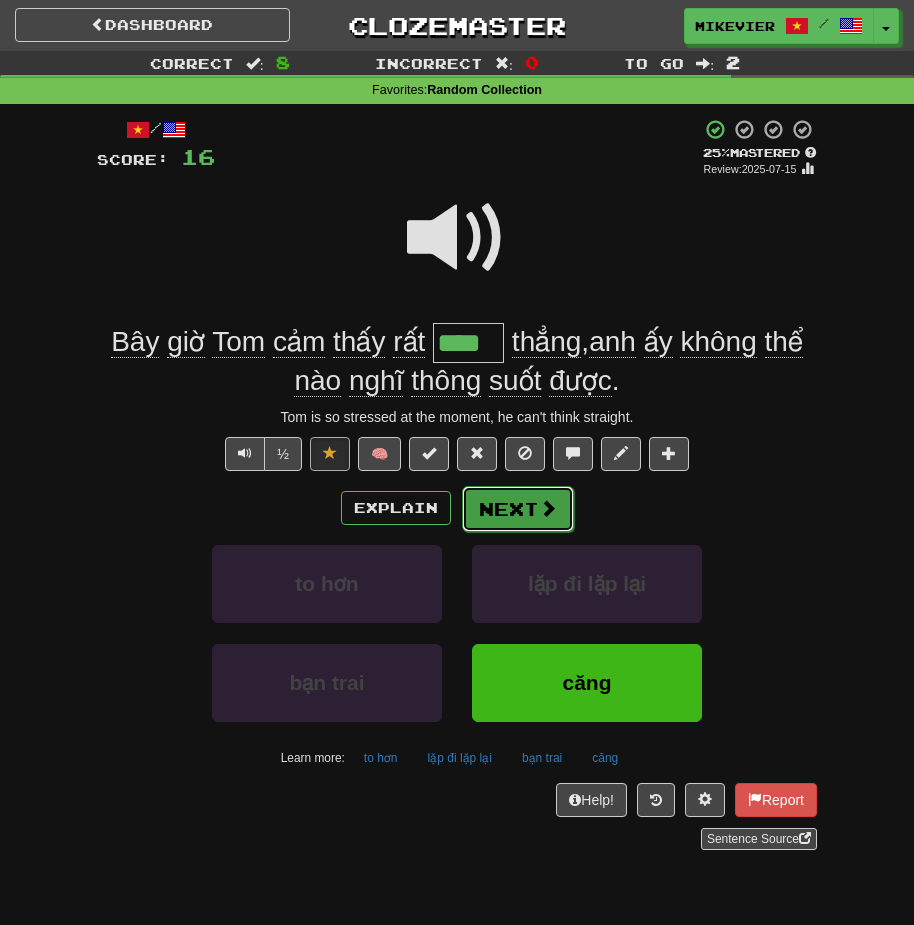 click on "Next" at bounding box center [518, 509] 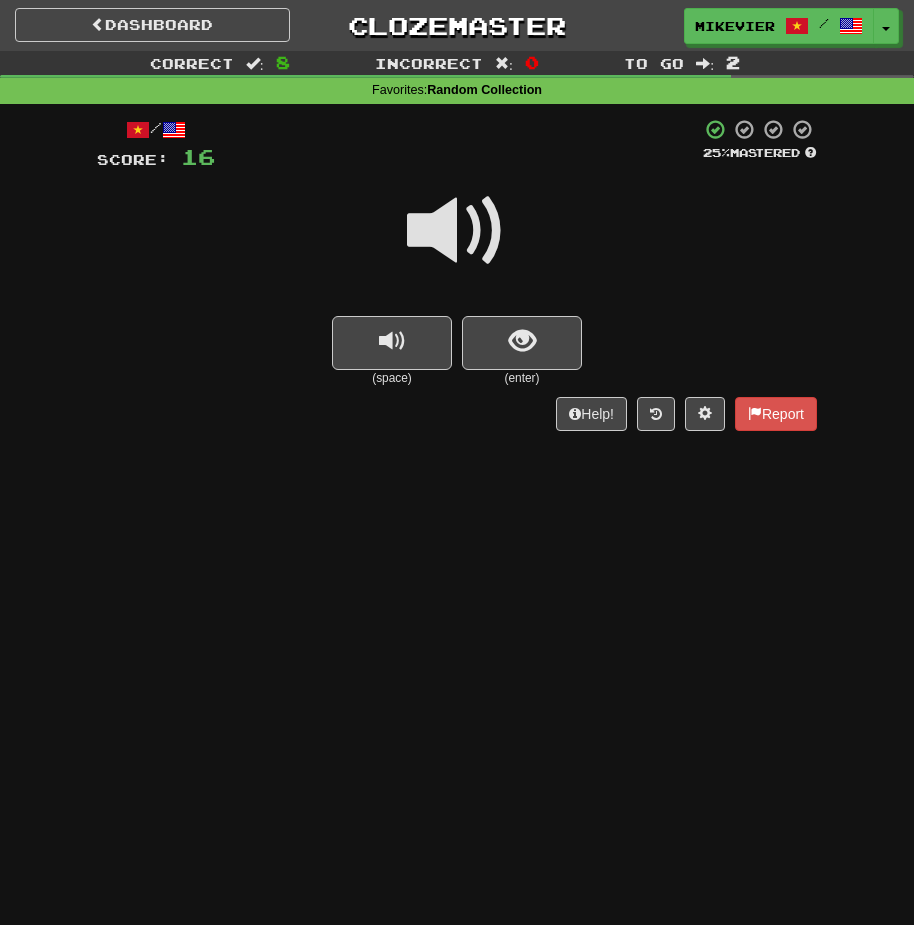 click at bounding box center [457, 231] 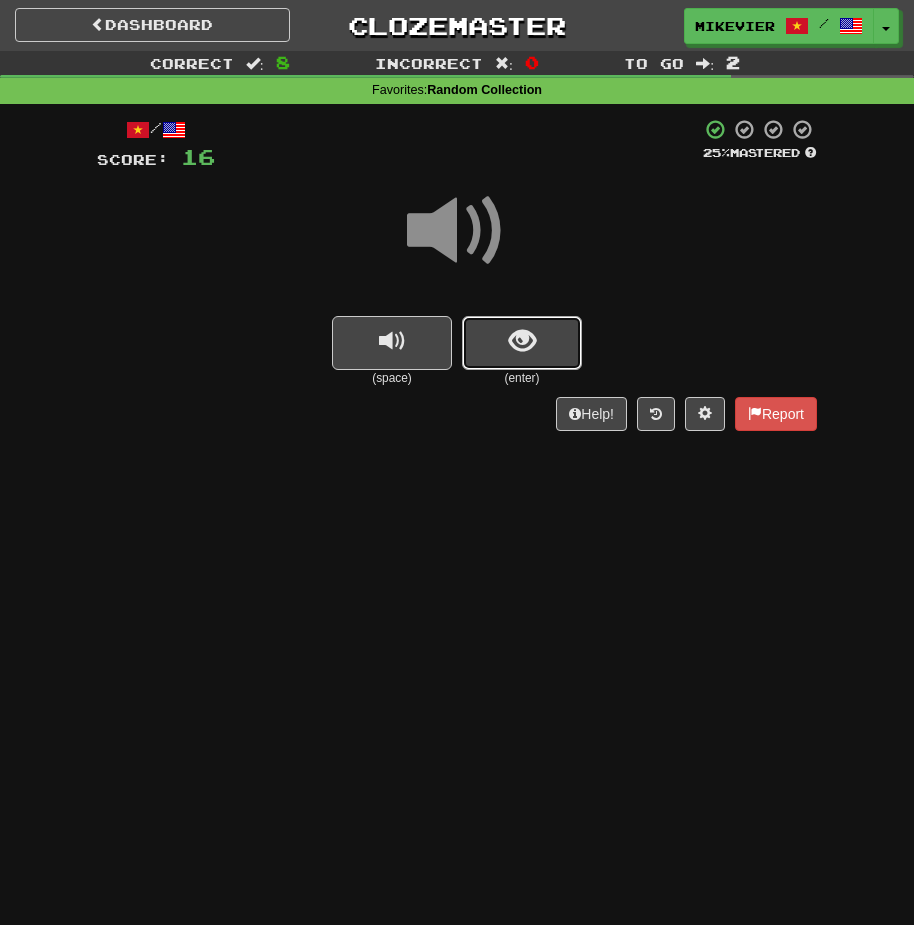 click at bounding box center (522, 341) 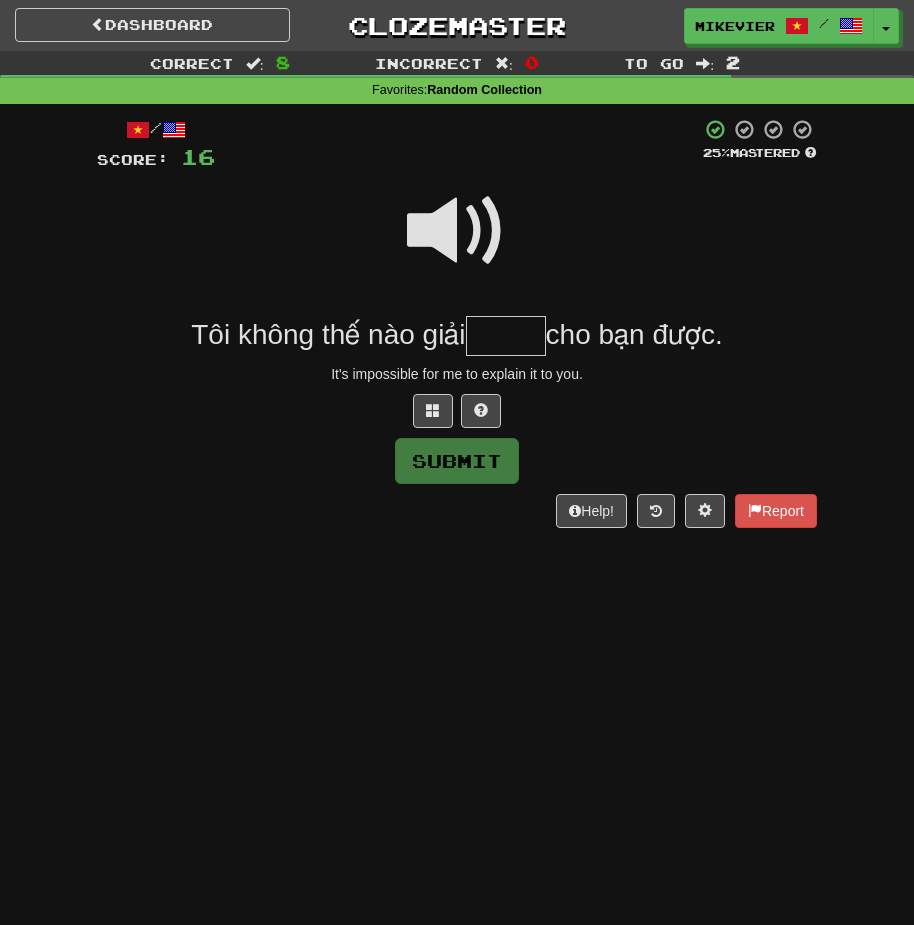 click at bounding box center (457, 231) 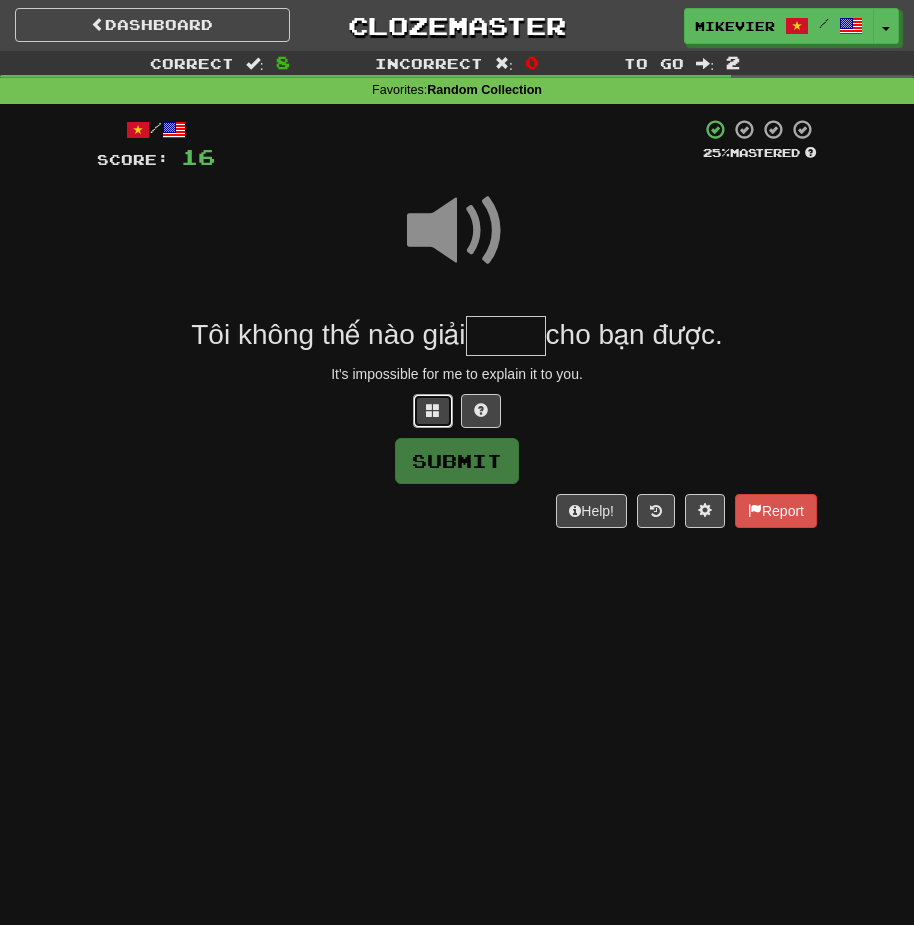 click at bounding box center [433, 410] 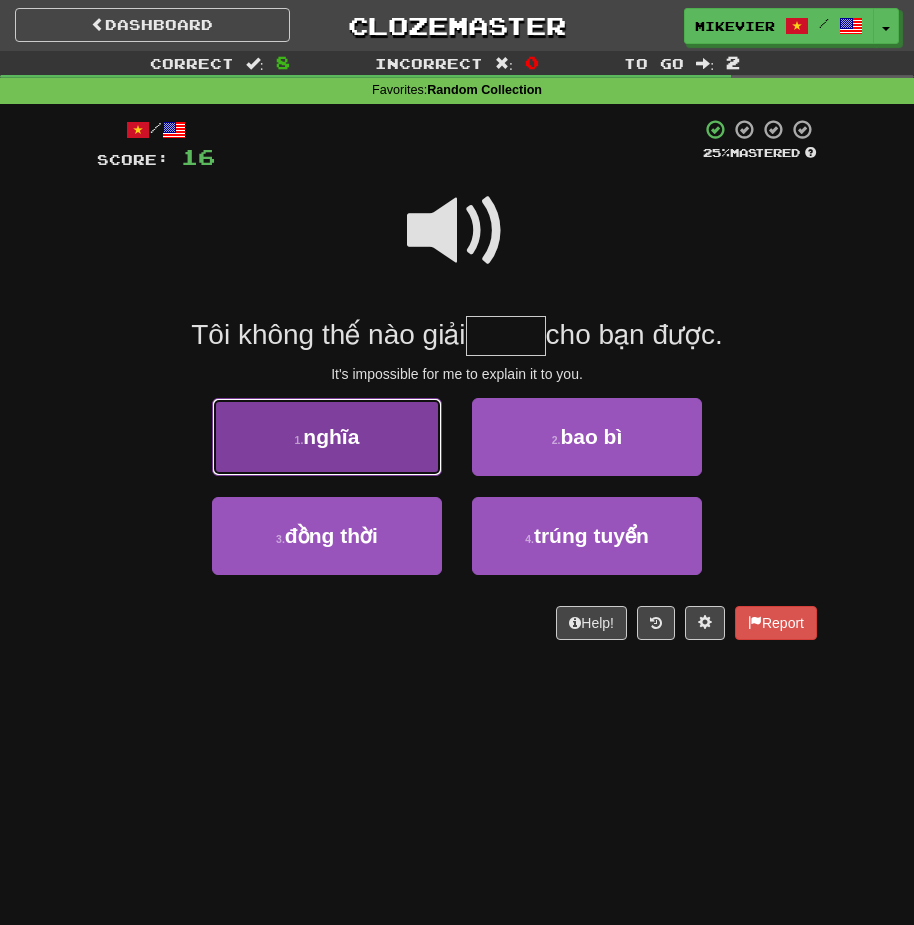 click on "1 .  nghĩa" at bounding box center (327, 437) 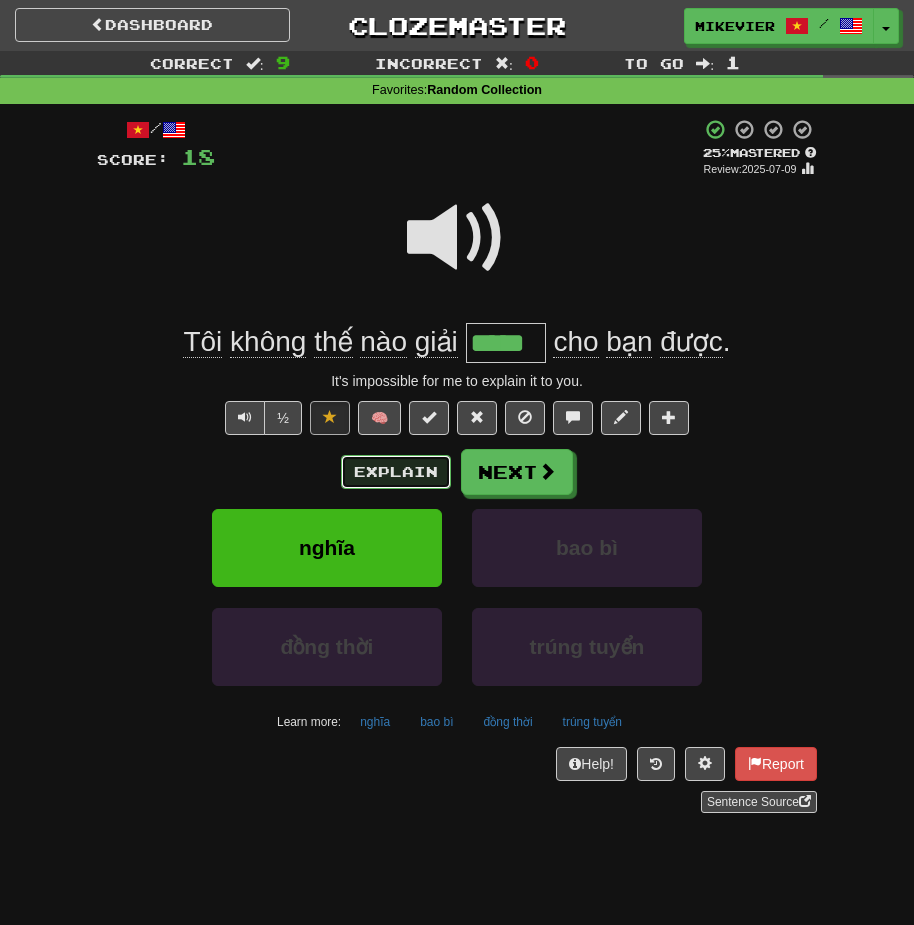 click on "Explain" at bounding box center [396, 472] 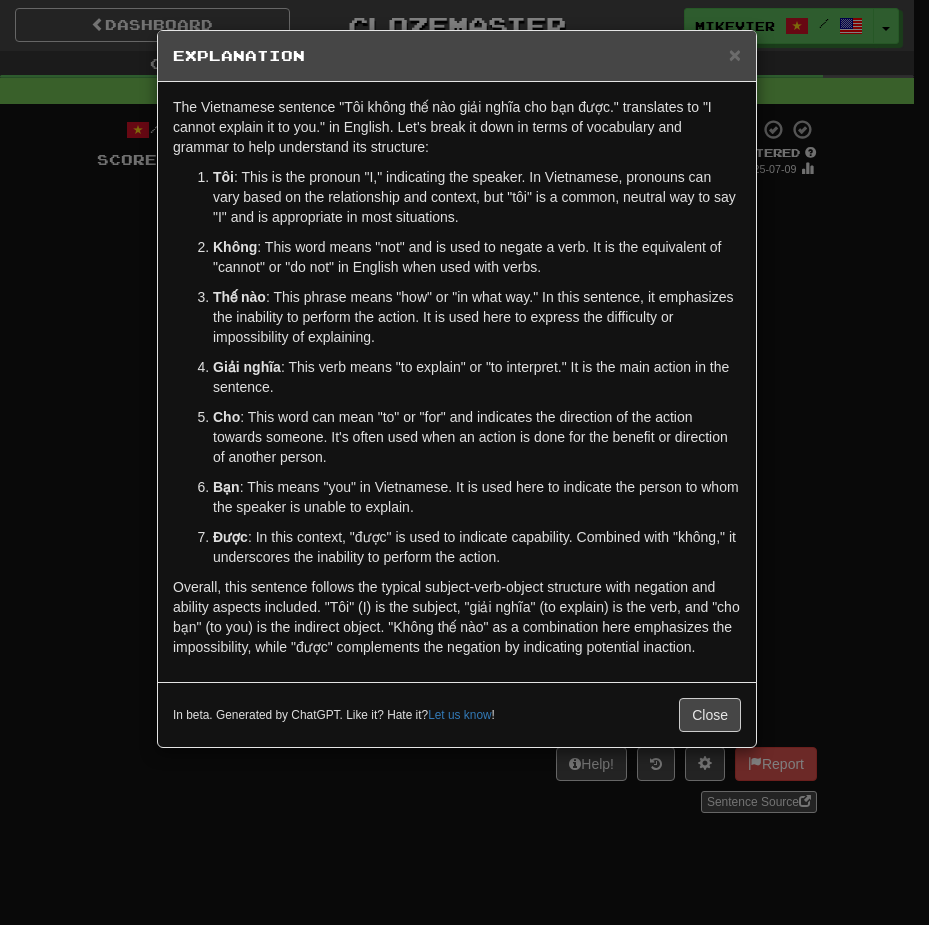 click on "× Explanation The Vietnamese sentence "Tôi không thế nào giải nghĩa cho bạn được." translates to "I cannot explain it to you." in English. Let's break it down in terms of vocabulary and grammar to help understand its structure:
Tôi : This is the pronoun "I," indicating the speaker. In Vietnamese, pronouns can vary based on the relationship and context, but "tôi" is a common, neutral way to say "I" and is appropriate in most situations.
Không : This word means "not" and is used to negate a verb. It is the equivalent of "cannot" or "do not" in English when used with verbs.
Thế nào : This phrase means "how" or "in what way." In this sentence, it emphasizes the inability to perform the action. It is used here to express the difficulty or impossibility of explaining.
Giải nghĩa : This verb means "to explain" or "to interpret." It is the main action in the sentence.
Cho
Bạn
Được
In beta. Generated by ChatGPT. Like it? Hate it?  ! Close" at bounding box center [464, 462] 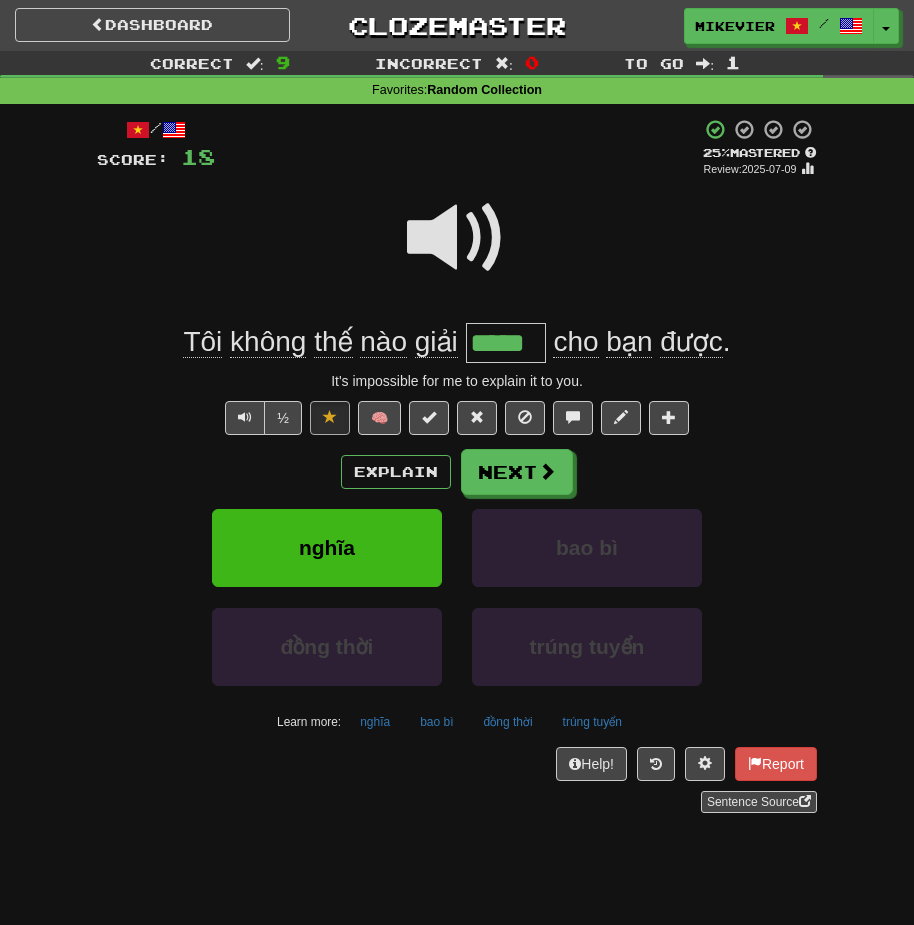 click at bounding box center [457, 238] 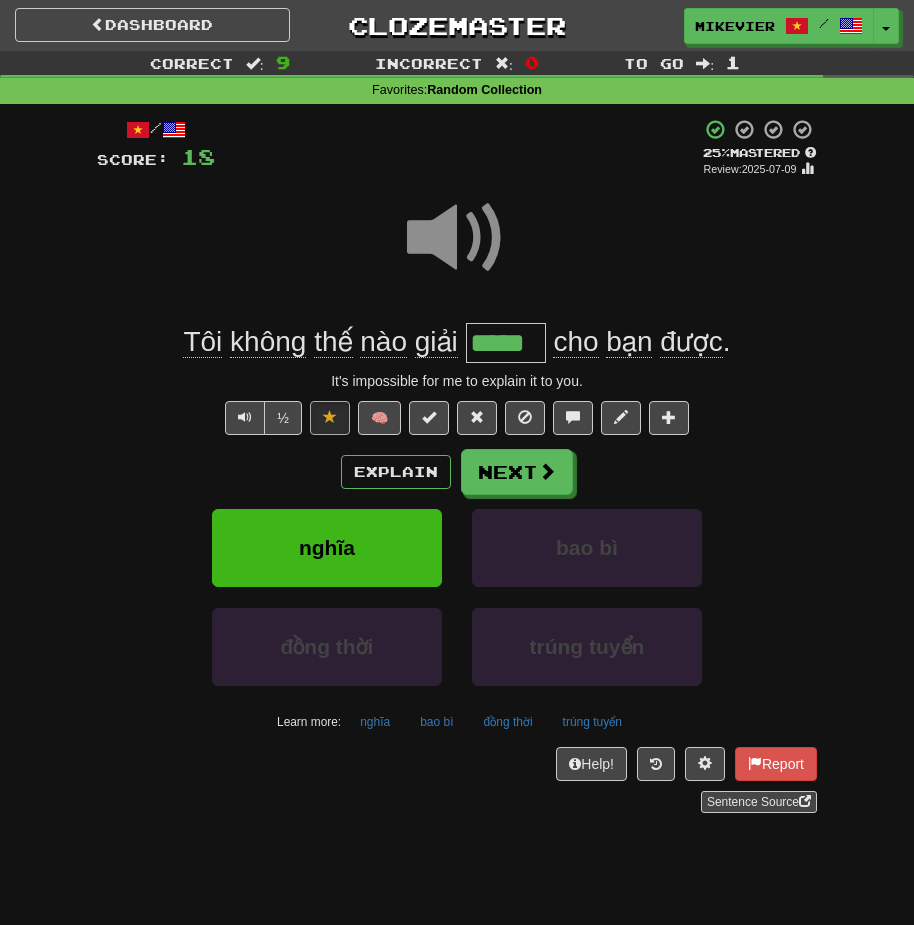 click at bounding box center (457, 238) 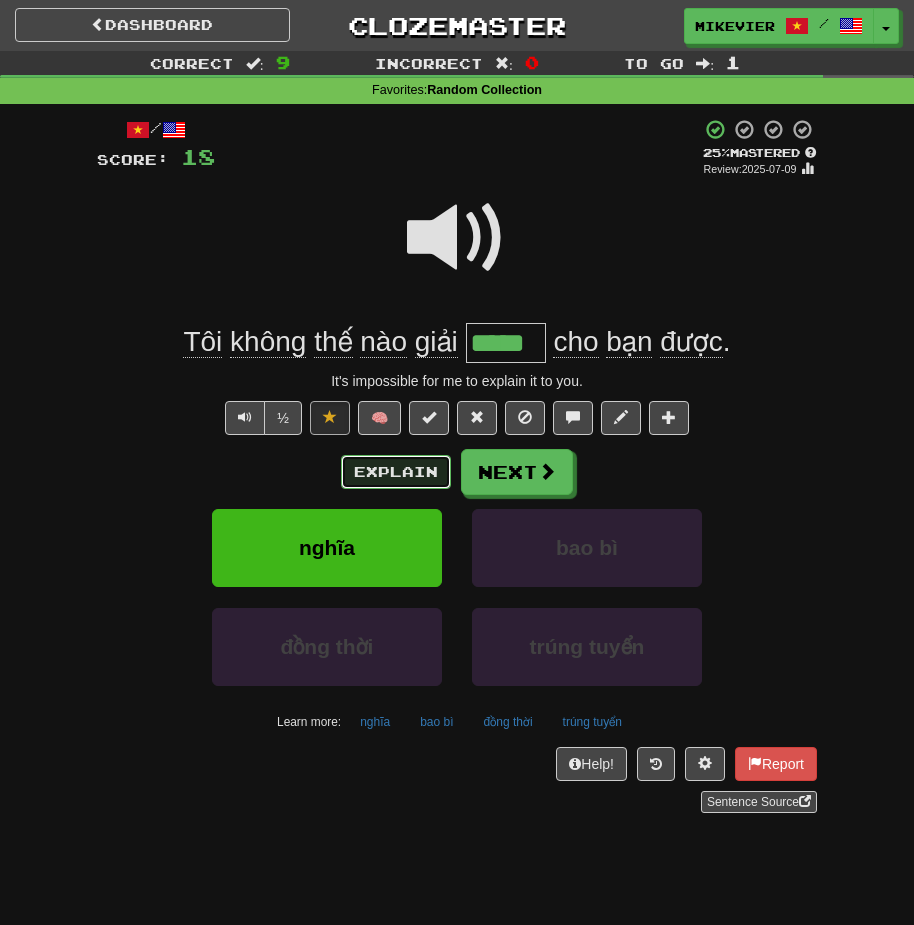 click on "Explain" at bounding box center (396, 472) 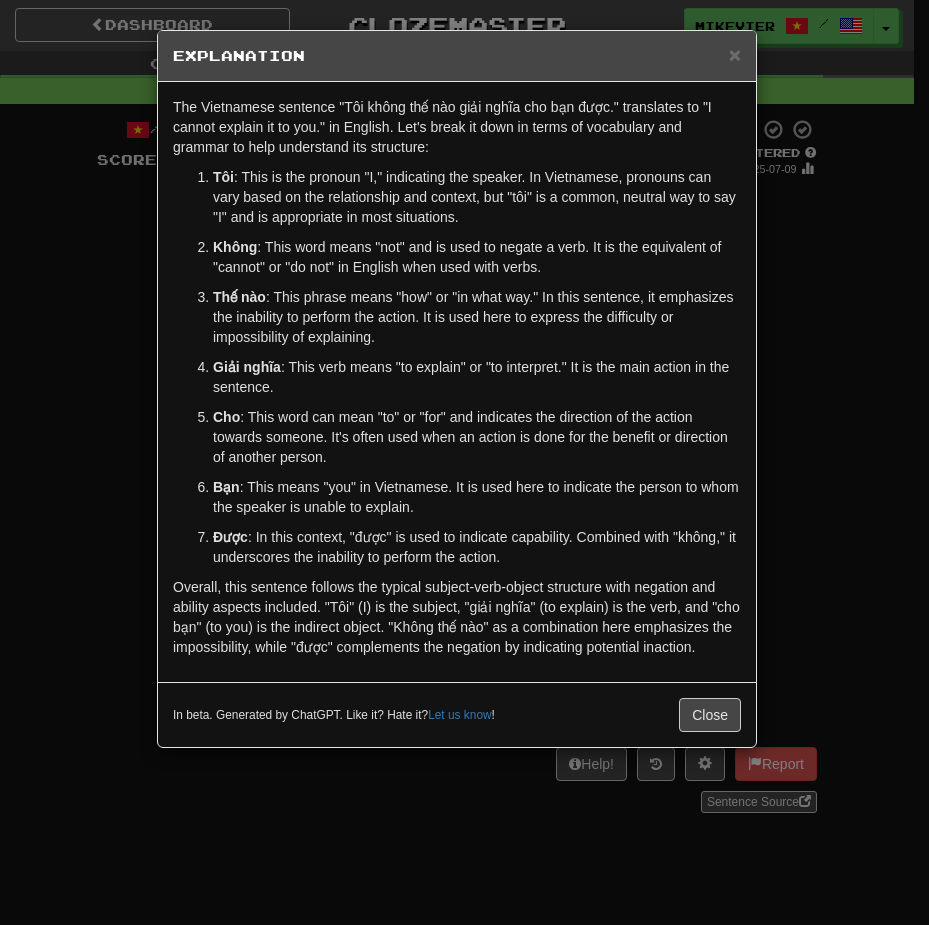 click on "× Explanation The Vietnamese sentence "Tôi không thế nào giải nghĩa cho bạn được." translates to "I cannot explain it to you." in English. Let's break it down in terms of vocabulary and grammar to help understand its structure:
Tôi : This is the pronoun "I," indicating the speaker. In Vietnamese, pronouns can vary based on the relationship and context, but "tôi" is a common, neutral way to say "I" and is appropriate in most situations.
Không : This word means "not" and is used to negate a verb. It is the equivalent of "cannot" or "do not" in English when used with verbs.
Thế nào : This phrase means "how" or "in what way." In this sentence, it emphasizes the inability to perform the action. It is used here to express the difficulty or impossibility of explaining.
Giải nghĩa : This verb means "to explain" or "to interpret." It is the main action in the sentence.
Cho
Bạn
Được
In beta. Generated by ChatGPT. Like it? Hate it?  ! Close" at bounding box center (464, 462) 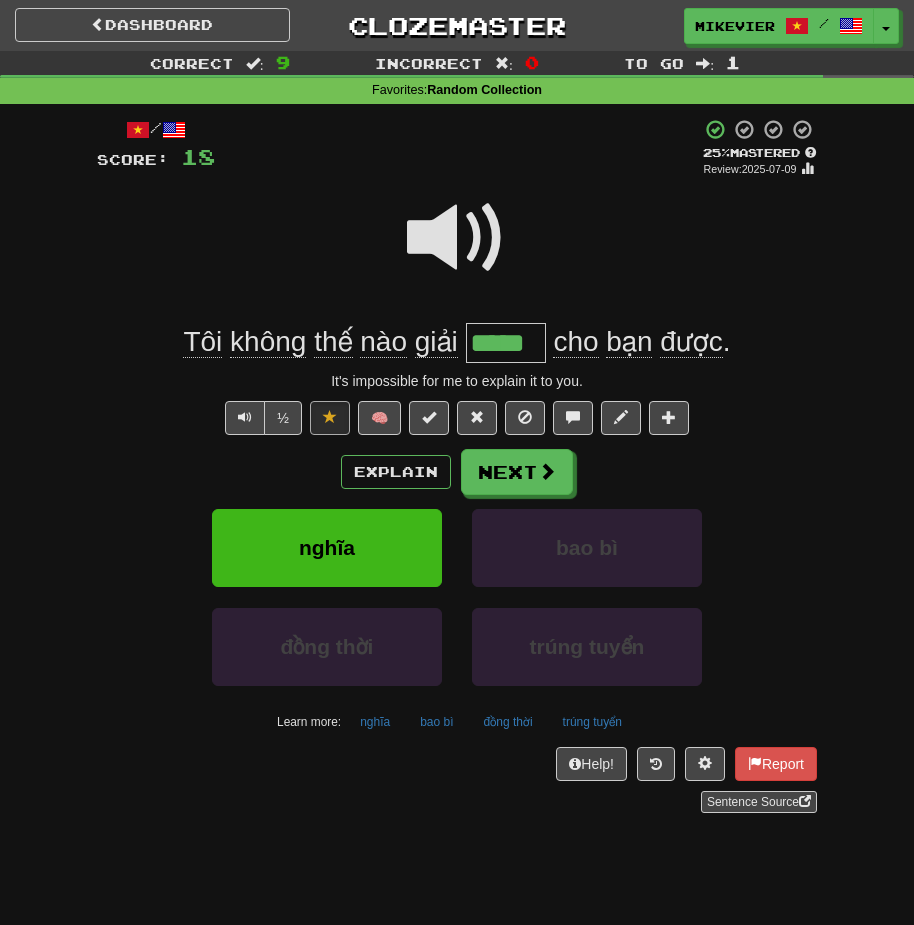 click at bounding box center (457, 238) 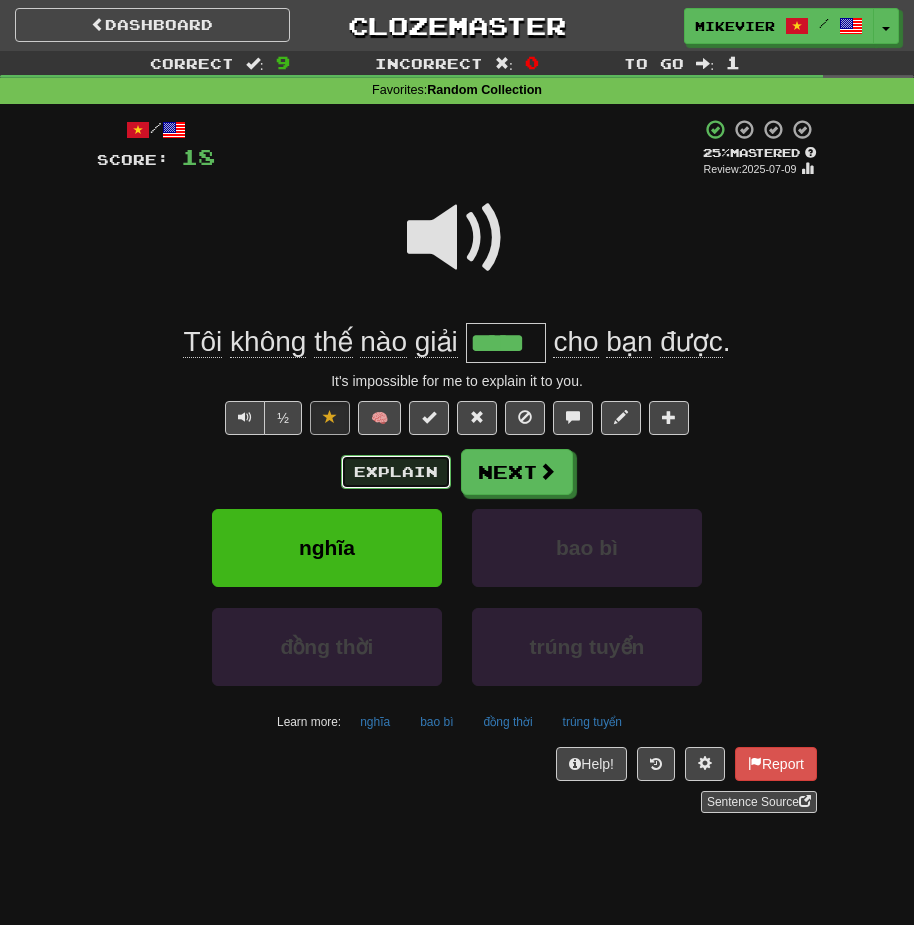 click on "Explain" at bounding box center (396, 472) 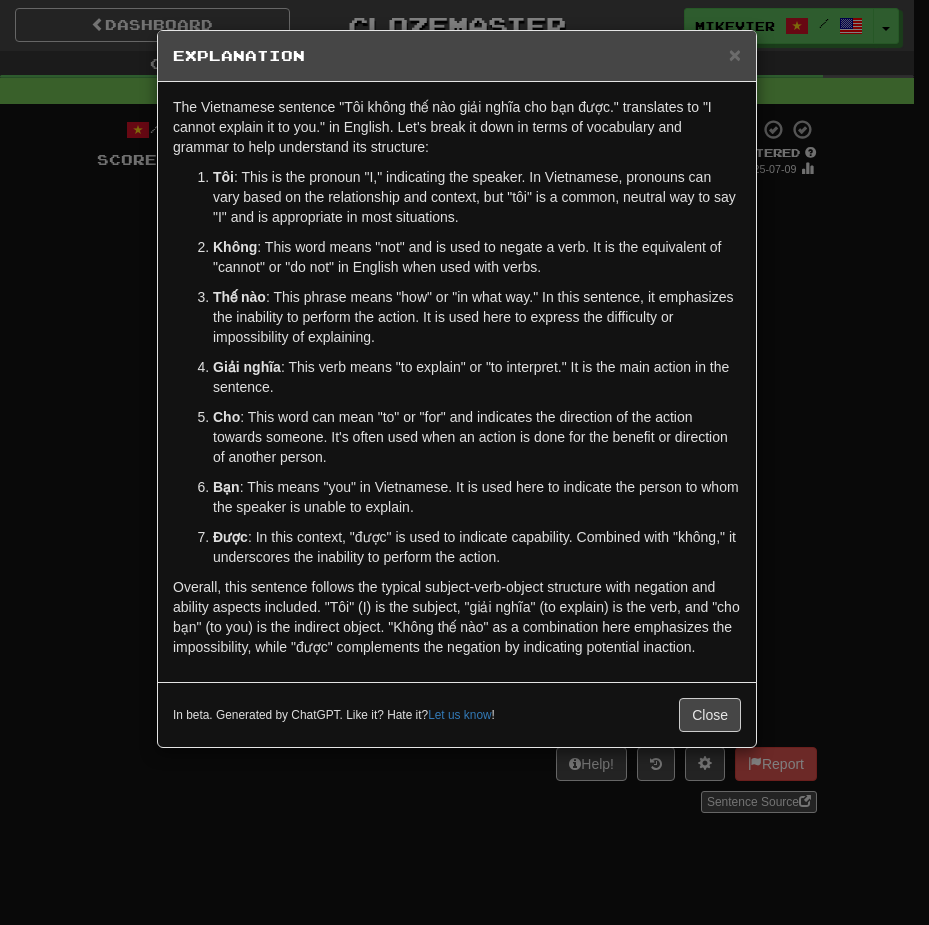click on "× Explanation The Vietnamese sentence "Tôi không thế nào giải nghĩa cho bạn được." translates to "I cannot explain it to you." in English. Let's break it down in terms of vocabulary and grammar to help understand its structure:
Tôi : This is the pronoun "I," indicating the speaker. In Vietnamese, pronouns can vary based on the relationship and context, but "tôi" is a common, neutral way to say "I" and is appropriate in most situations.
Không : This word means "not" and is used to negate a verb. It is the equivalent of "cannot" or "do not" in English when used with verbs.
Thế nào : This phrase means "how" or "in what way." In this sentence, it emphasizes the inability to perform the action. It is used here to express the difficulty or impossibility of explaining.
Giải nghĩa : This verb means "to explain" or "to interpret." It is the main action in the sentence.
Cho
Bạn
Được
In beta. Generated by ChatGPT. Like it? Hate it?  ! Close" at bounding box center [464, 462] 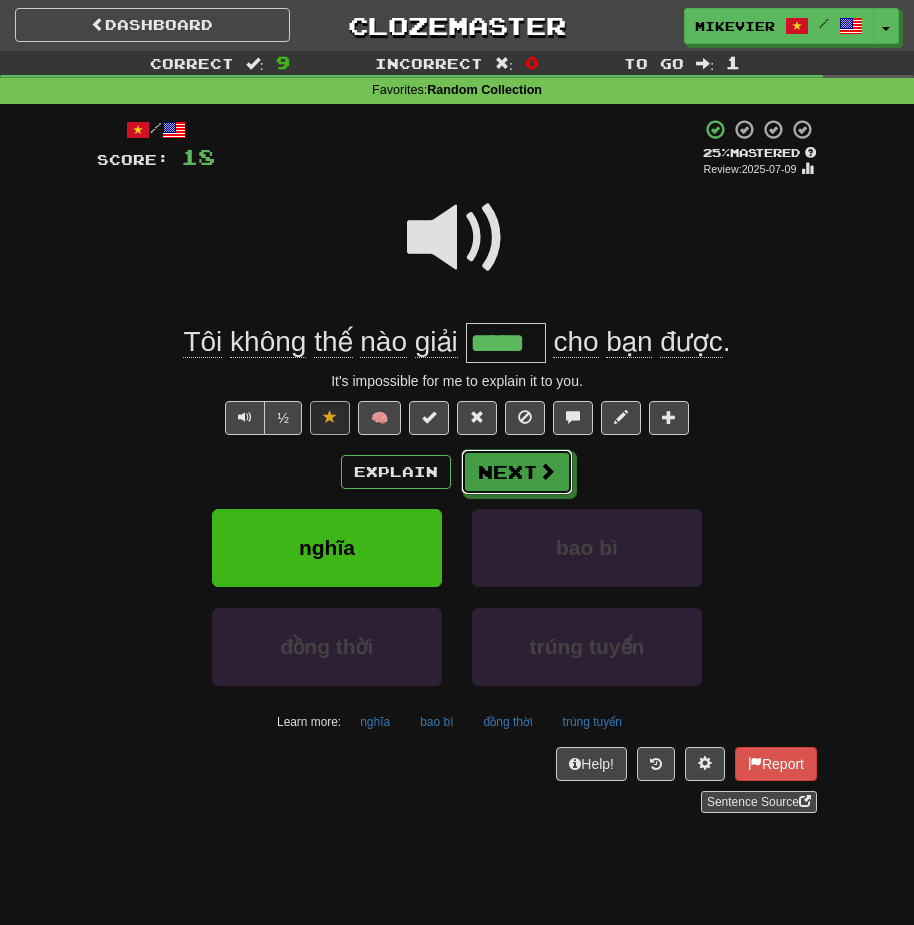click on "Next" at bounding box center (517, 472) 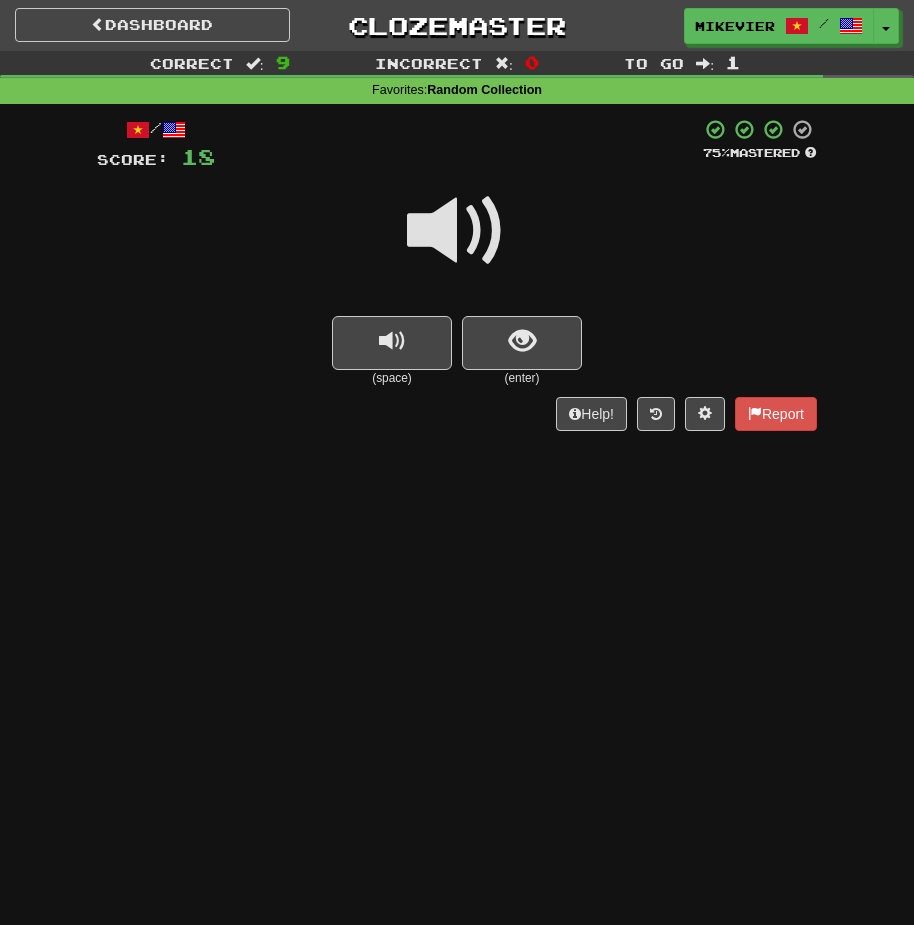 click at bounding box center [457, 231] 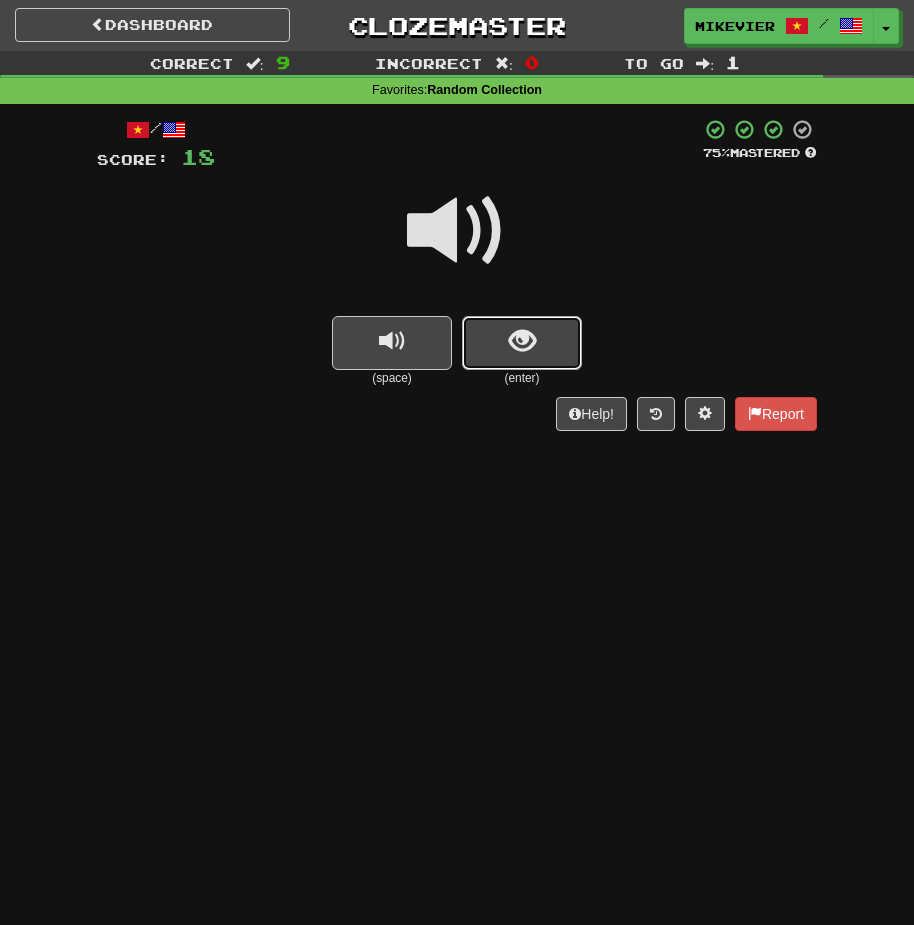 click at bounding box center (522, 343) 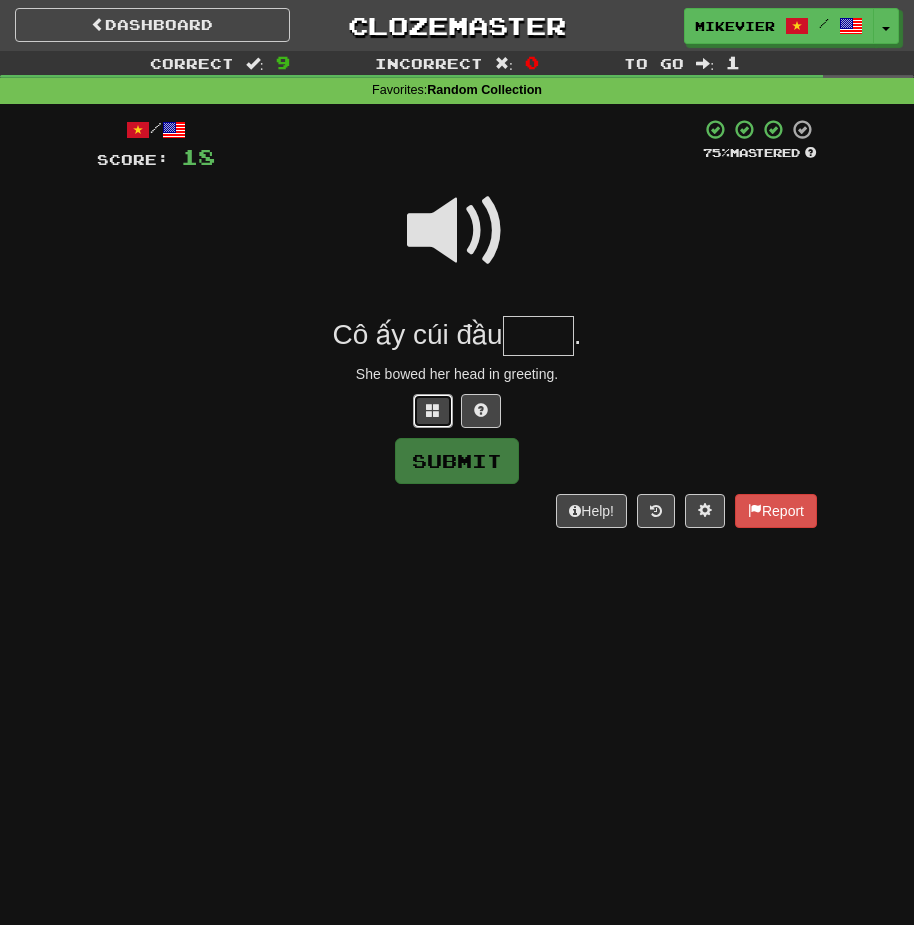 click at bounding box center (433, 411) 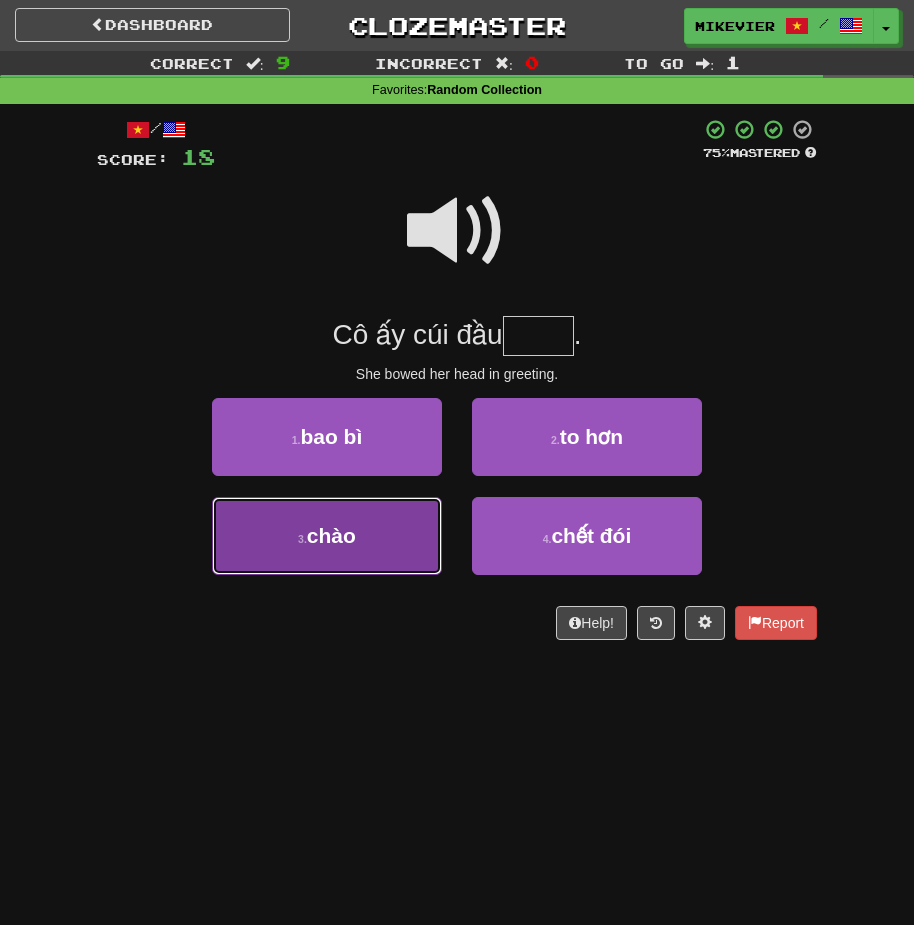 click on "3 .  chào" at bounding box center (327, 536) 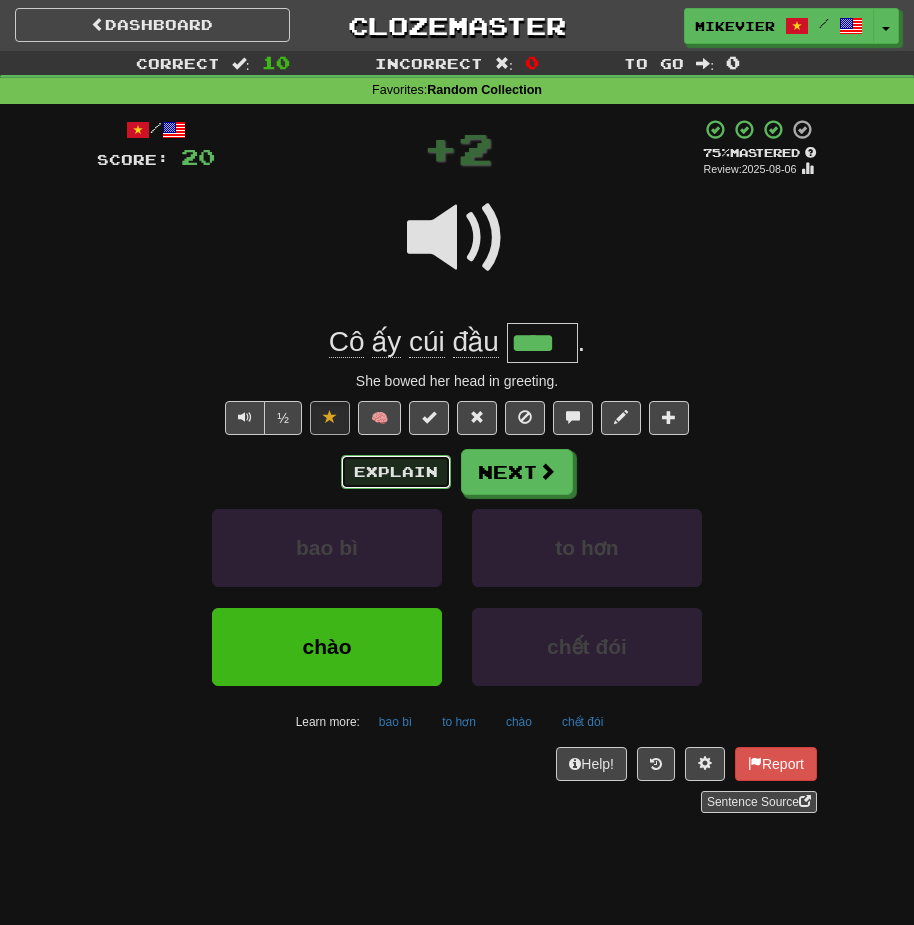 click on "Explain" at bounding box center (396, 472) 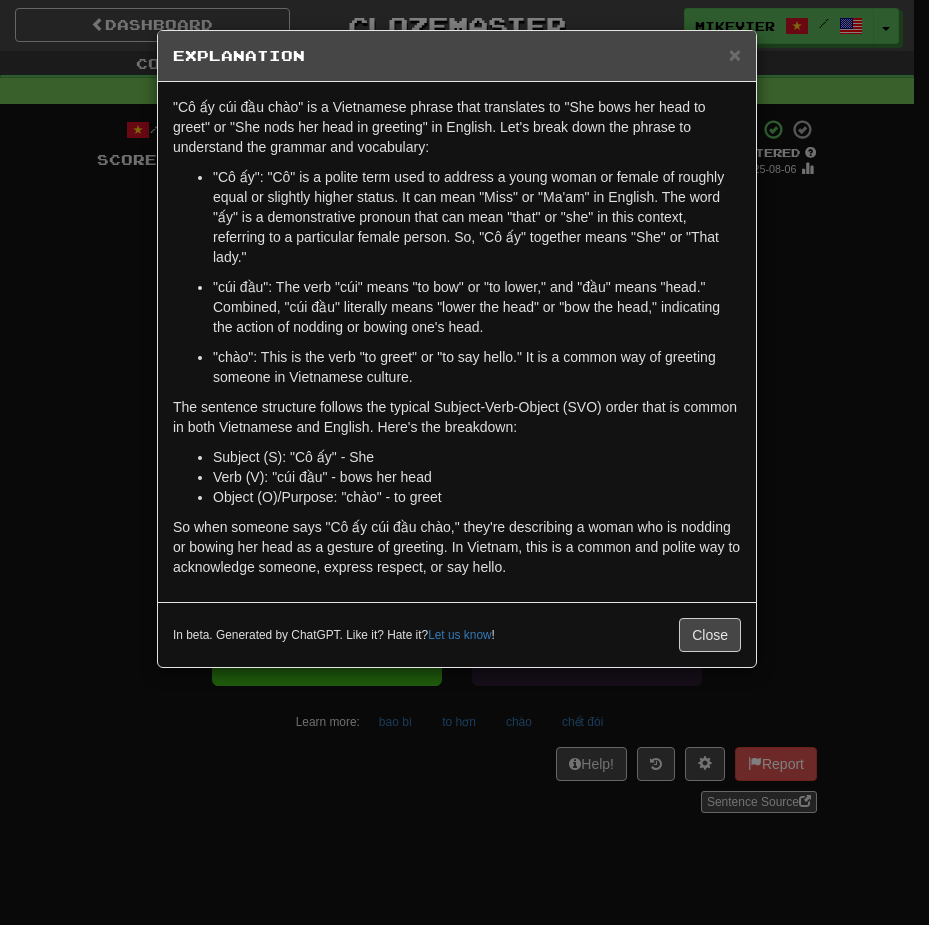 click on "× Explanation "Cô ấy cúi đầu chào" is a Vietnamese phrase that translates to "She bows her head to greet" or "She nods her head in greeting" in English. Let's break down the phrase to understand the grammar and vocabulary:
"Cô ấy": "Cô" is a polite term used to address a young woman or female of roughly equal or slightly higher status. It can mean "Miss" or "Ma'am" in English. The word "ấy" is a demonstrative pronoun that can mean "that" or "she" in this context, referring to a particular female person. So, "Cô ấy" together means "She" or "That lady."
"cúi đầu": The verb "cúi" means "to bow" or "to lower," and "đầu" means "head." Combined, "cúi đầu" literally means "lower the head" or "bow the head," indicating the action of nodding or bowing one's head.
"chào": This is the verb "to greet" or "to say hello." It is a common way of greeting someone in Vietnamese culture.
Subject (S): "Cô ấy" - She
Verb (V): "cúi đầu" - bows her head
!" at bounding box center [464, 462] 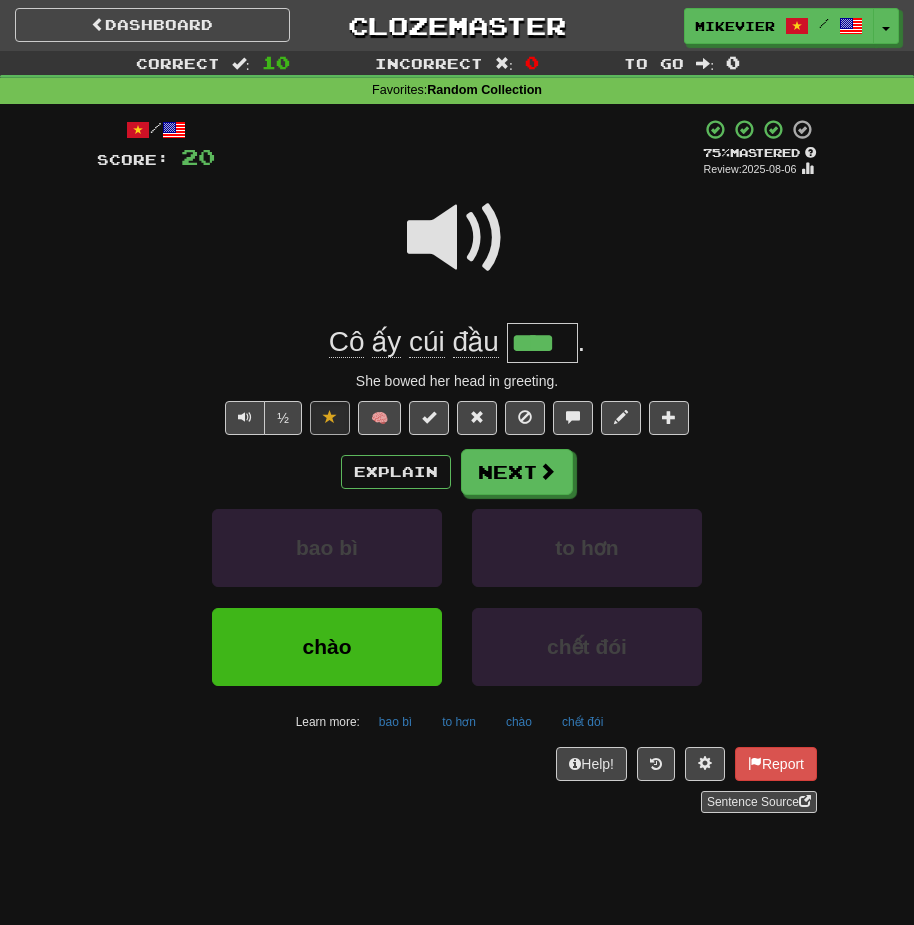click at bounding box center [457, 238] 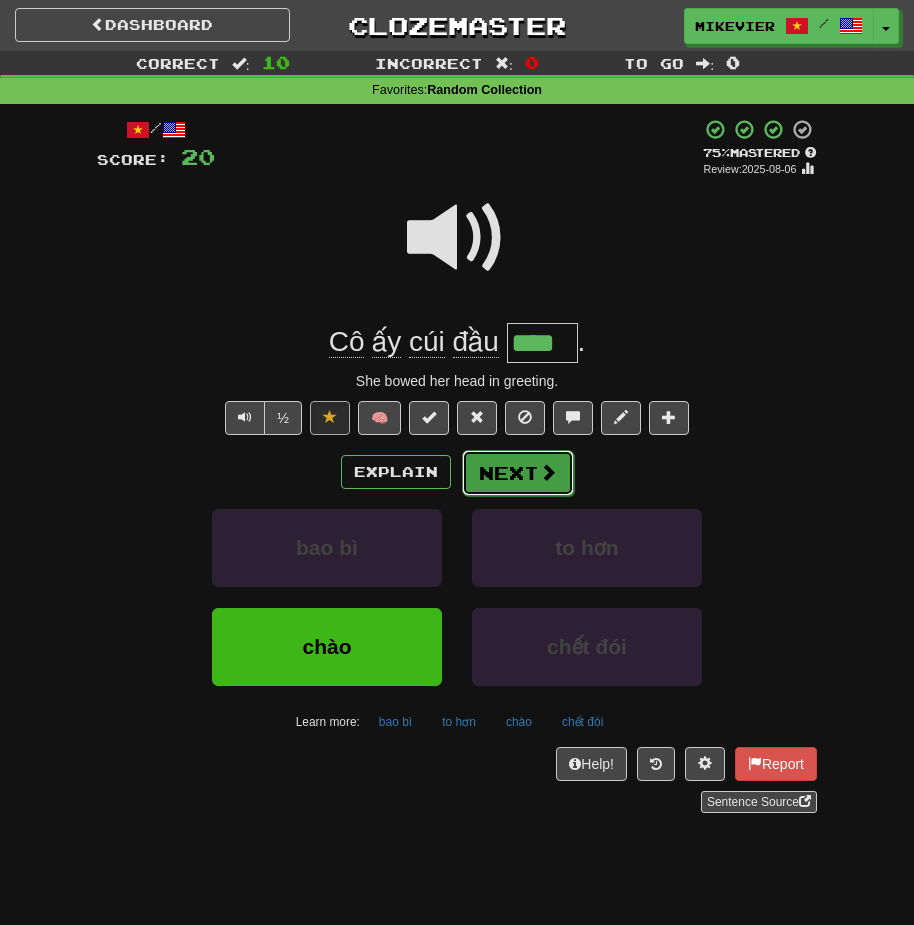 click at bounding box center [548, 472] 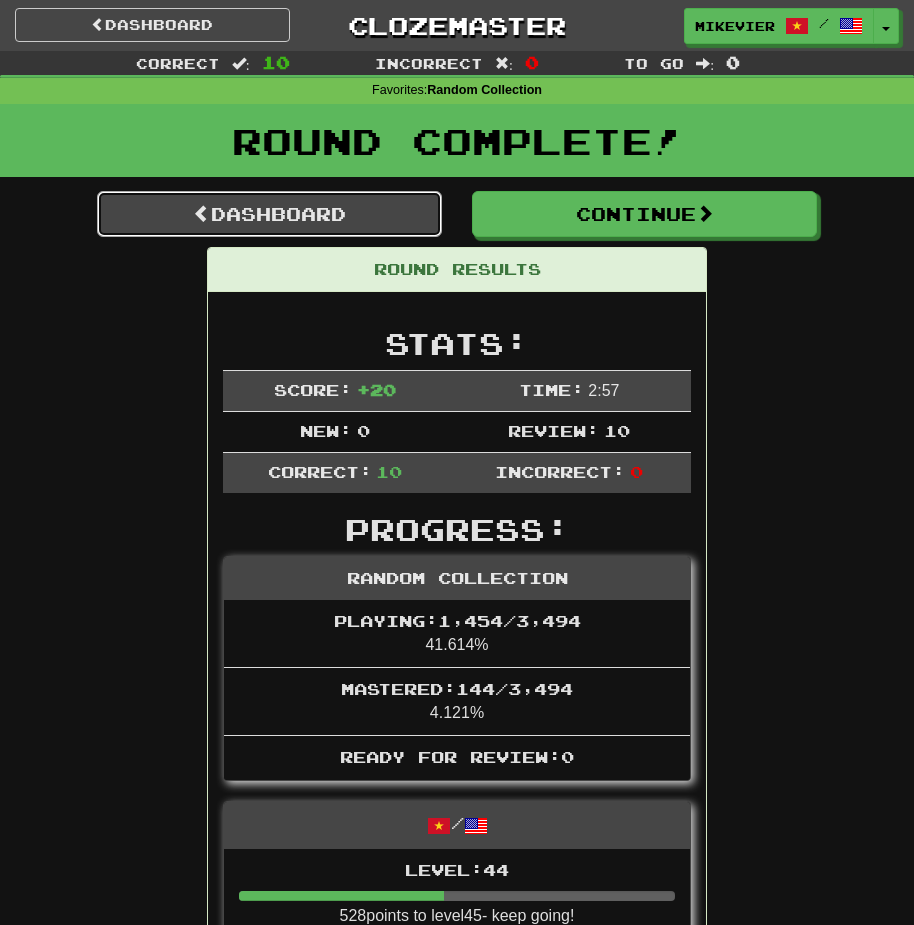 click on "Dashboard" at bounding box center (269, 214) 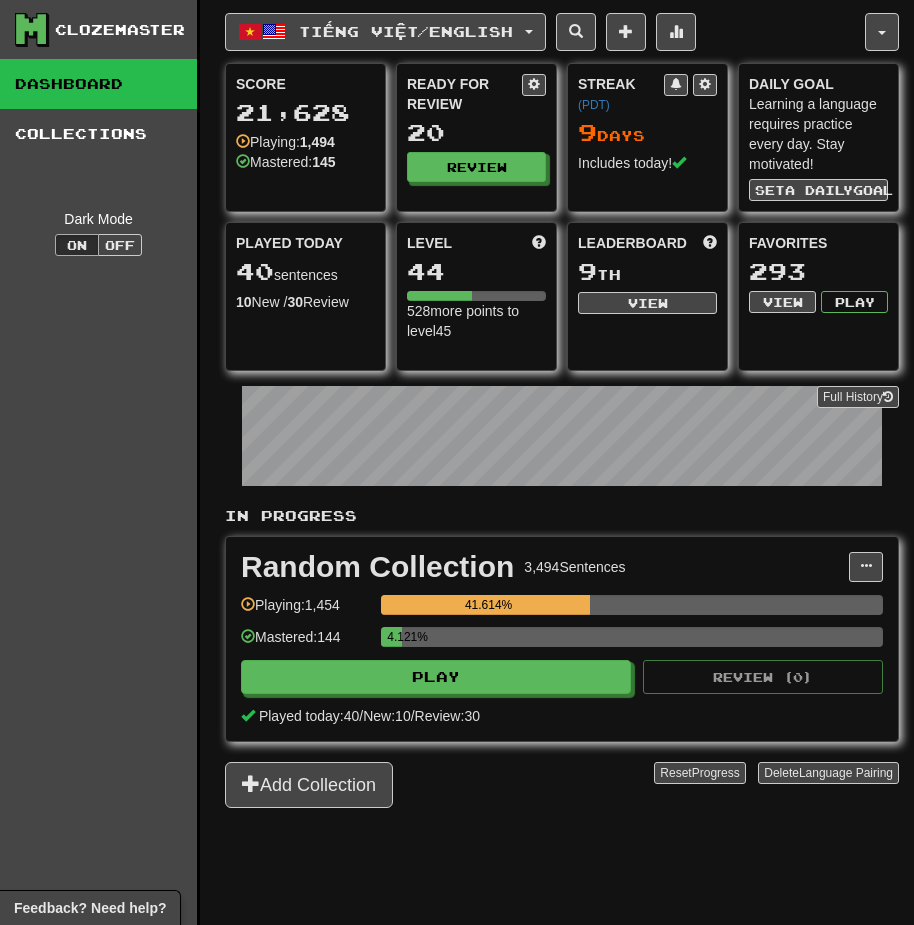 scroll, scrollTop: 0, scrollLeft: 0, axis: both 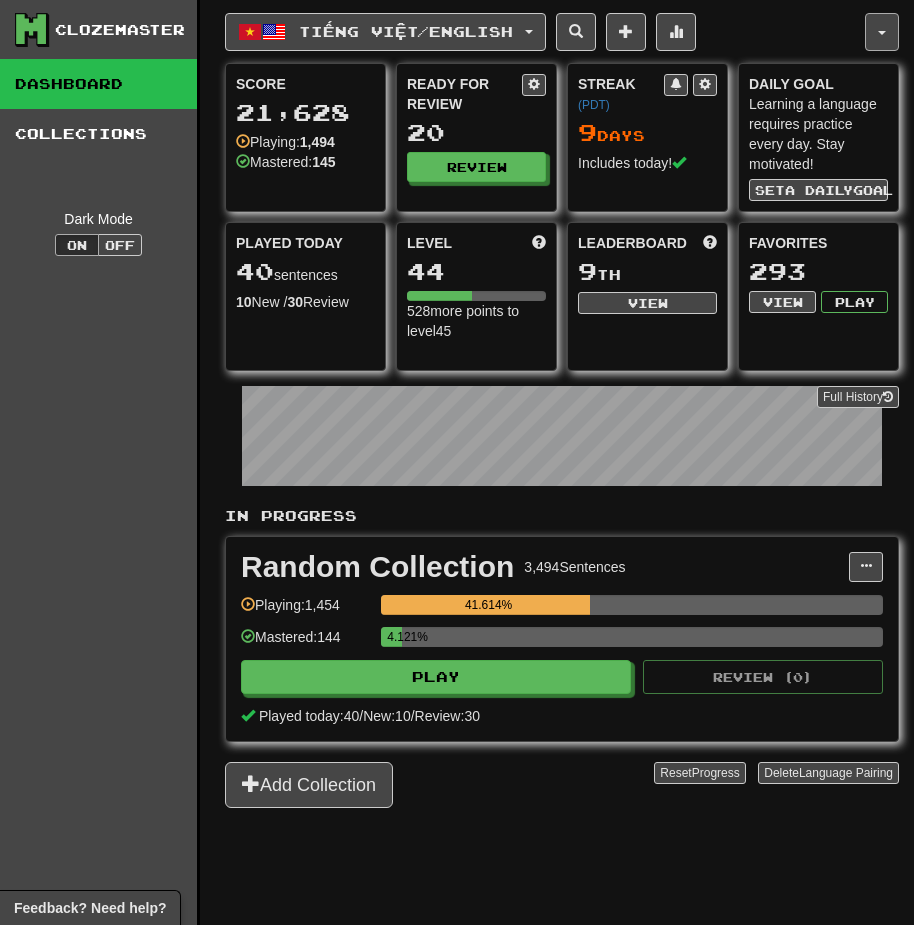 click at bounding box center [882, 32] 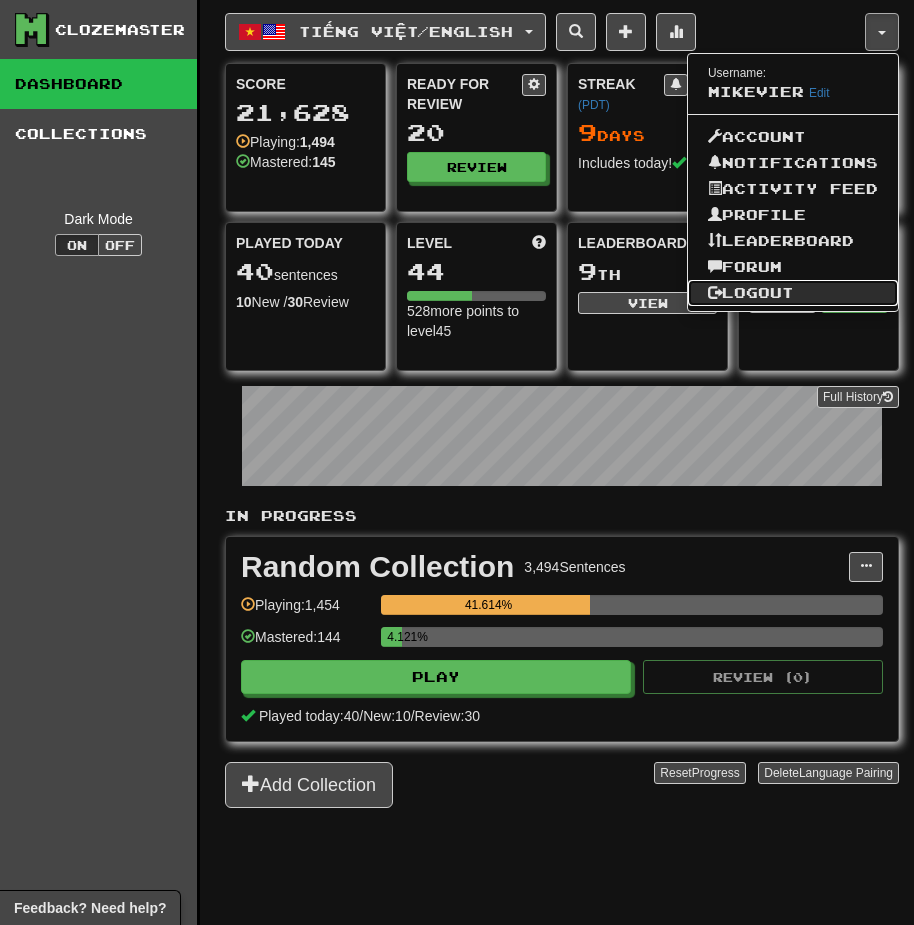 click on "Logout" at bounding box center (793, 293) 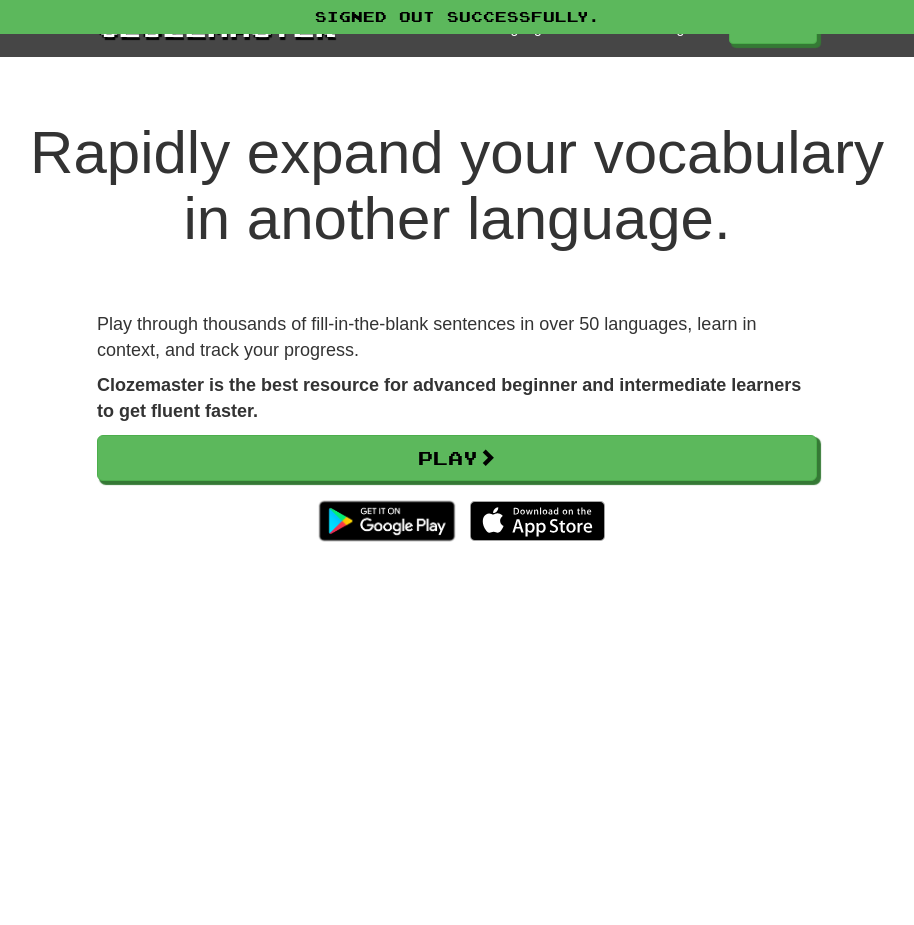 scroll, scrollTop: 0, scrollLeft: 0, axis: both 